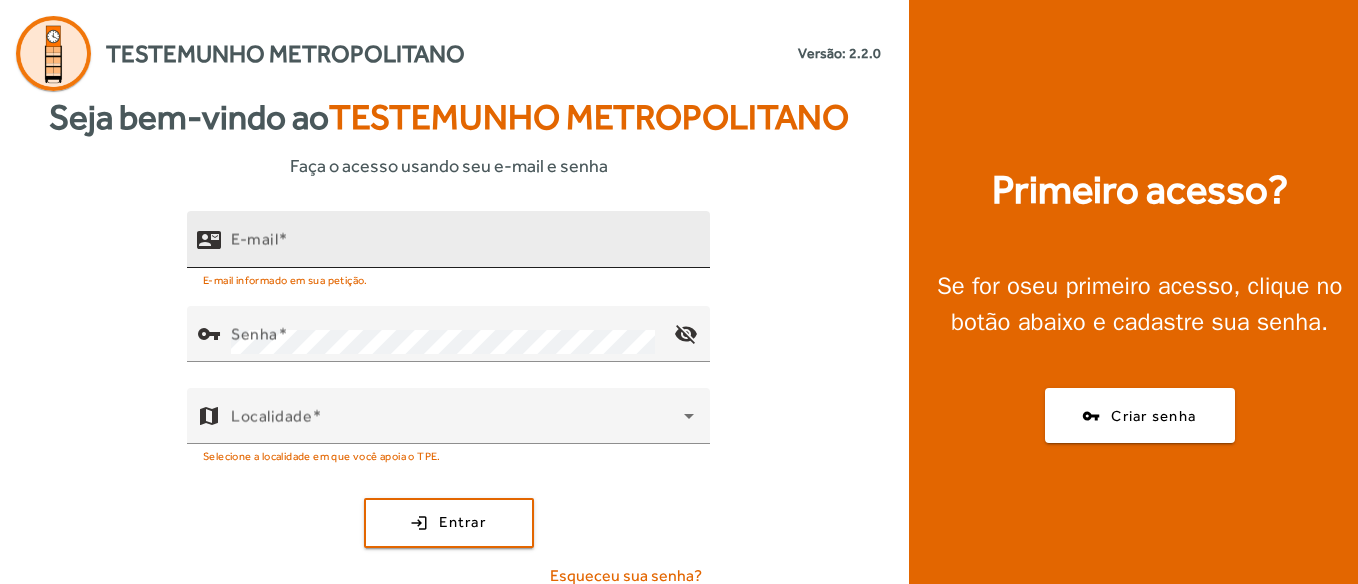 scroll, scrollTop: 0, scrollLeft: 0, axis: both 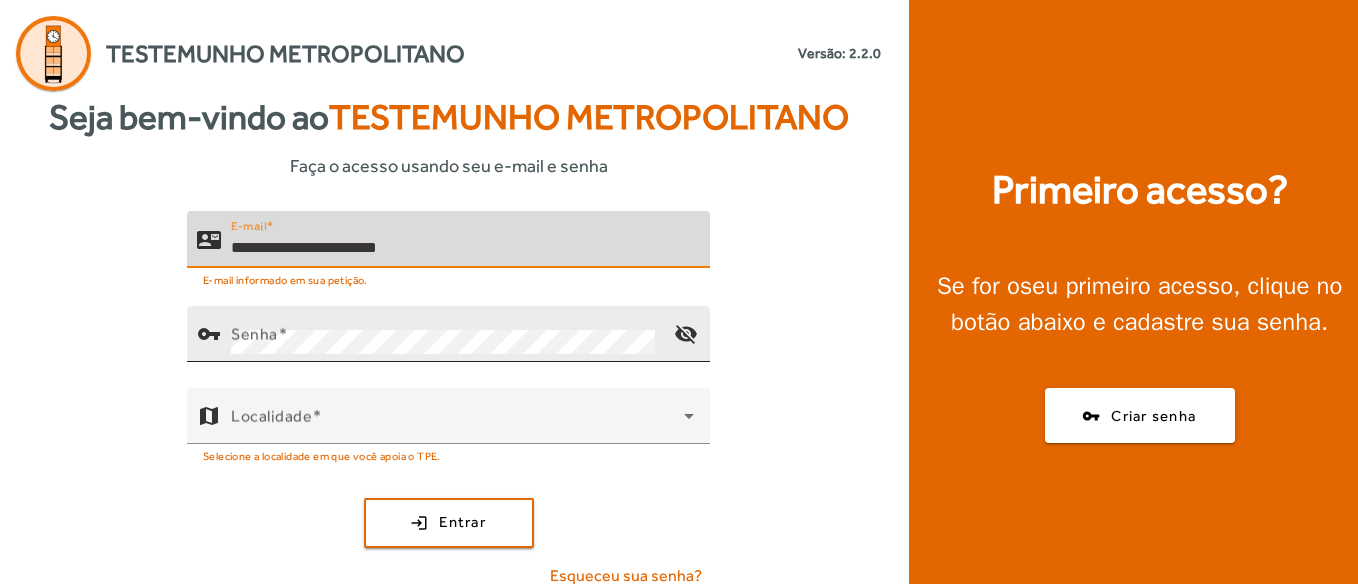 type on "**********" 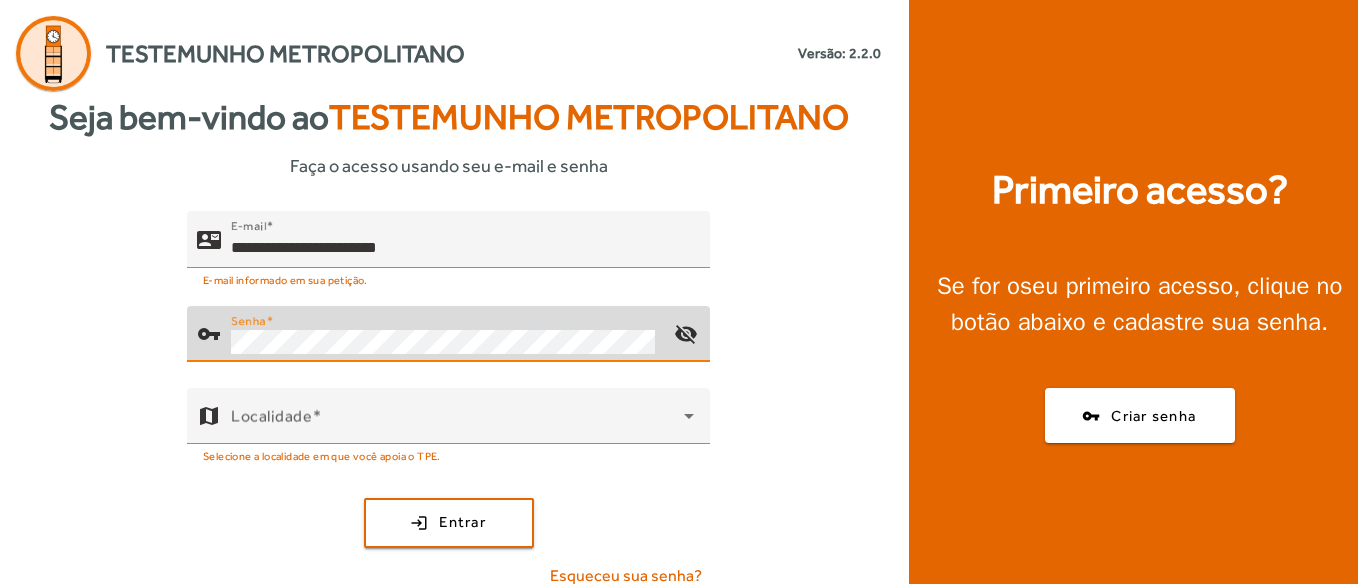 click on "Senha" 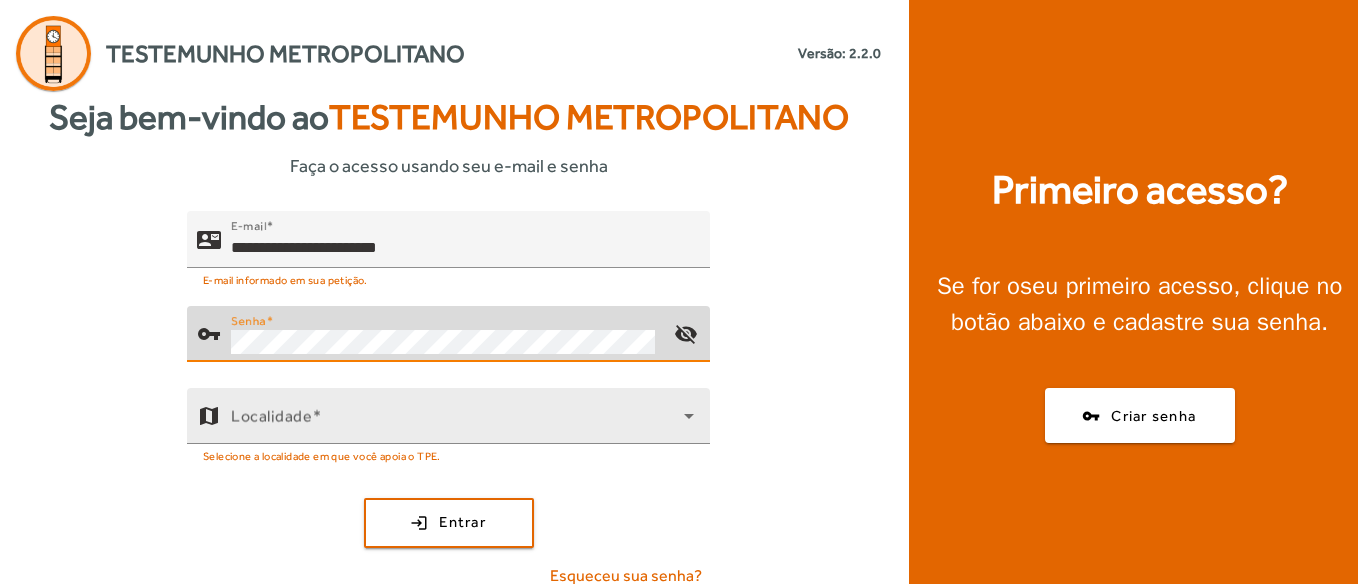 click on "Selecione a localidade em que você apoia o TPE." at bounding box center [322, 455] 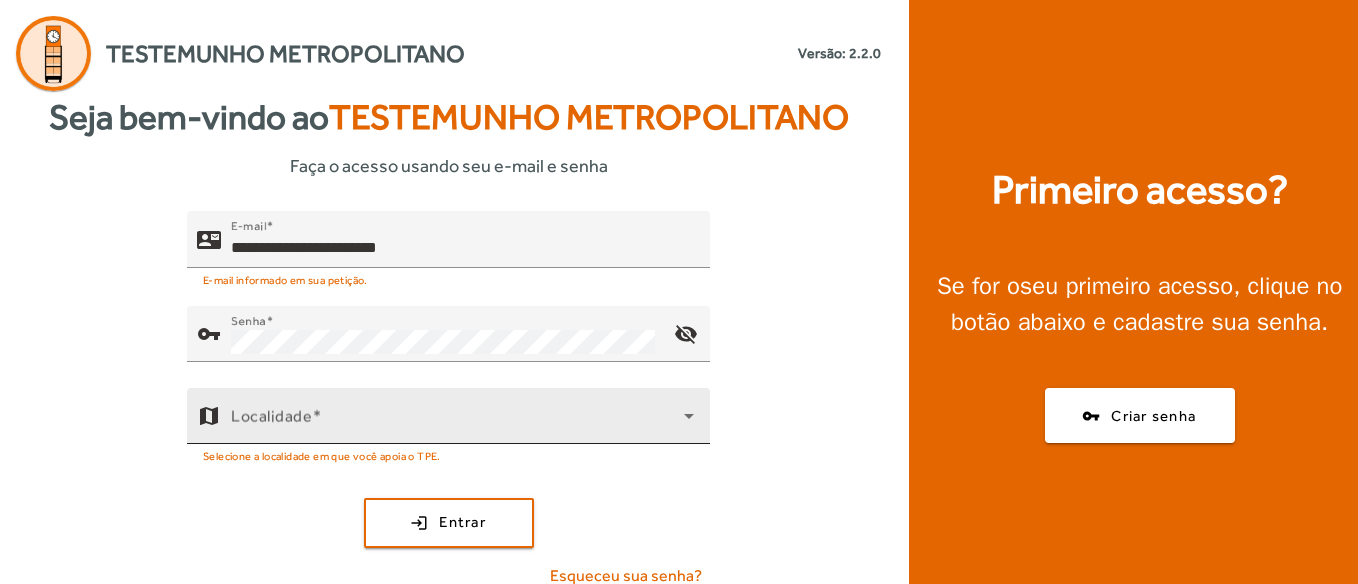 click on "Localidade" 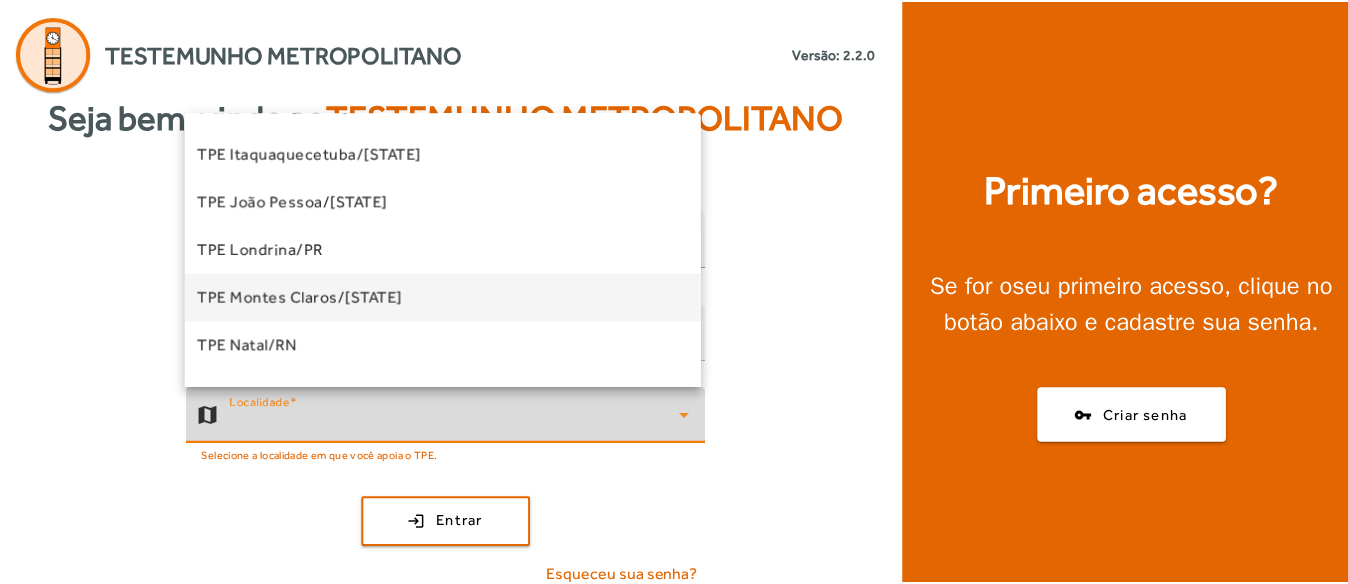 scroll, scrollTop: 300, scrollLeft: 0, axis: vertical 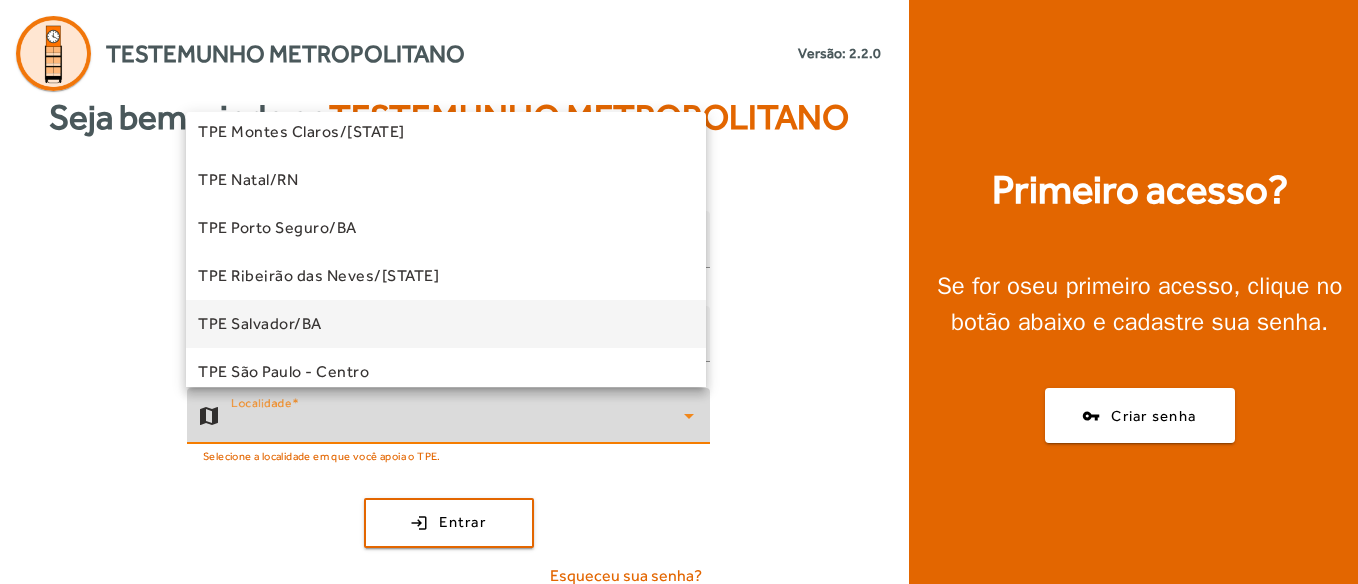 click on "TPE Salvador/BA" at bounding box center [446, 324] 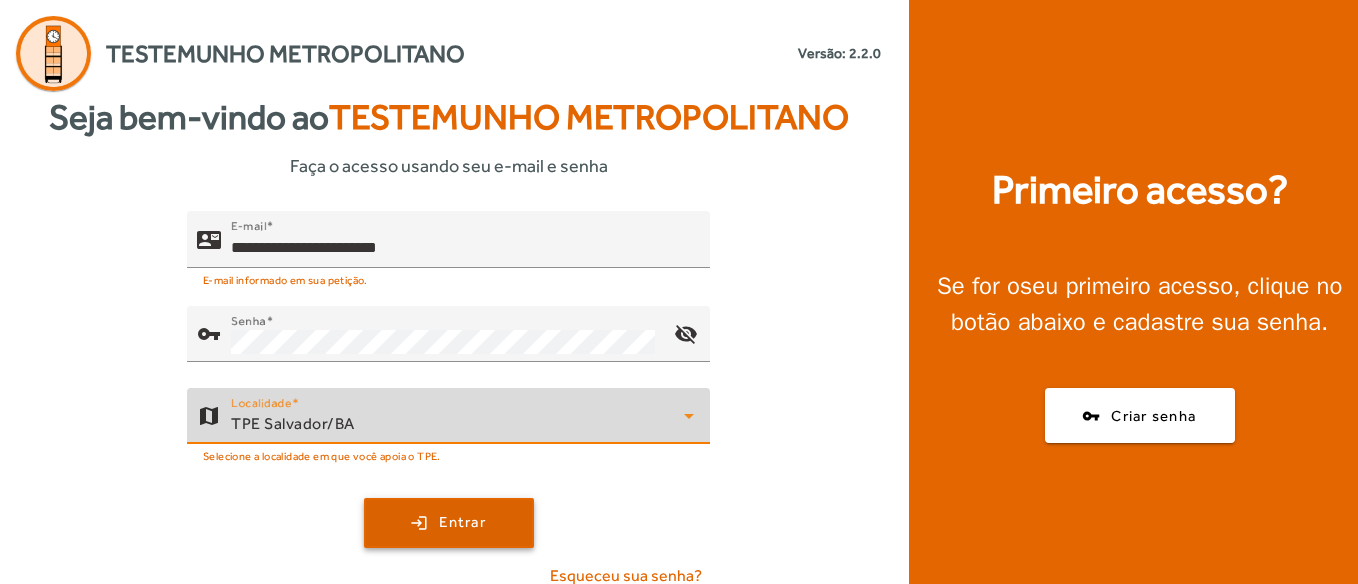 click 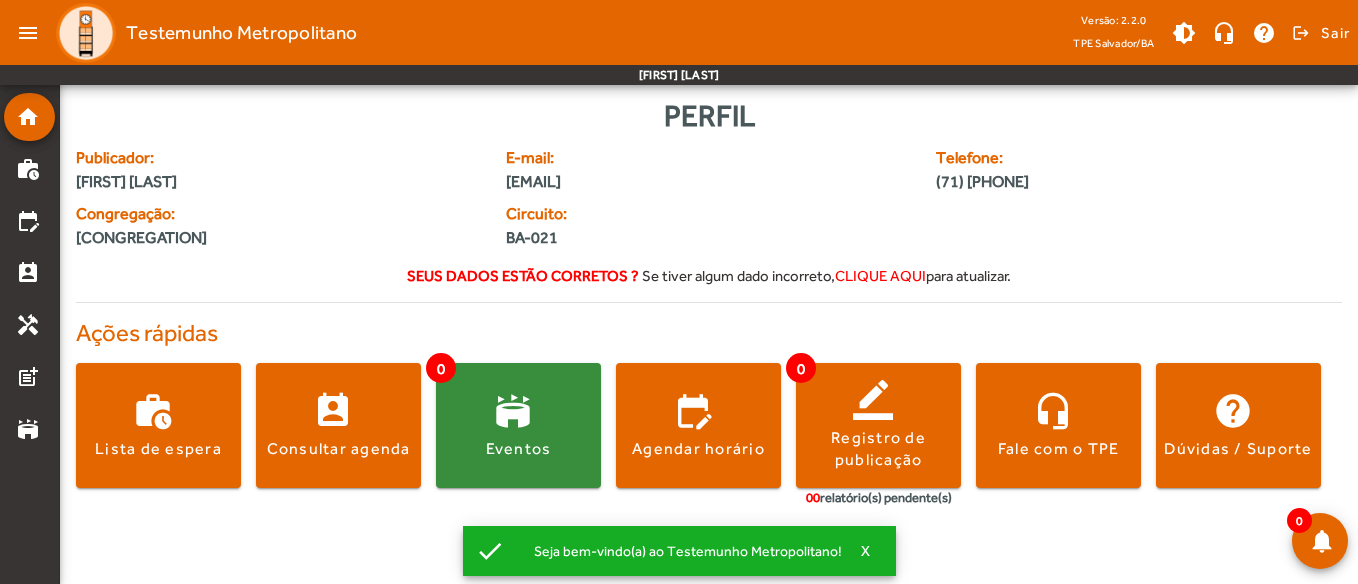 click on "Seus dados estão corretos ?     Se tiver algum dado incorreto,  clique aqui  para atualizar." 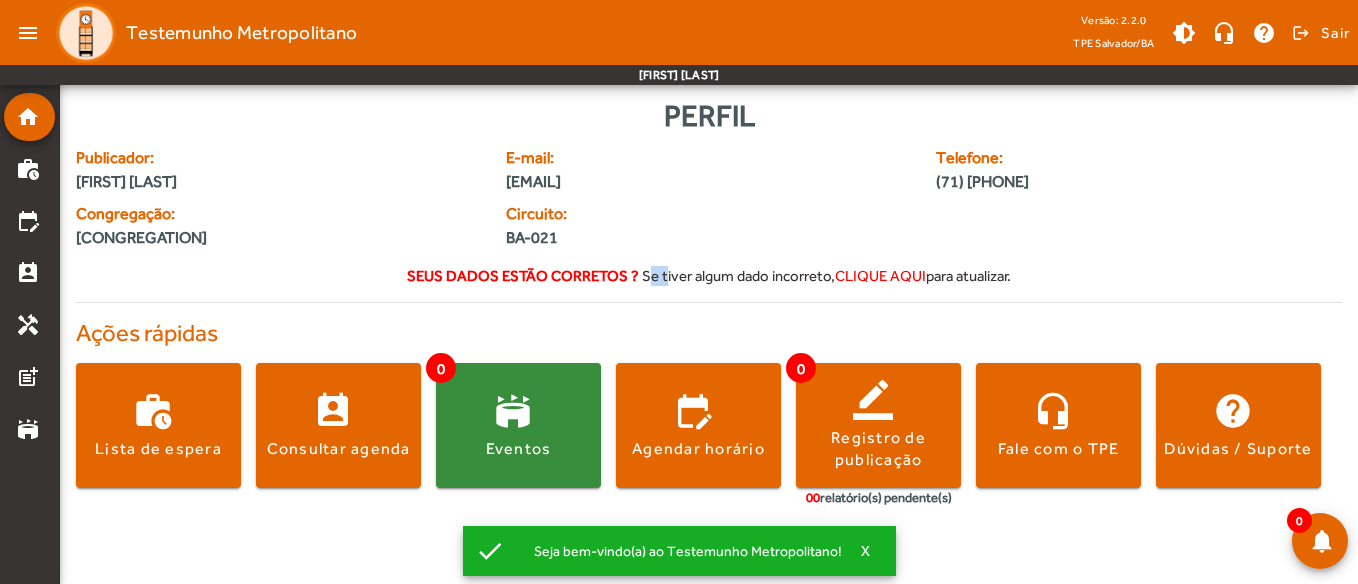 click on "Seus dados estão corretos ?     Se tiver algum dado incorreto,  clique aqui  para atualizar." 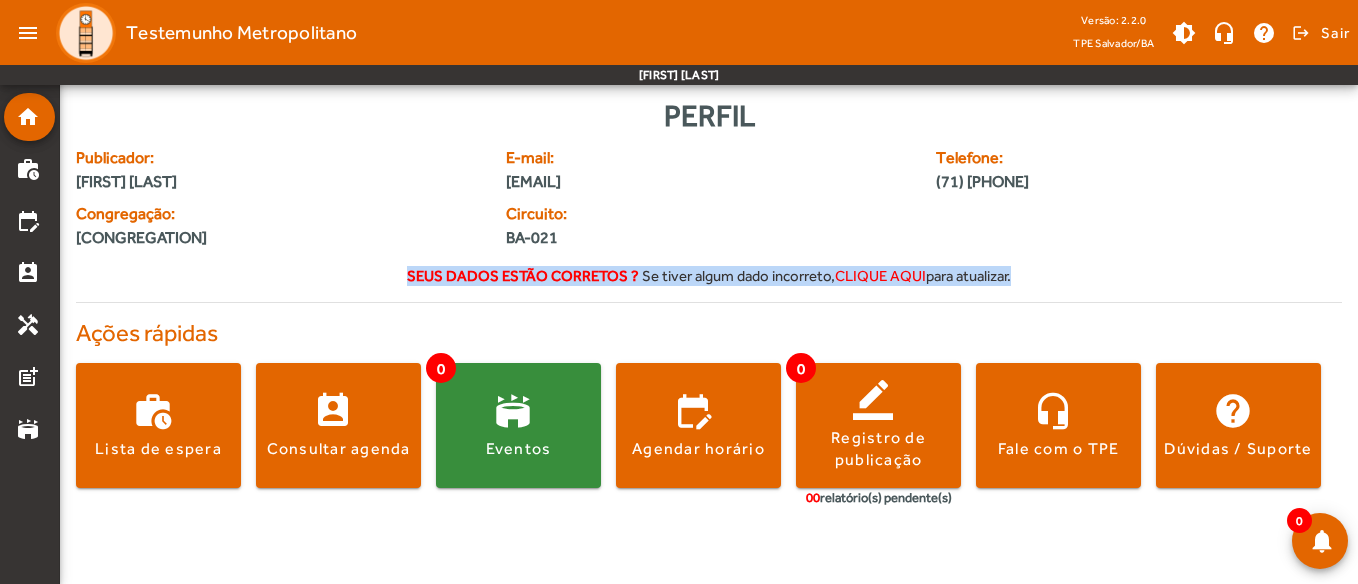 click on "Seus dados estão corretos ?     Se tiver algum dado incorreto,  clique aqui  para atualizar." 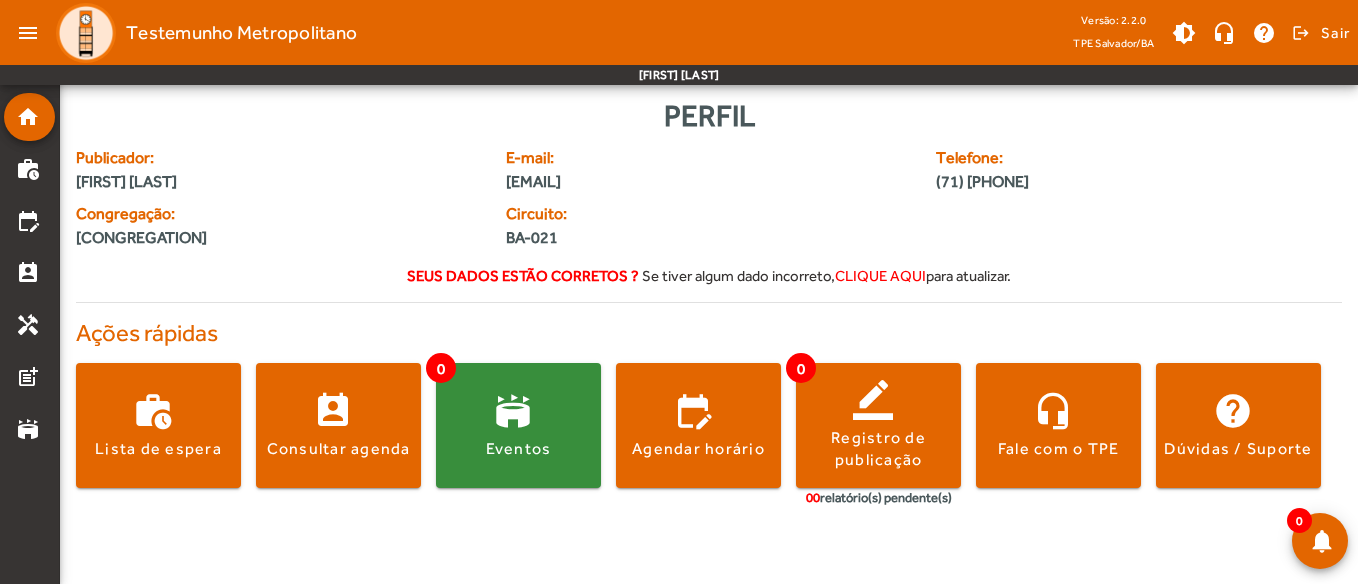 drag, startPoint x: 283, startPoint y: 260, endPoint x: 349, endPoint y: 238, distance: 69.57011 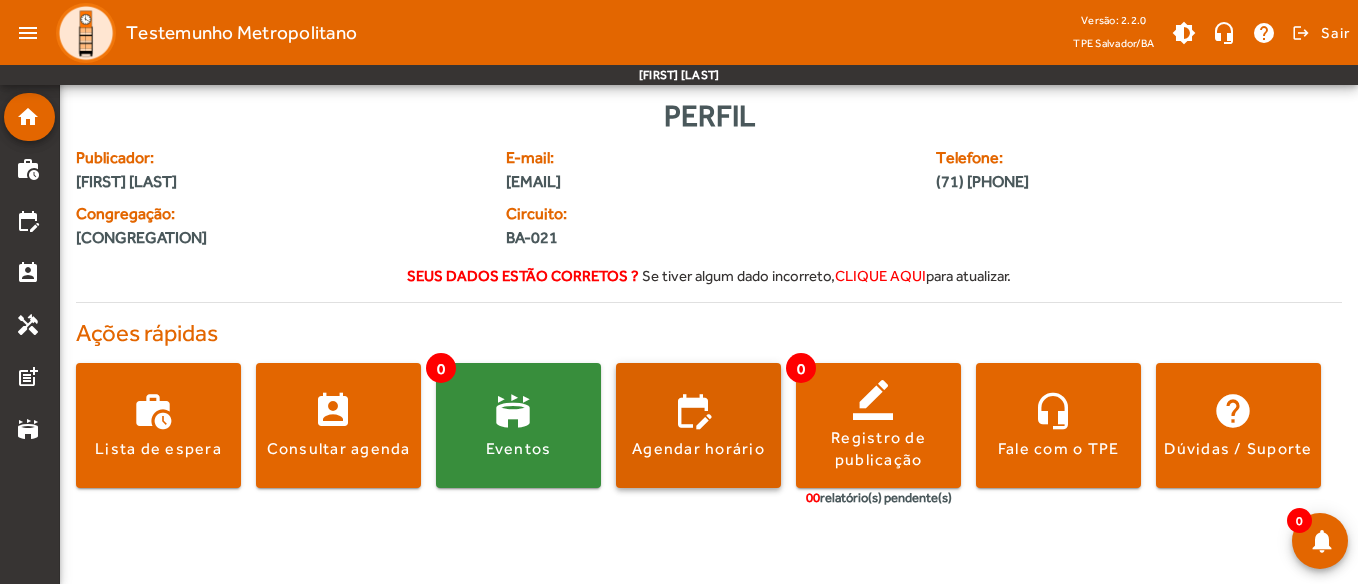 click 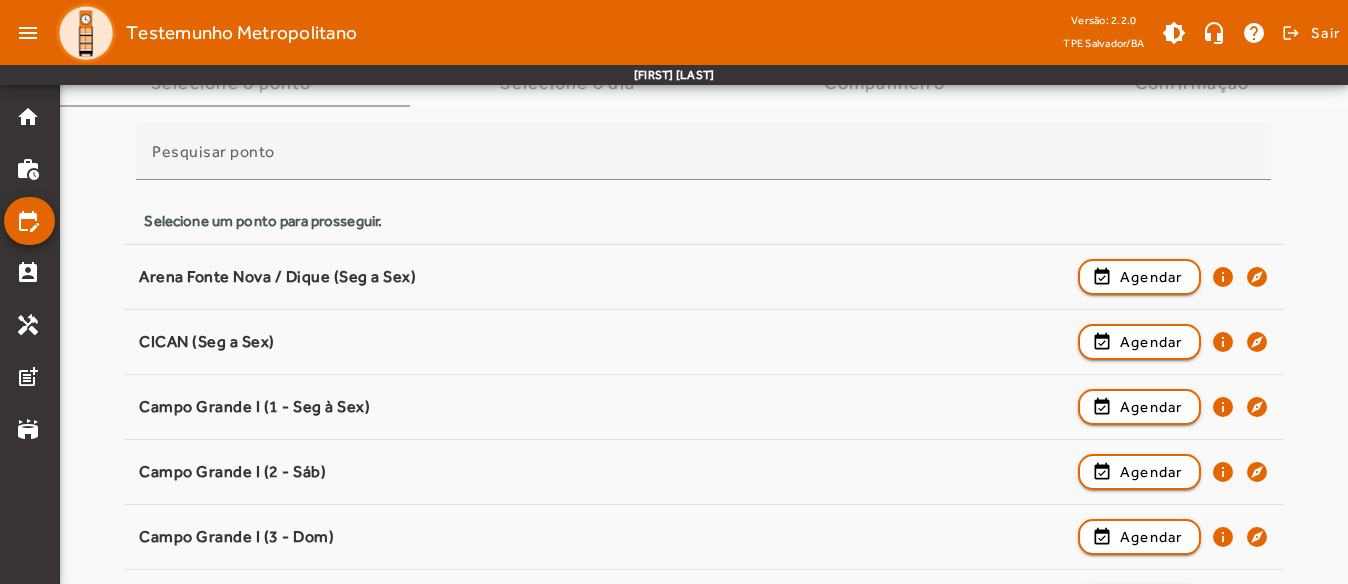 scroll, scrollTop: 200, scrollLeft: 0, axis: vertical 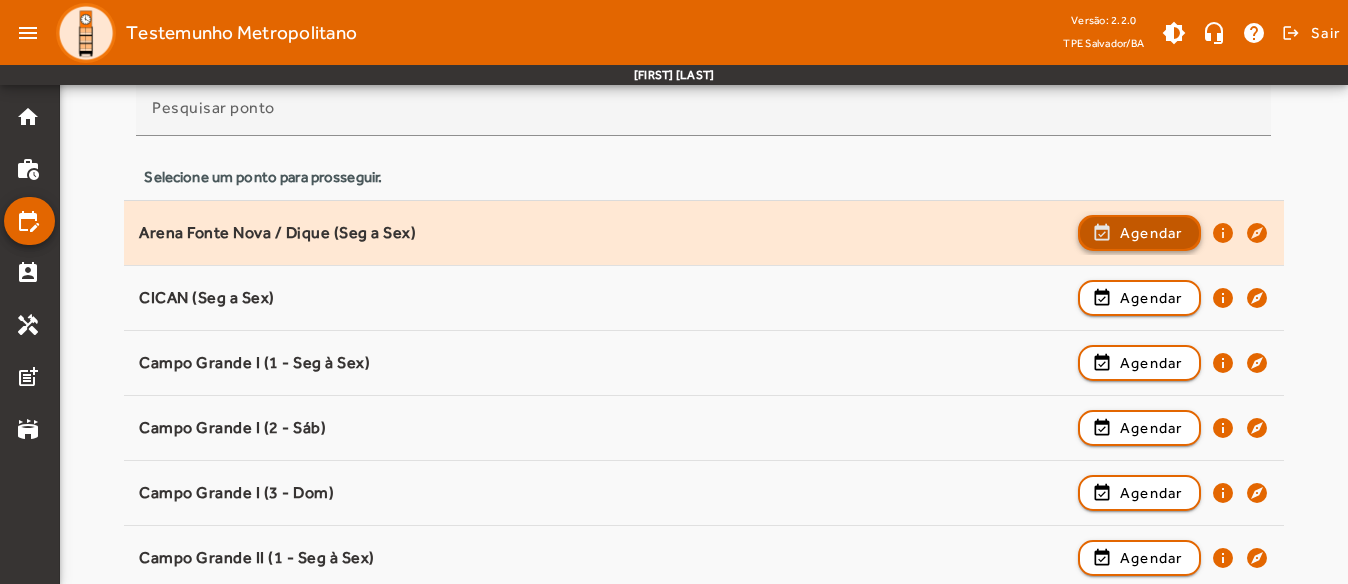 click on "Agendar" 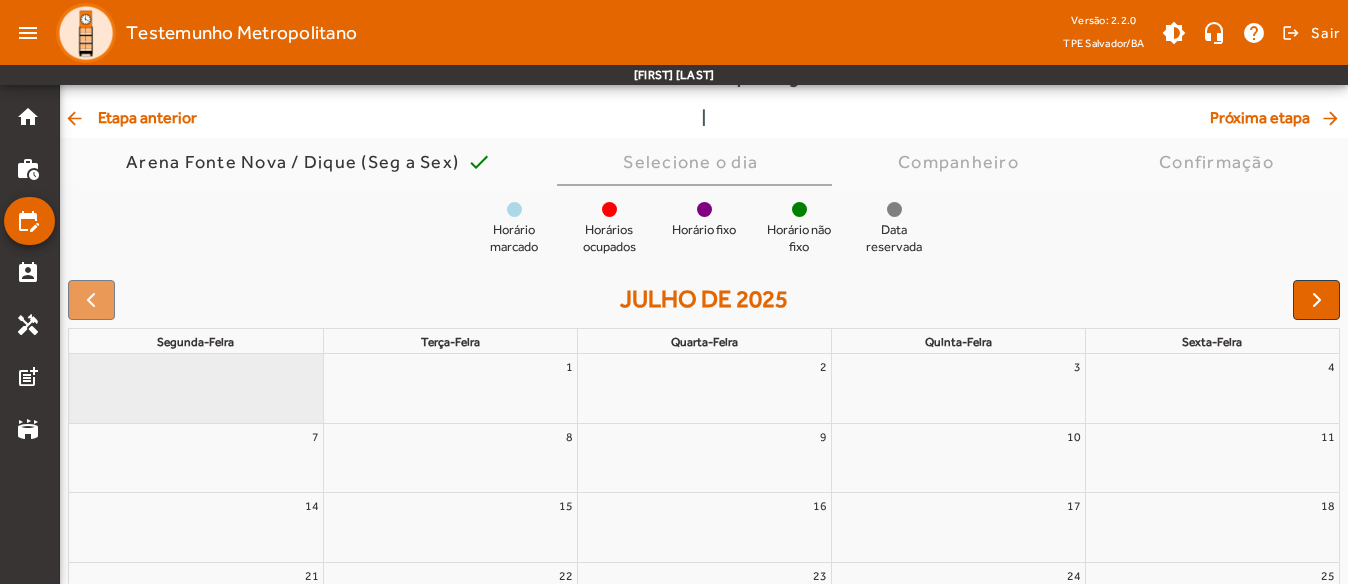 scroll, scrollTop: 100, scrollLeft: 0, axis: vertical 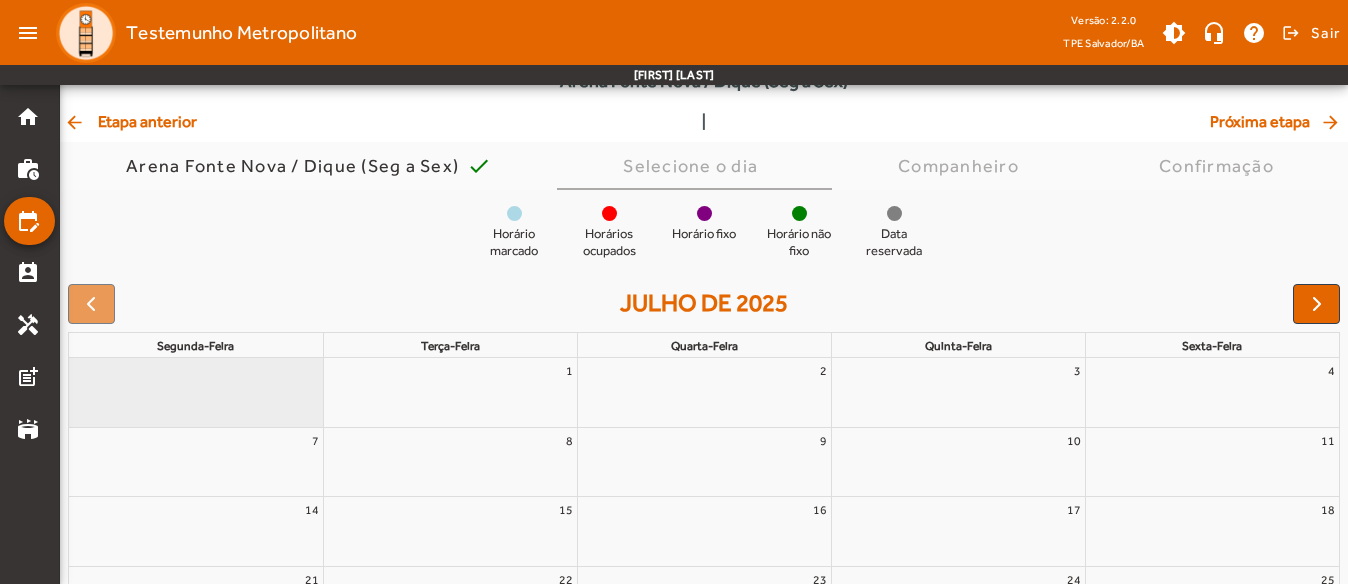 click on "arrow_back  Etapa anterior" 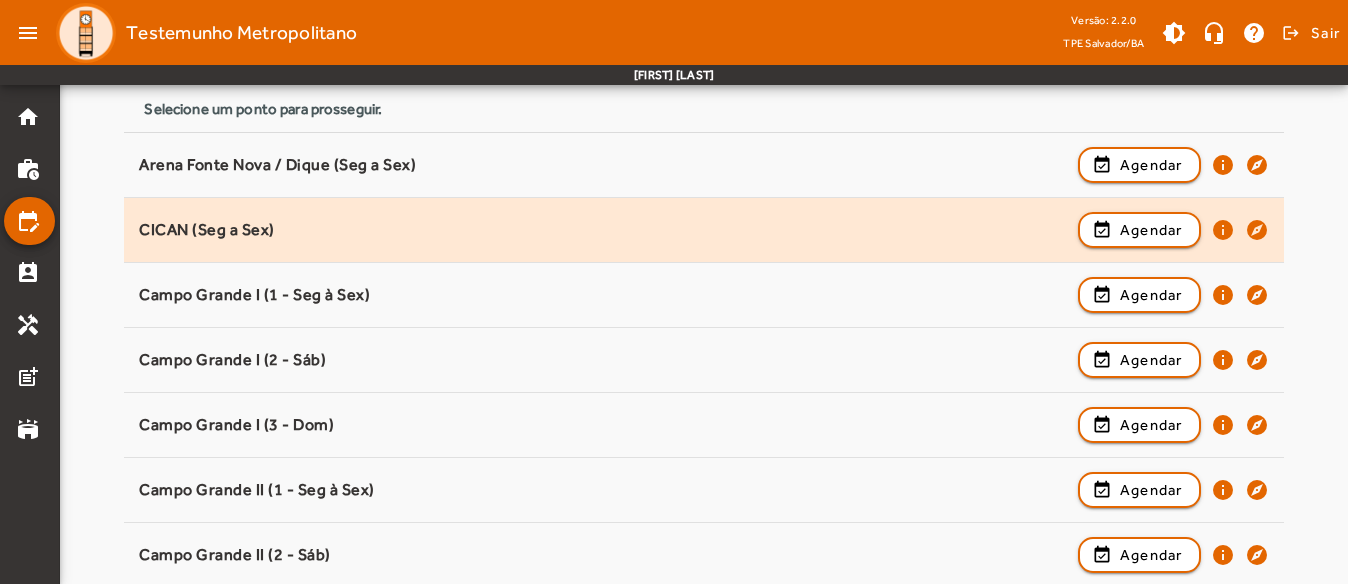 scroll, scrollTop: 300, scrollLeft: 0, axis: vertical 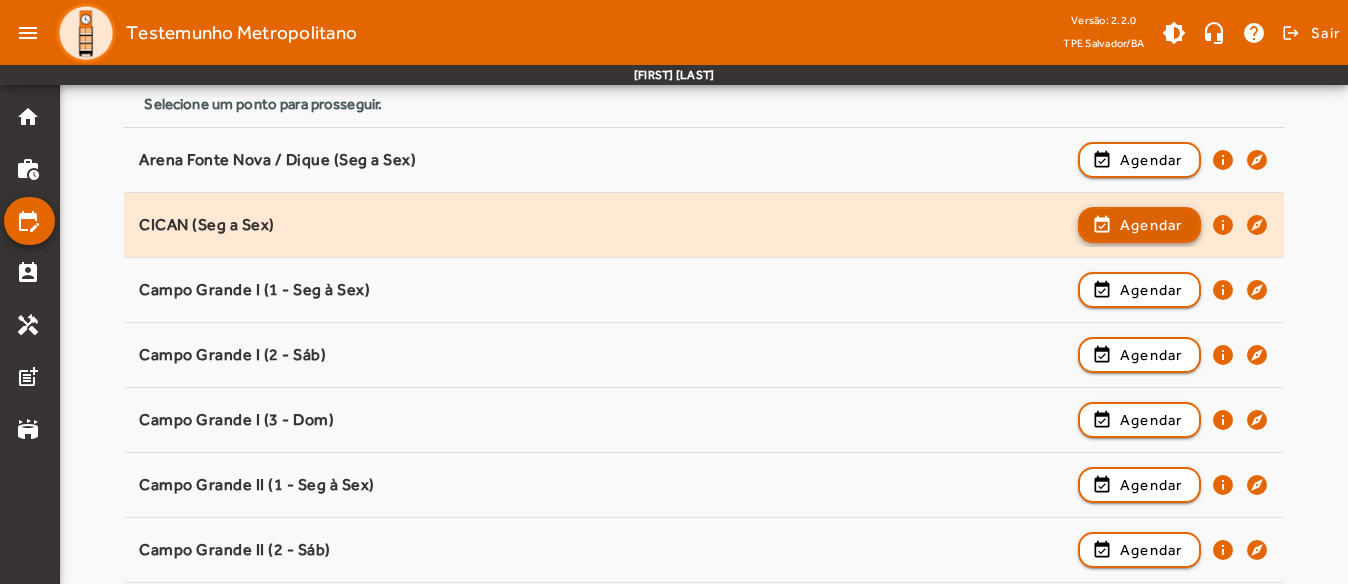 click on "Agendar" at bounding box center [1151, 290] 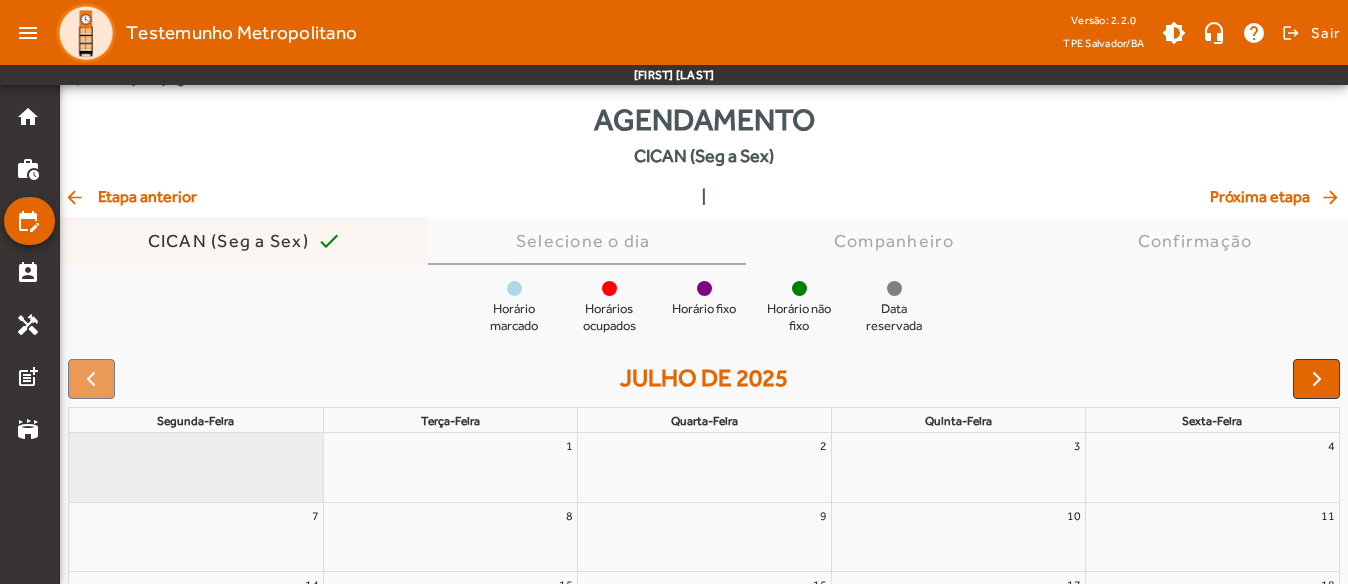 scroll, scrollTop: 2, scrollLeft: 0, axis: vertical 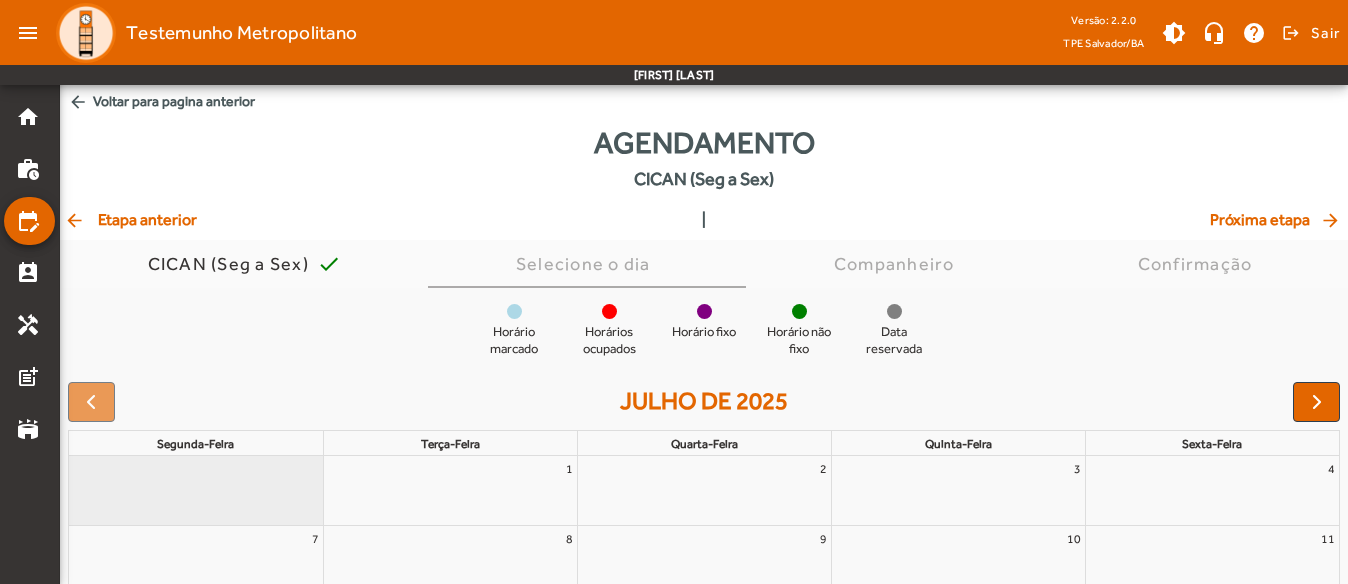 click on "arrow_back  Etapa anterior" 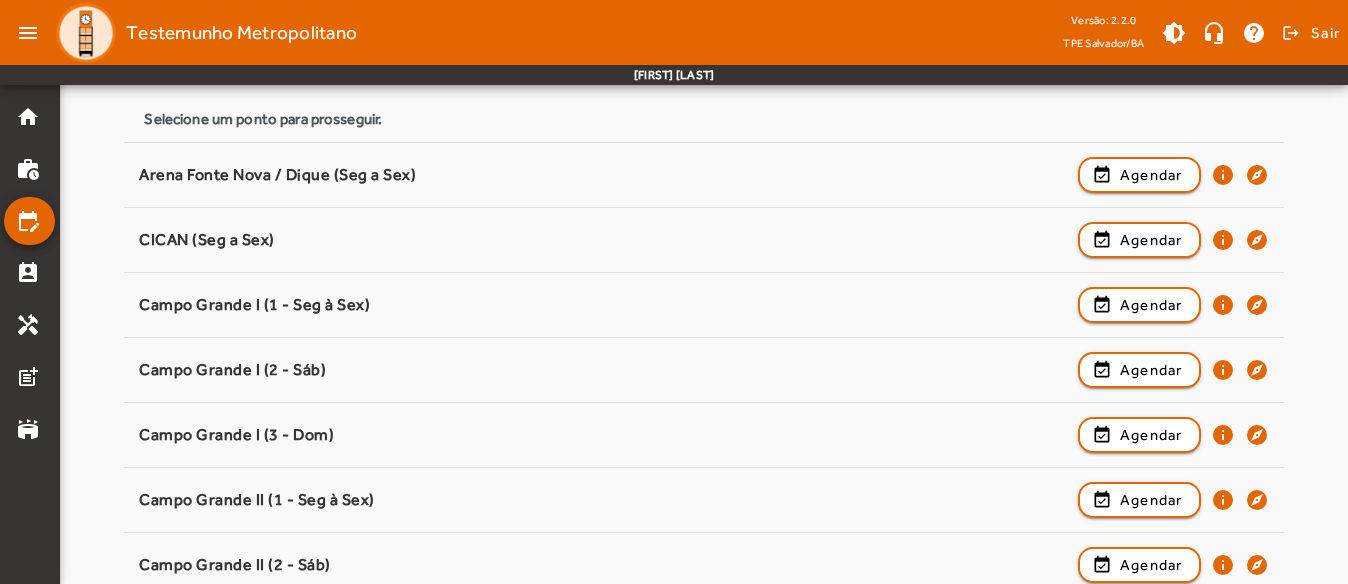 scroll, scrollTop: 300, scrollLeft: 0, axis: vertical 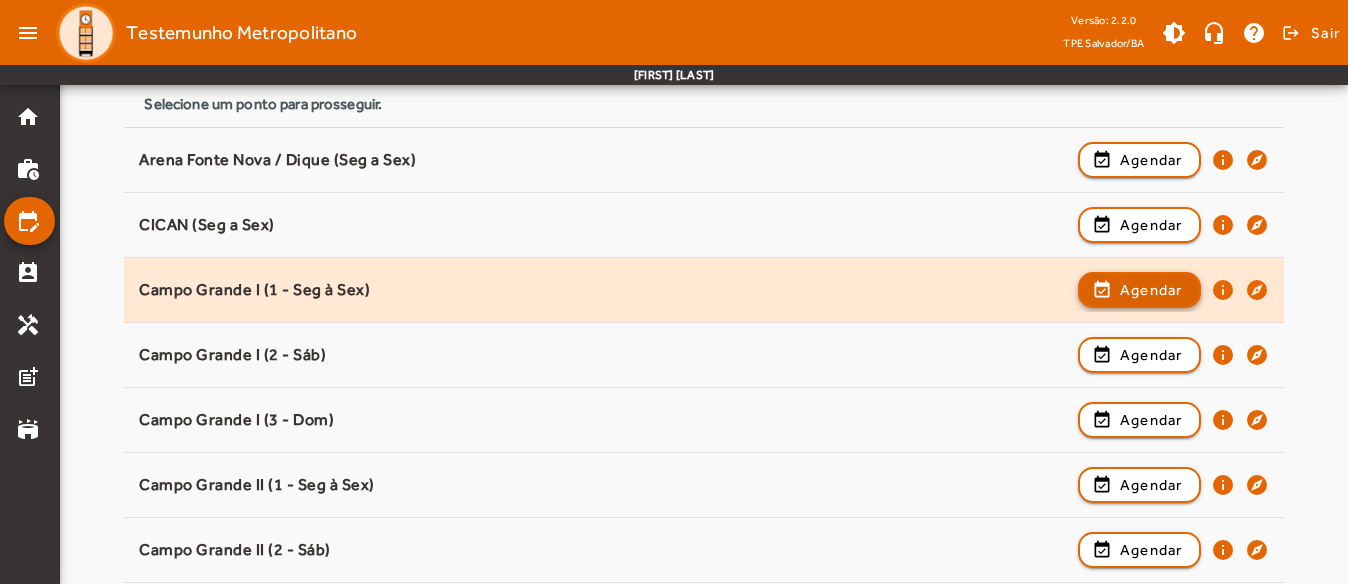 click on "Agendar" at bounding box center [1151, 355] 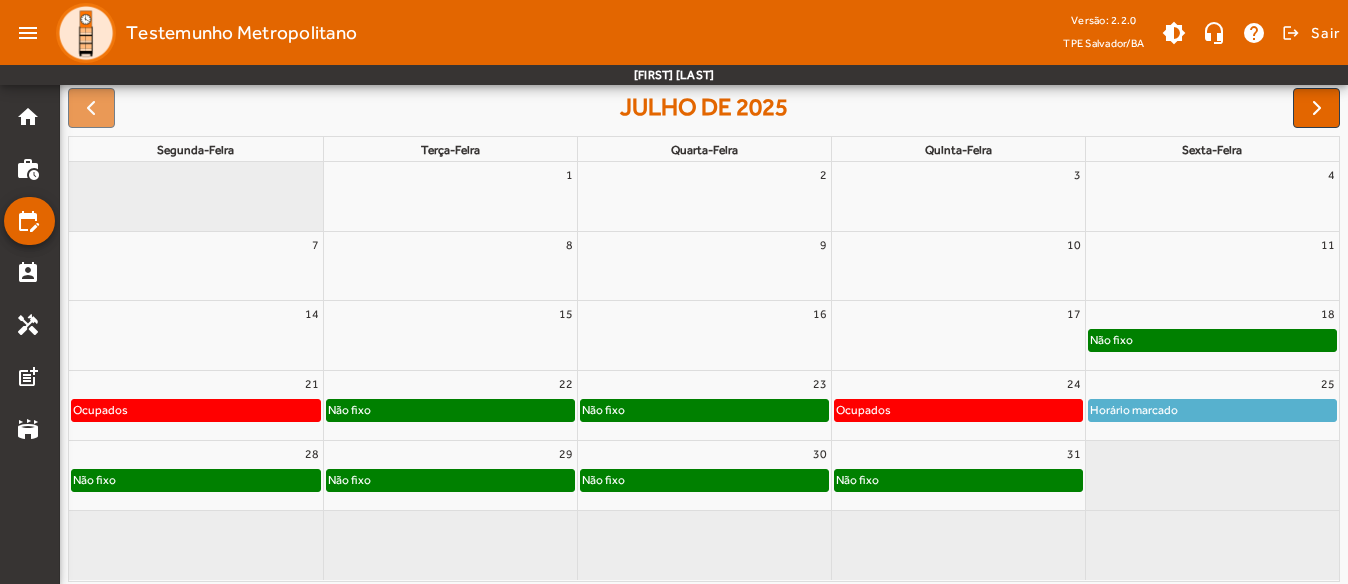 scroll, scrollTop: 300, scrollLeft: 0, axis: vertical 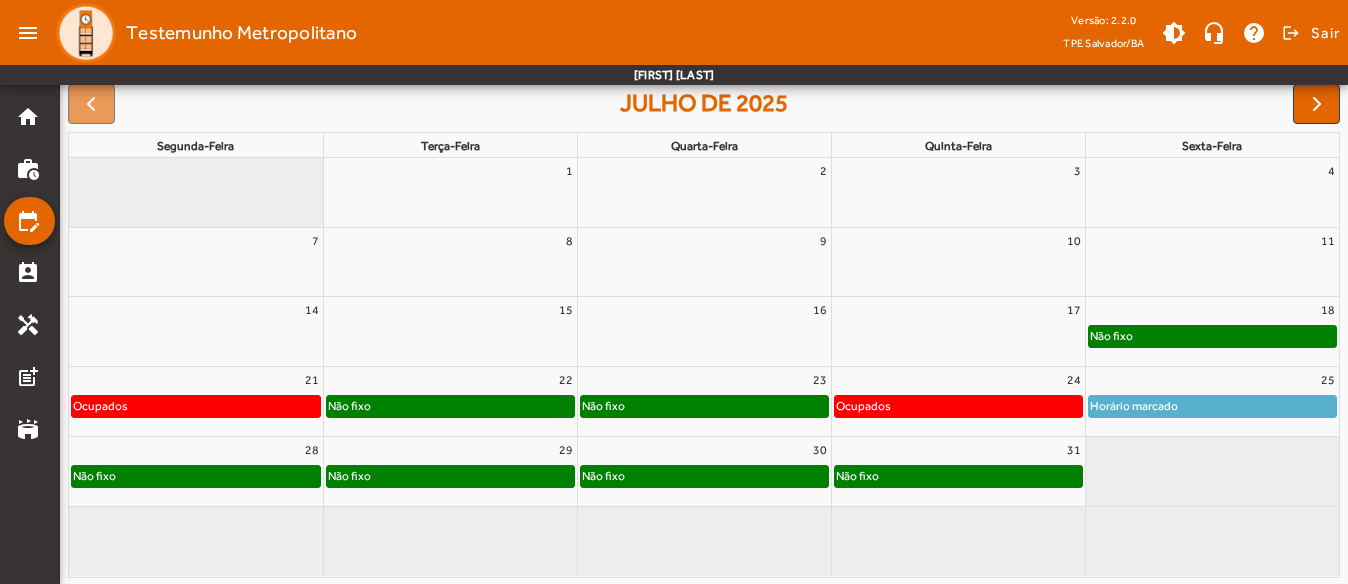 click on "22" at bounding box center (450, 380) 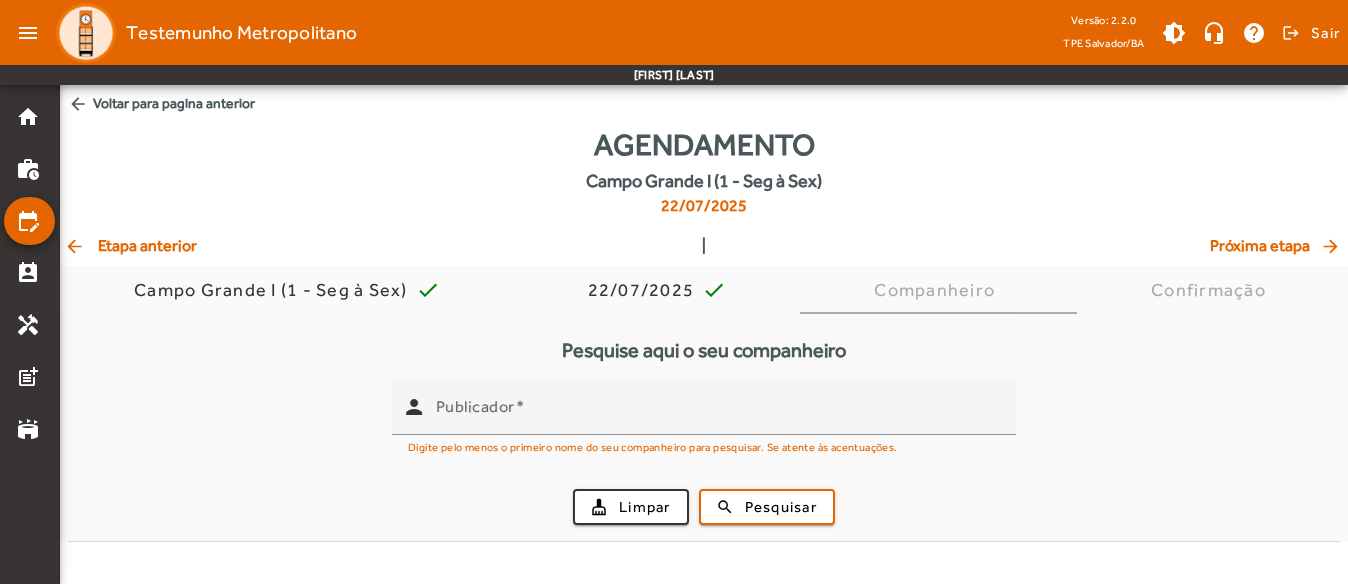 scroll, scrollTop: 0, scrollLeft: 0, axis: both 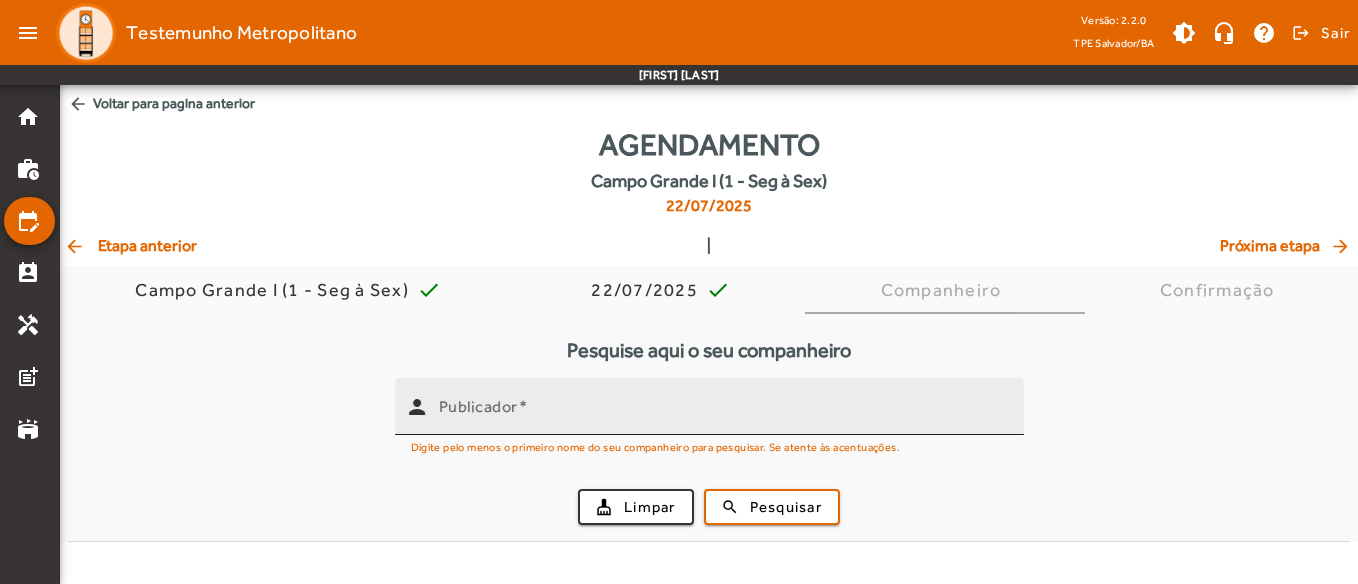 click on "Publicador" at bounding box center (723, 415) 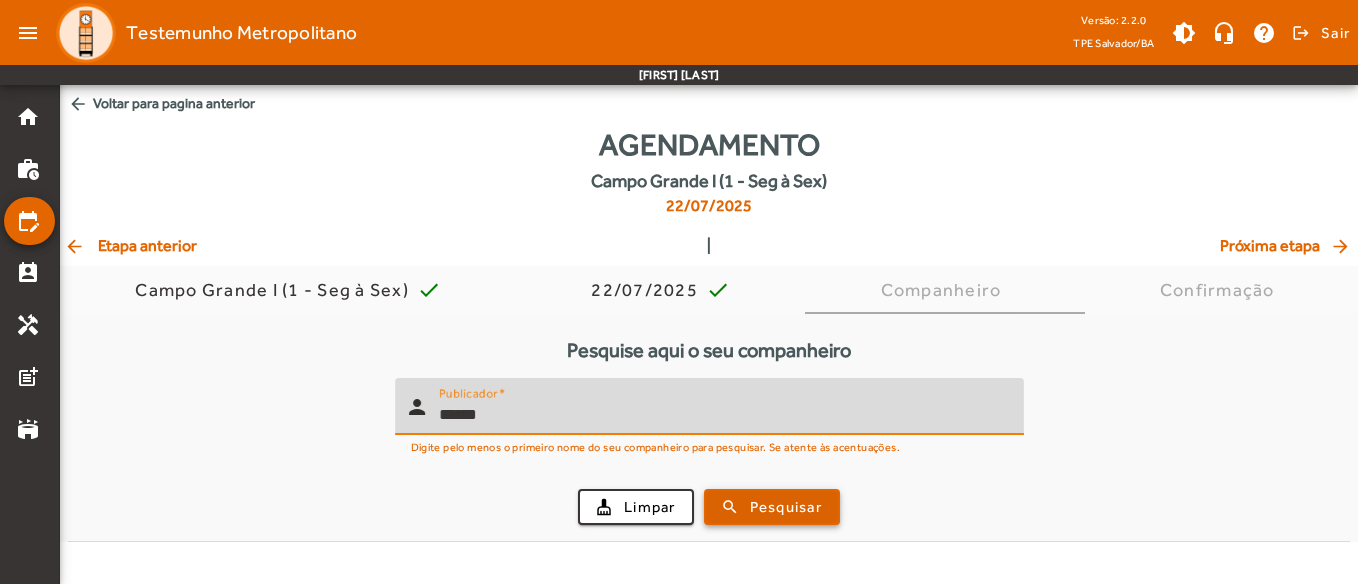 type on "******" 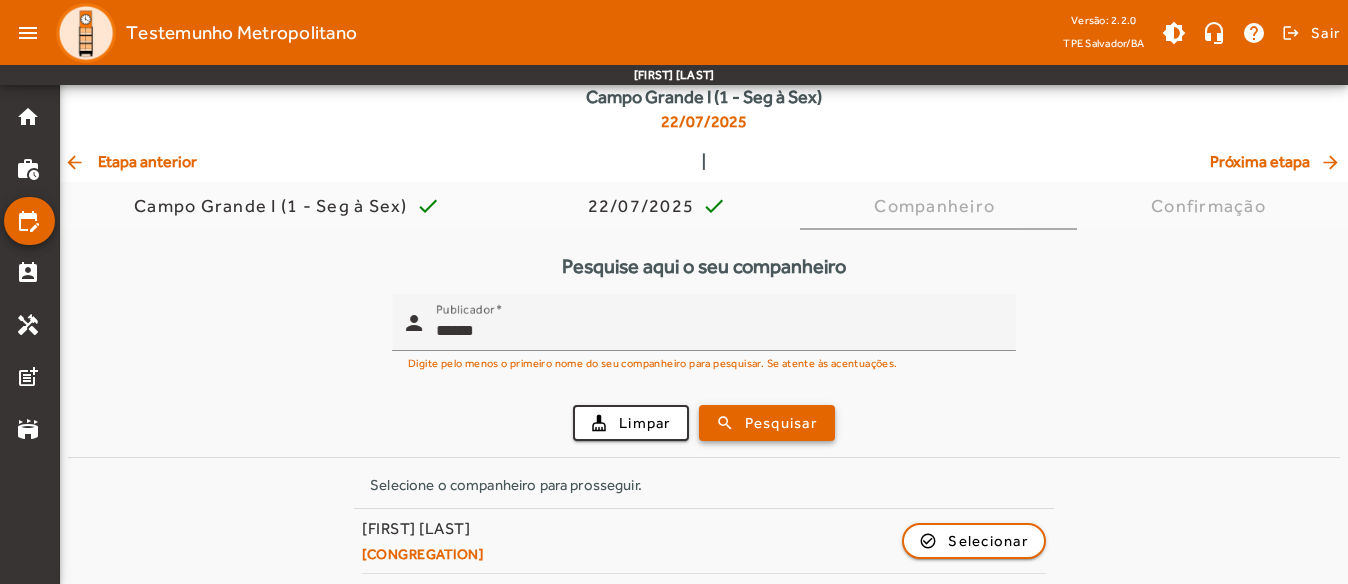 scroll, scrollTop: 89, scrollLeft: 0, axis: vertical 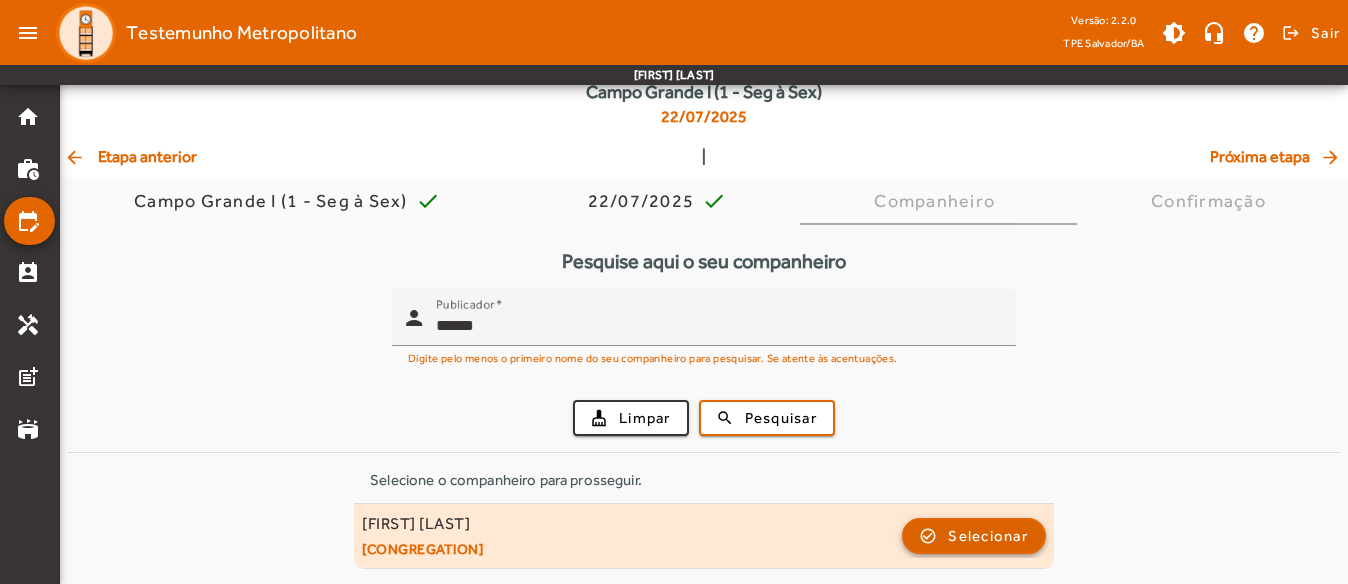 click 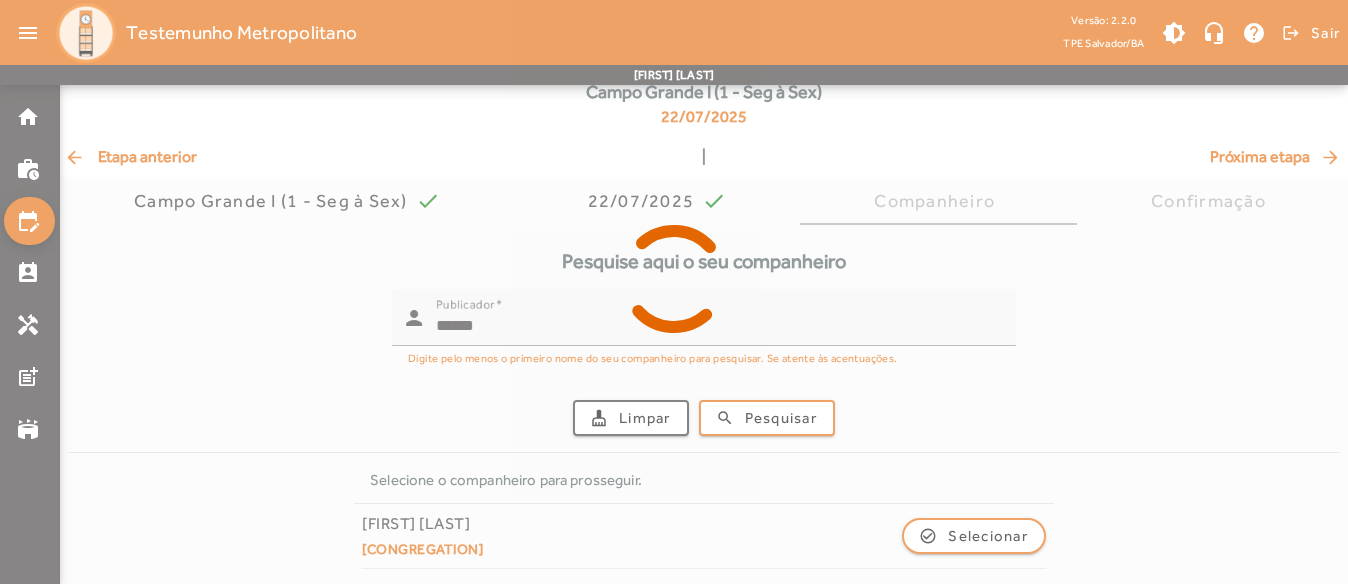 scroll, scrollTop: 0, scrollLeft: 0, axis: both 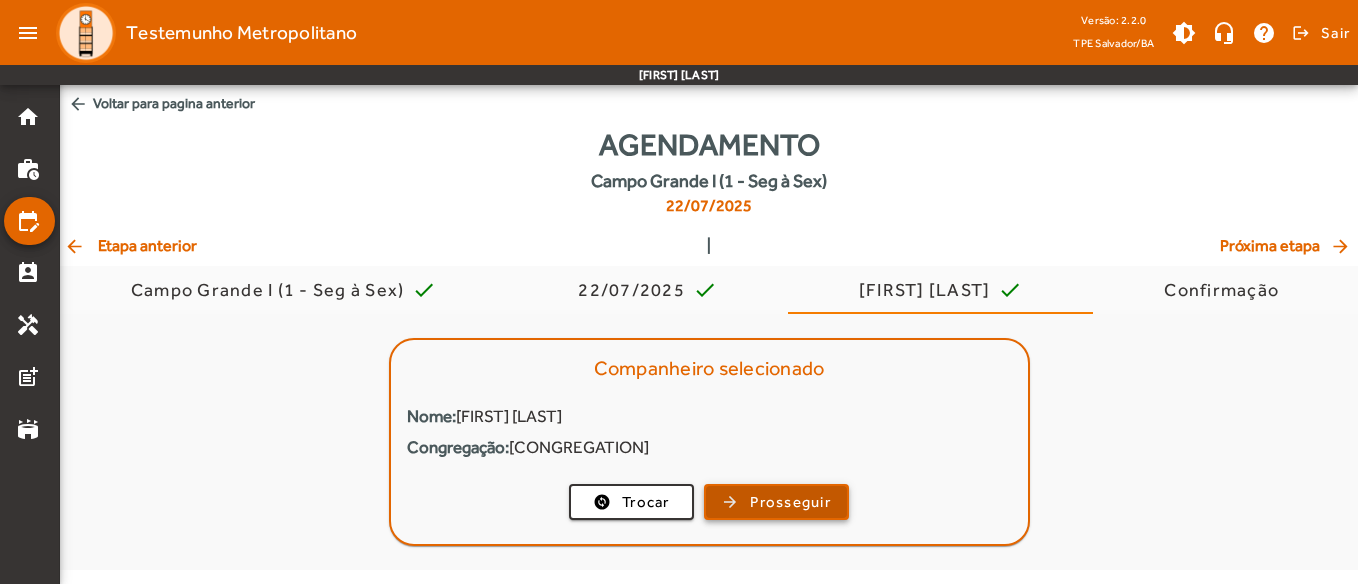click on "Prosseguir" 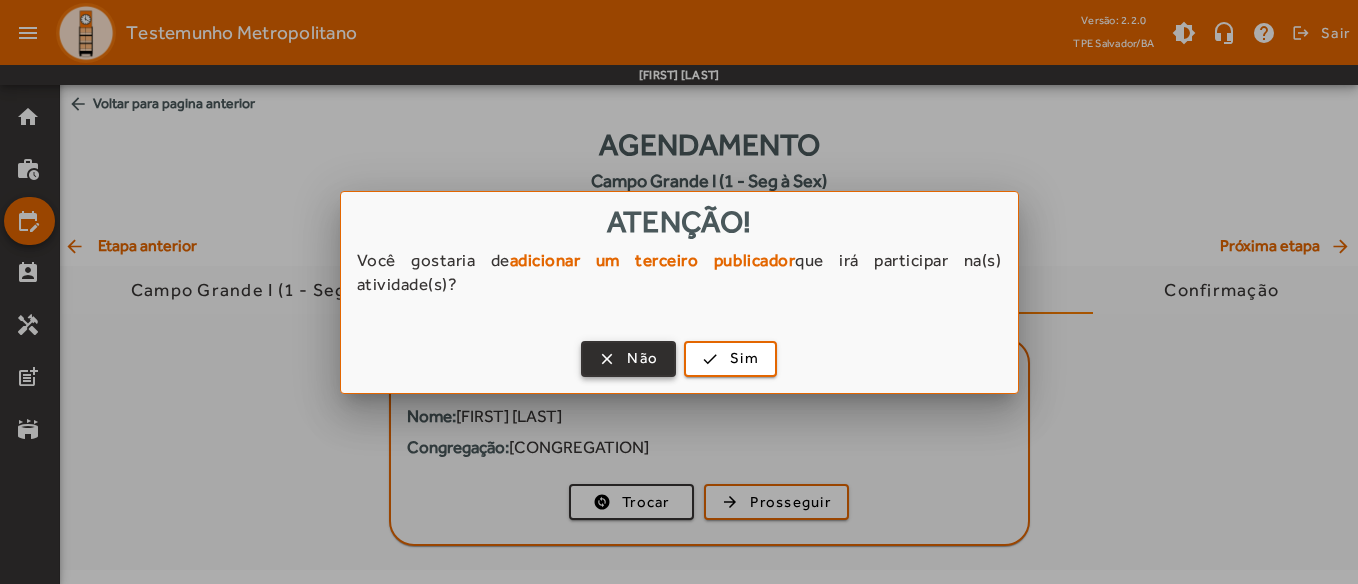 click on "Não" at bounding box center [642, 358] 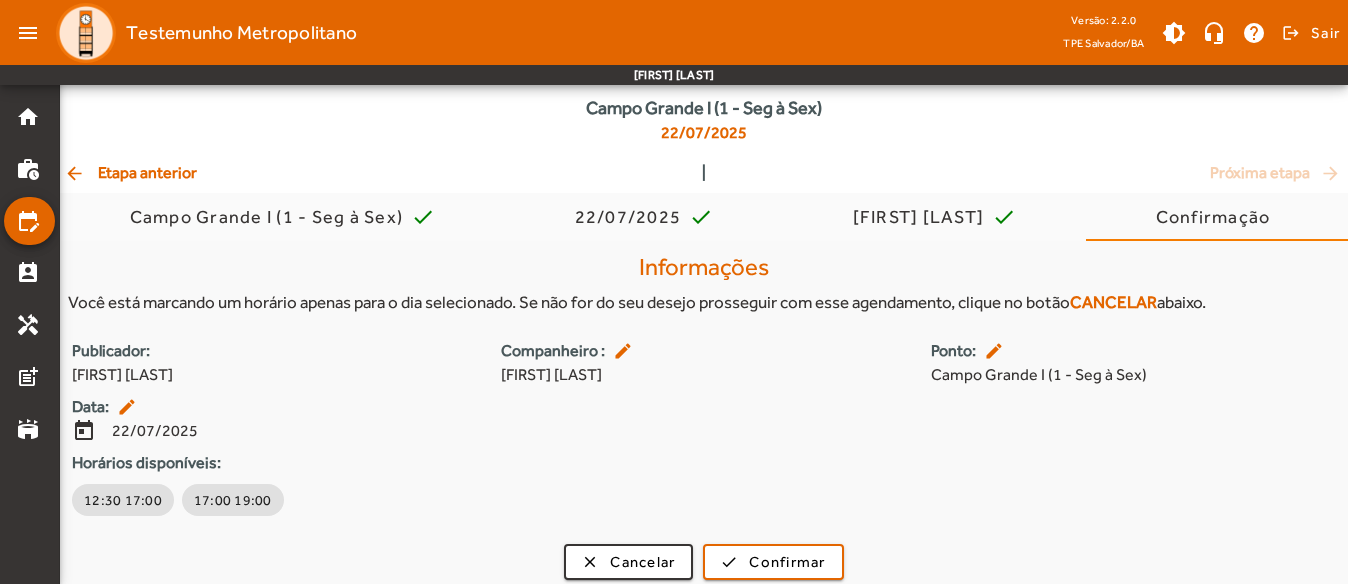 scroll, scrollTop: 0, scrollLeft: 0, axis: both 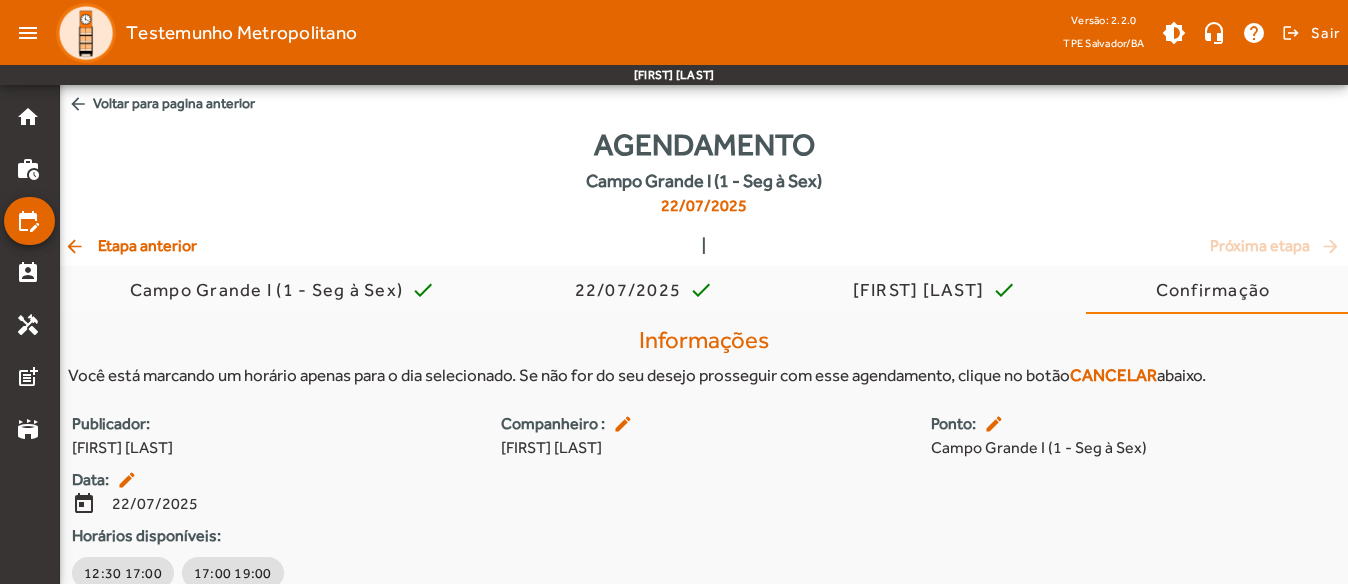 click on "arrow_back  Etapa anterior" 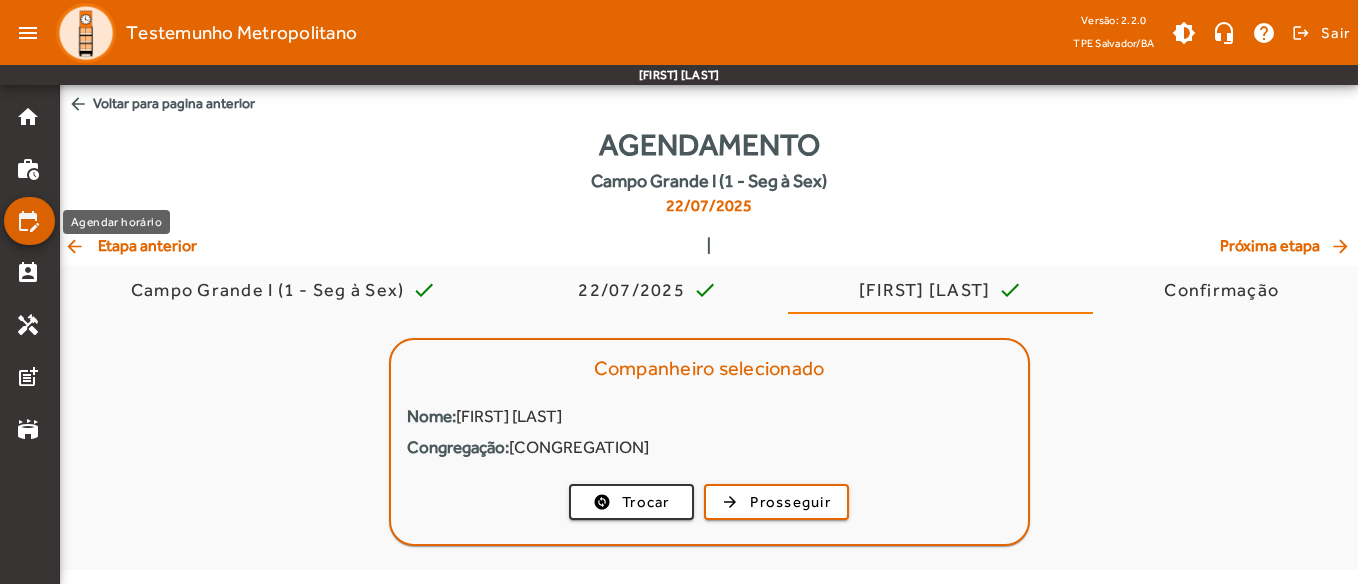 click on "edit_calendar" 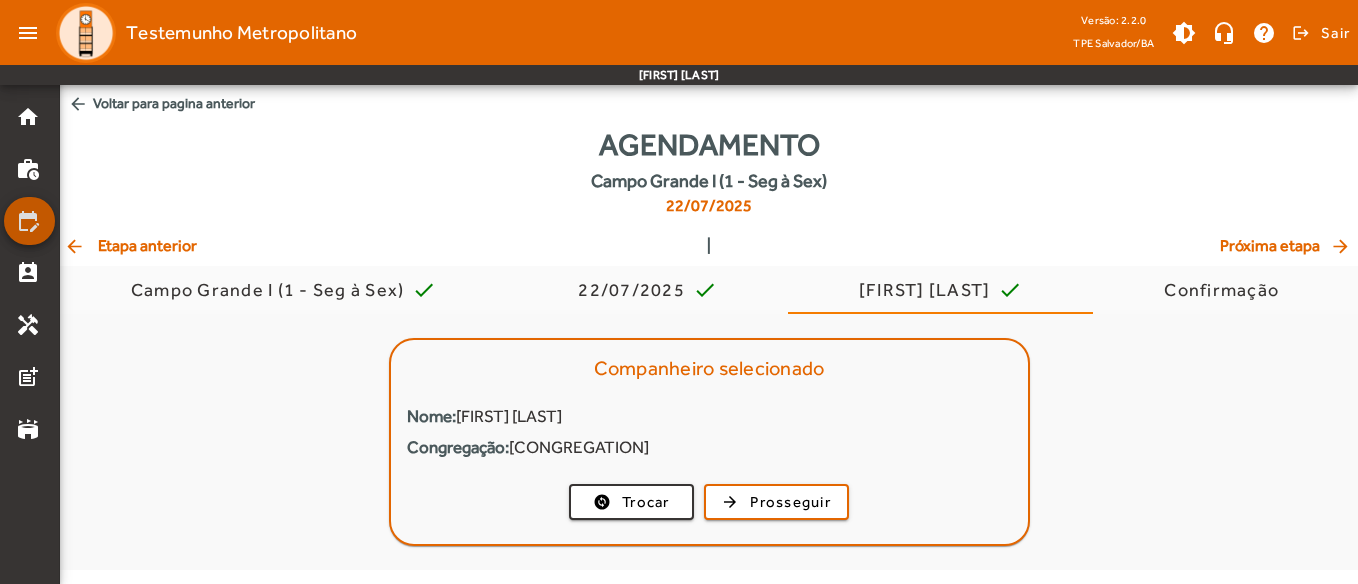 click on "edit_calendar" 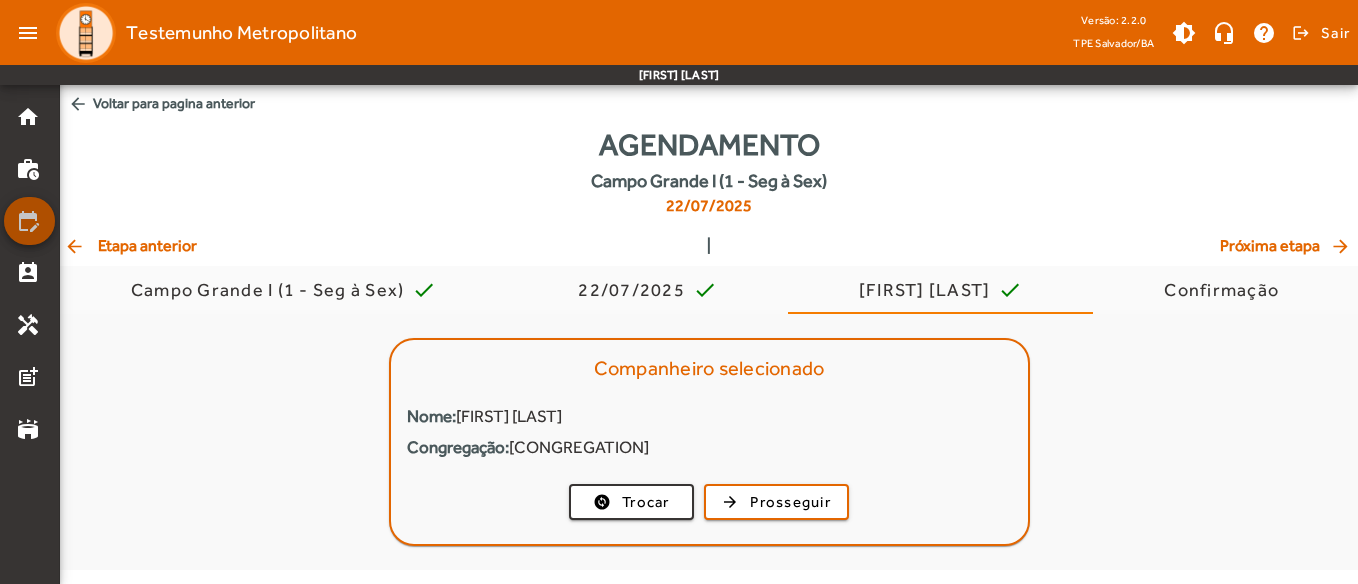 click on "edit_calendar" 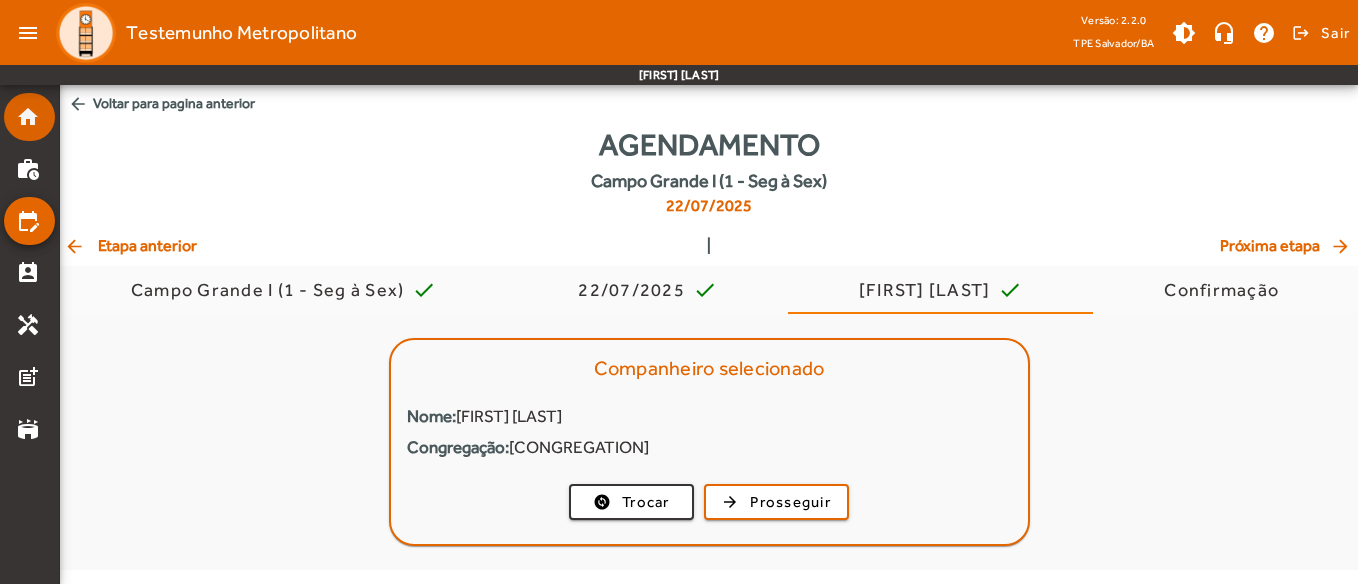 click on "home" 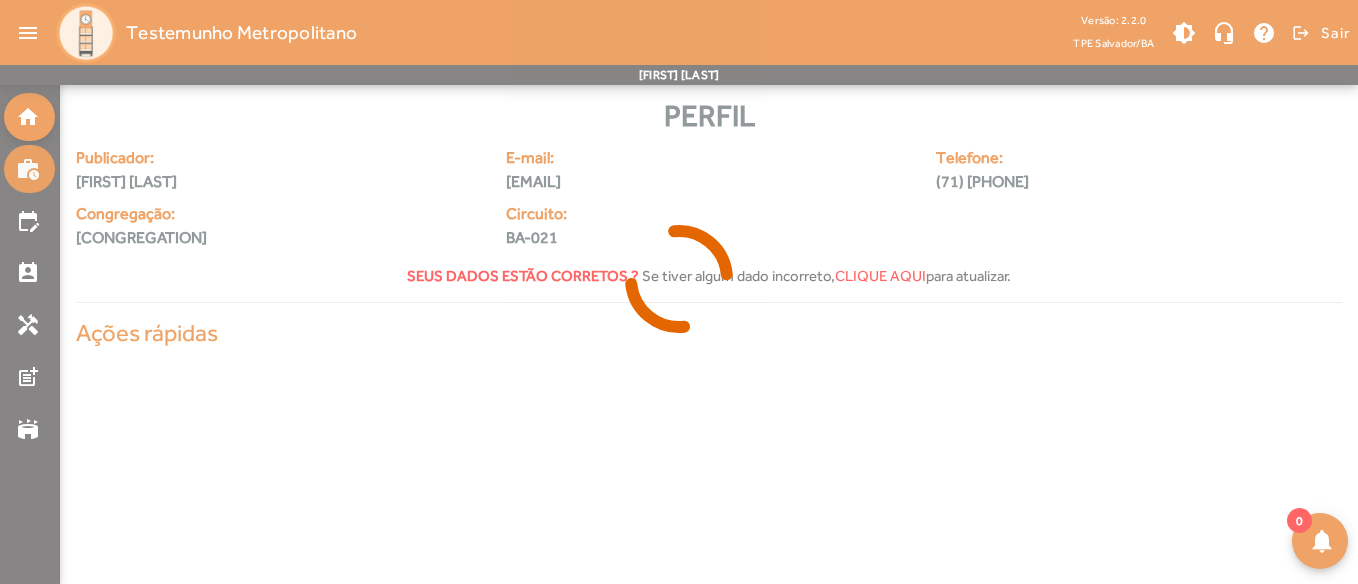 click 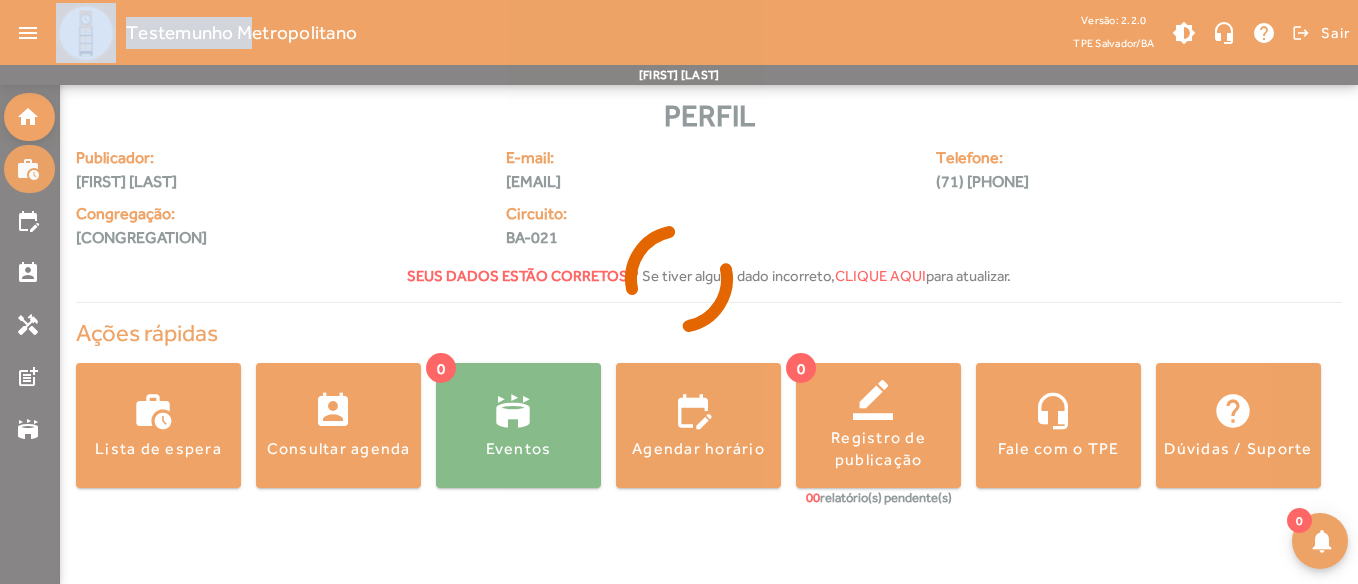 click 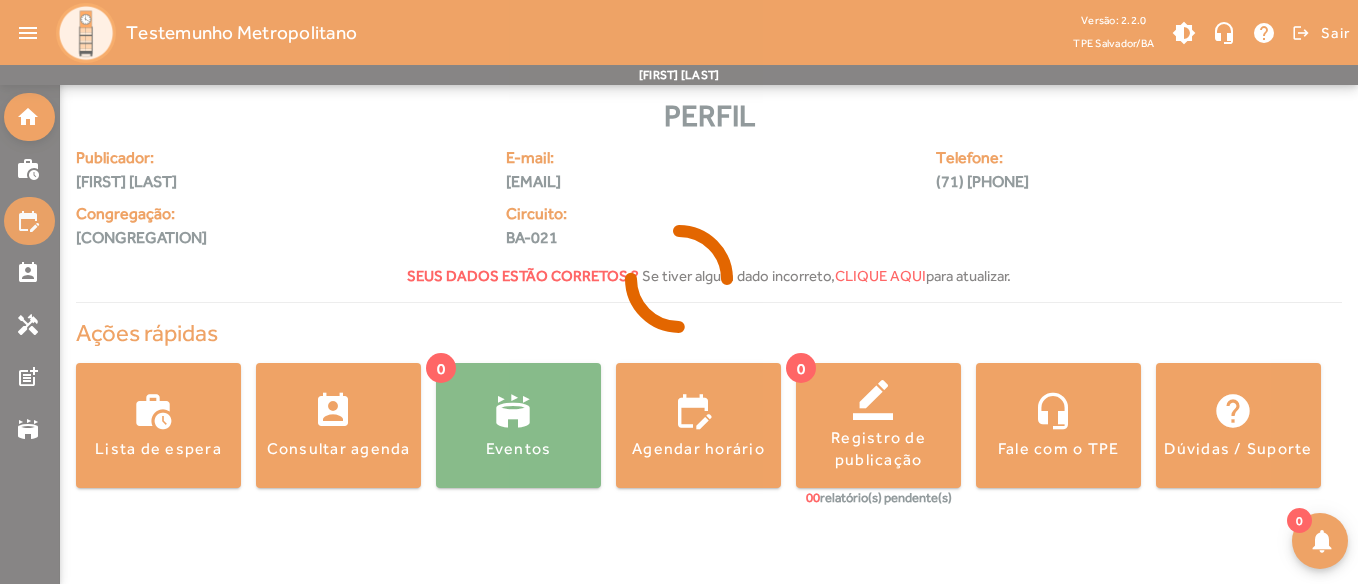drag, startPoint x: 30, startPoint y: 158, endPoint x: 31, endPoint y: 207, distance: 49.010204 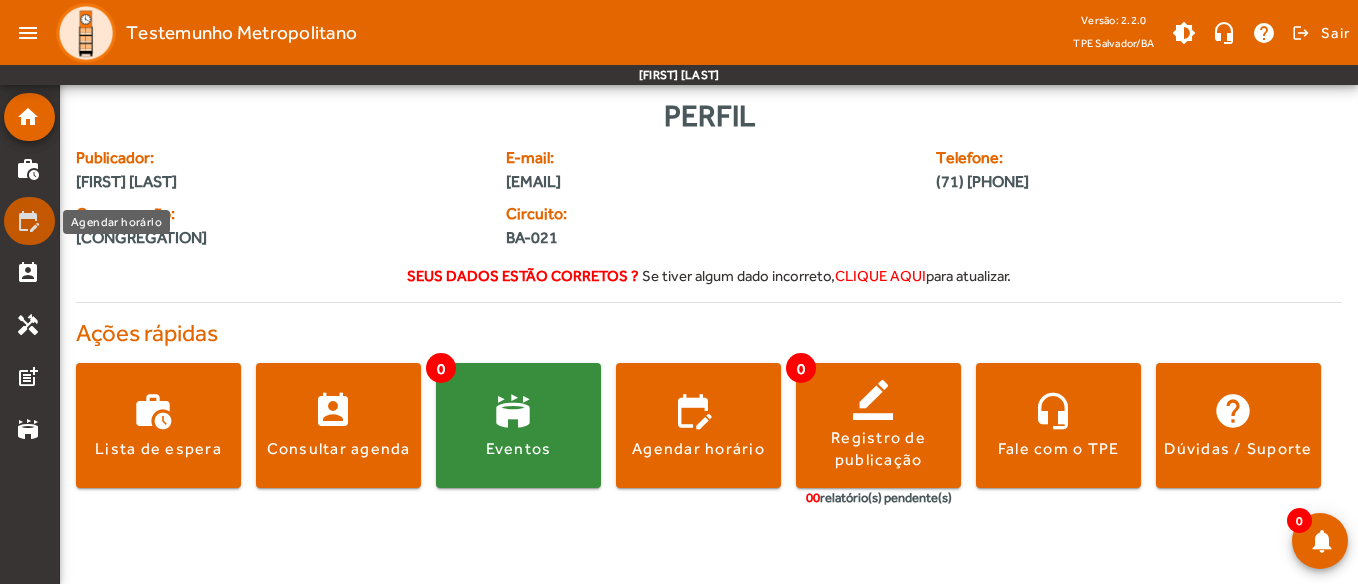 click on "edit_calendar" 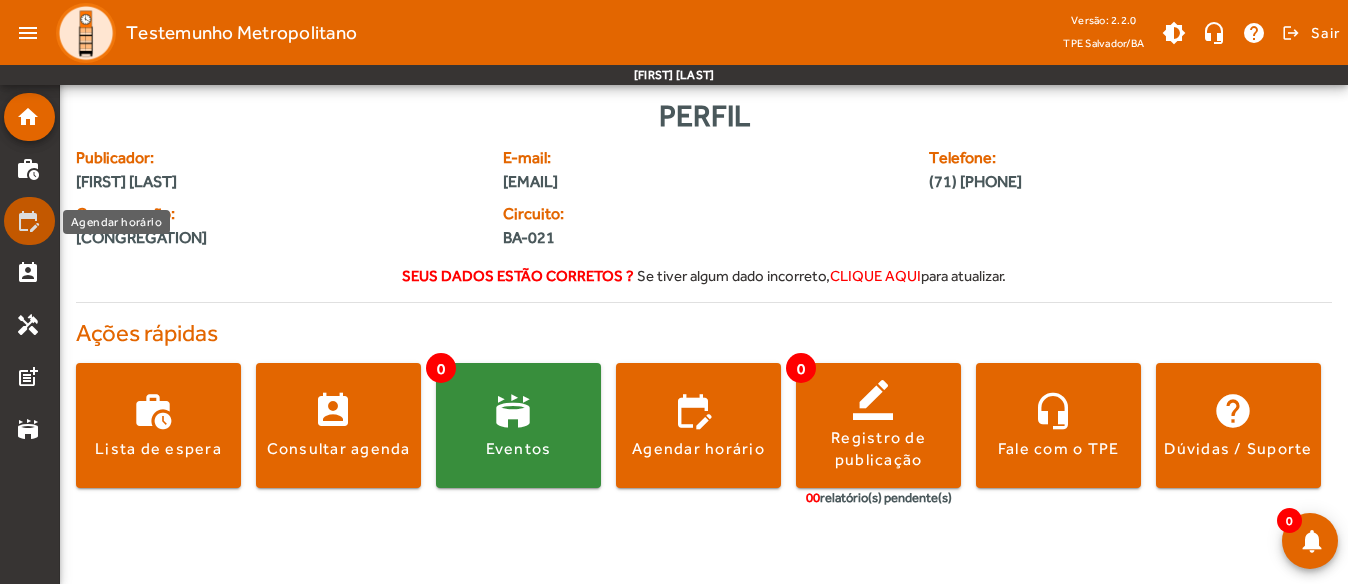 click on "edit_calendar" 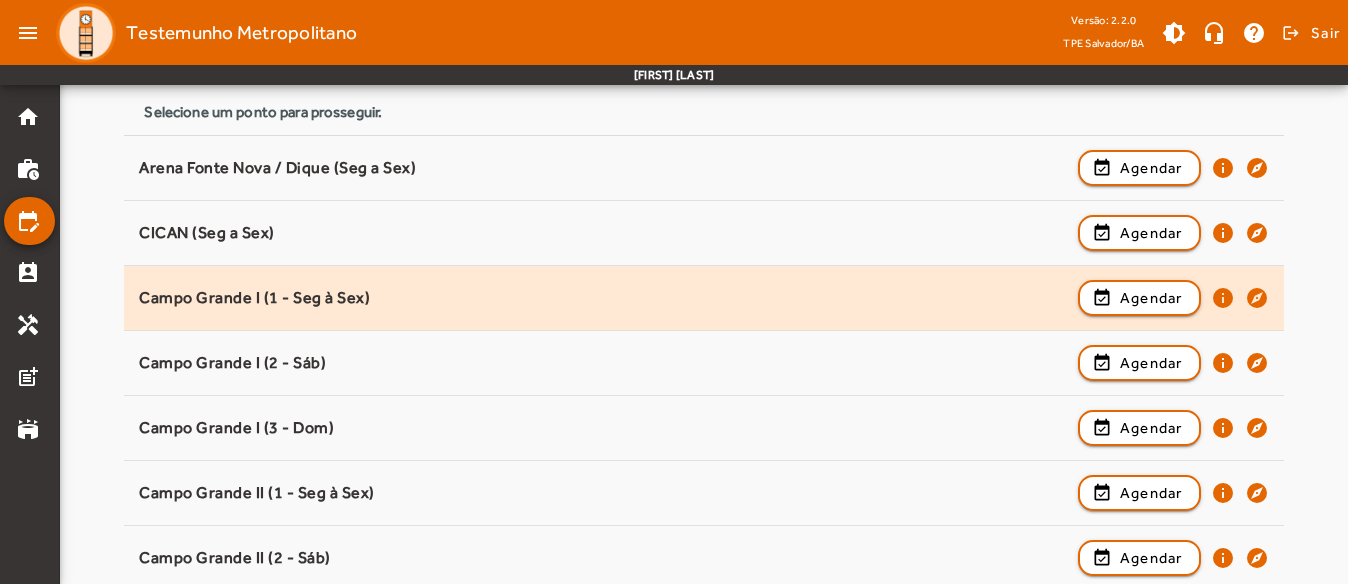 scroll, scrollTop: 300, scrollLeft: 0, axis: vertical 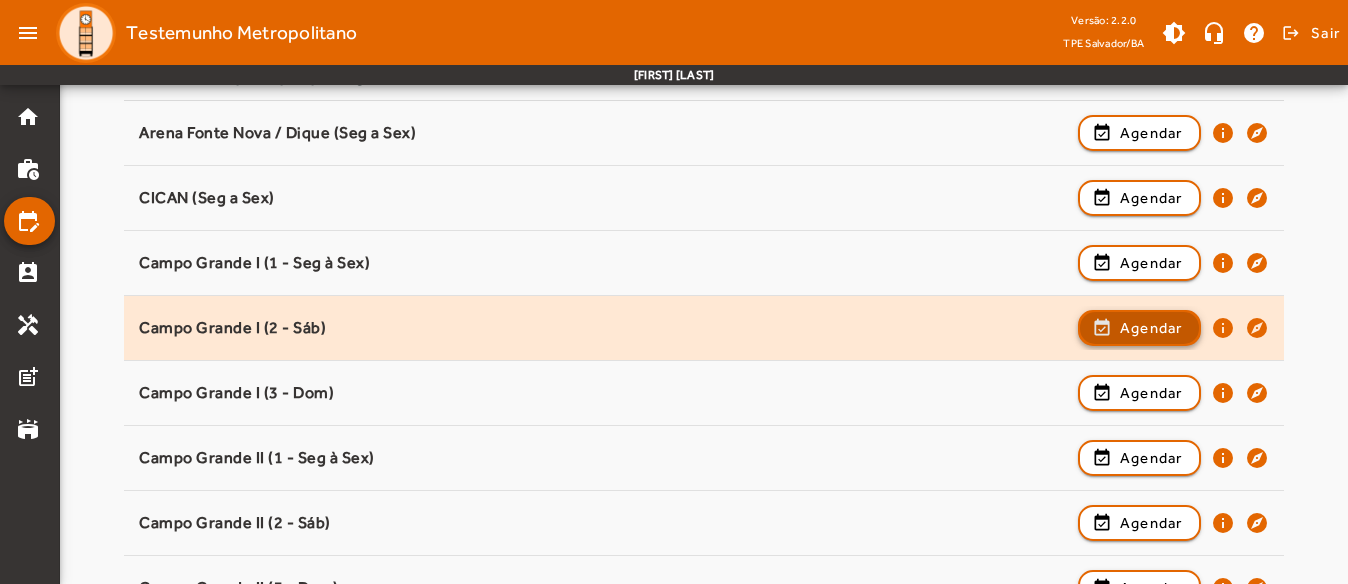 click on "Agendar" 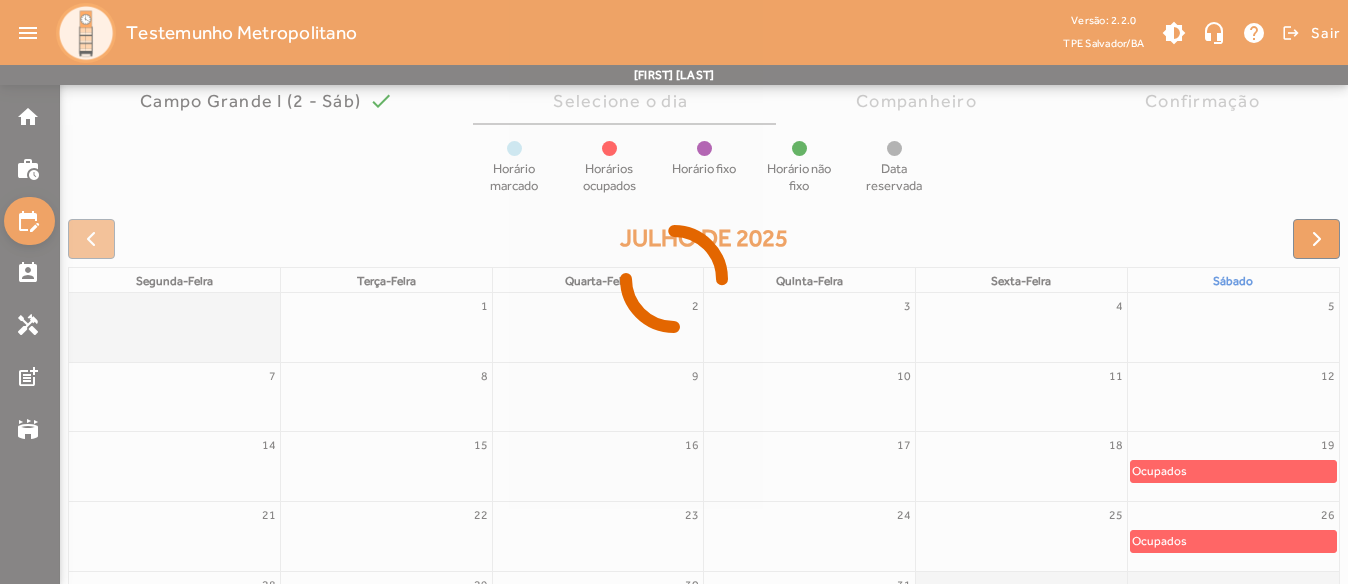 scroll, scrollTop: 200, scrollLeft: 0, axis: vertical 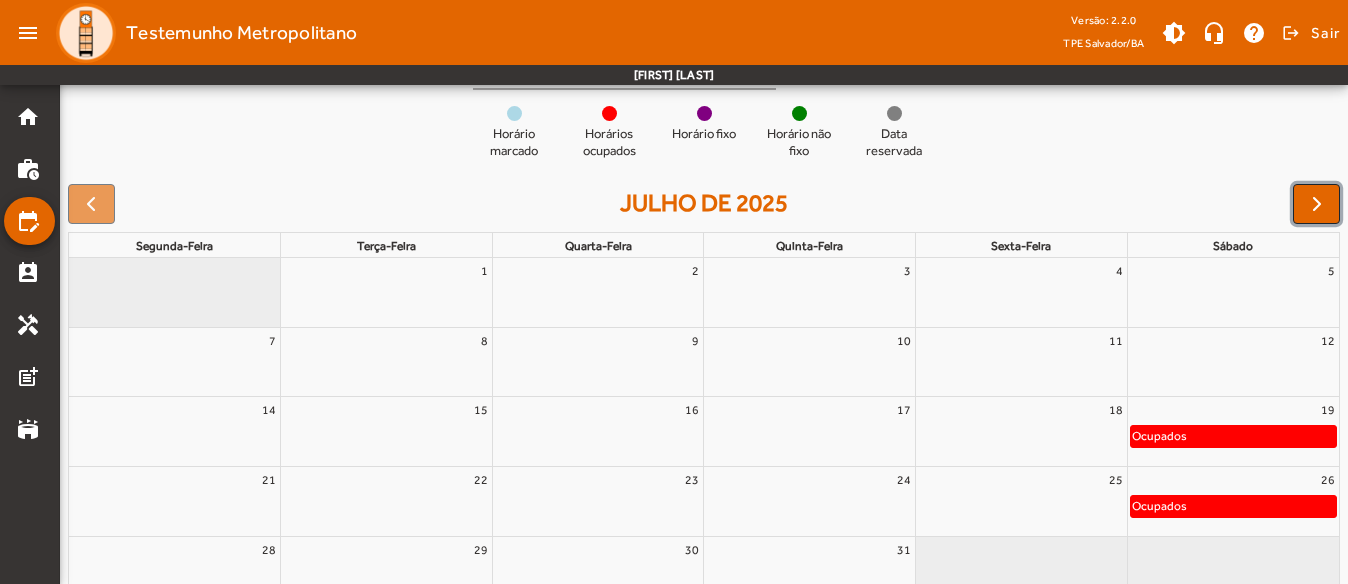 click at bounding box center (1316, 204) 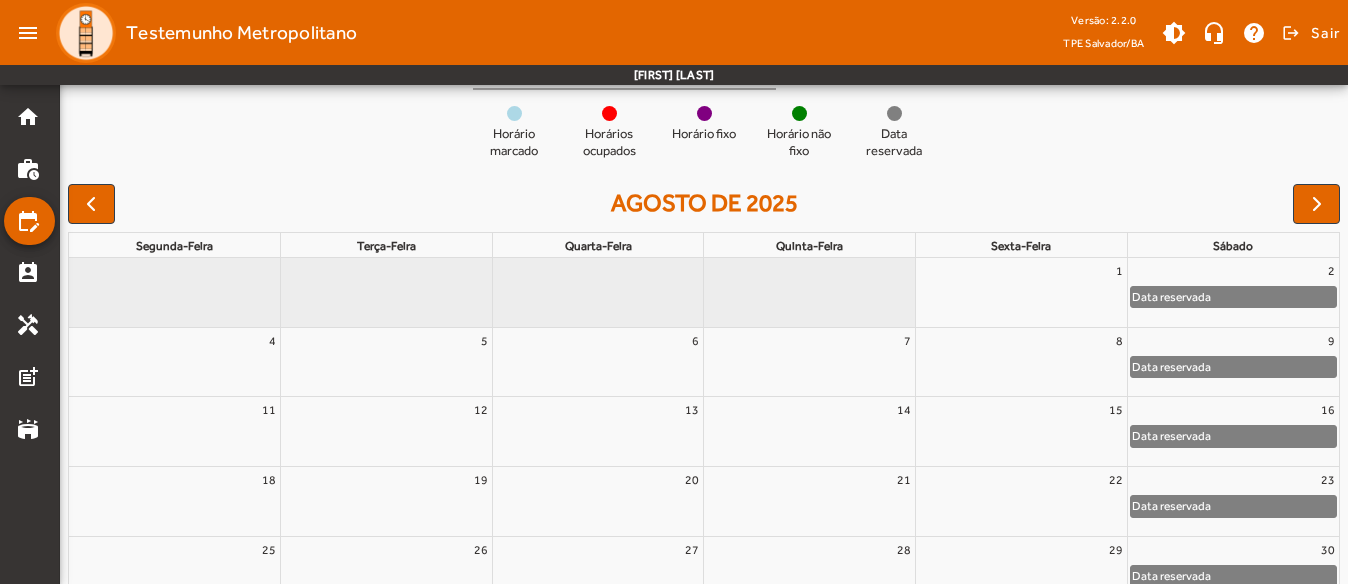 click on "agosto de 2025 segunda-feira terça-feira quarta-feira quinta-feira sexta-feira sábado         1 2 Data reservada 4 5 6 7 8 9 Data reservada 11 12 13 14 15 16 Data reservada 18 19 20 21 22 23 Data reservada 25 26 27 28 29 30 Data reservada" at bounding box center (704, 431) 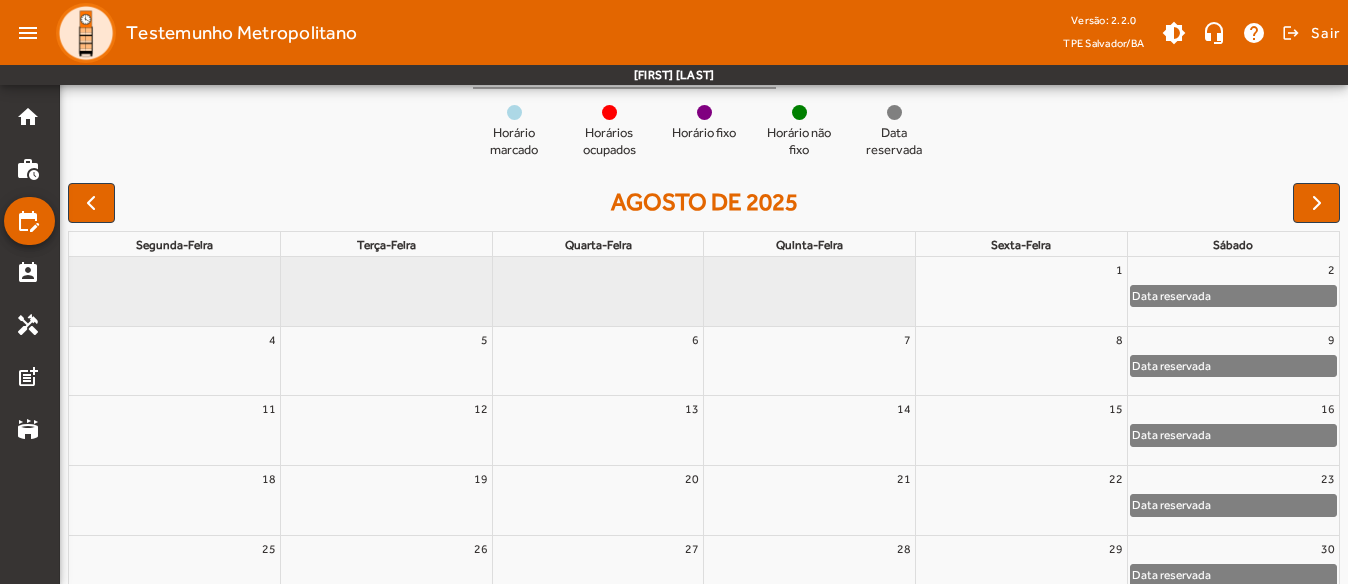 scroll, scrollTop: 302, scrollLeft: 0, axis: vertical 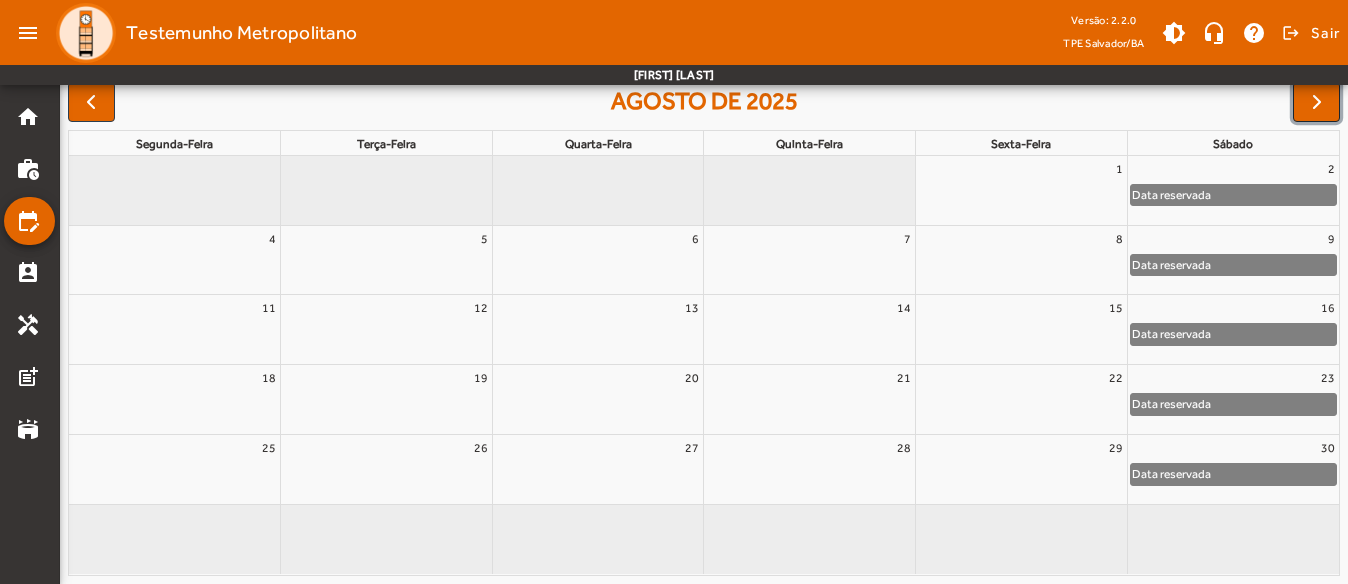 click at bounding box center [1316, 102] 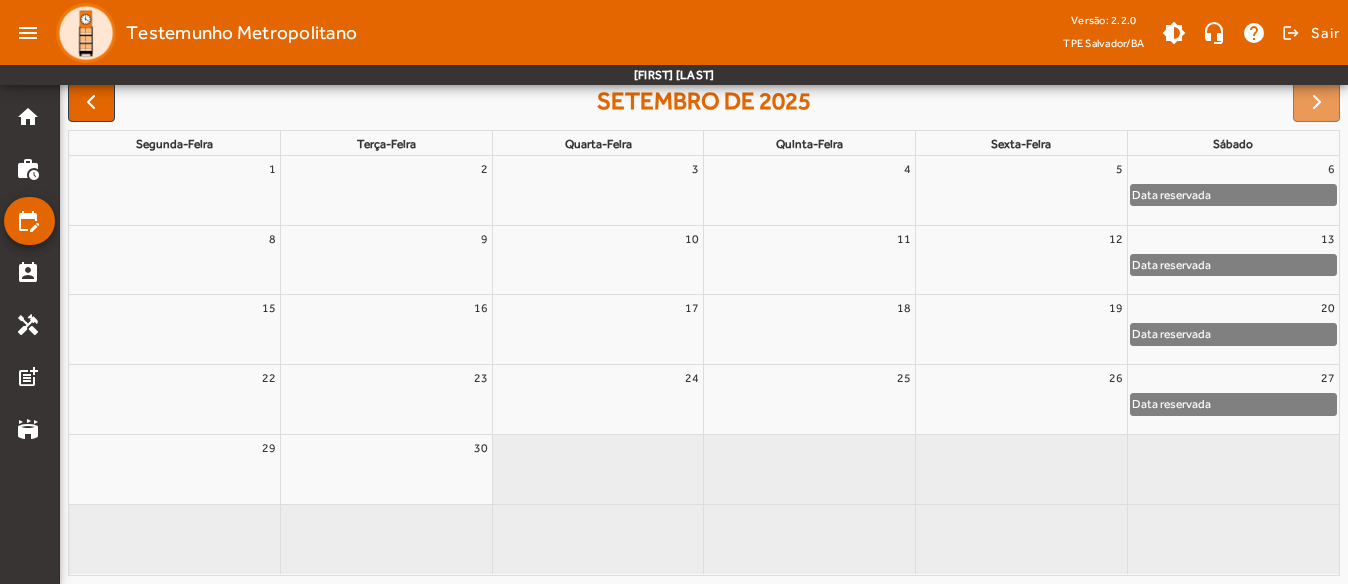 click at bounding box center (1316, 102) 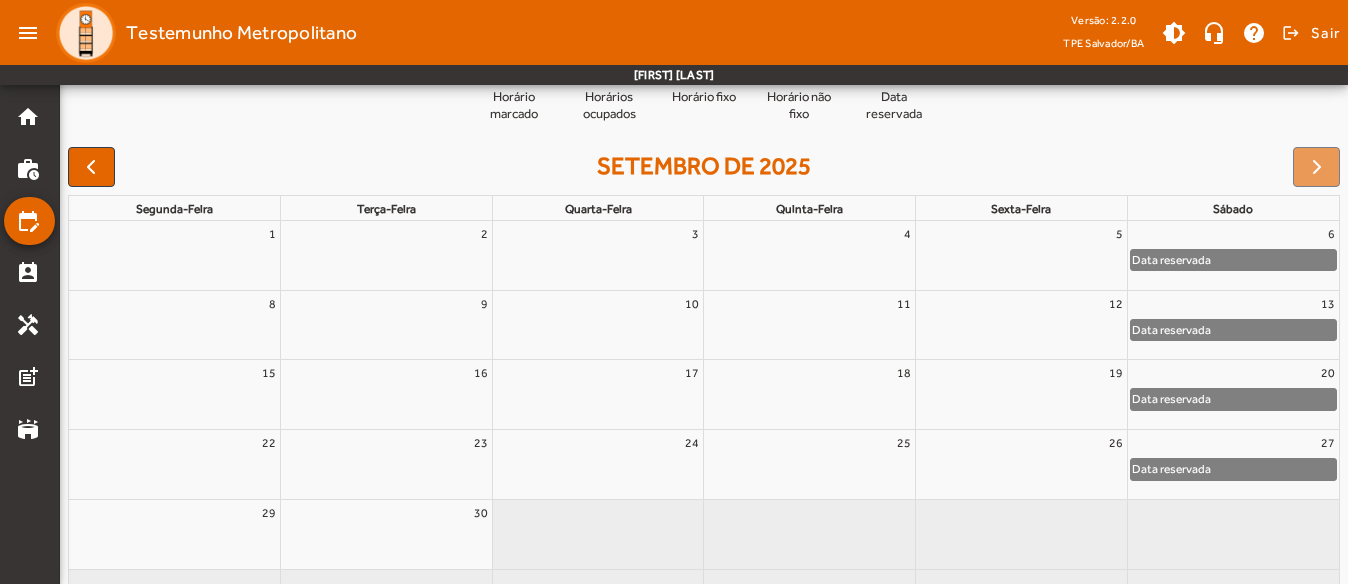 scroll, scrollTop: 202, scrollLeft: 0, axis: vertical 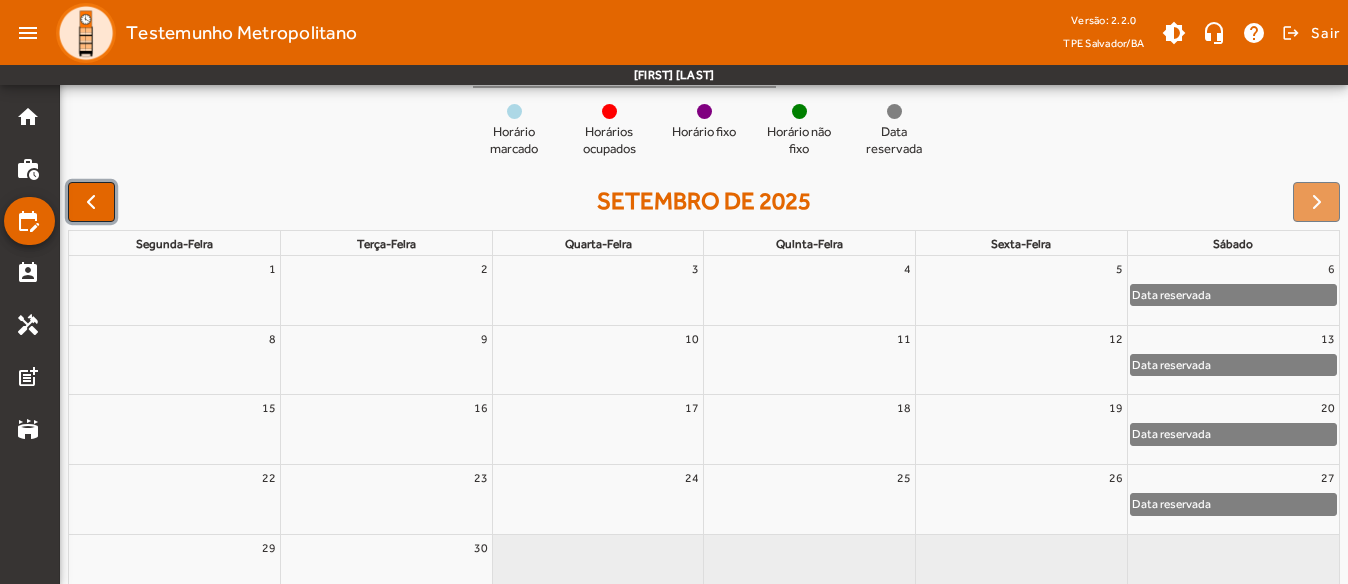 click at bounding box center (91, 202) 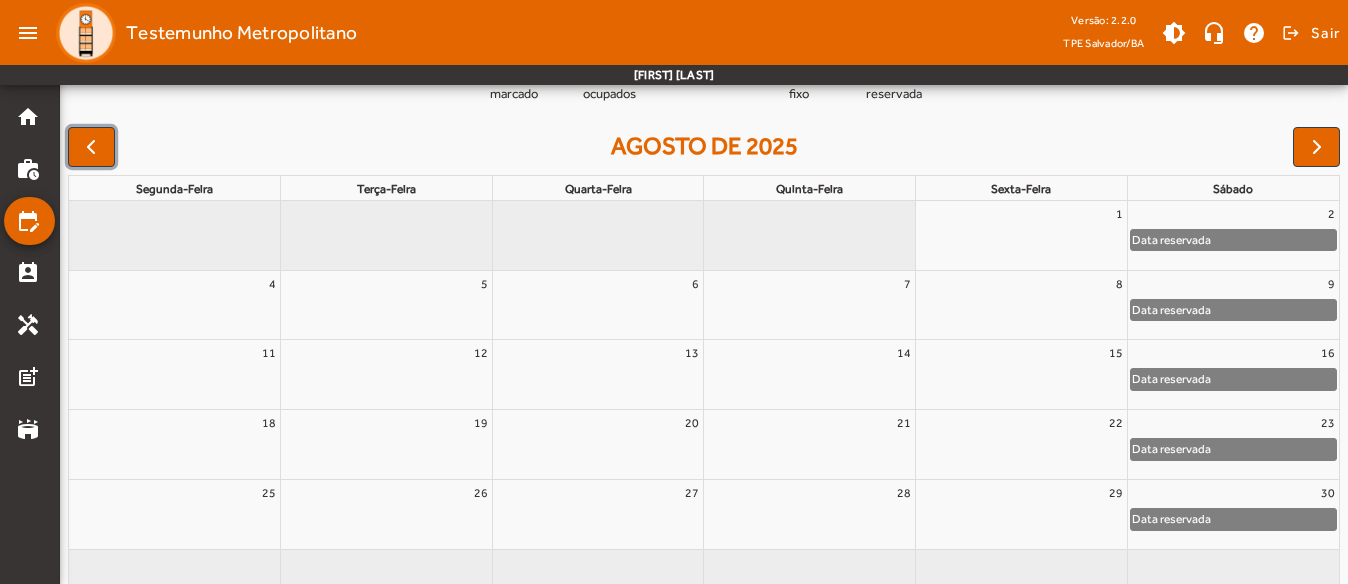 scroll, scrollTop: 202, scrollLeft: 0, axis: vertical 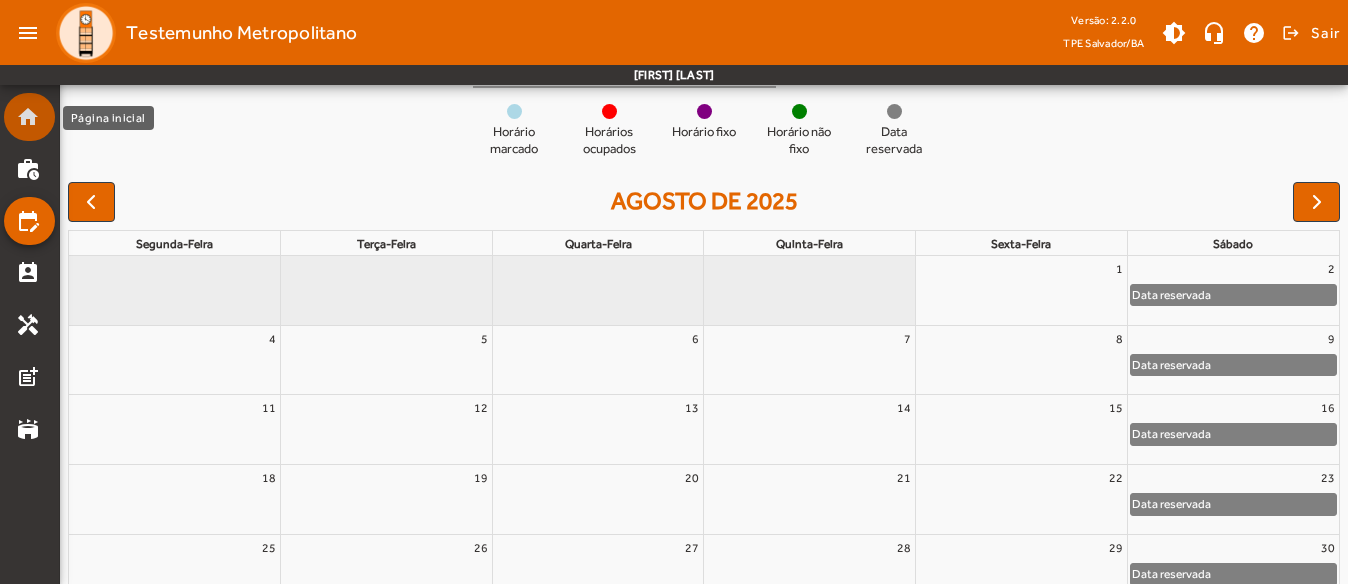 drag, startPoint x: 52, startPoint y: 121, endPoint x: 37, endPoint y: 117, distance: 15.524175 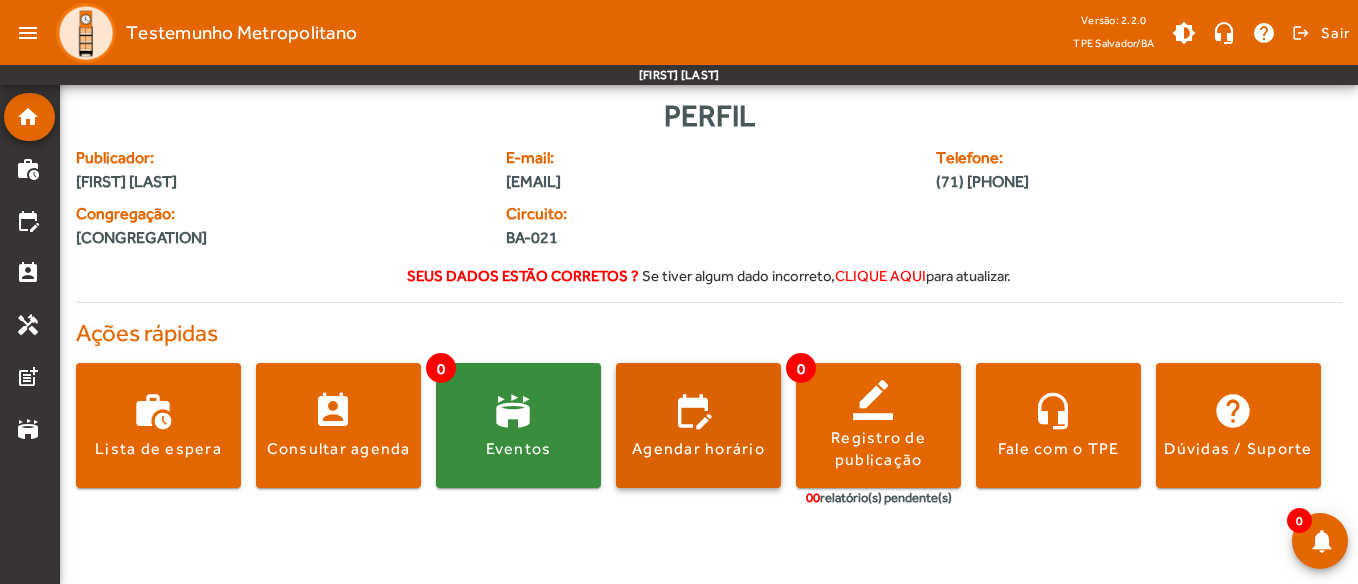 click 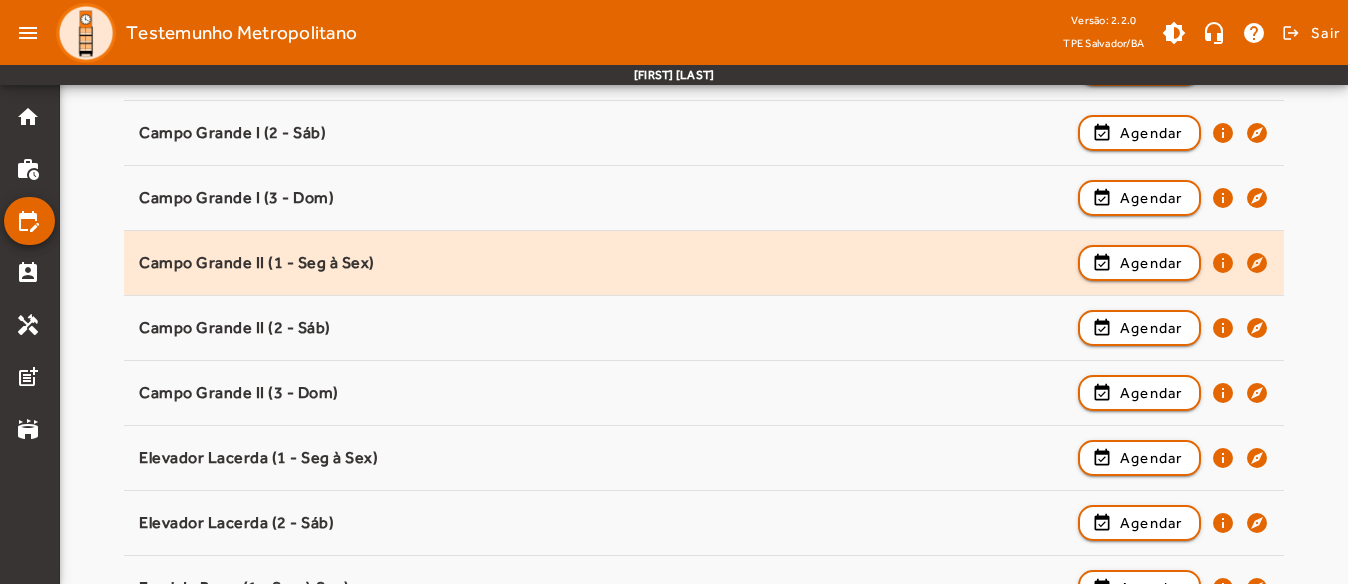 scroll, scrollTop: 500, scrollLeft: 0, axis: vertical 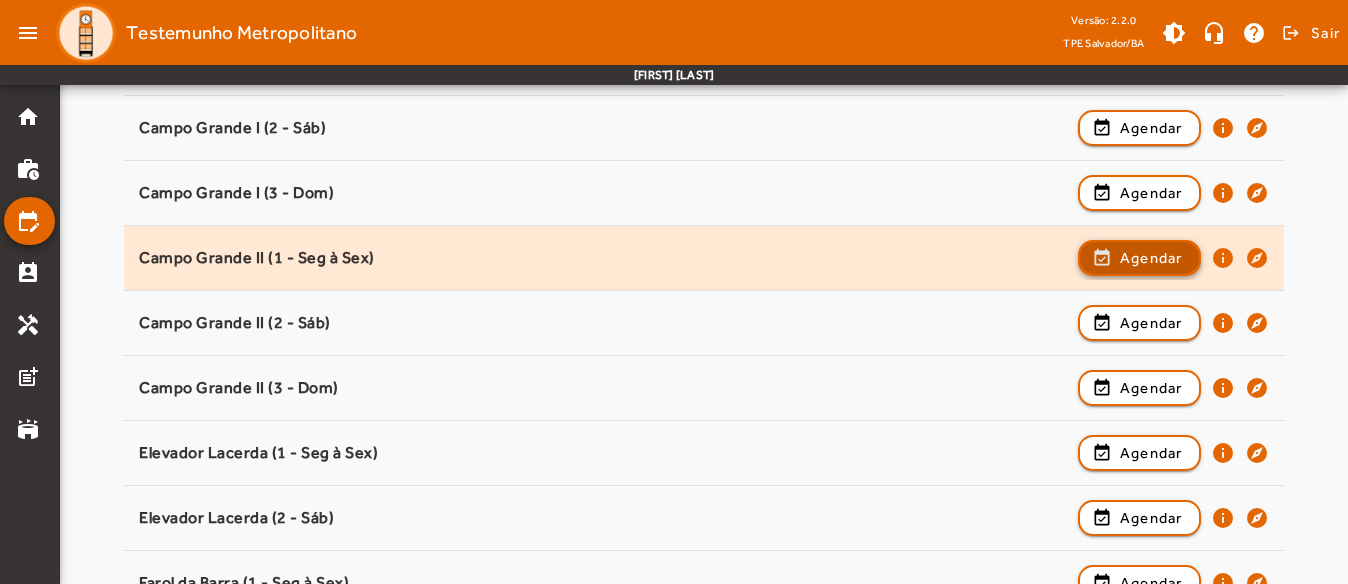 click on "Agendar" 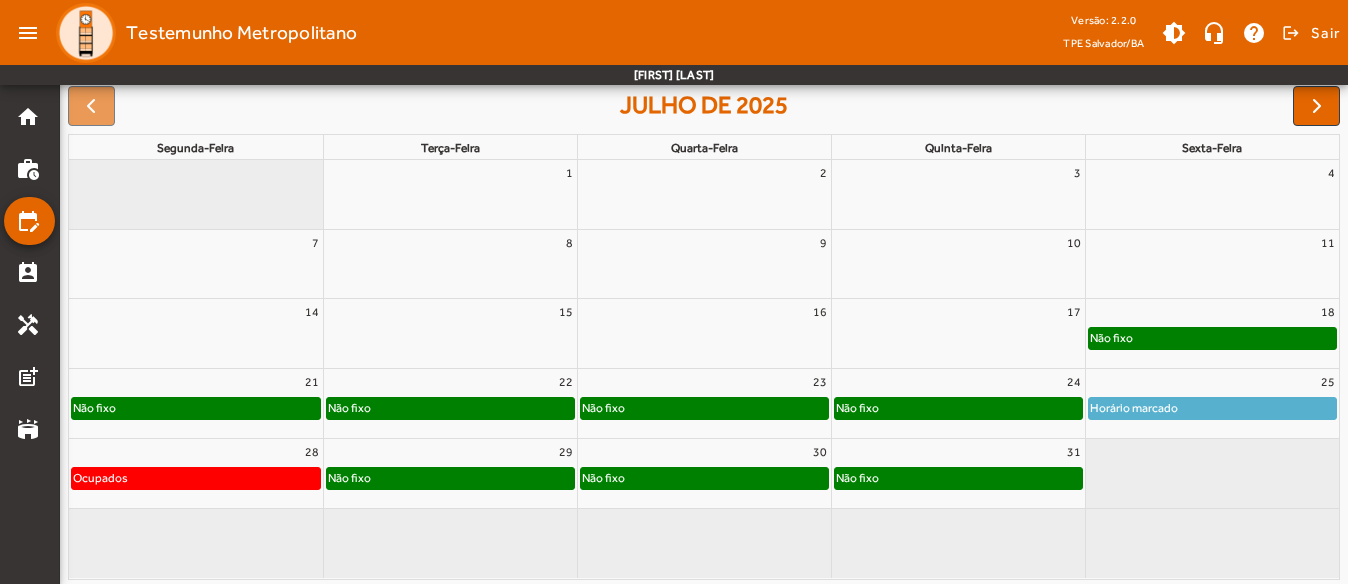 scroll, scrollTop: 300, scrollLeft: 0, axis: vertical 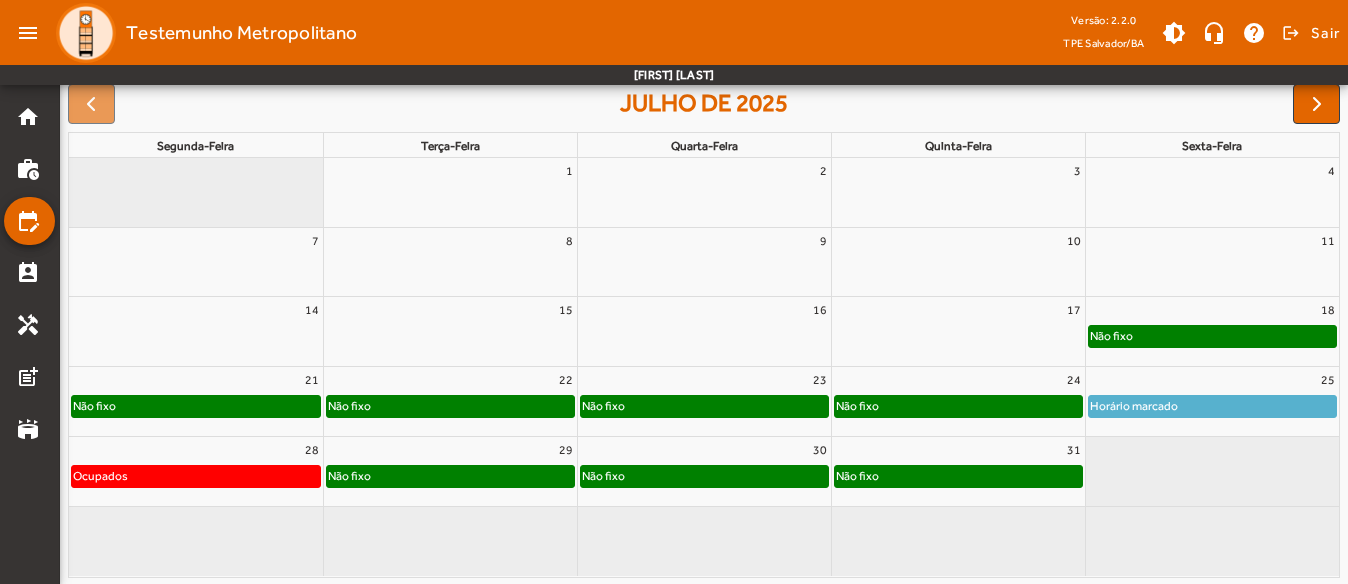 click on "22" at bounding box center (450, 380) 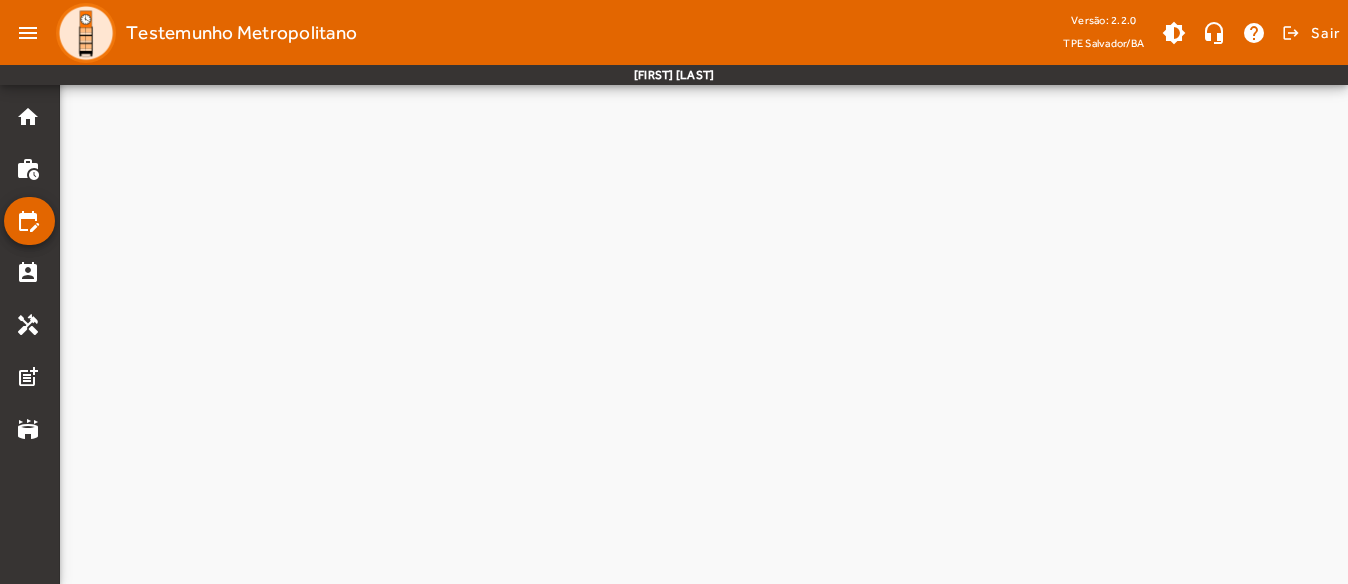 scroll, scrollTop: 0, scrollLeft: 0, axis: both 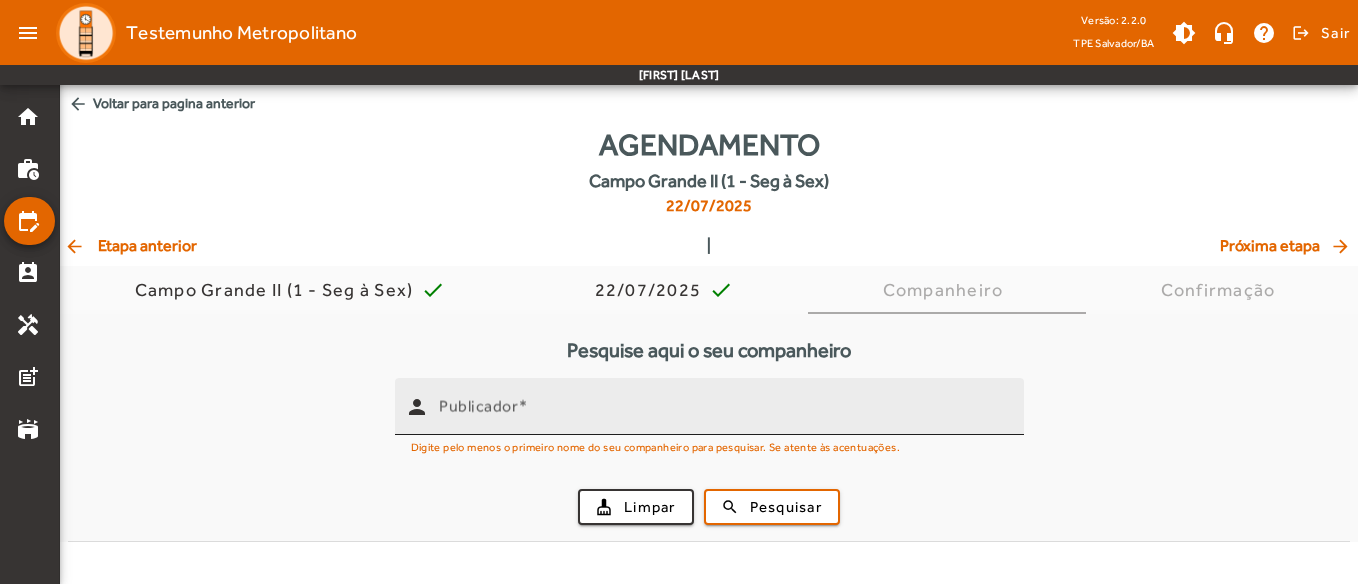 click on "Publicador" at bounding box center [478, 406] 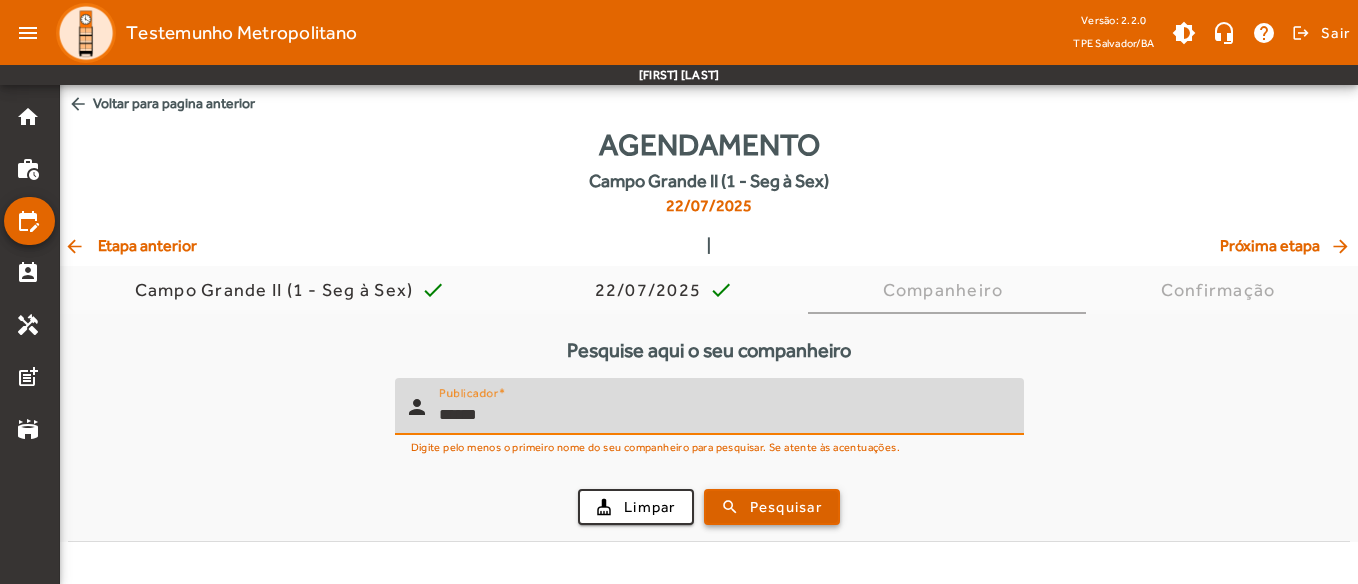 type on "******" 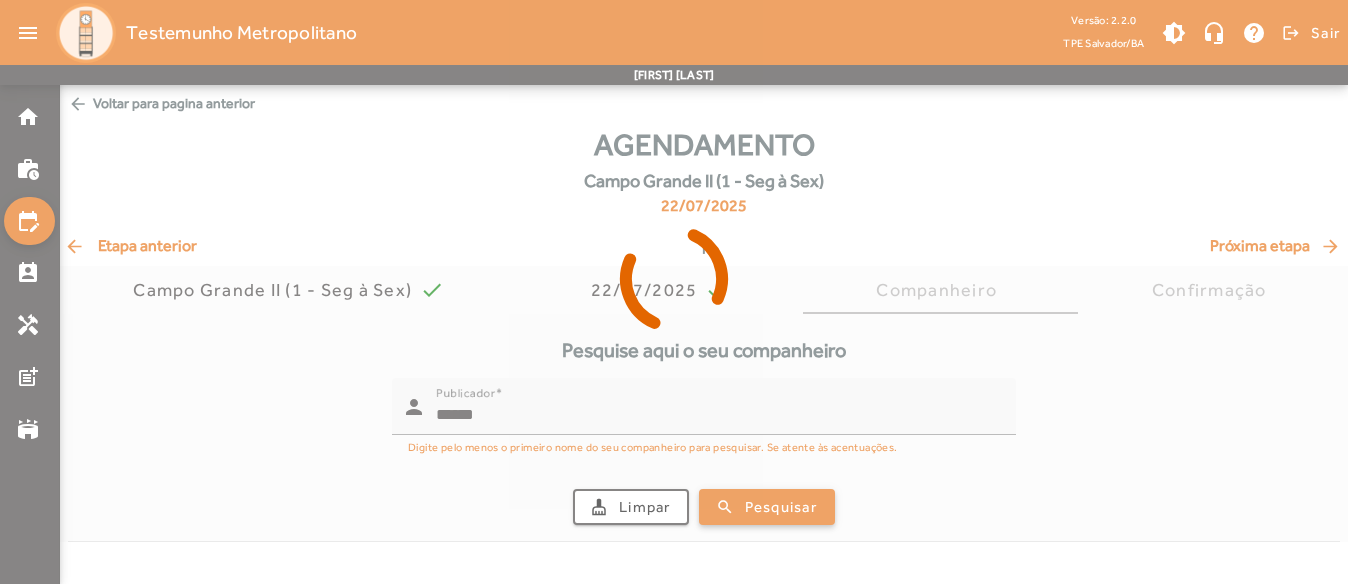 scroll 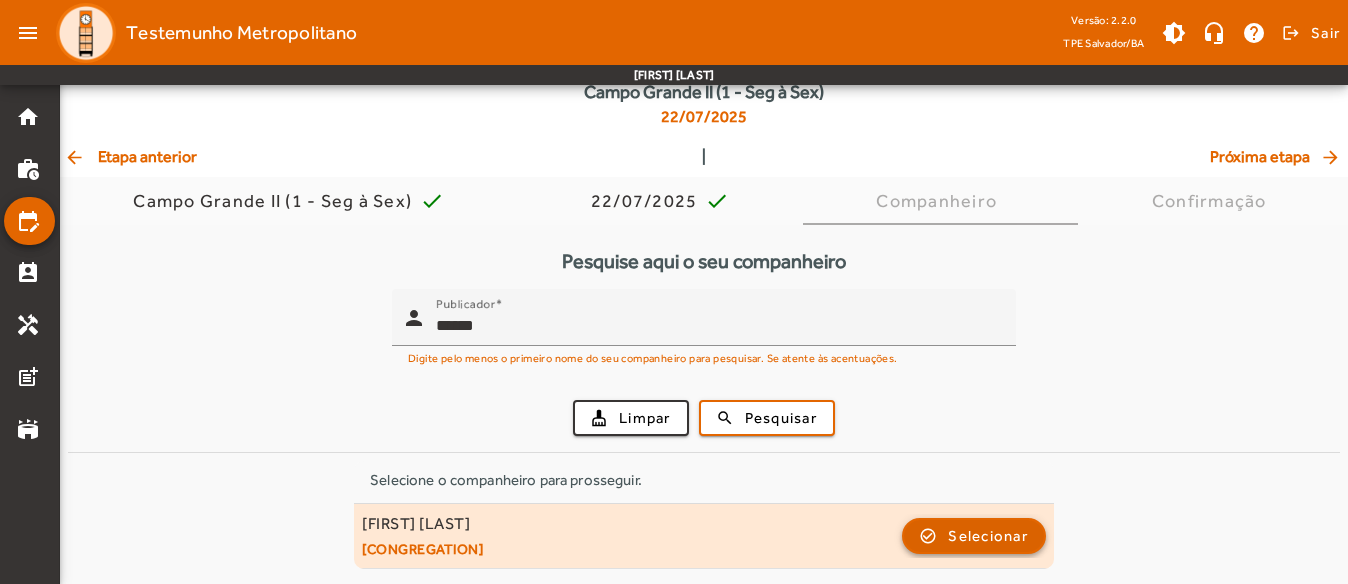 click on "Selecionar" 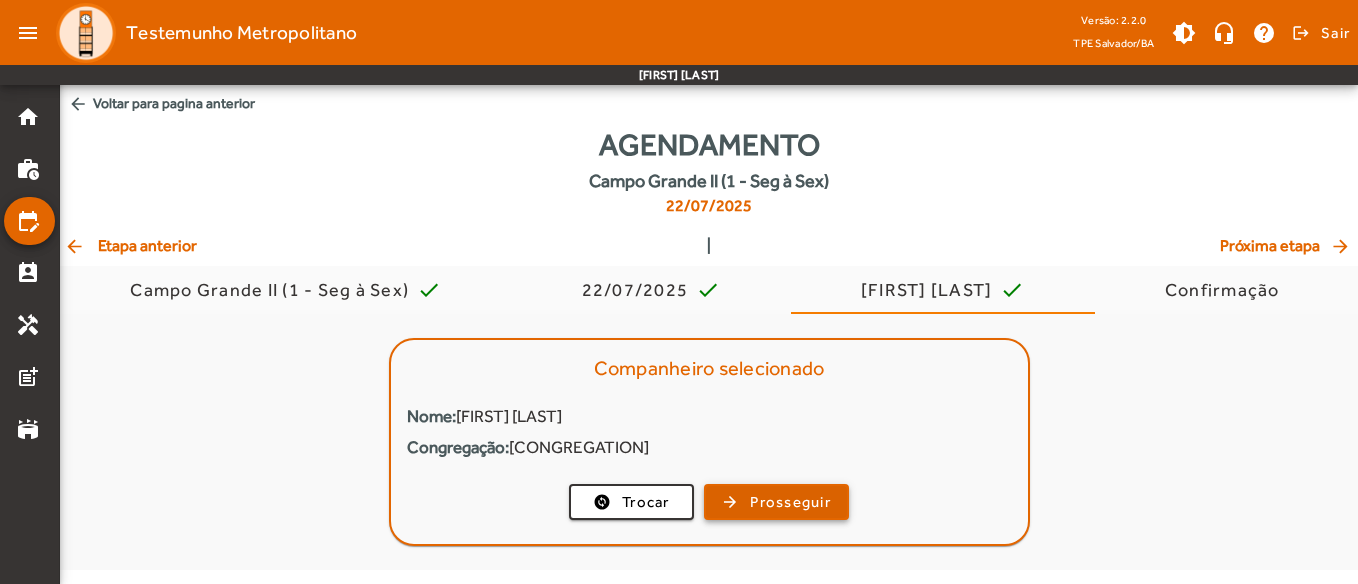 click on "Prosseguir" 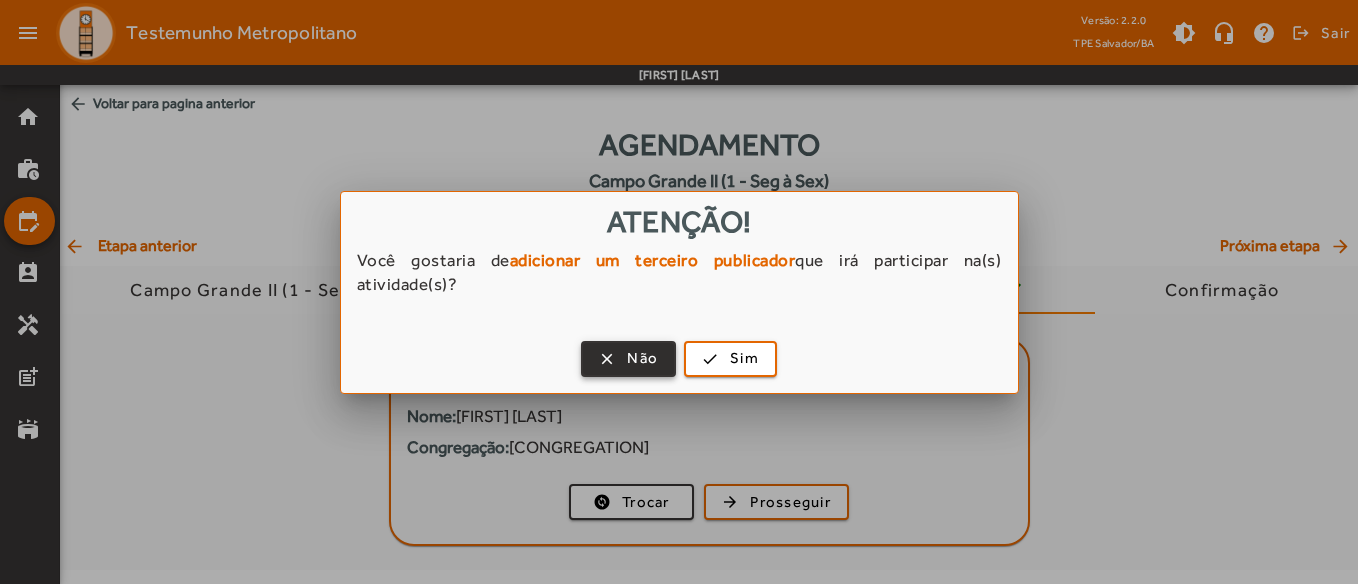 click at bounding box center (628, 359) 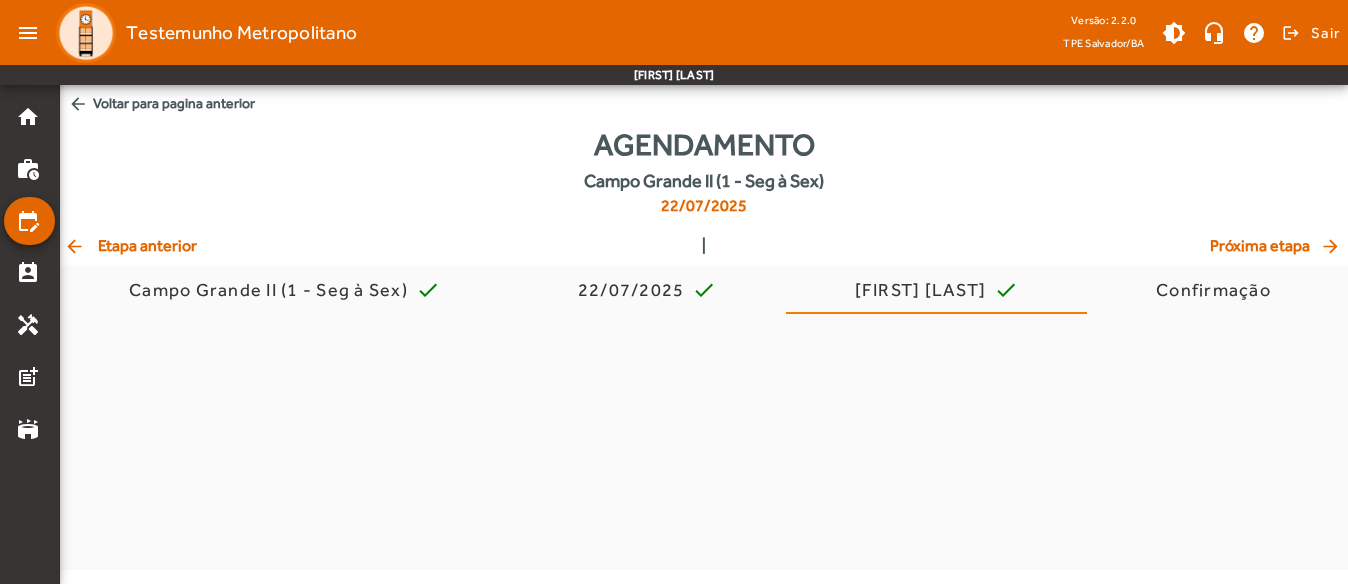 click at bounding box center (704, 442) 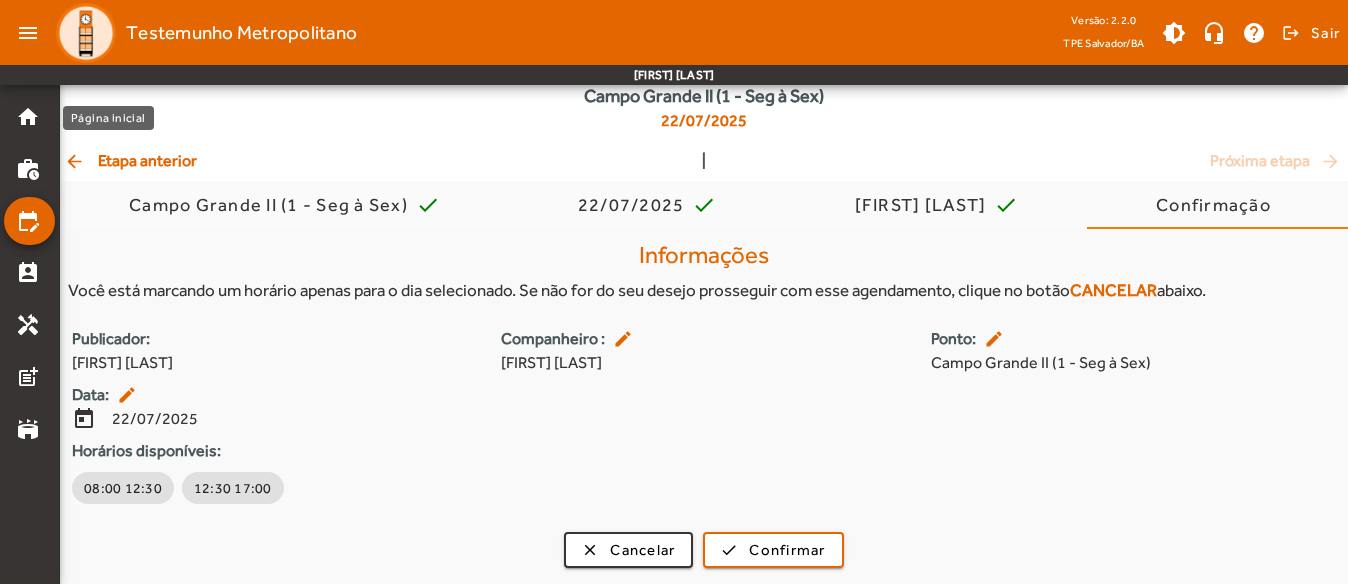 click on "Agendamento   Campo Grande II (1 - Seg à Sex)    22/07/2025" 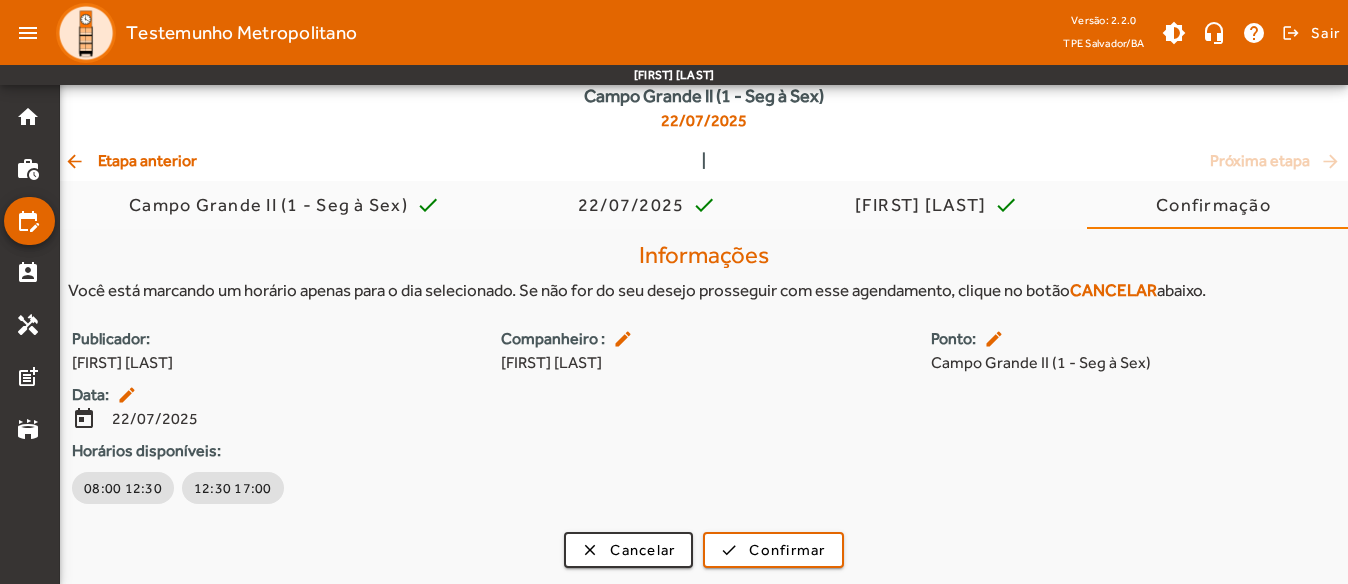 click on "arrow_back  Etapa anterior" 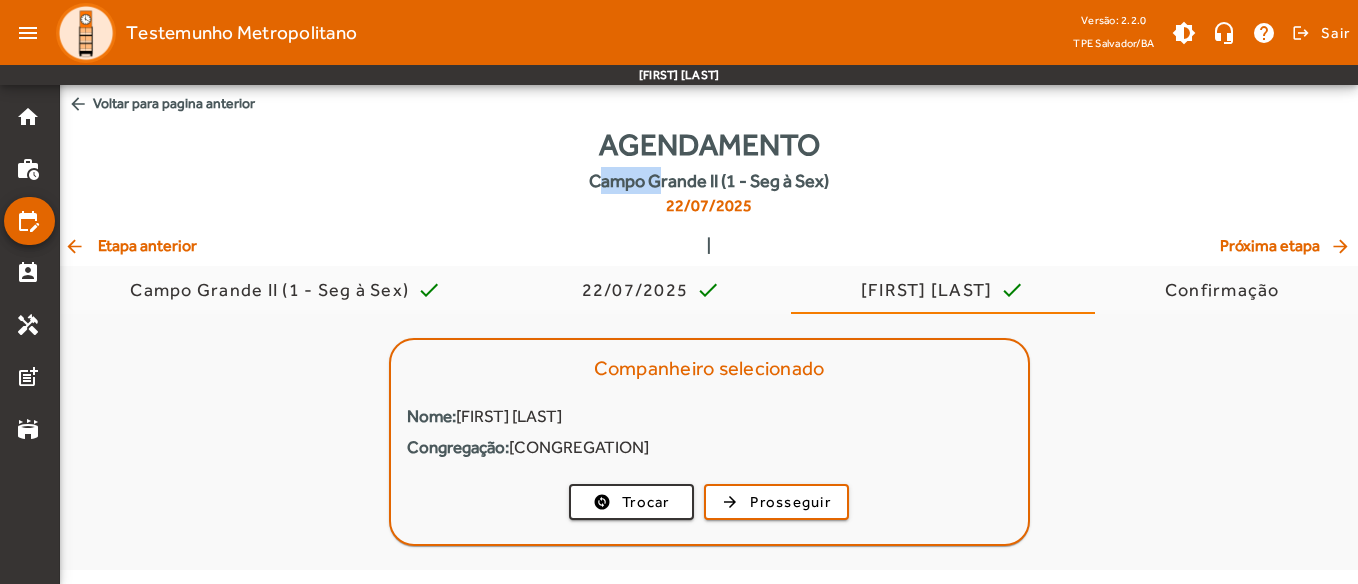 click on "Agendamento   Campo Grande II (1 - Seg à Sex)    22/07/2025" 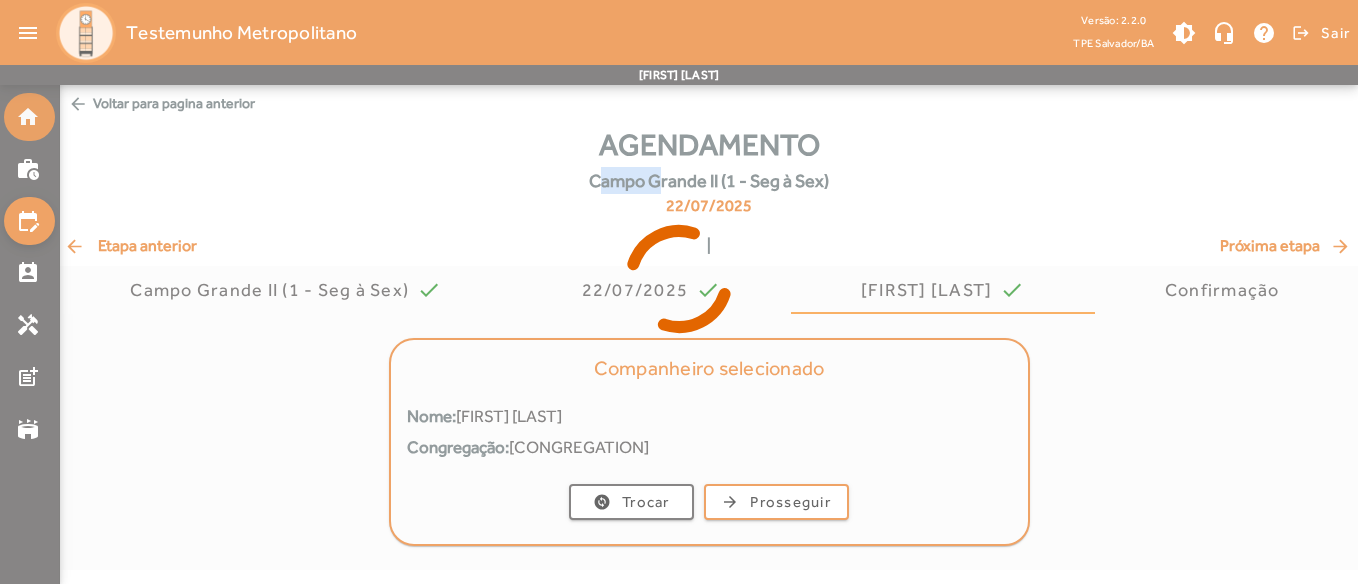 drag, startPoint x: 153, startPoint y: 160, endPoint x: 33, endPoint y: 125, distance: 125 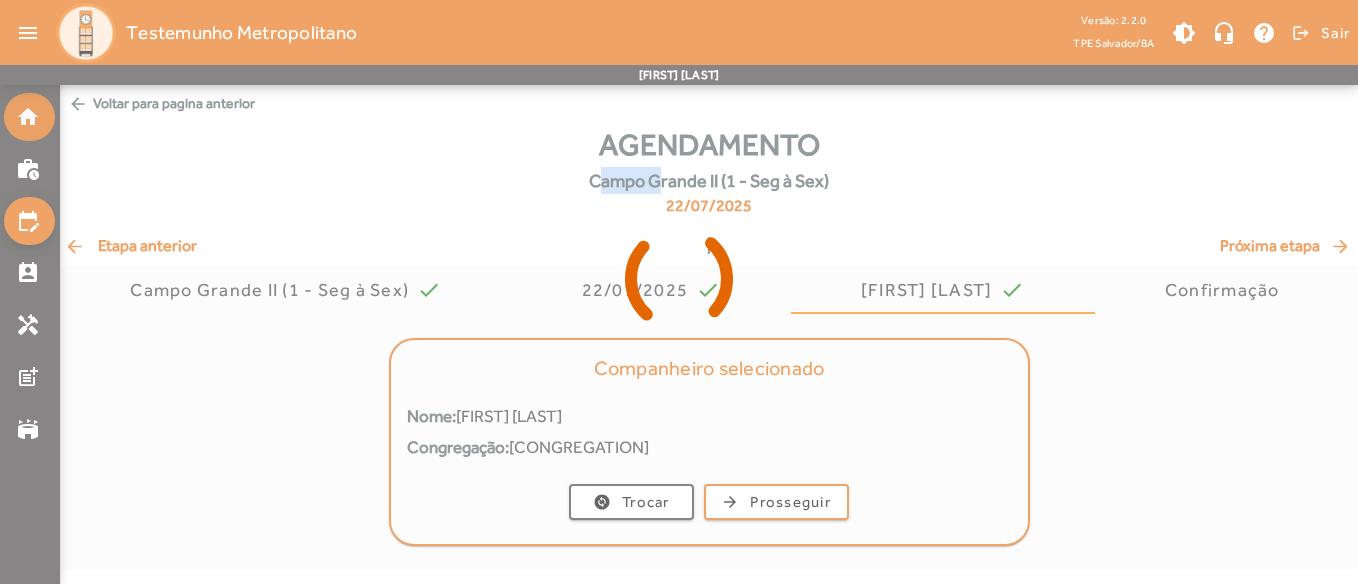 click on "home" 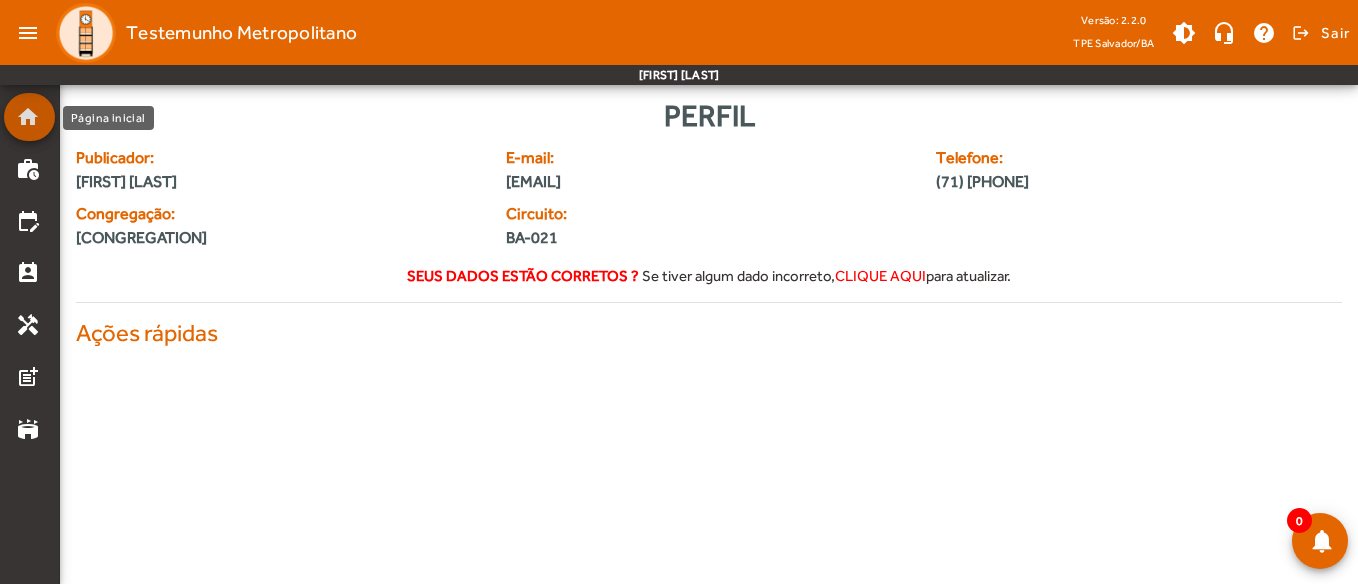 click on "menu   Testemunho Metropolitano   Versão: 2.2.0   TPE Salvador/[STATE]  brightness_medium headset_mic help logout  Sair   [FIRST] [LAST]  home work_history edit_calendar perm_contact_calendar handyman post_add stadium  Perfil  Publicador: [FIRST] [LAST] E-mail: [EMAIL] Telefone: (71) [PHONE] Congregação: [CONGREGATION] Circuito: BA-021 Seus dados estão corretos ?     Se tiver algum dado incorreto,  clique aqui  para atualizar. Ações rápidas 0  notifications" at bounding box center (679, 189) 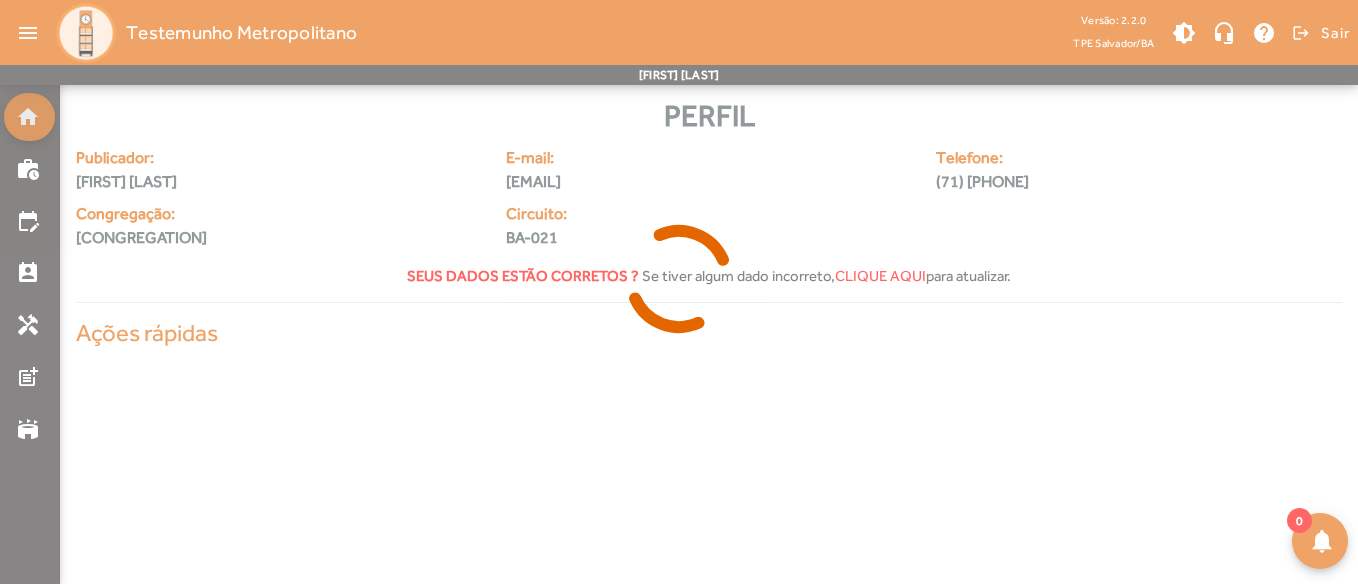 click at bounding box center [679, 292] 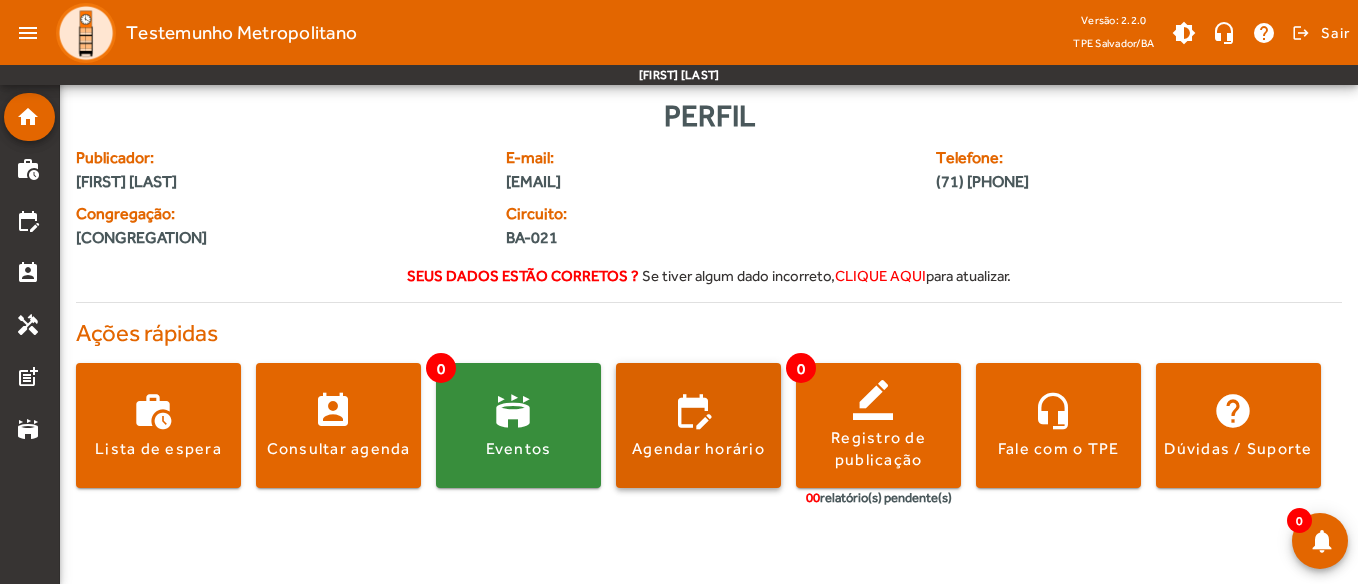 click on "Agendar horário" 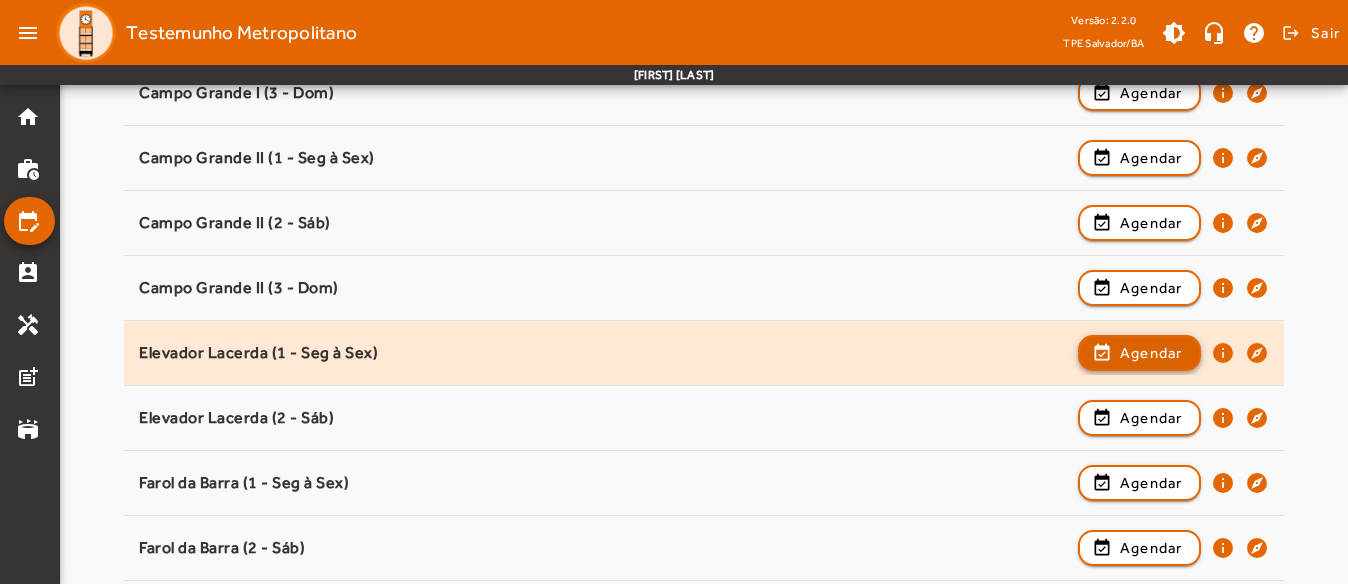 click on "Agendar" at bounding box center [1151, 418] 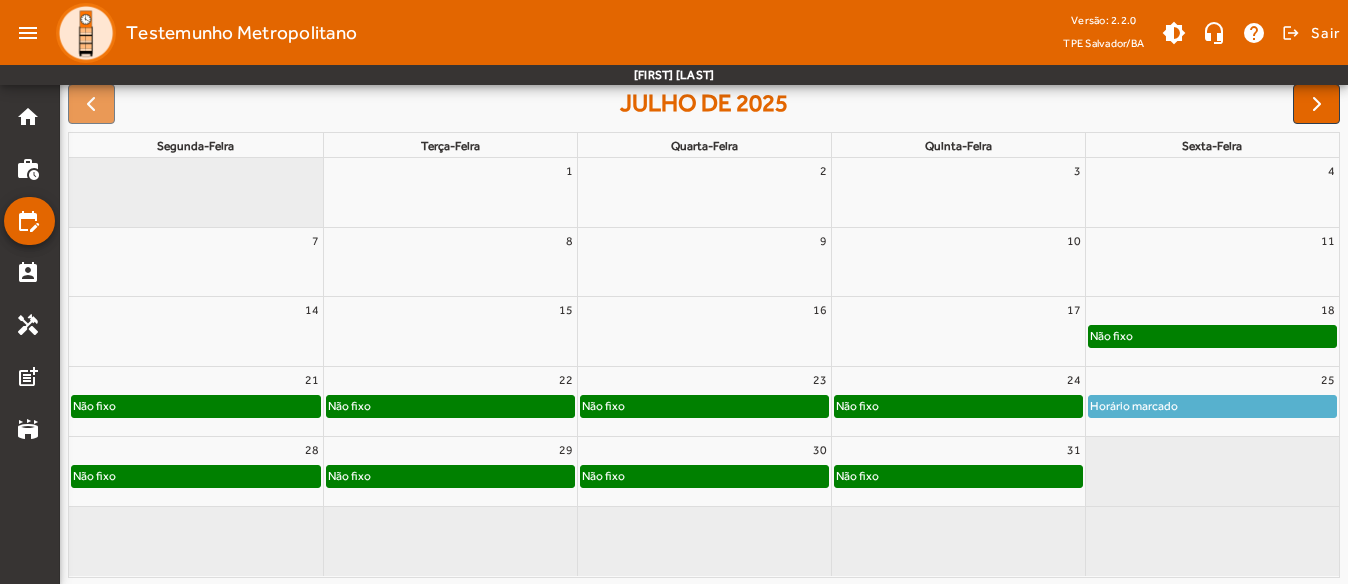 click on "22" at bounding box center [450, 380] 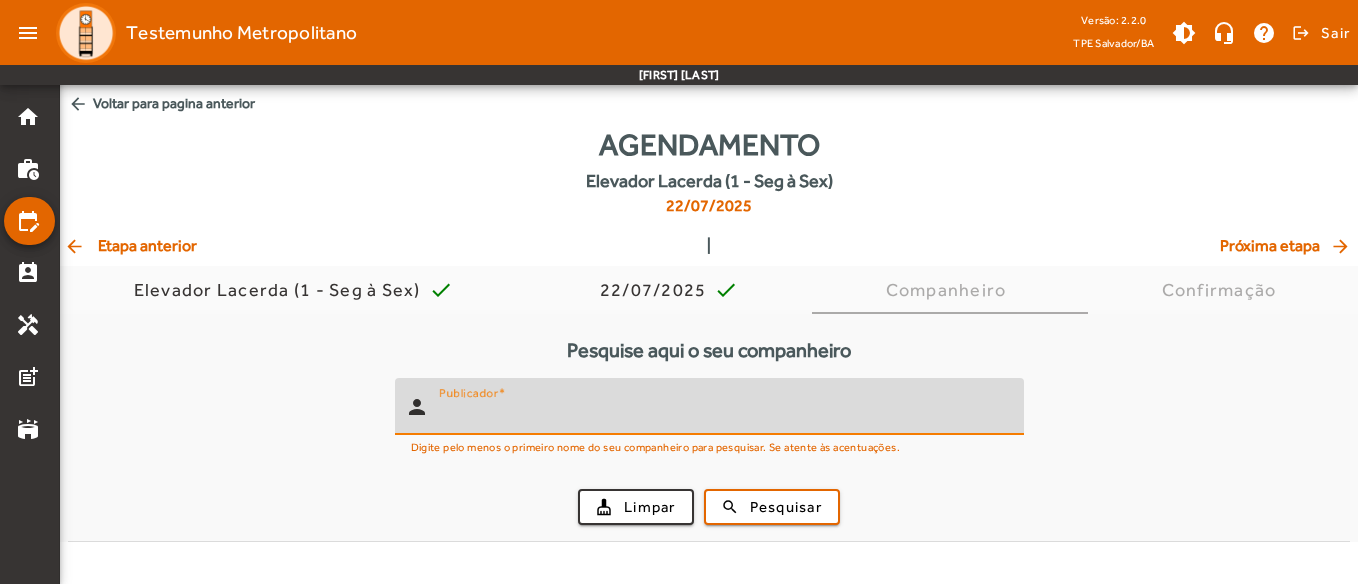 click on "Publicador" at bounding box center [723, 415] 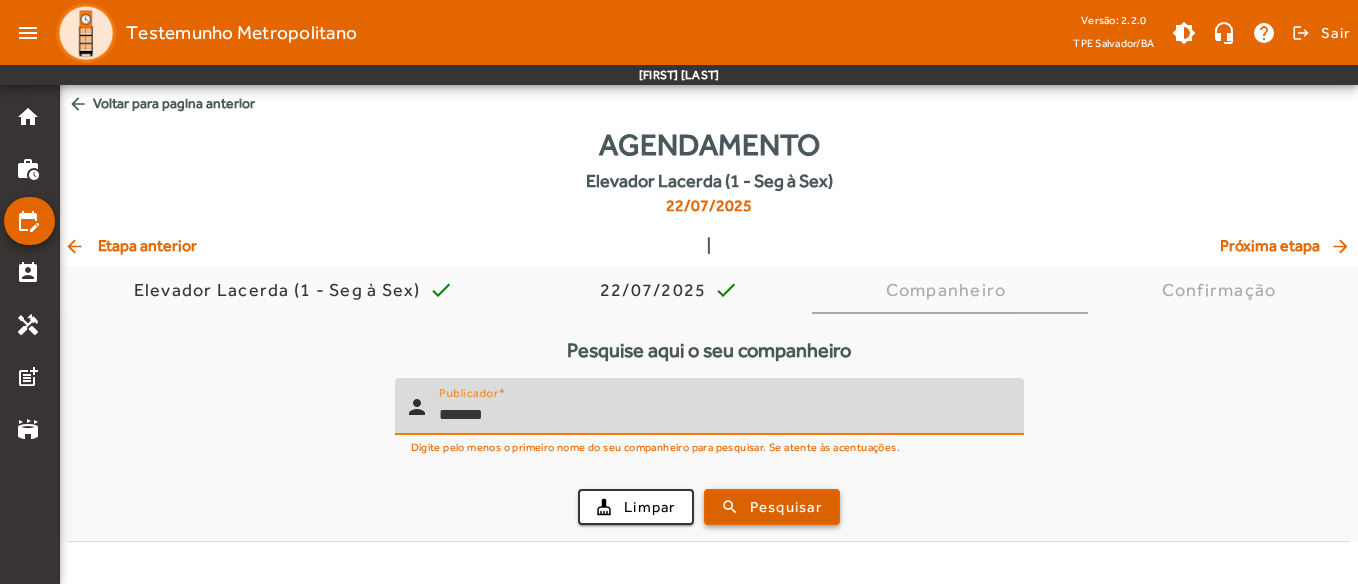 type on "*******" 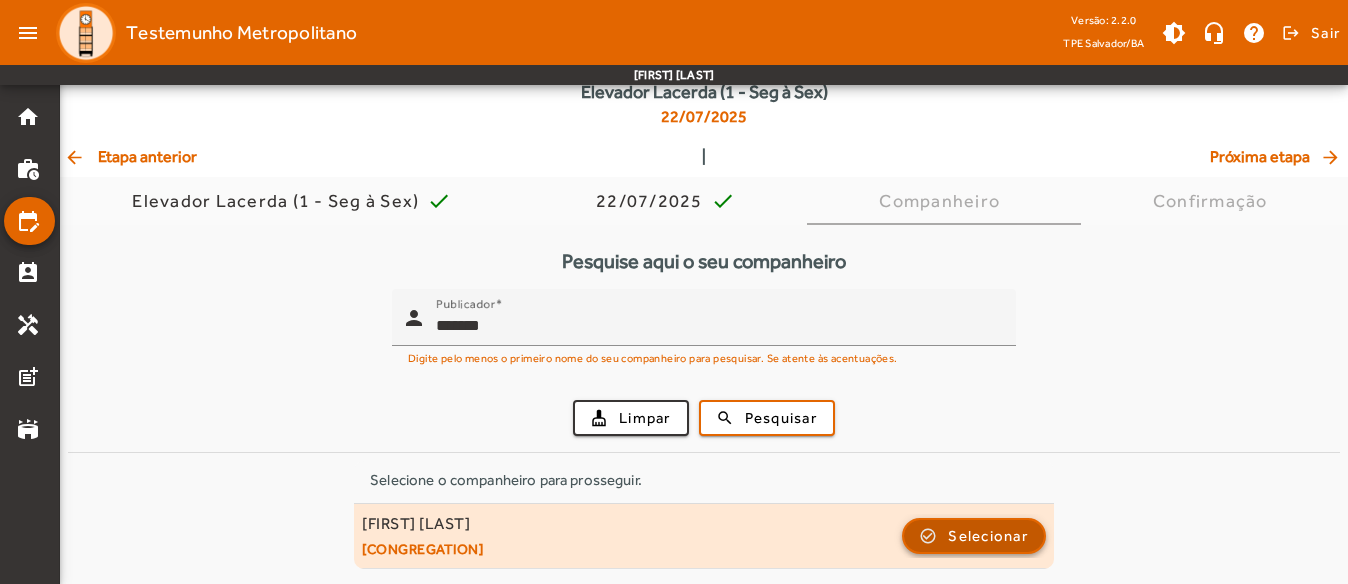 click on "Selecionar" 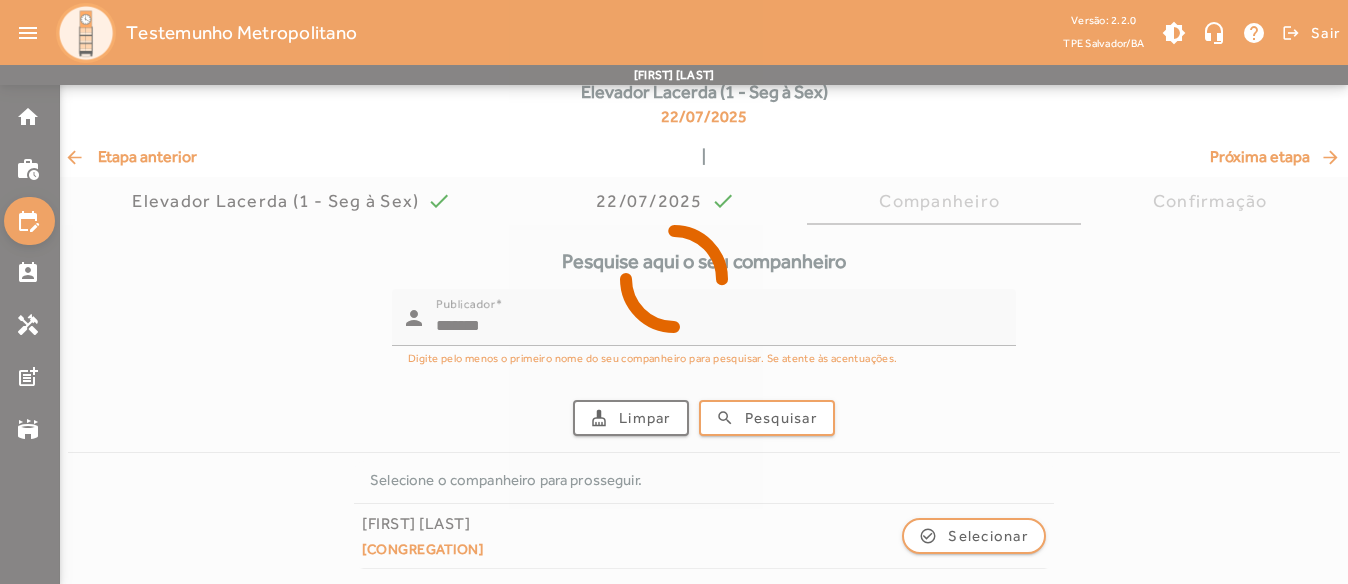 click at bounding box center [674, 292] 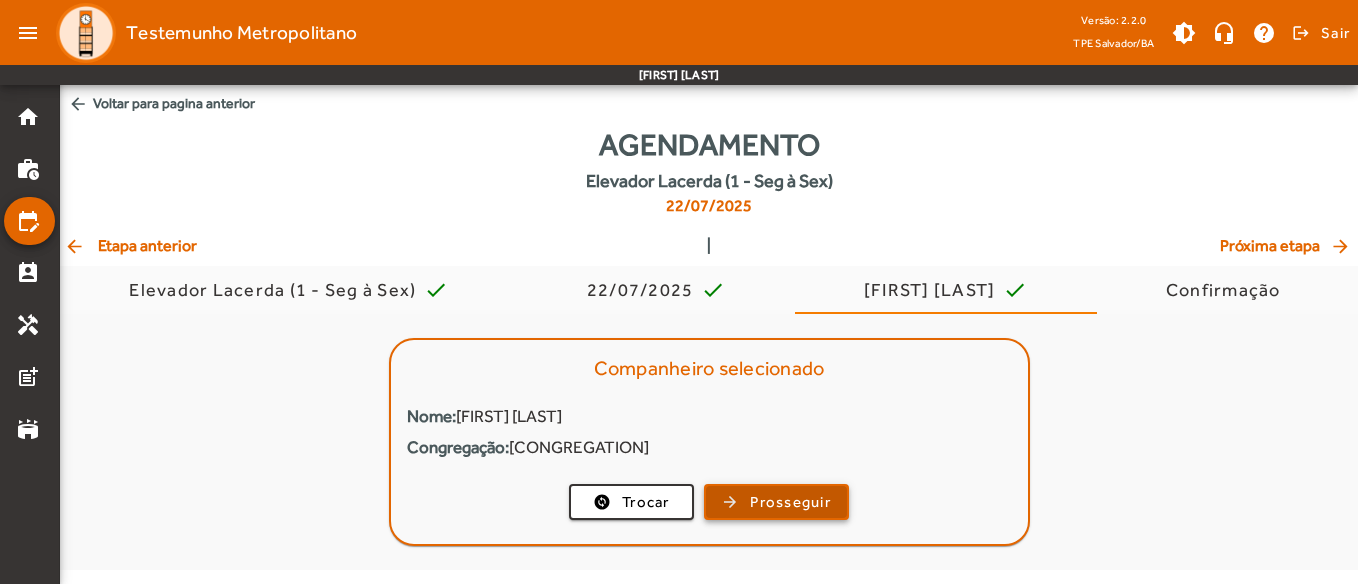click on "arrow_forward  Prosseguir" 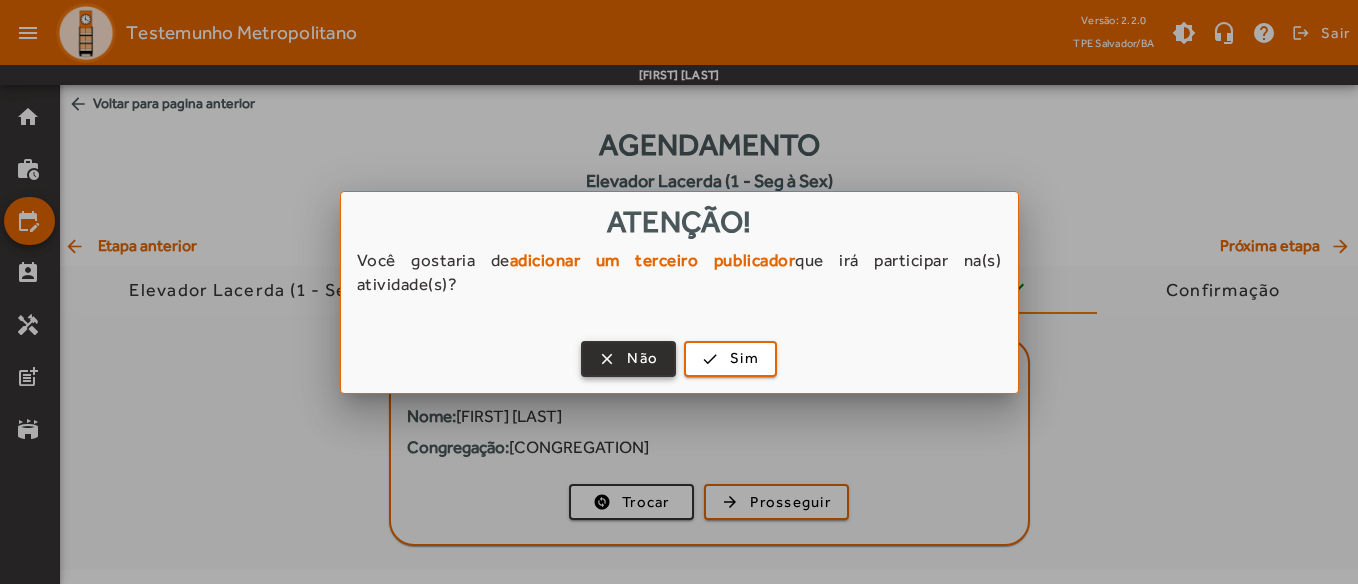 click on "Não" at bounding box center (642, 358) 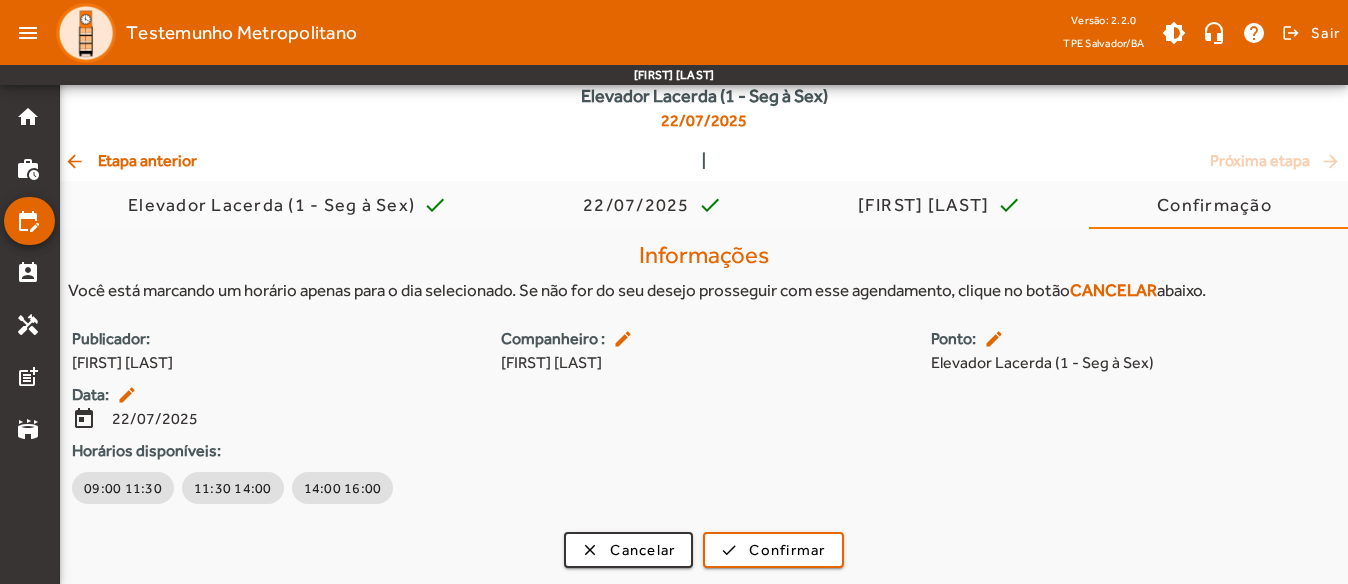 click on "arrow_back  Etapa anterior" 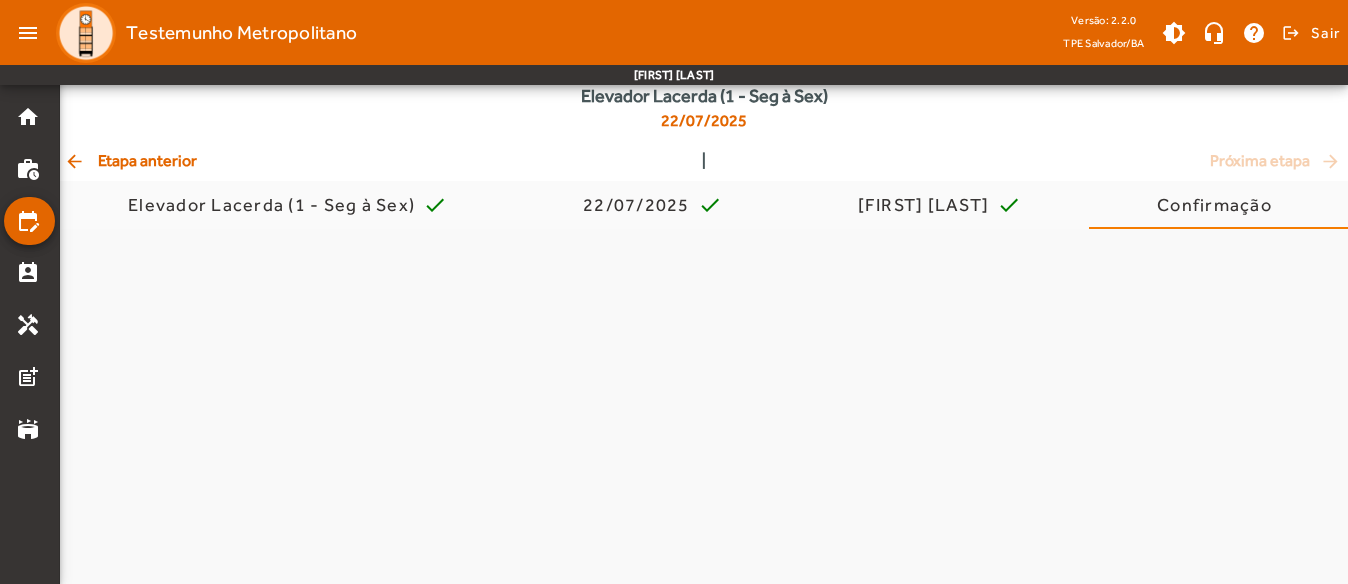 scroll, scrollTop: 0, scrollLeft: 0, axis: both 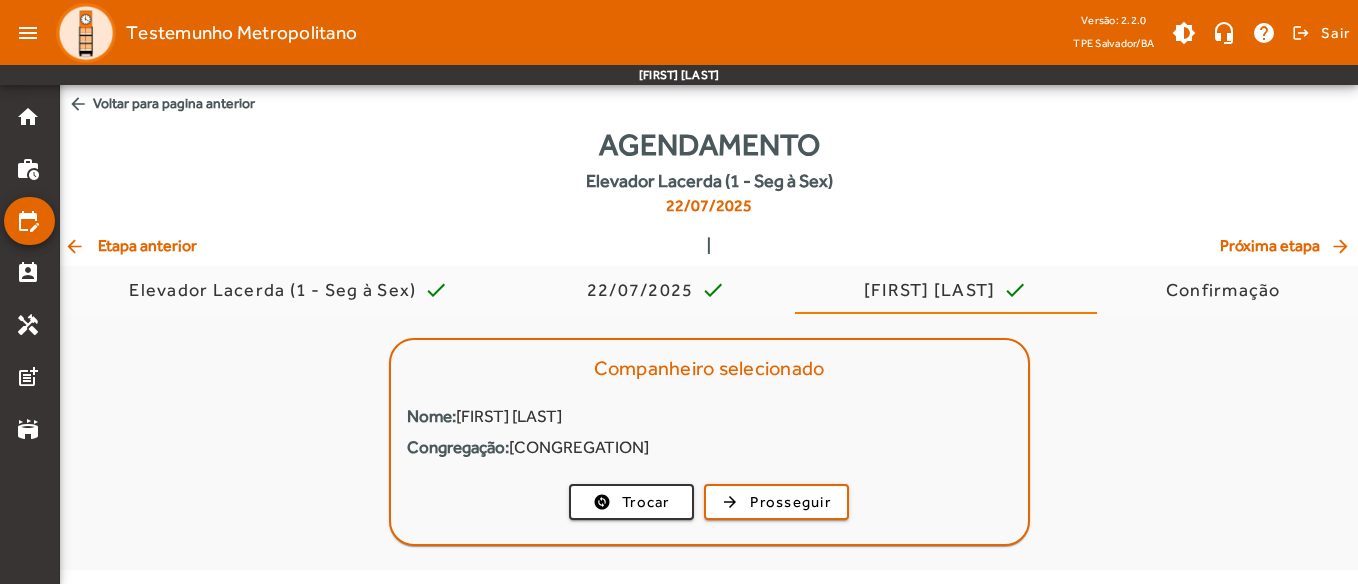 click on "Agendamento   Elevador Lacerda (1 - Seg à Sex)   22/07/2025" 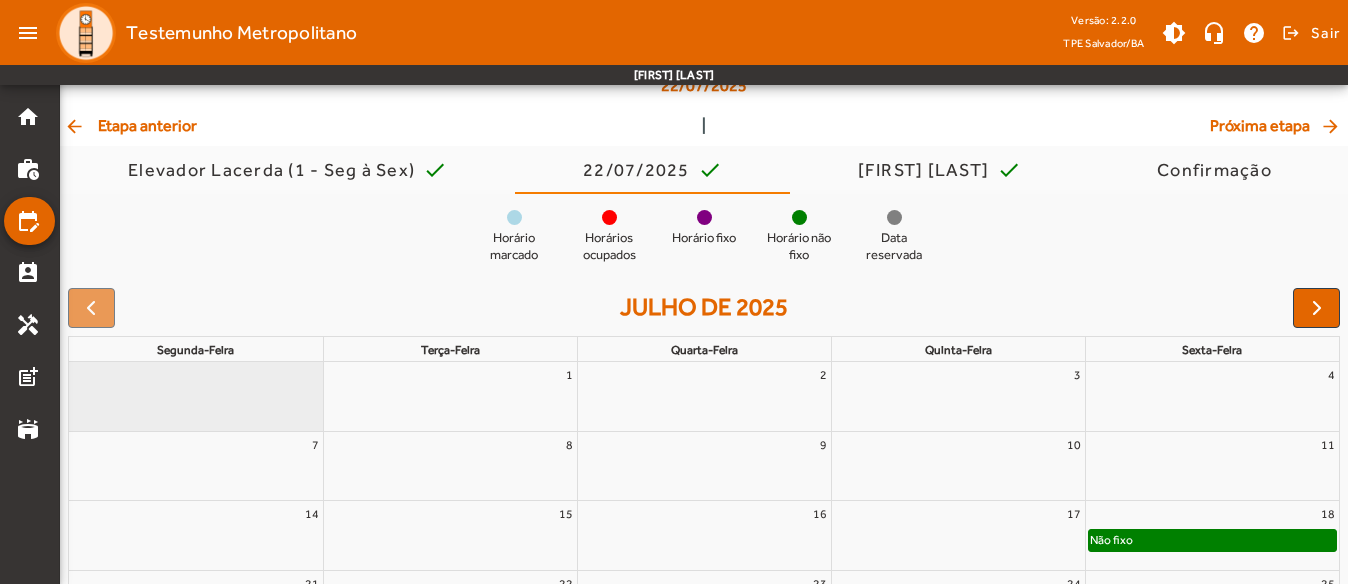 scroll, scrollTop: 100, scrollLeft: 0, axis: vertical 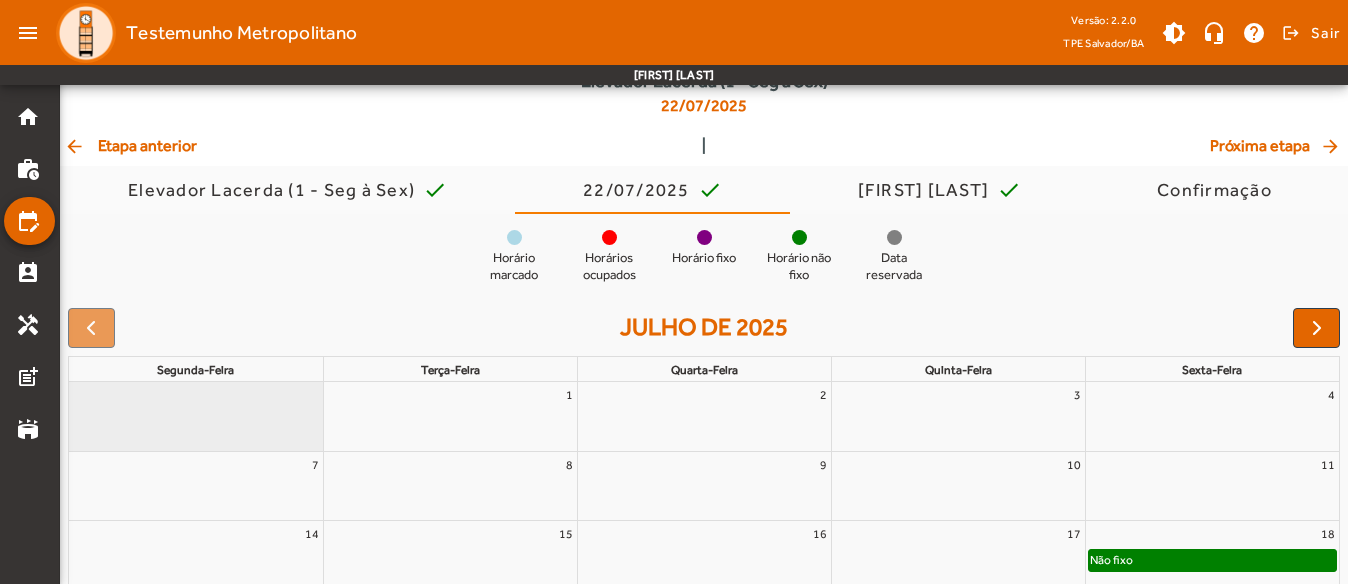 drag, startPoint x: 163, startPoint y: 129, endPoint x: 159, endPoint y: 141, distance: 12.649111 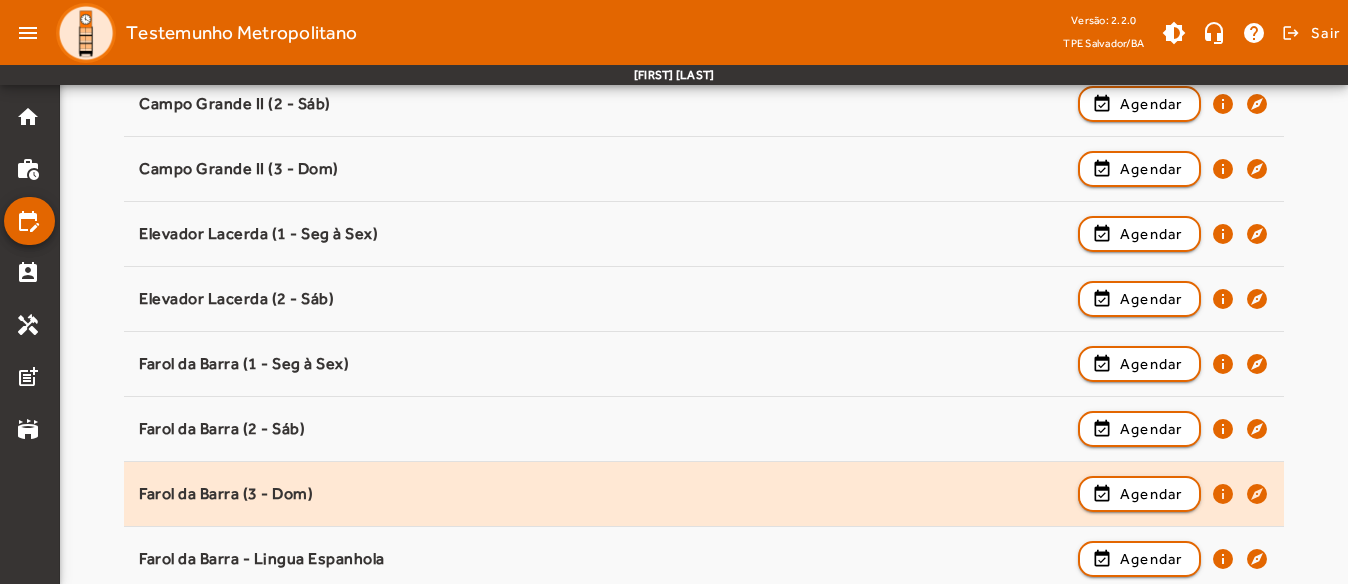scroll, scrollTop: 800, scrollLeft: 0, axis: vertical 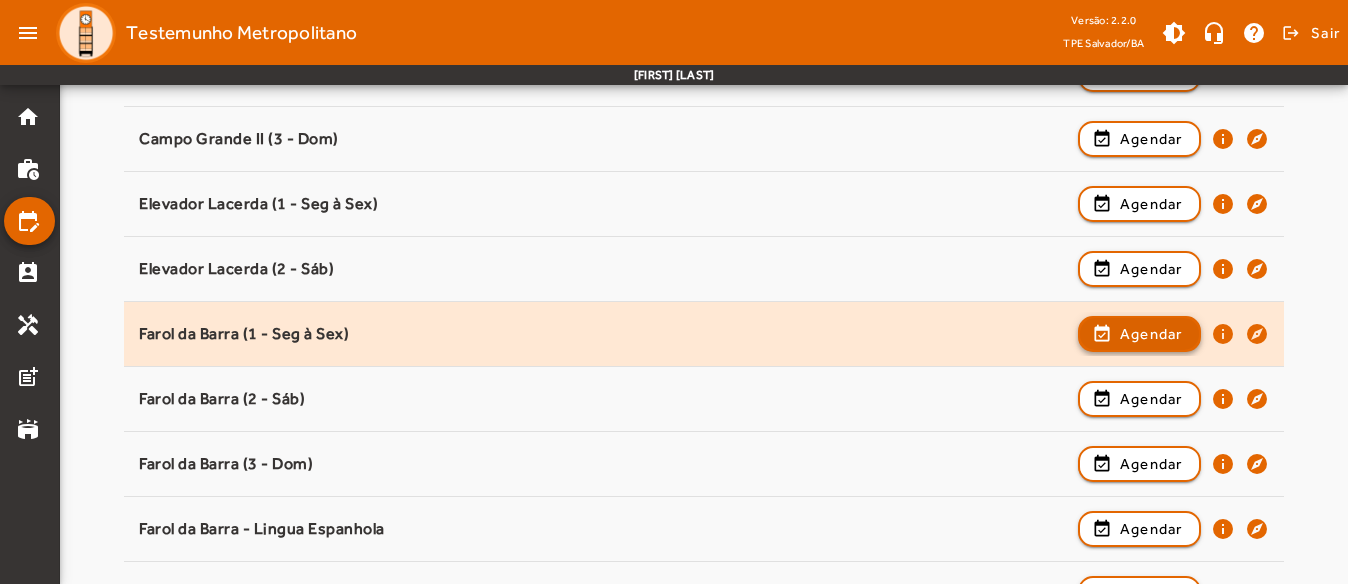 click at bounding box center [1139, 399] 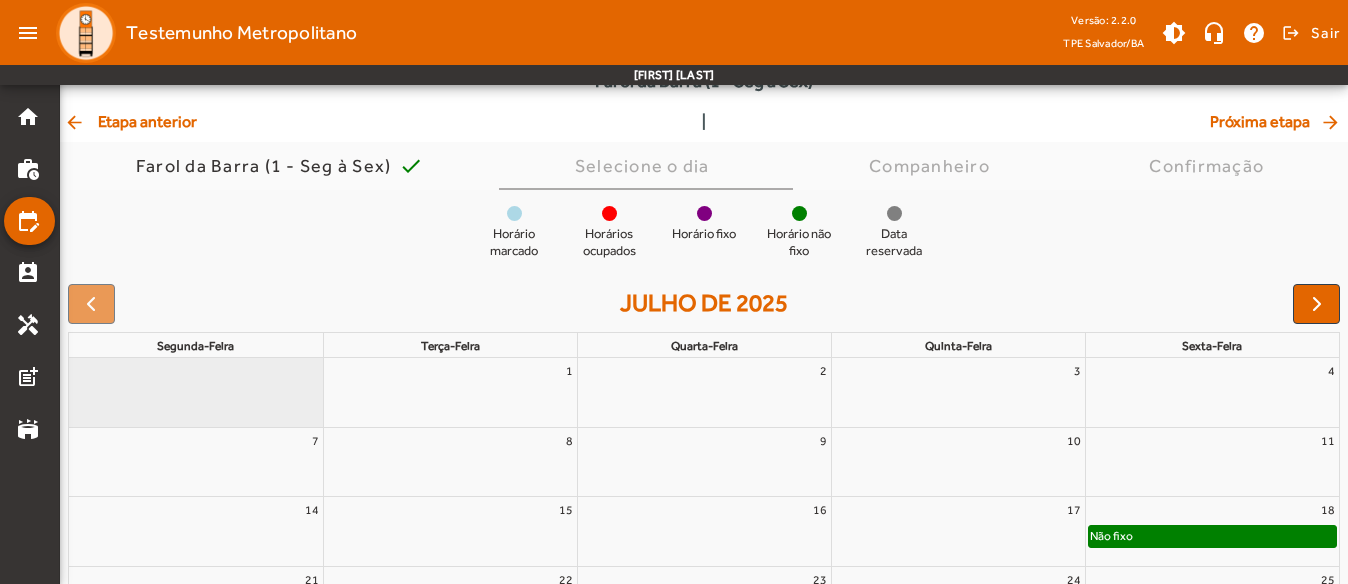 click on "arrow_back  Etapa anterior" 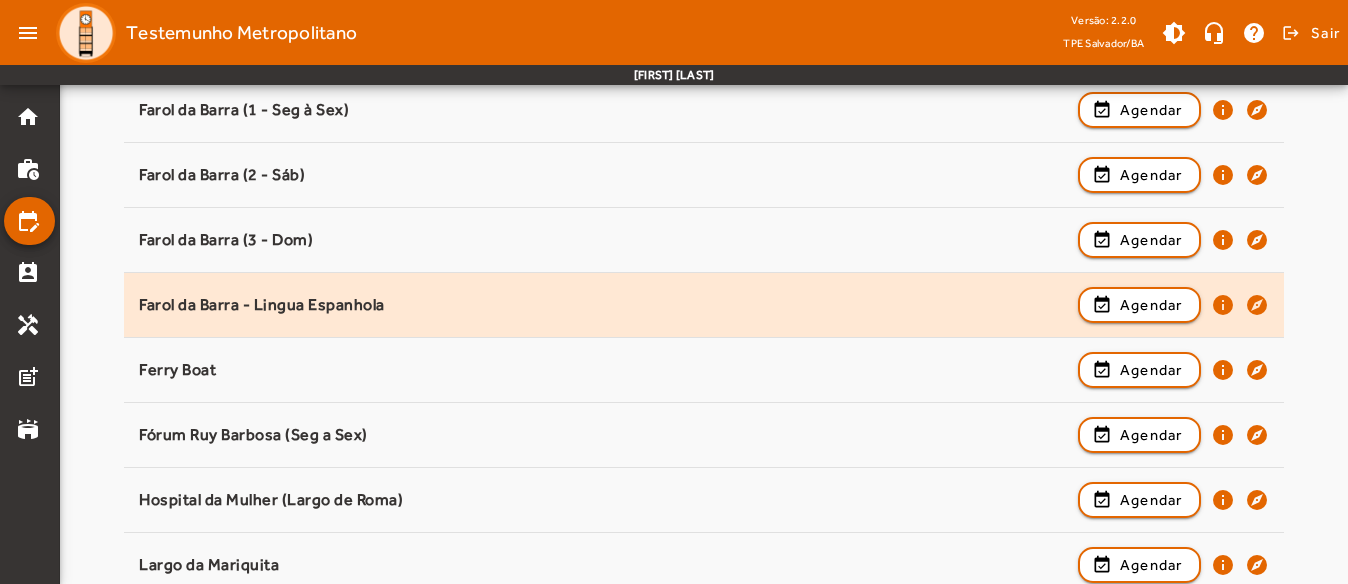 scroll, scrollTop: 1100, scrollLeft: 0, axis: vertical 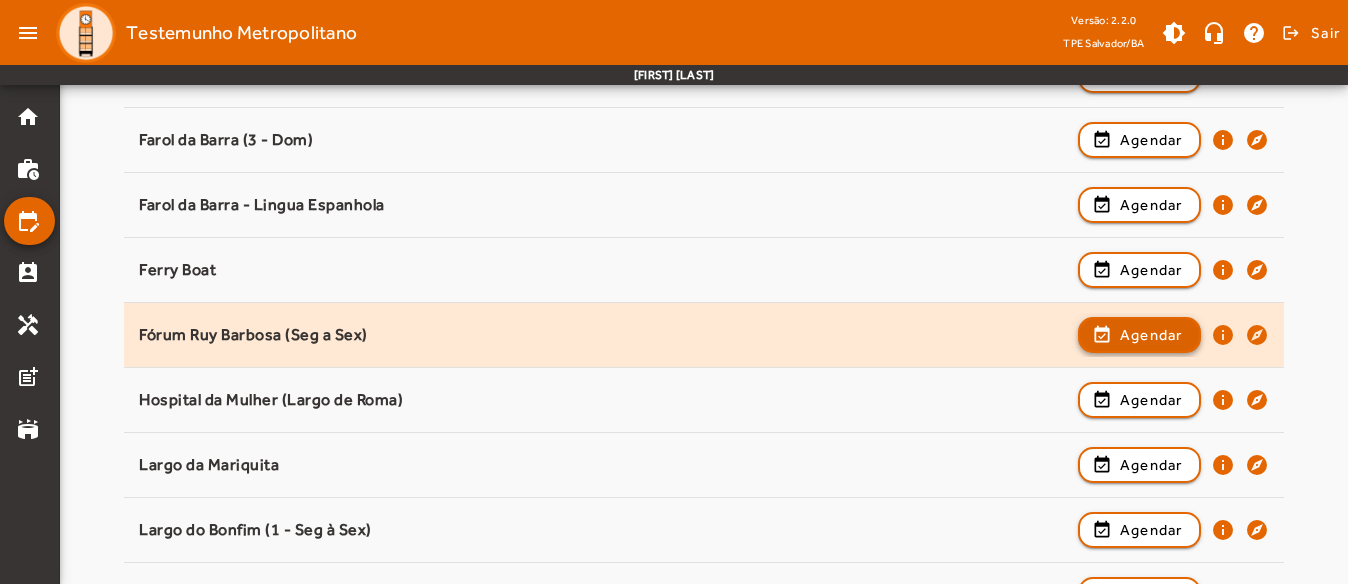 click at bounding box center (1139, 400) 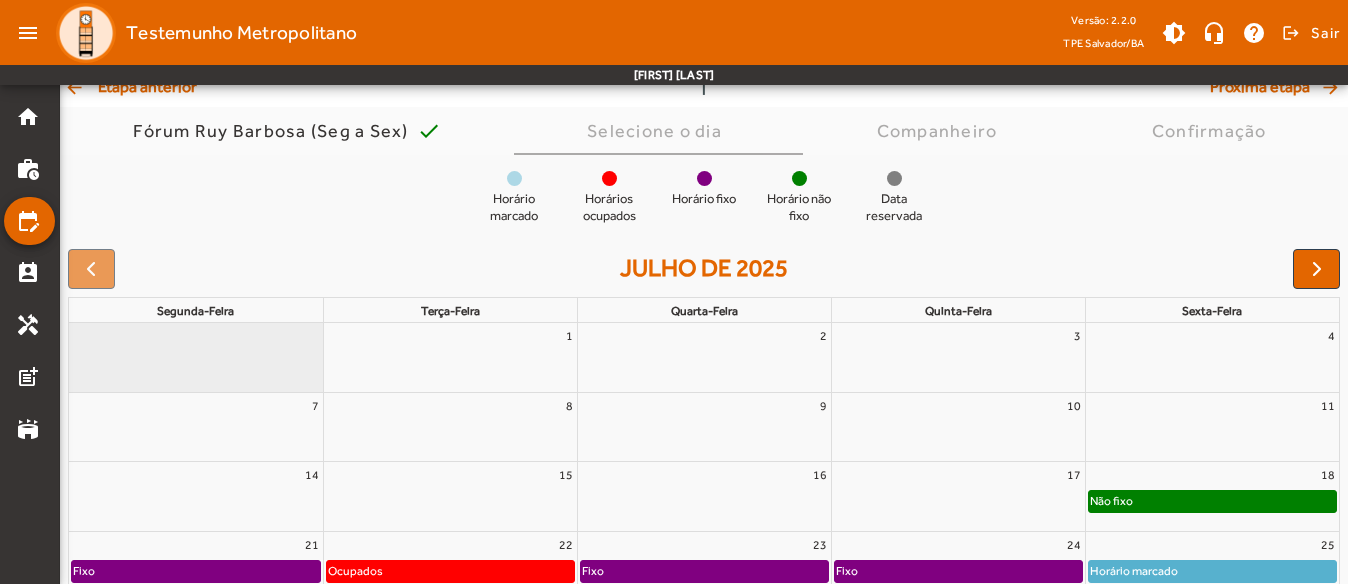 scroll, scrollTop: 100, scrollLeft: 0, axis: vertical 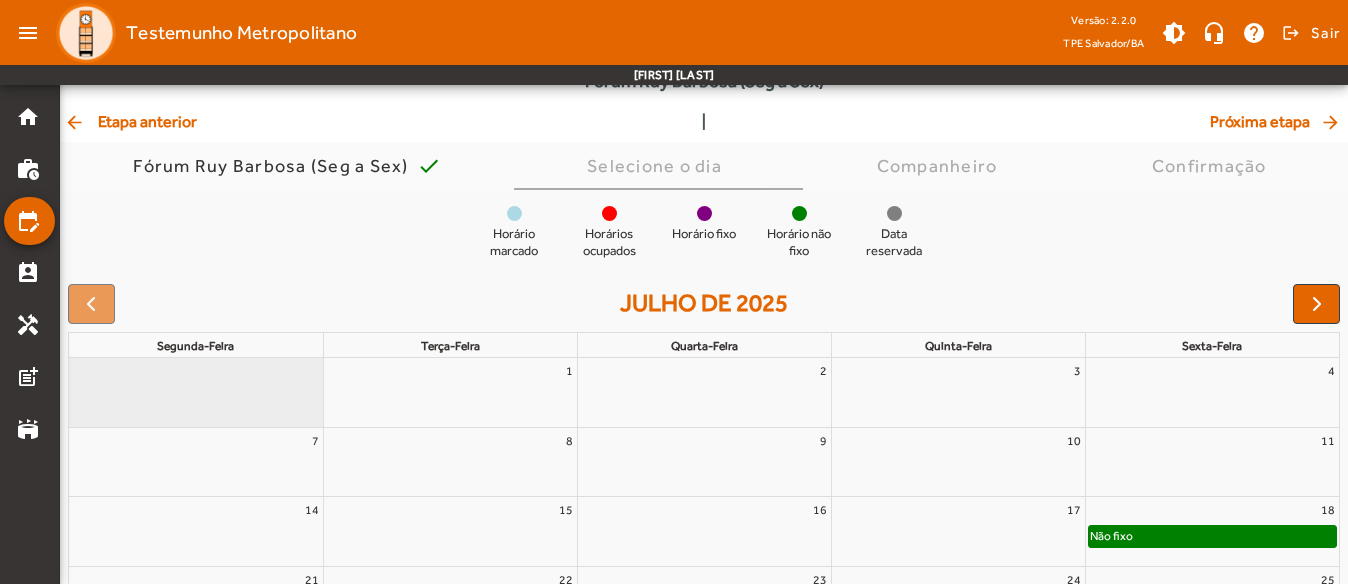 click on "arrow_back  Etapa anterior  |  Próxima etapa  arrow_forward" 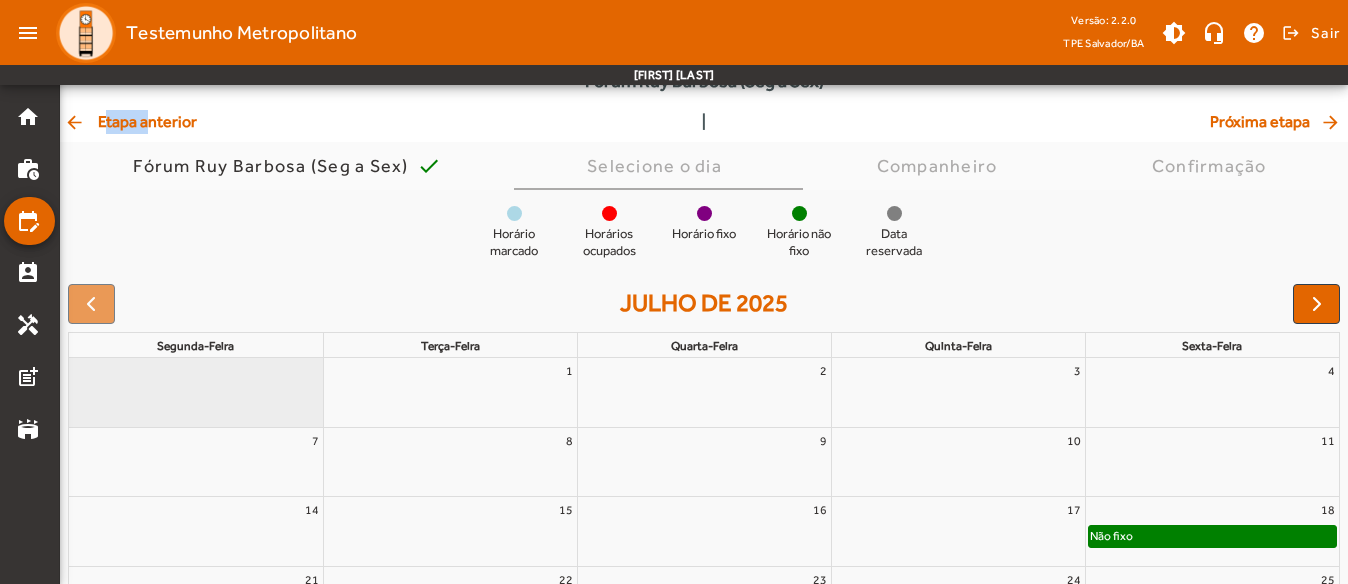 click on "arrow_back  Etapa anterior  |  Próxima etapa  arrow_forward" 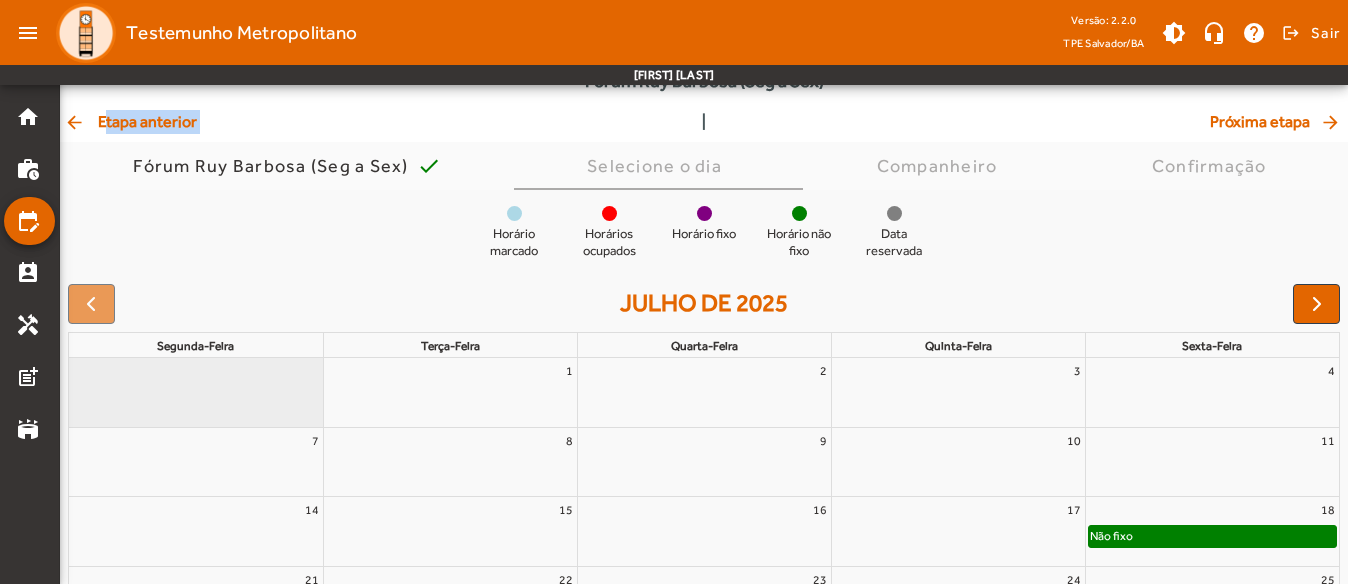 click on "arrow_back  Etapa anterior" 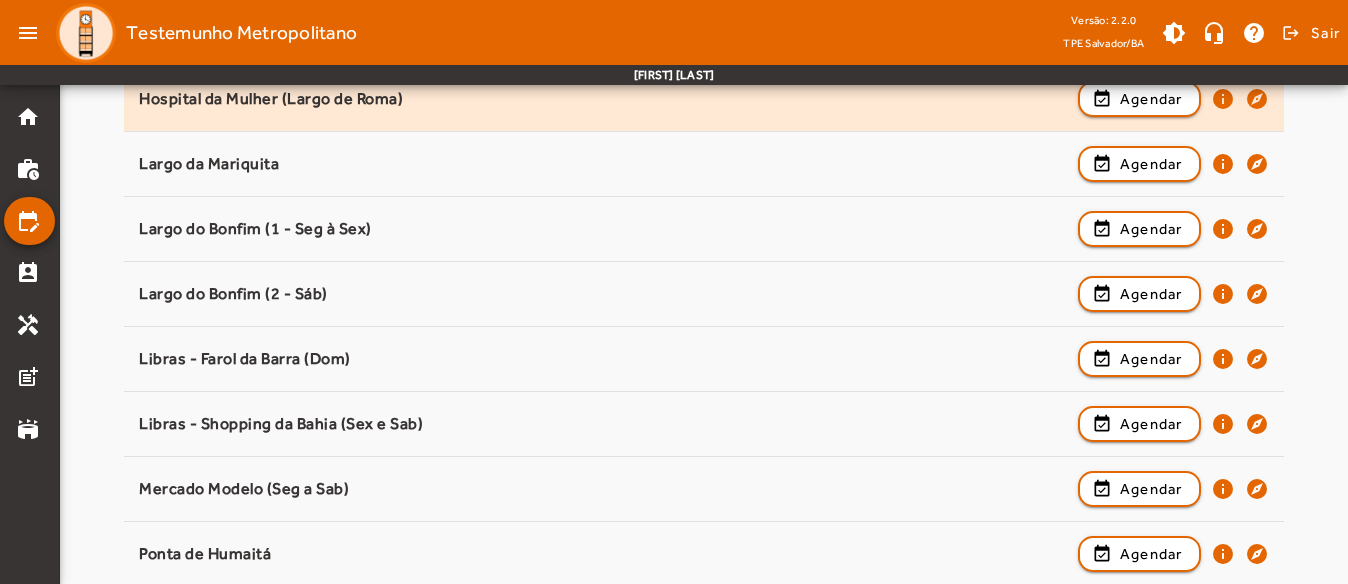 scroll, scrollTop: 1500, scrollLeft: 0, axis: vertical 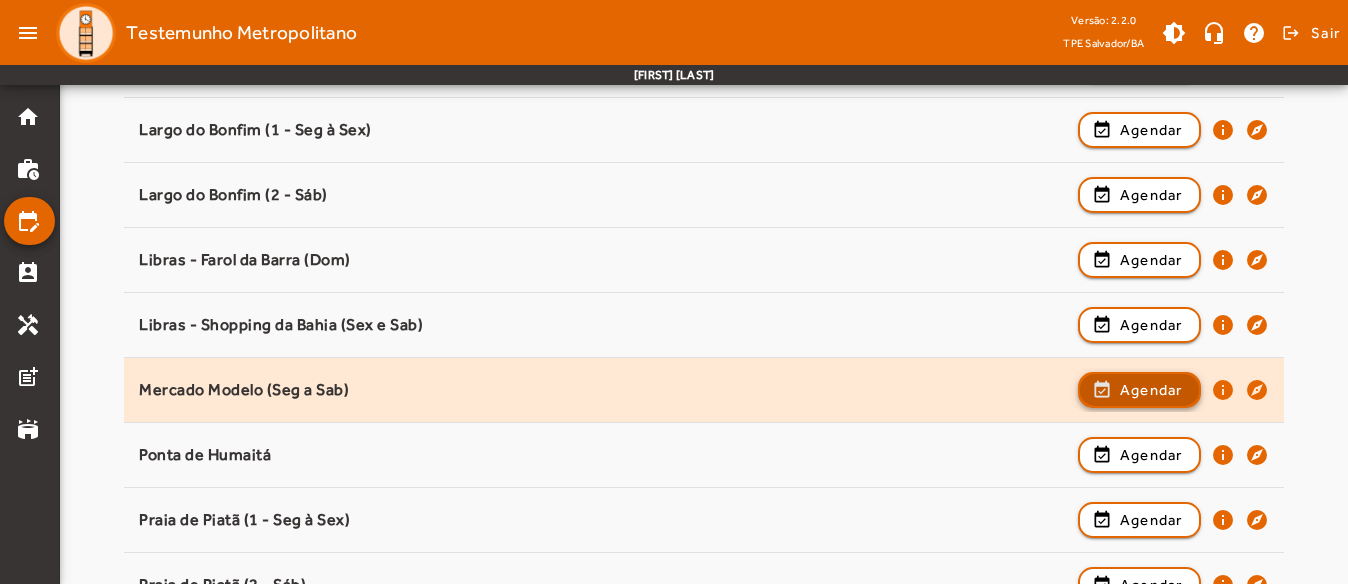 click on "Agendar" 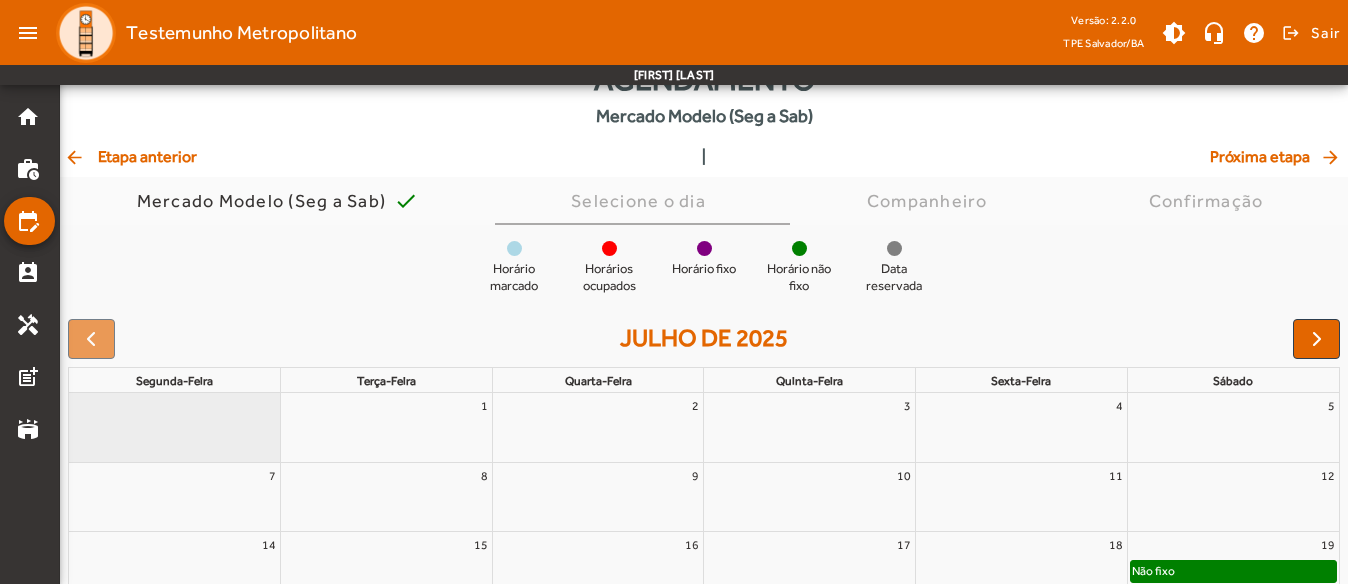 scroll, scrollTop: 200, scrollLeft: 0, axis: vertical 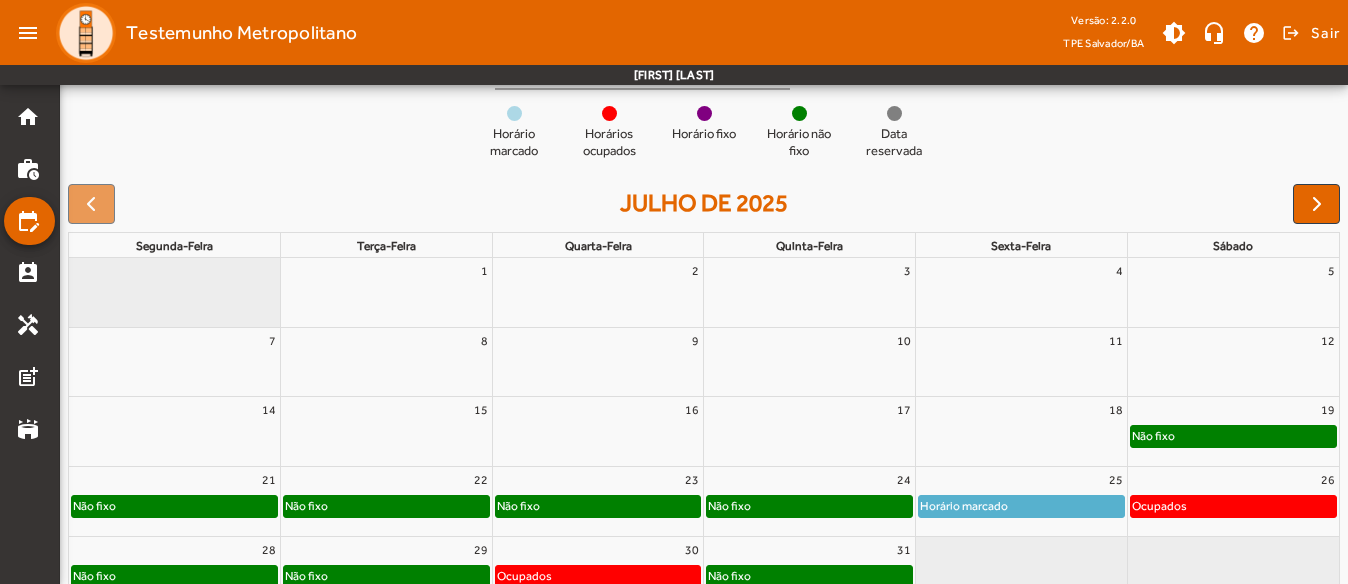 click on "22" at bounding box center [386, 480] 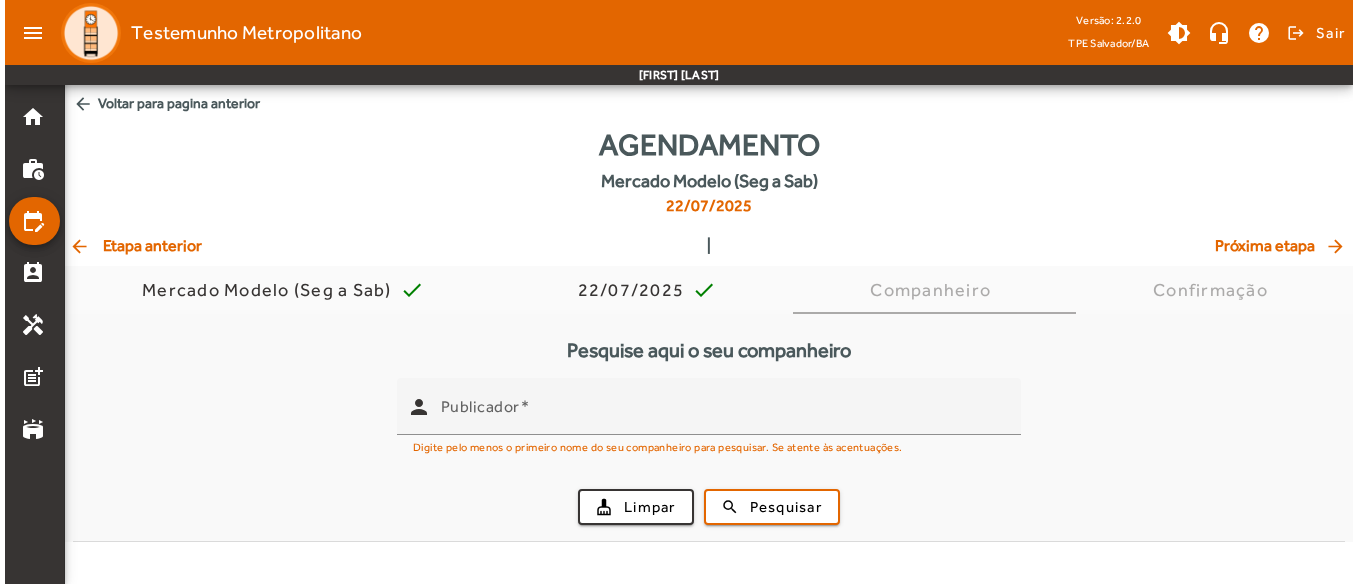 scroll, scrollTop: 0, scrollLeft: 0, axis: both 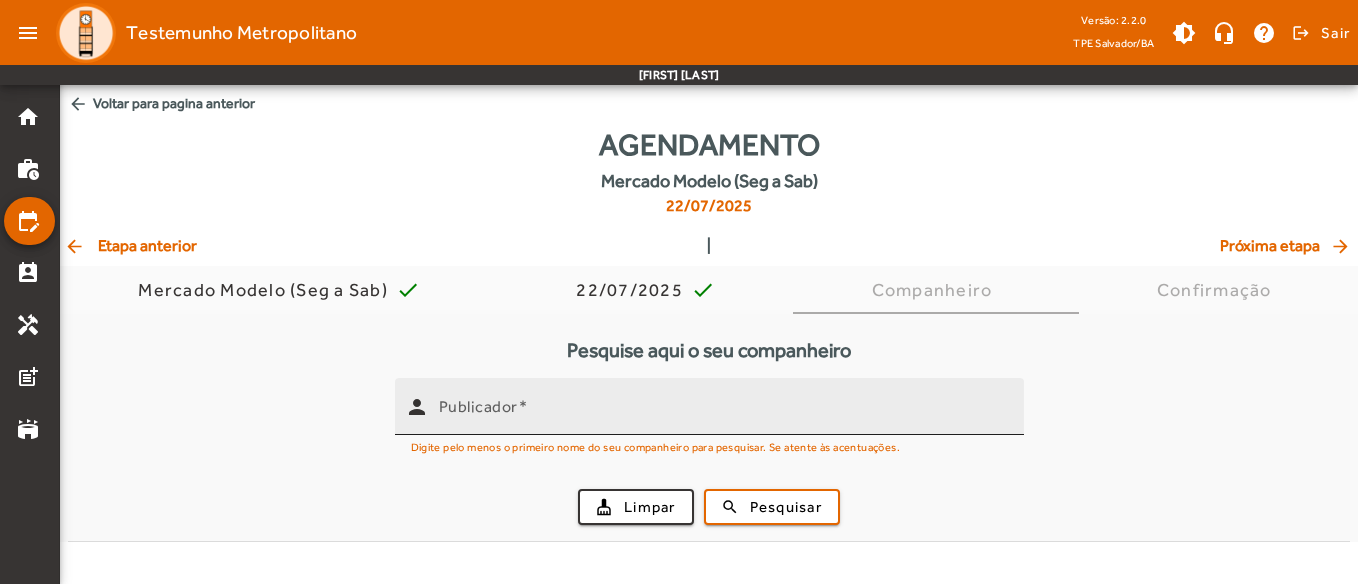 click on "Publicador" at bounding box center (478, 406) 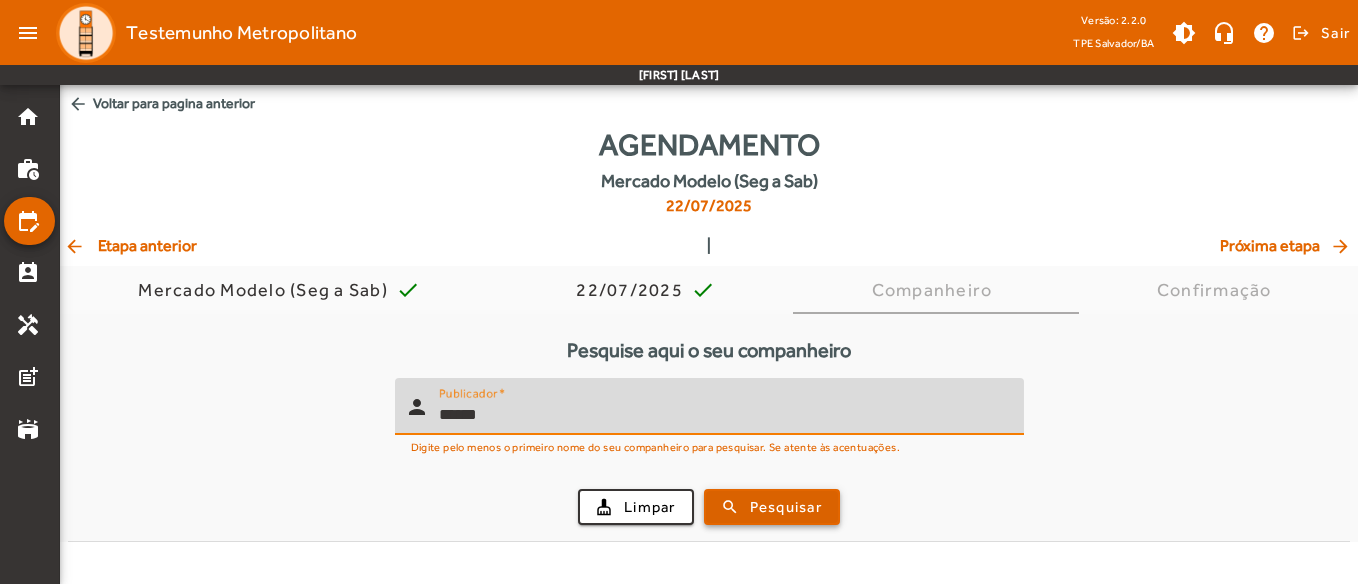 type on "******" 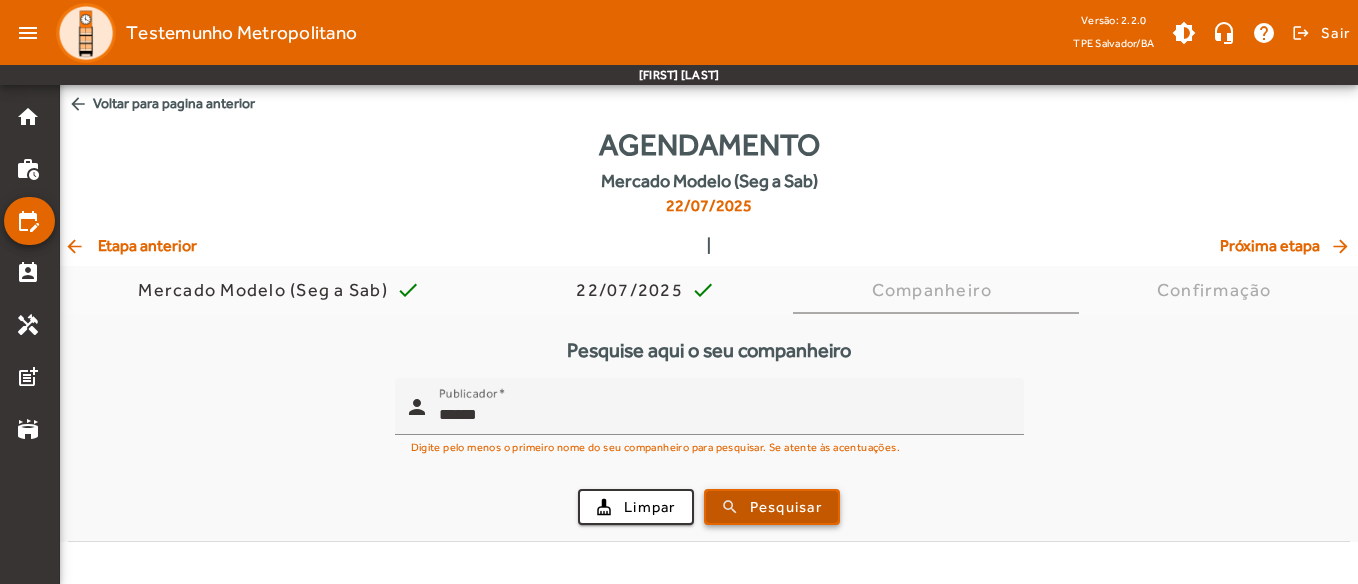 click at bounding box center (772, 507) 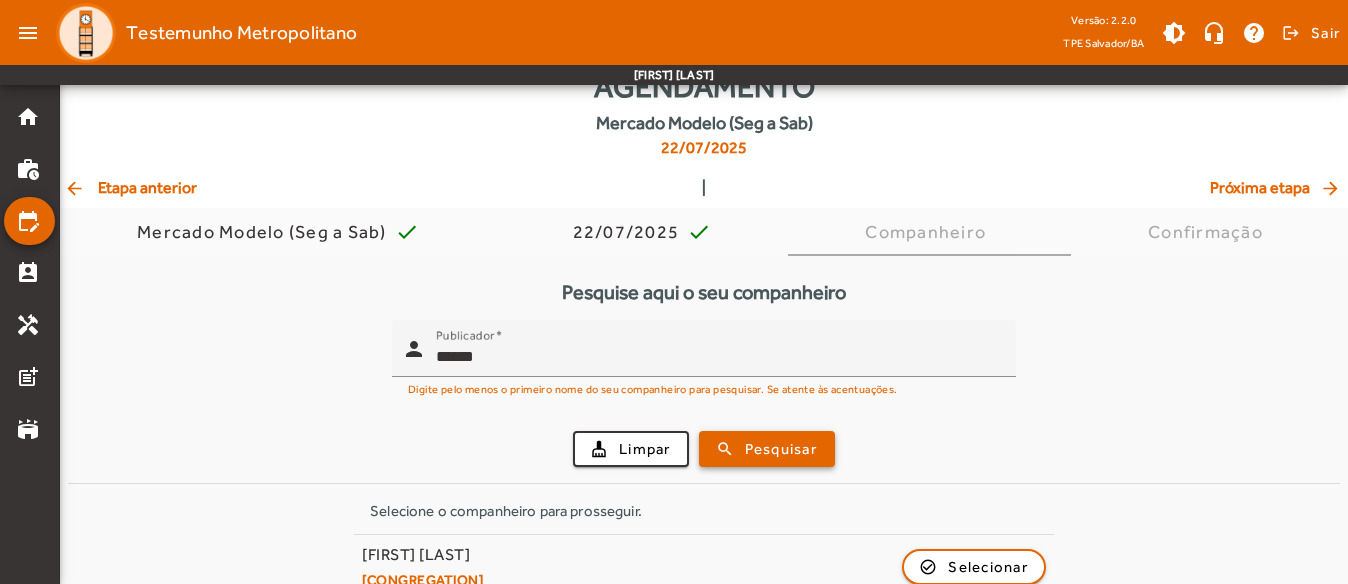 scroll, scrollTop: 89, scrollLeft: 0, axis: vertical 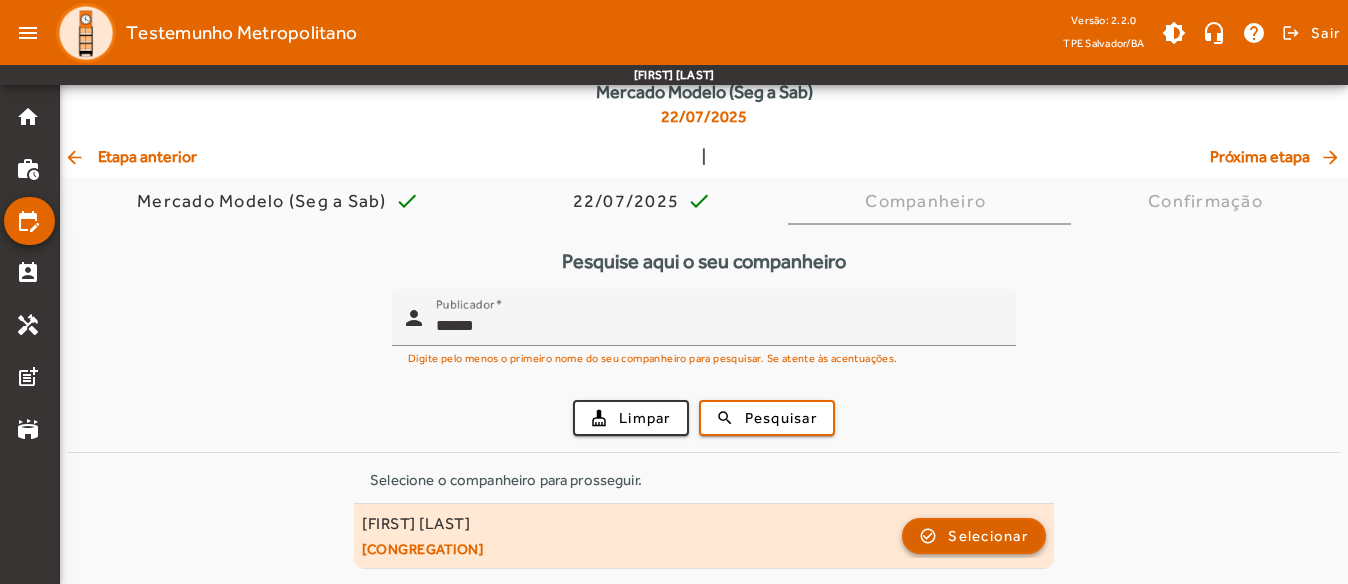 click 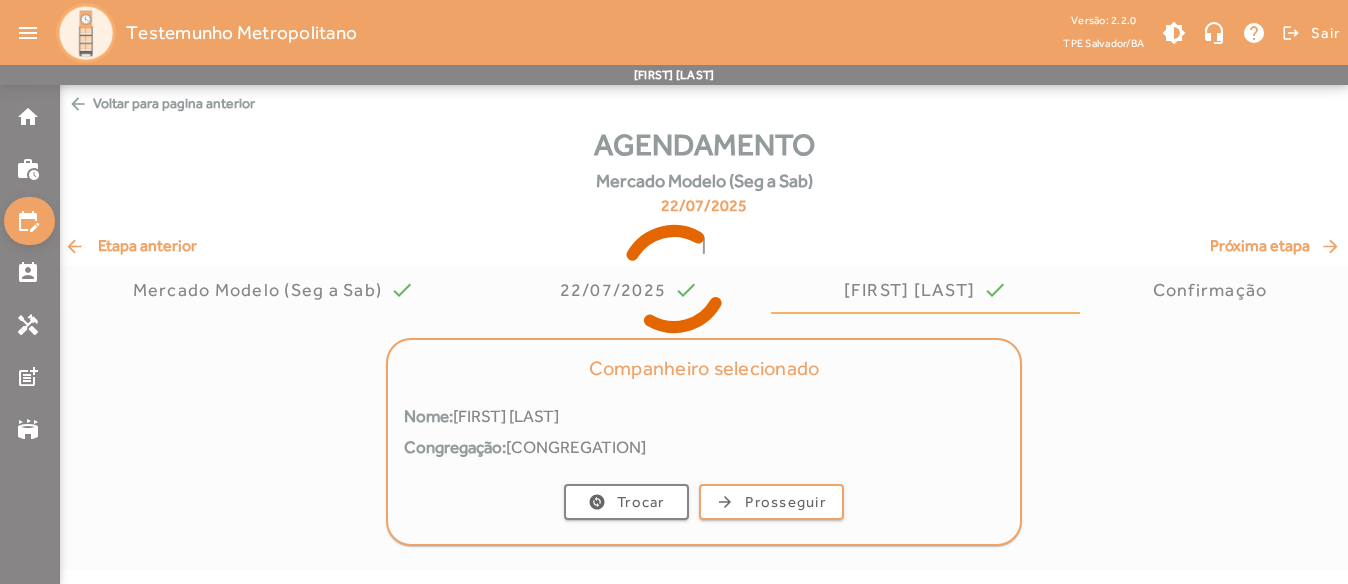 scroll, scrollTop: 0, scrollLeft: 0, axis: both 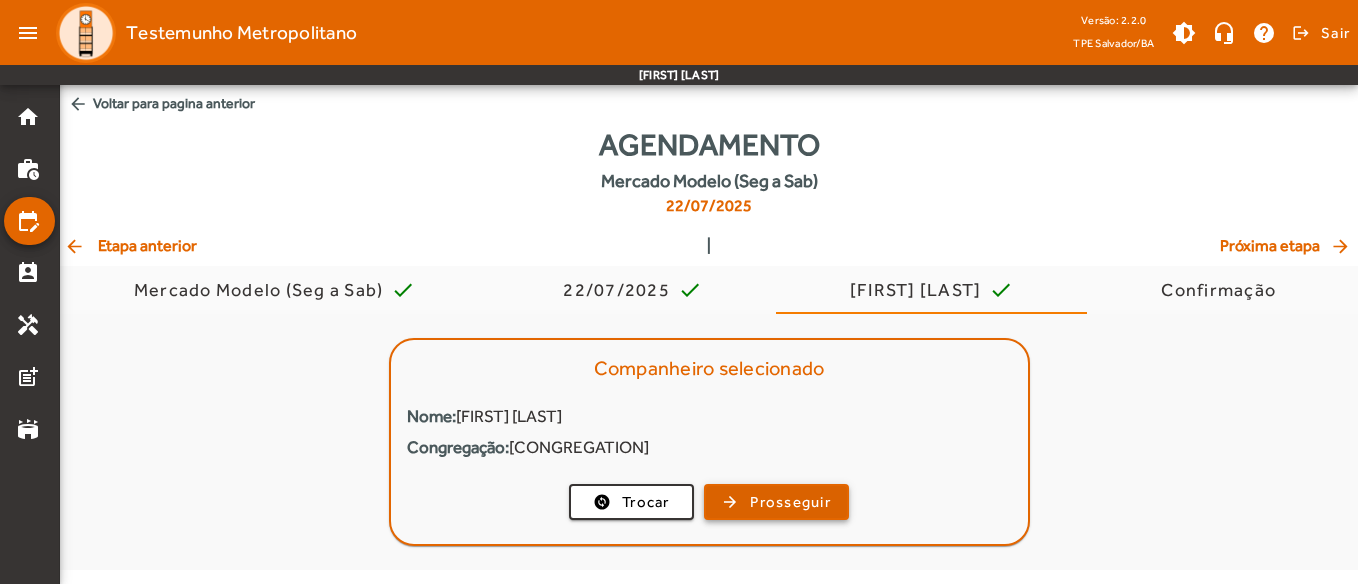 click on "Prosseguir" 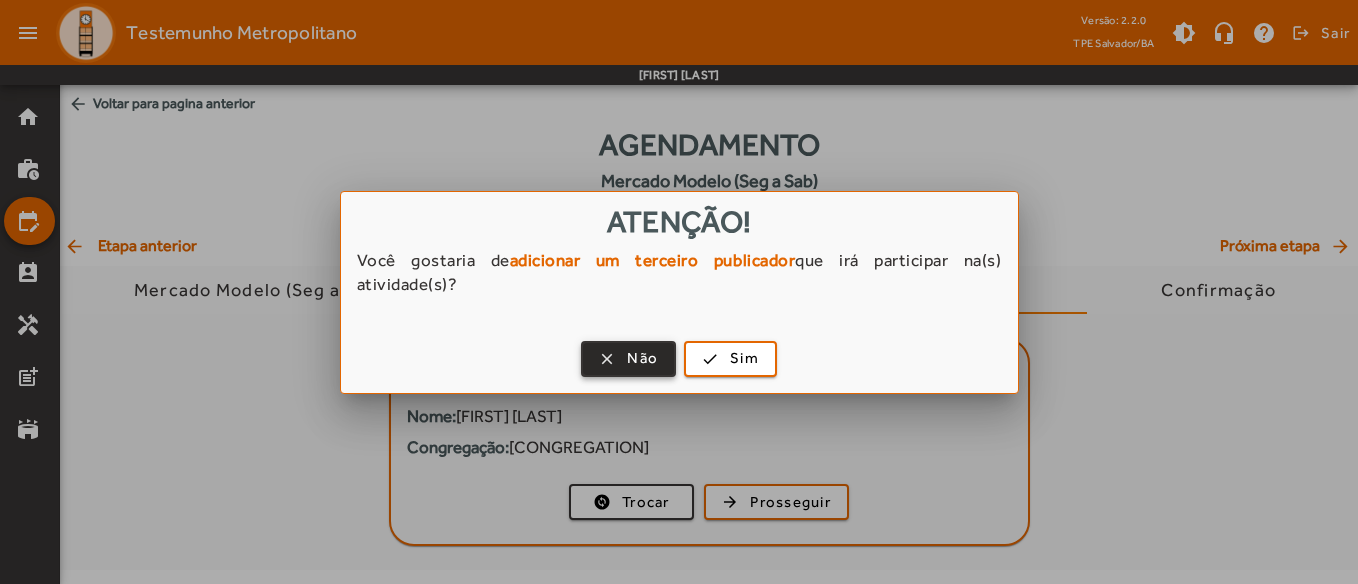 click at bounding box center [628, 359] 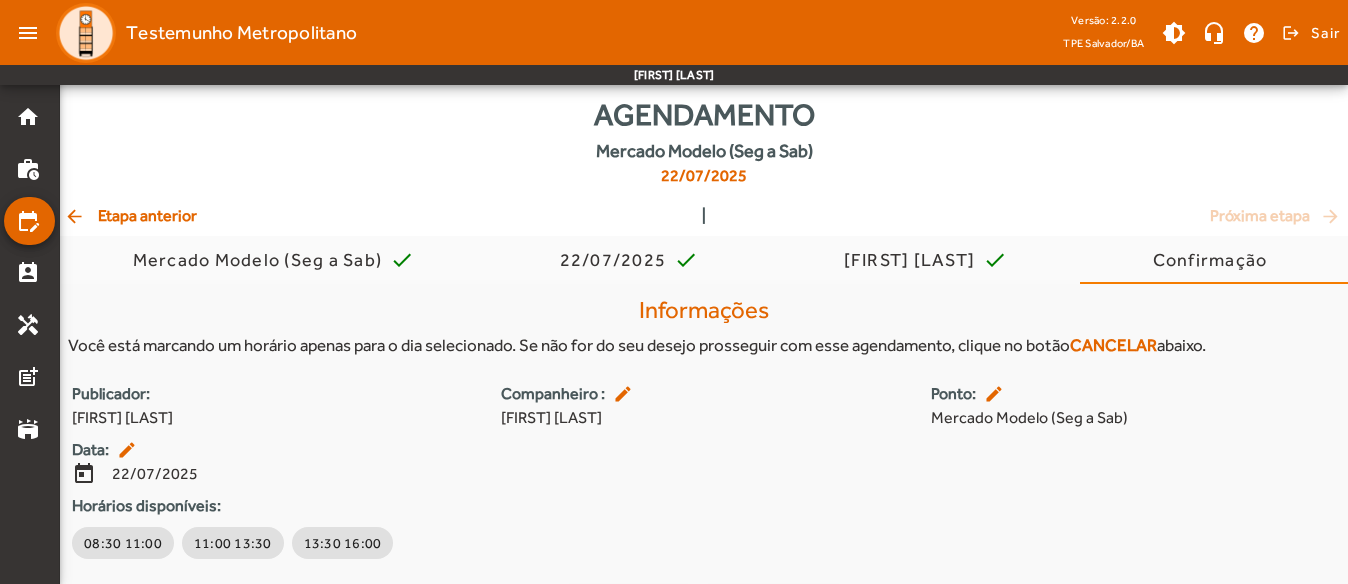 scroll, scrollTop: 0, scrollLeft: 0, axis: both 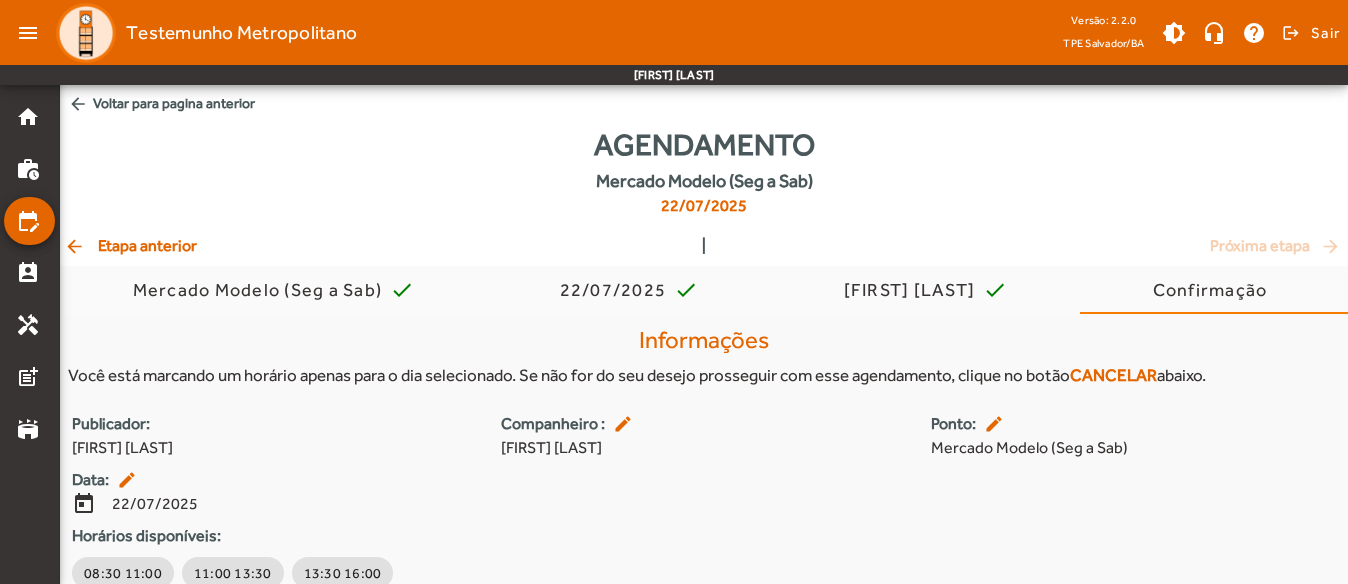 click on "arrow_back  Etapa anterior" 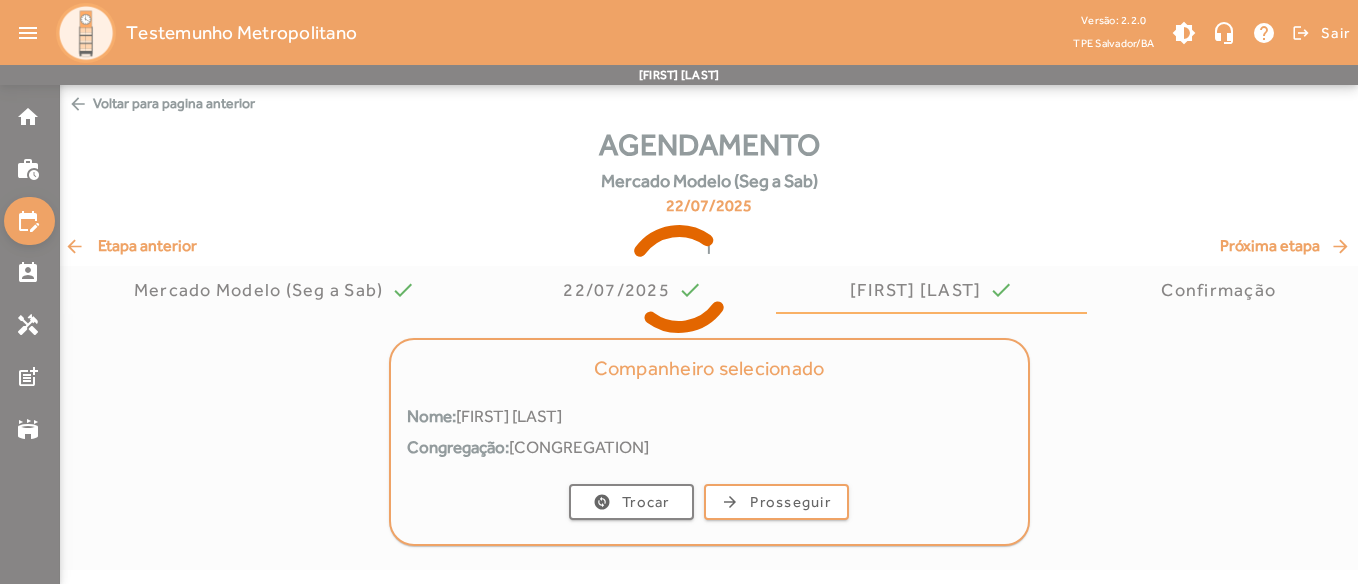 click 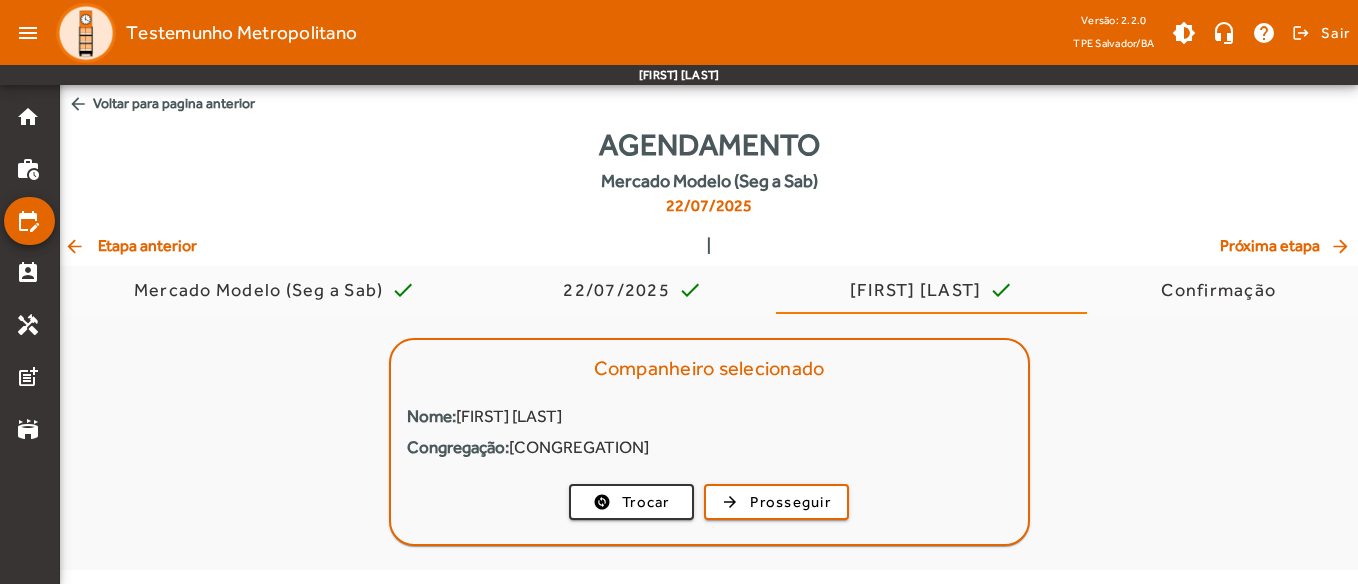 click on "arrow_back  Etapa anterior" 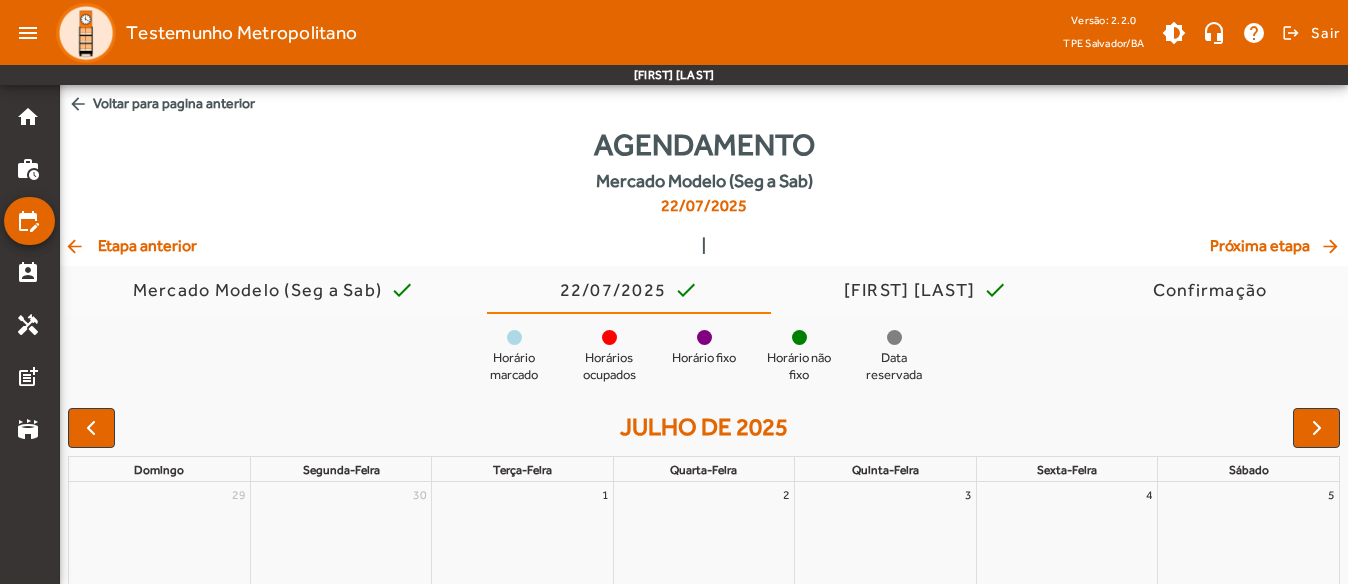 click on "arrow_back  Etapa anterior" 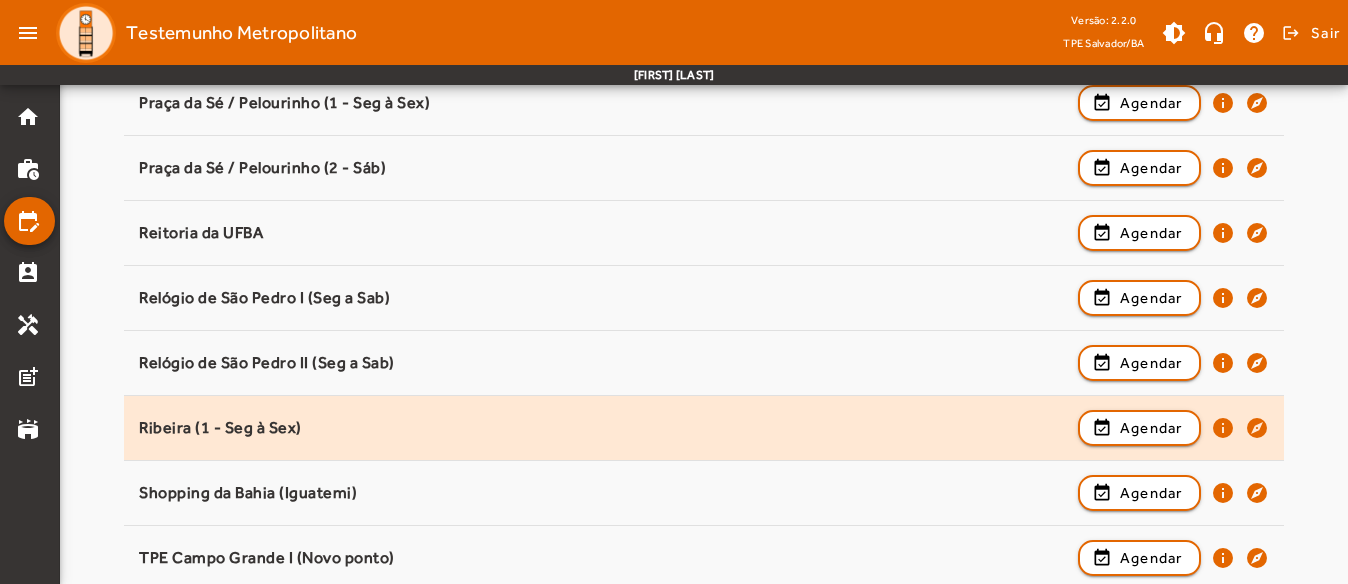 scroll, scrollTop: 2200, scrollLeft: 0, axis: vertical 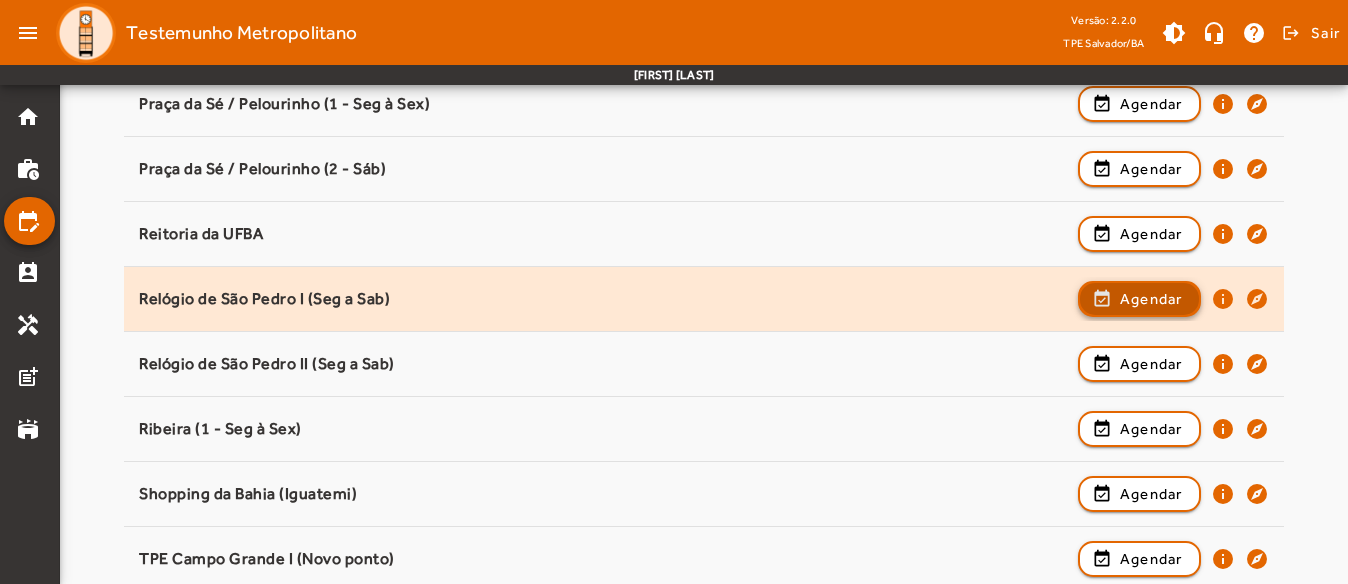 click on "Agendar" 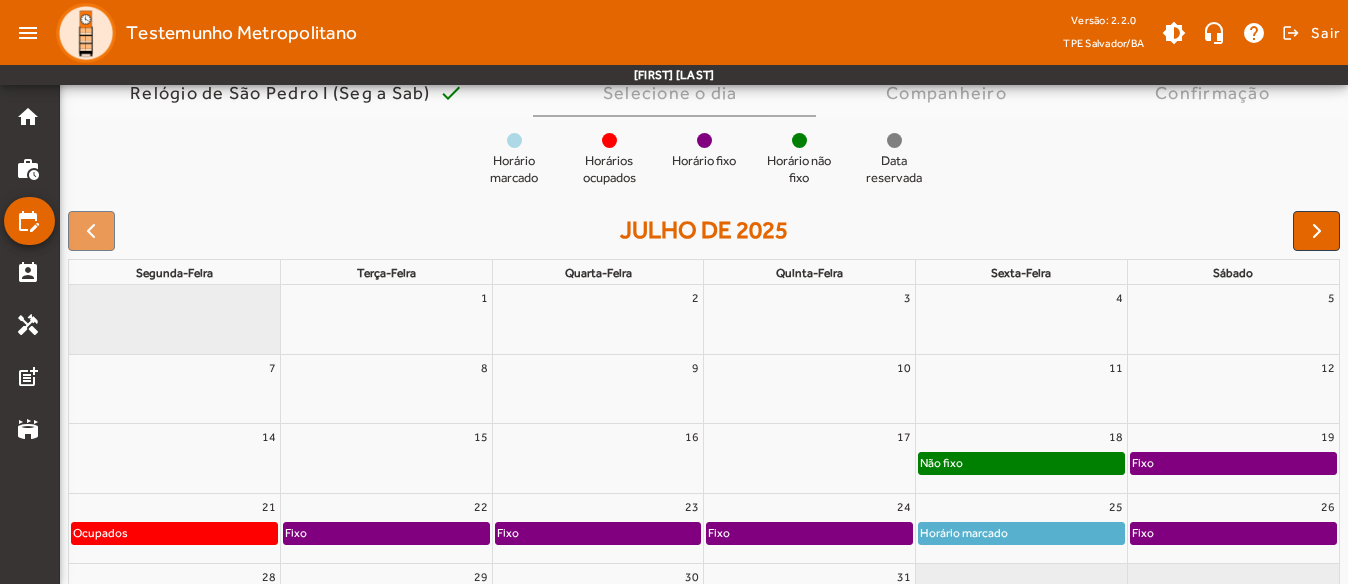 scroll, scrollTop: 200, scrollLeft: 0, axis: vertical 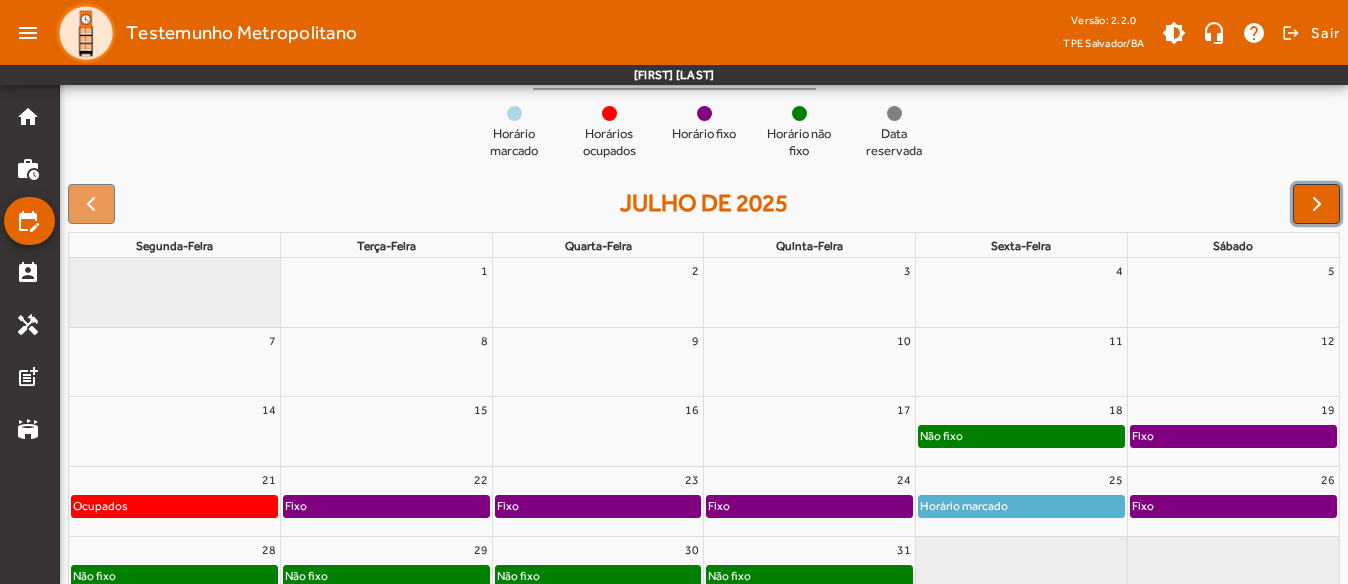 drag, startPoint x: 1302, startPoint y: 201, endPoint x: 1184, endPoint y: 232, distance: 122.0041 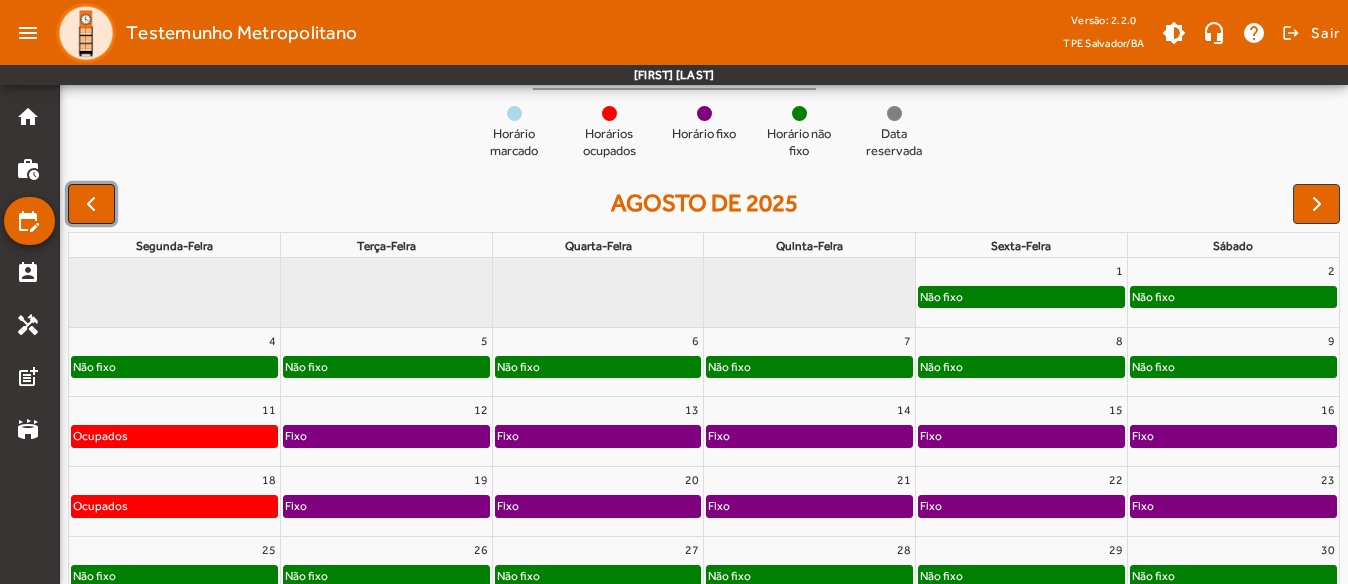 click at bounding box center (91, 204) 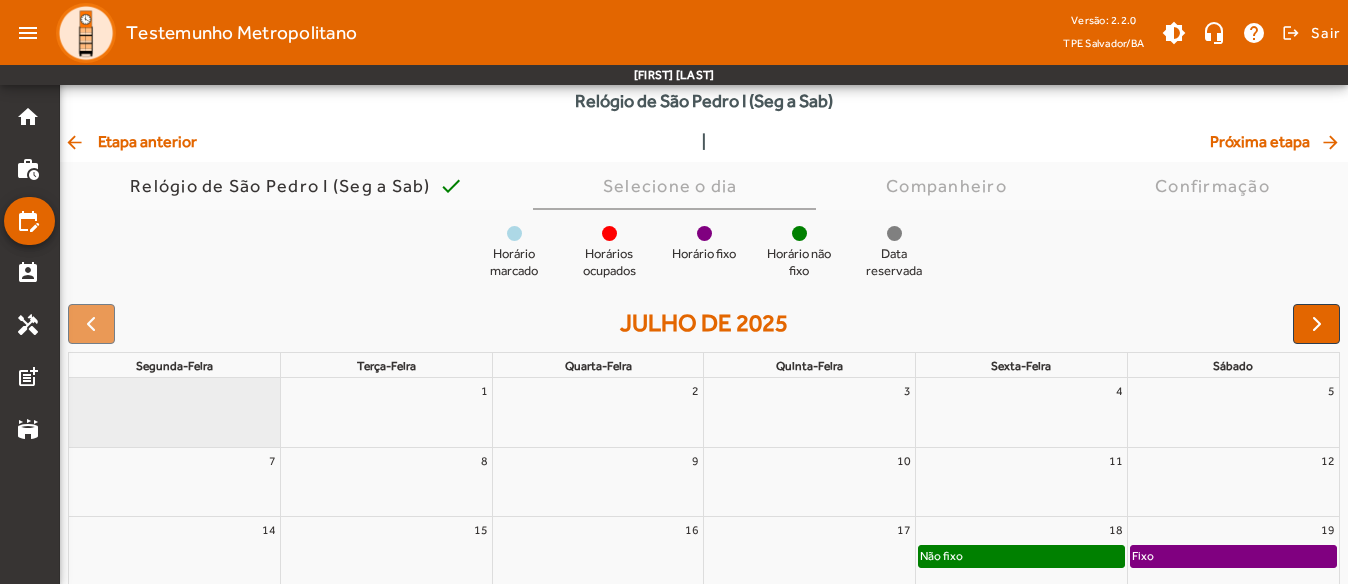 scroll, scrollTop: 100, scrollLeft: 0, axis: vertical 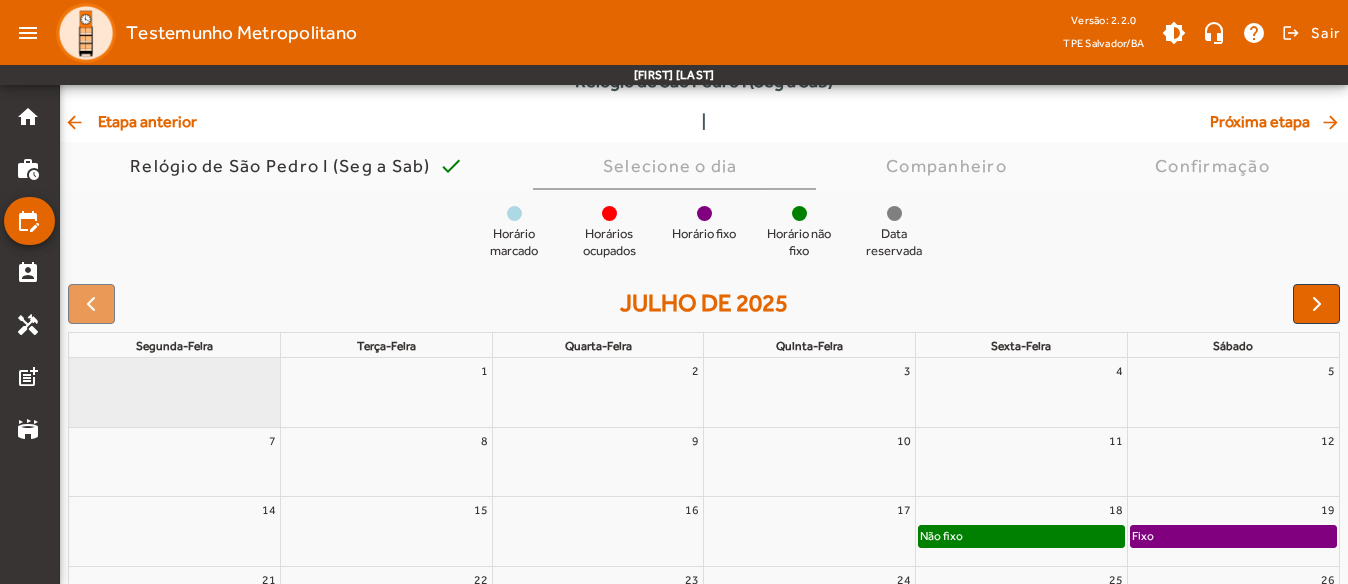 click on "arrow_back  Etapa anterior" 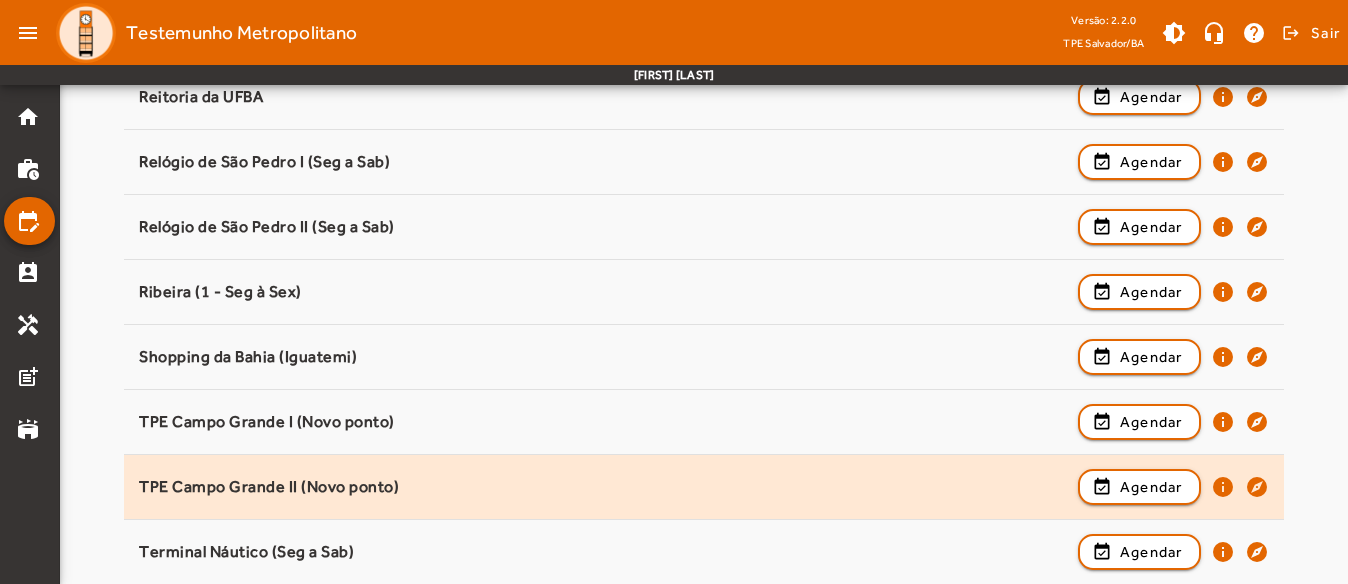 scroll, scrollTop: 2278, scrollLeft: 0, axis: vertical 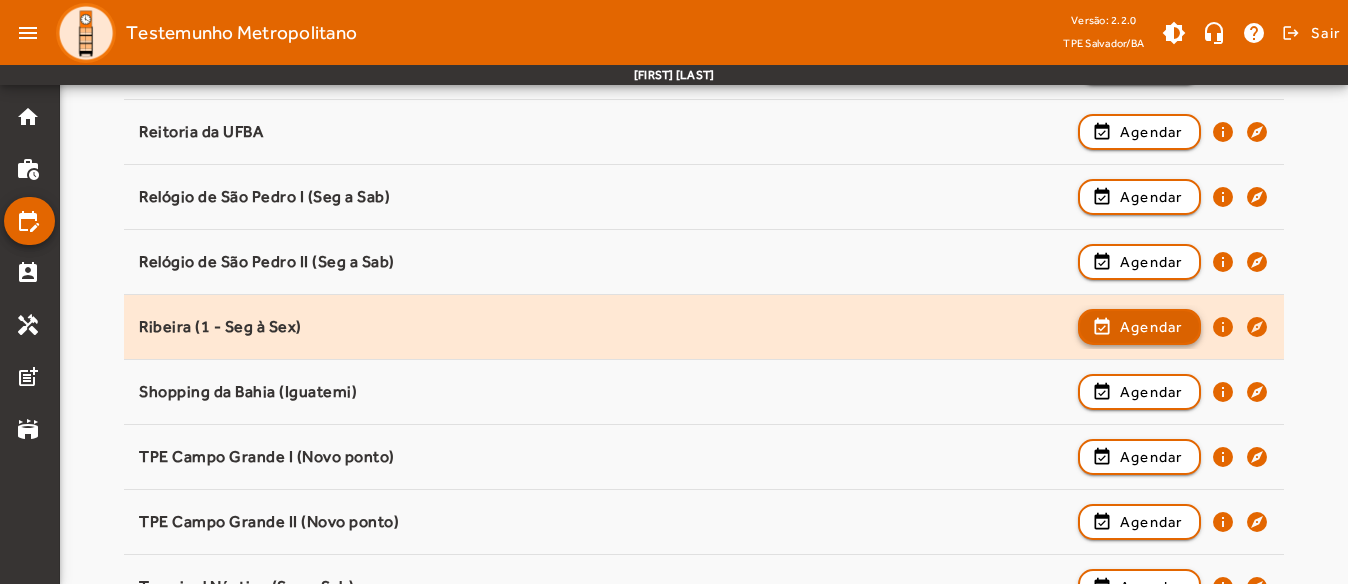 click on "Agendar" at bounding box center (1151, 392) 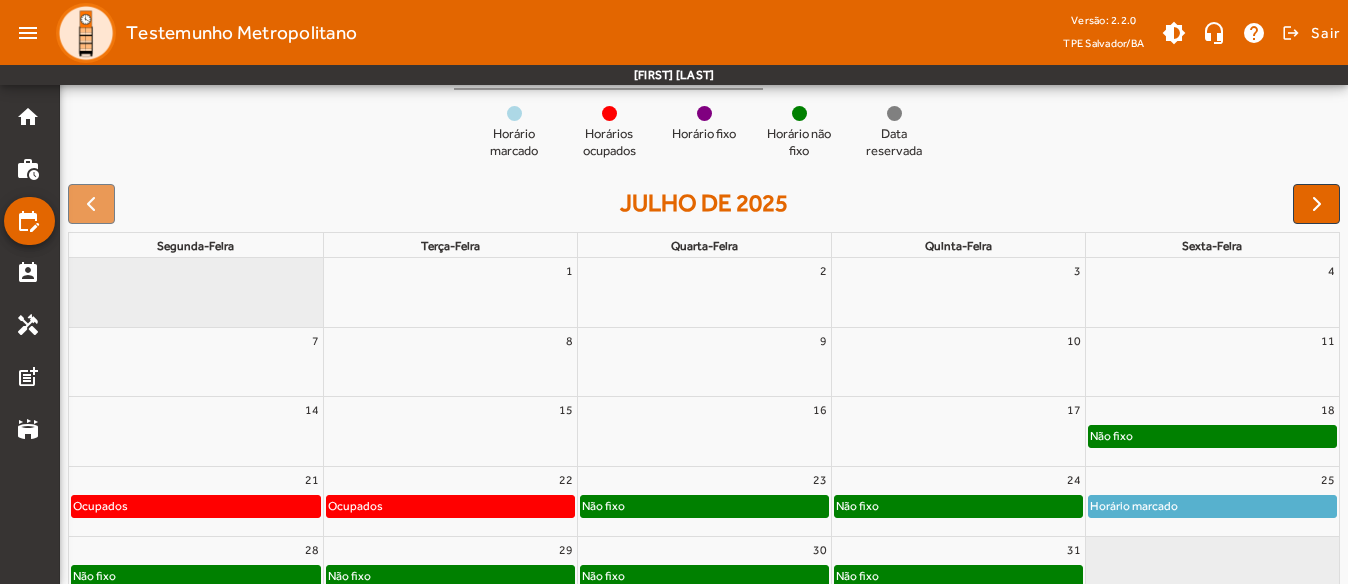click at bounding box center [91, 204] 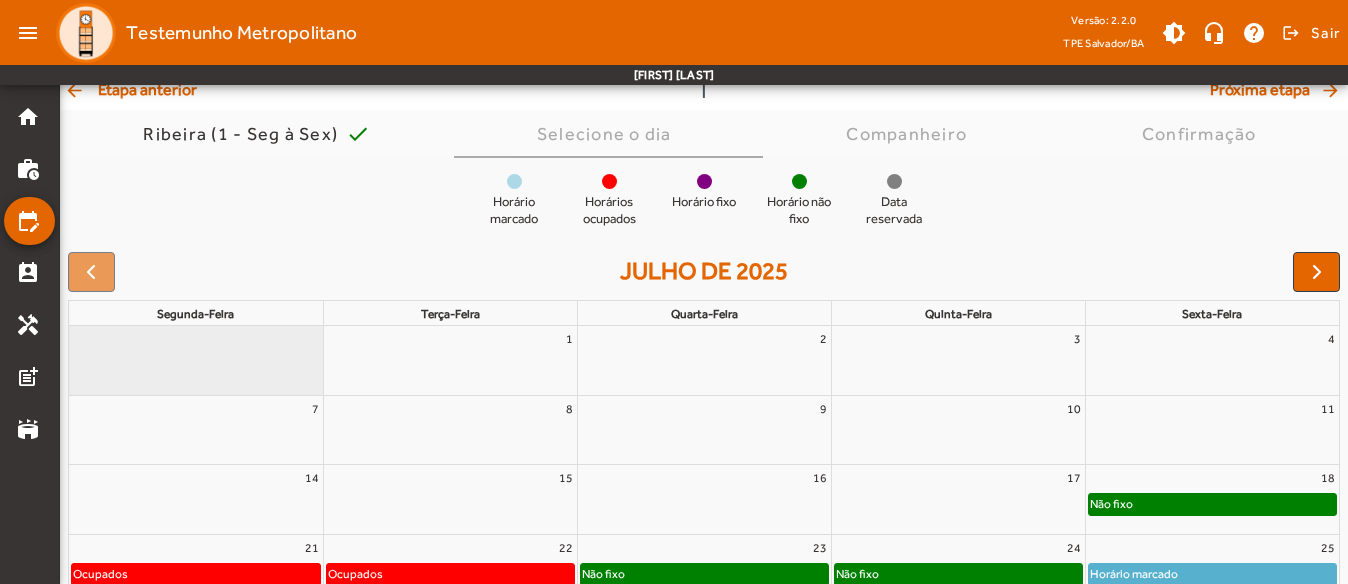 scroll, scrollTop: 100, scrollLeft: 0, axis: vertical 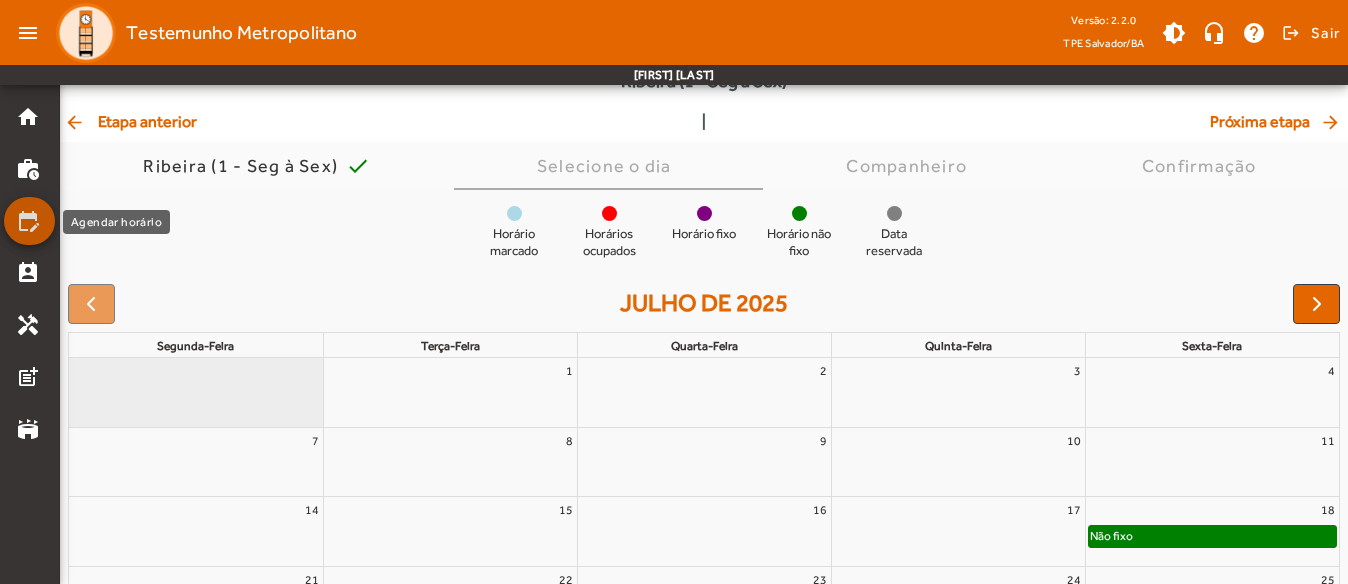 click on "edit_calendar" 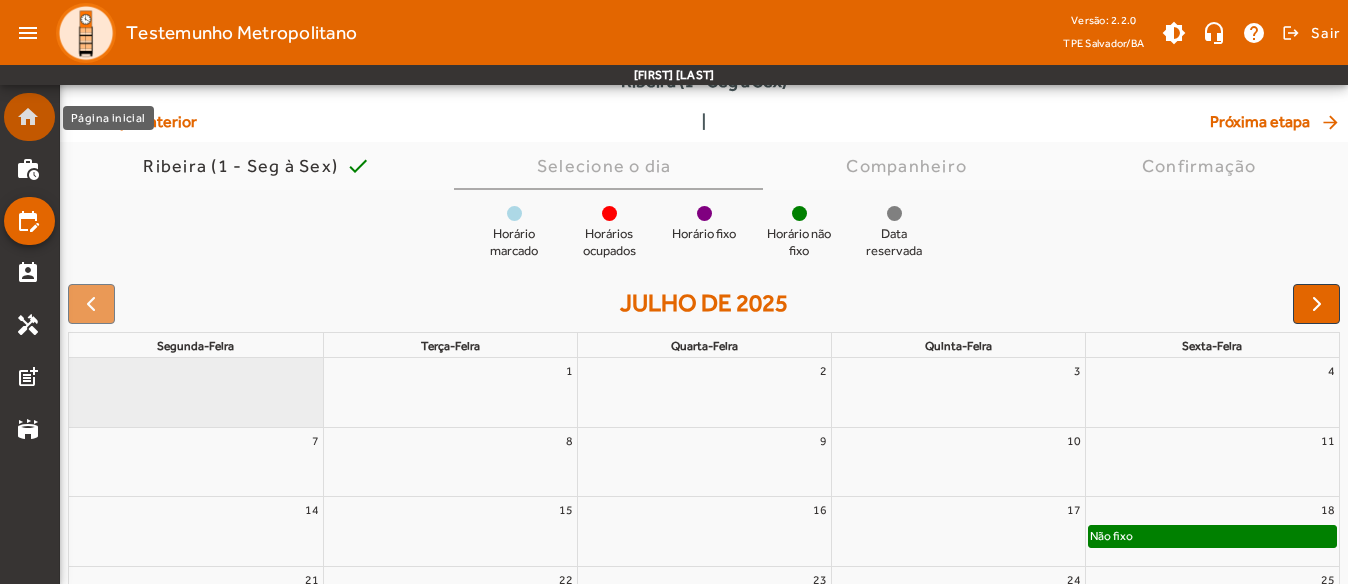 click on "home" 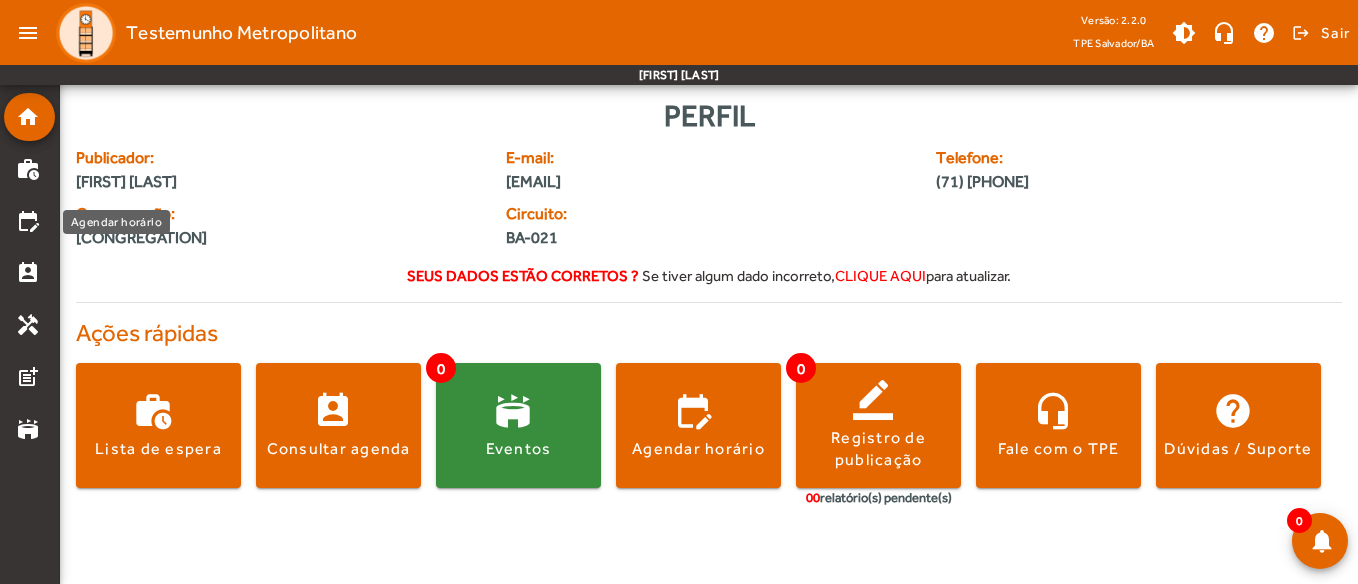 click on "edit_calendar" 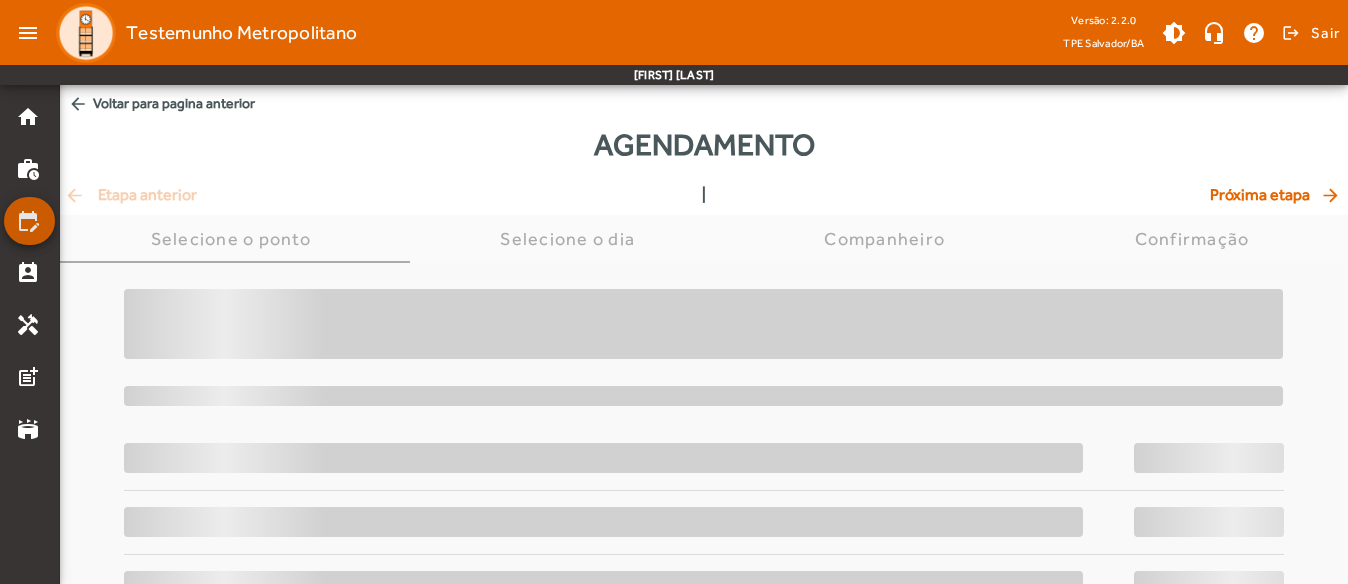 click on "edit_calendar" 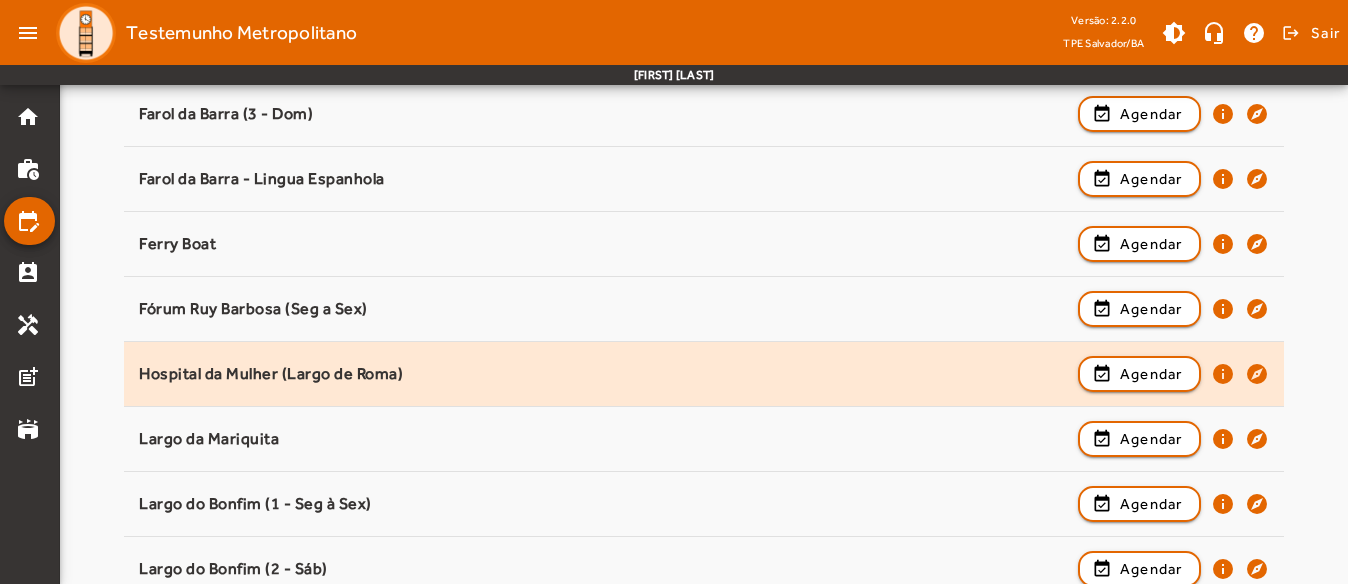 scroll, scrollTop: 1100, scrollLeft: 0, axis: vertical 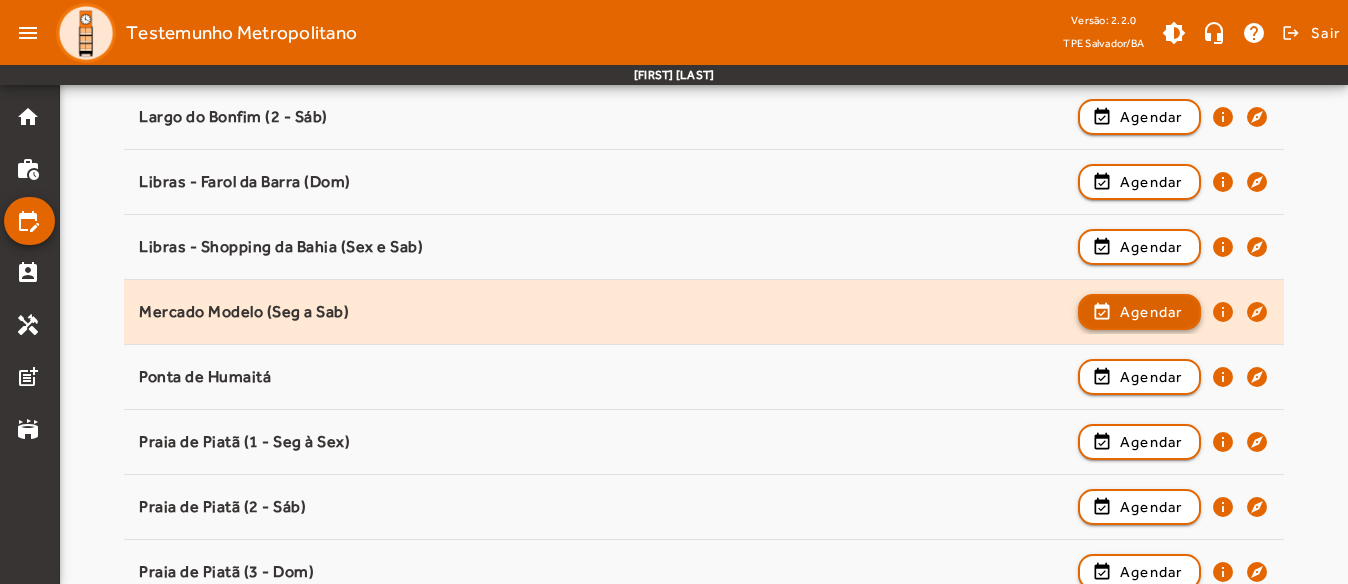 click at bounding box center (1139, 377) 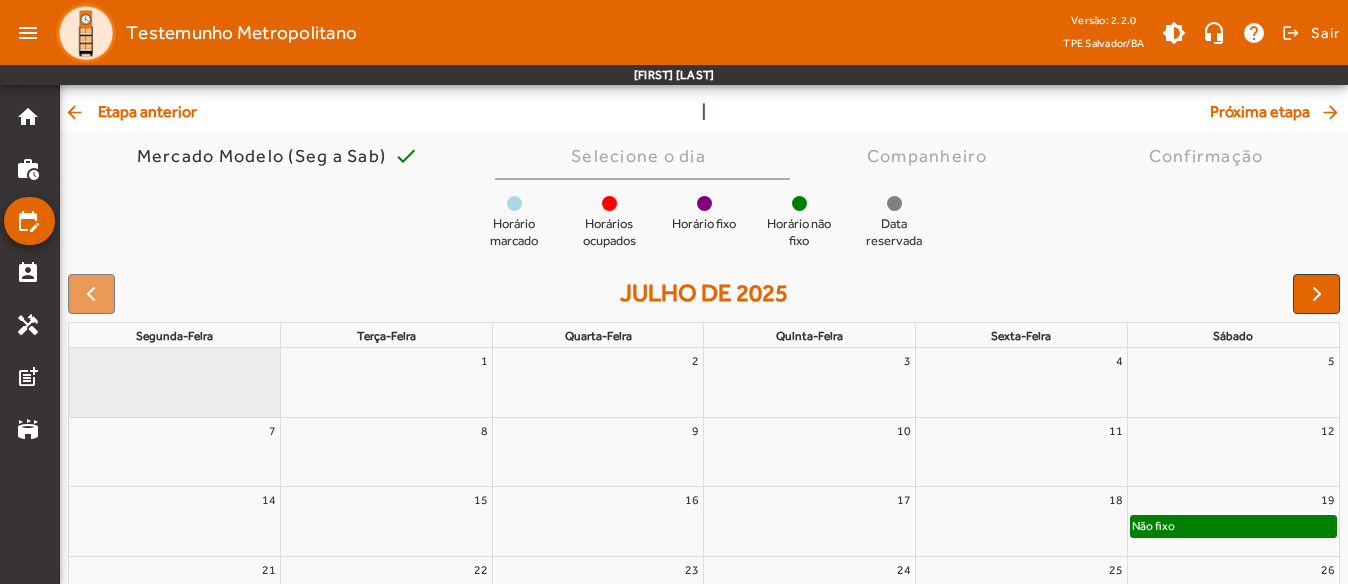 scroll, scrollTop: 102, scrollLeft: 0, axis: vertical 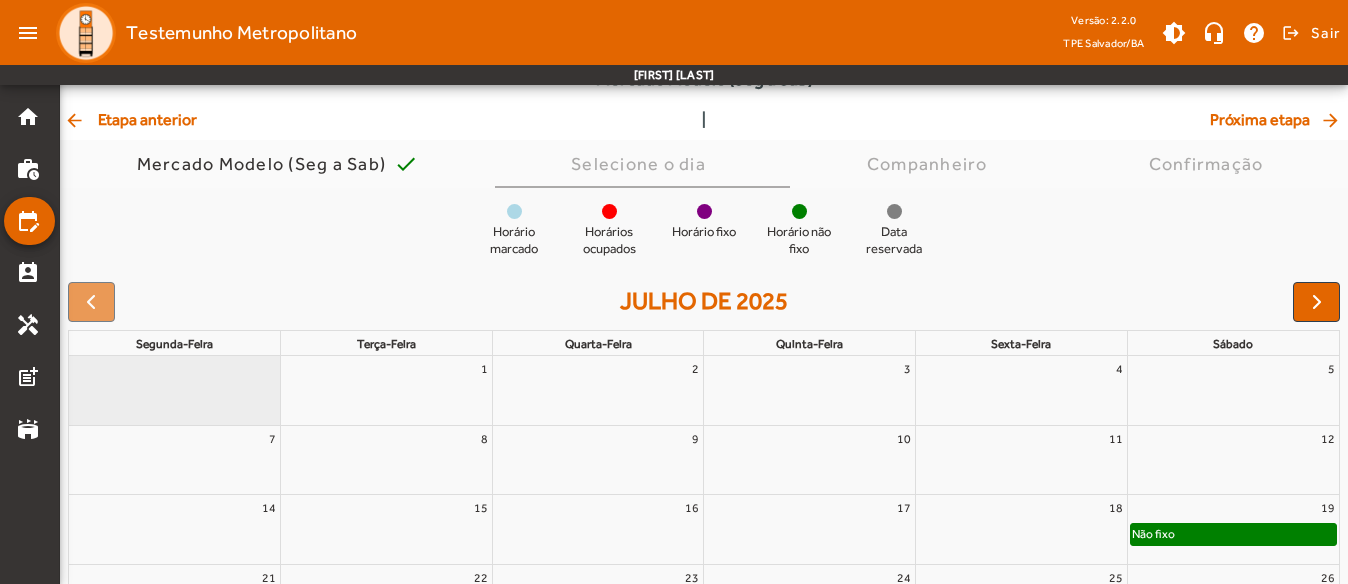 click on "Agendamento   Mercado Modelo (Seg a Sab)" 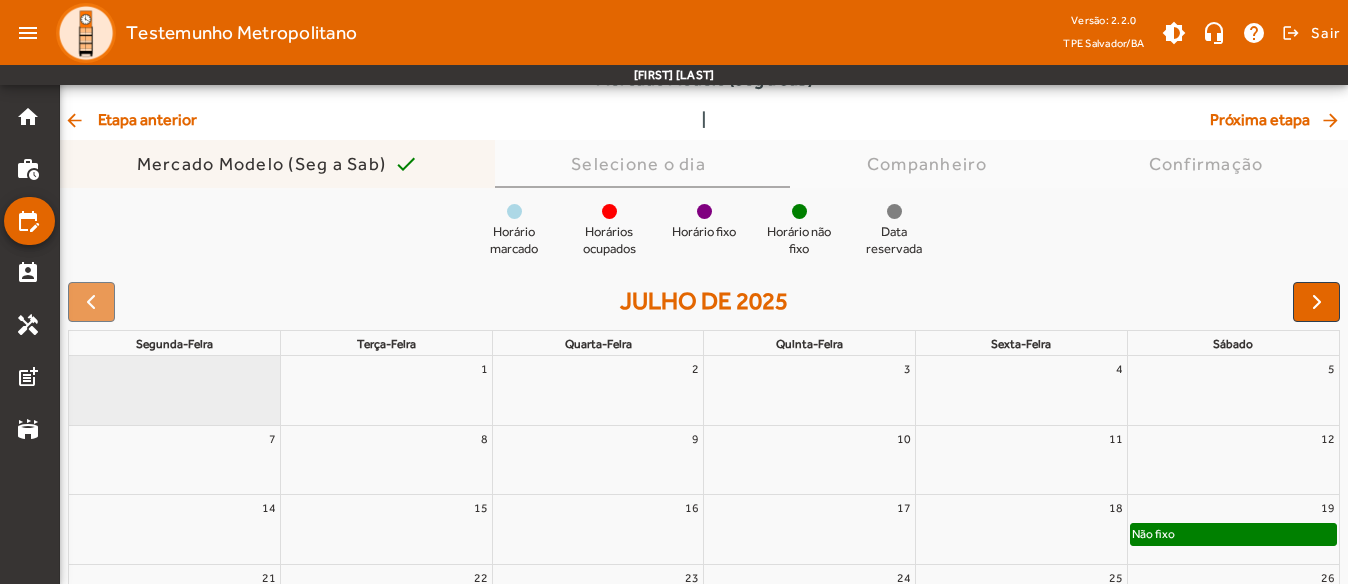 click on "Mercado Modelo (Seg a Sab)  check" at bounding box center [278, 164] 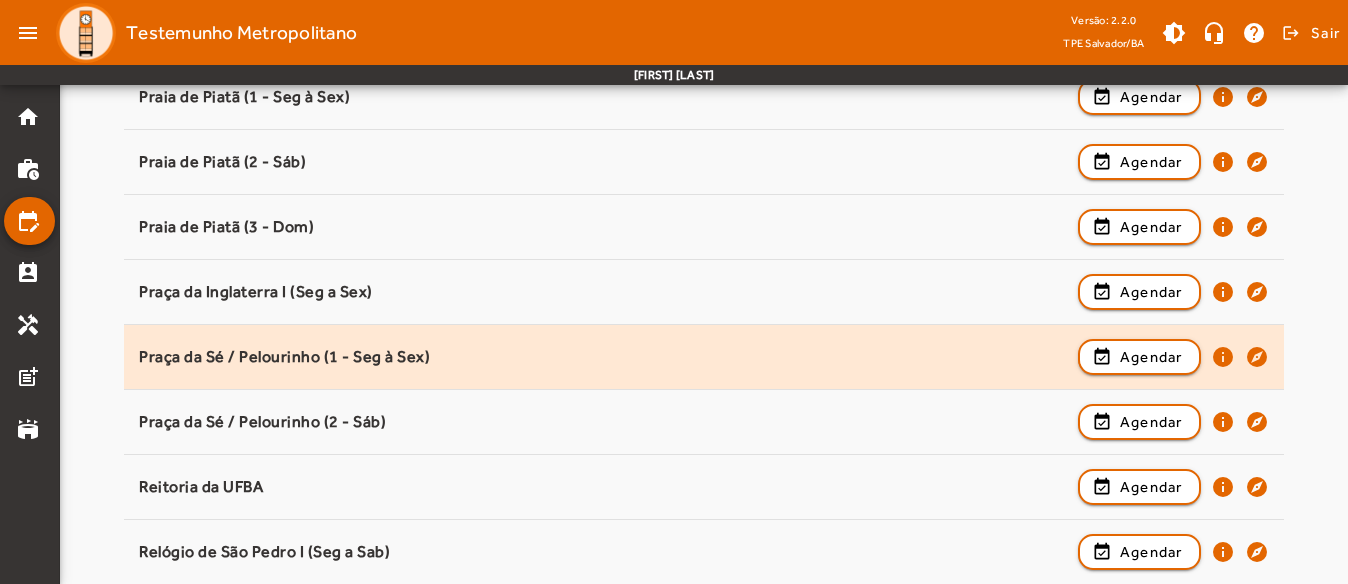 scroll, scrollTop: 1878, scrollLeft: 0, axis: vertical 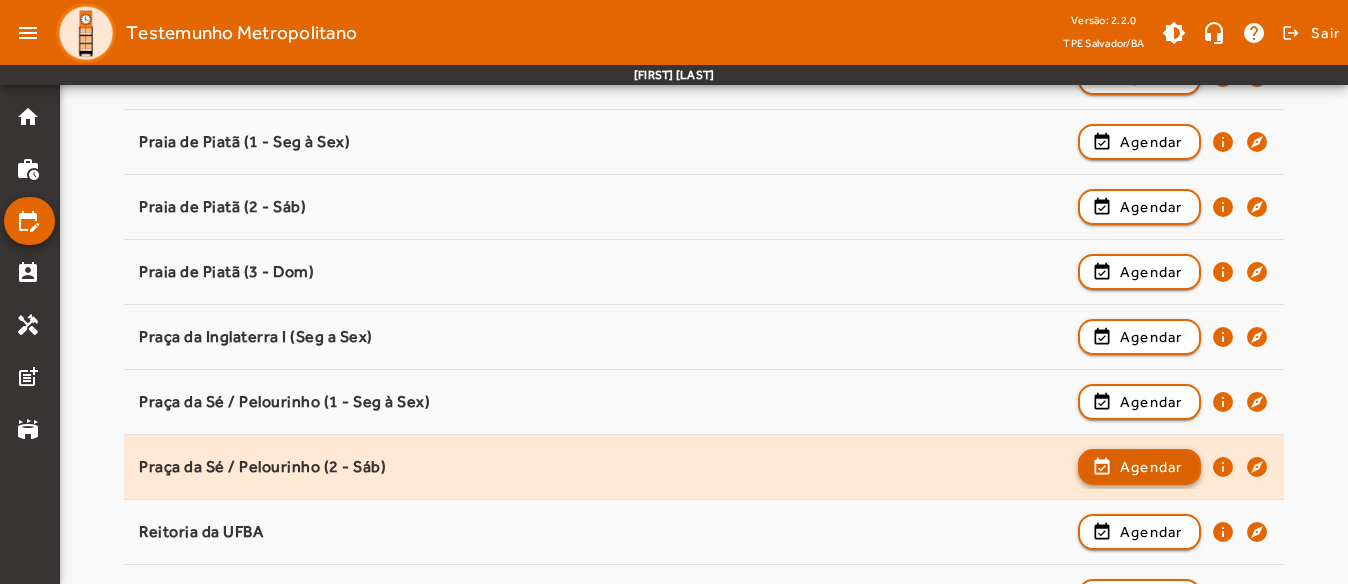 click on "Agendar" at bounding box center (1151, 532) 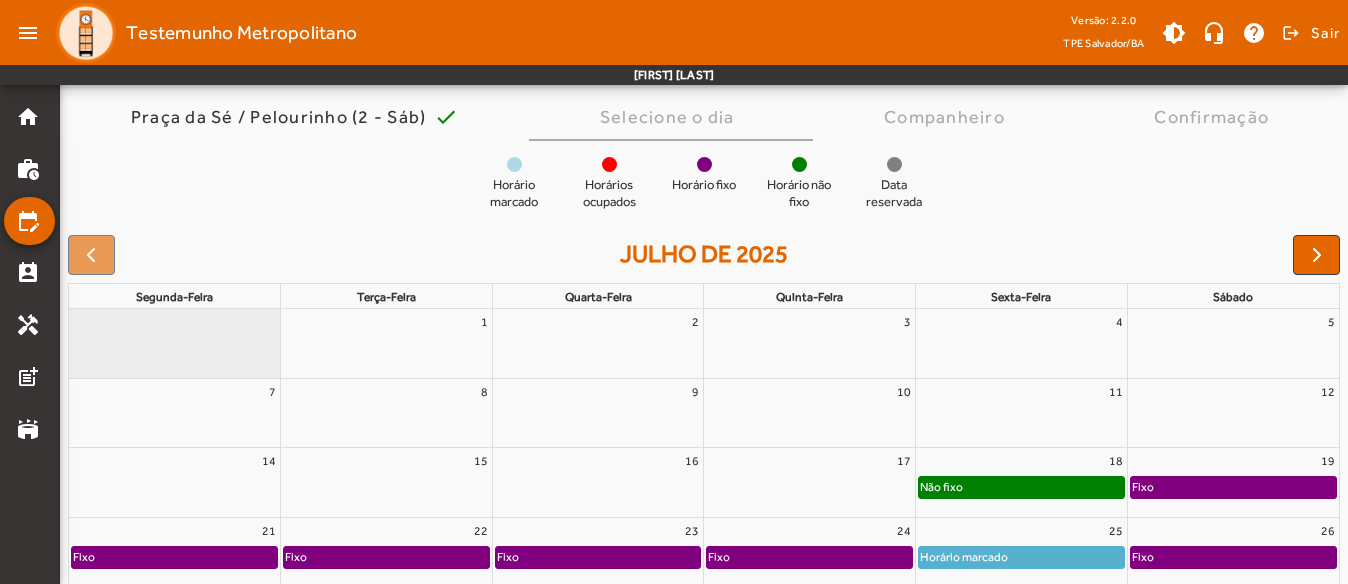 scroll, scrollTop: 100, scrollLeft: 0, axis: vertical 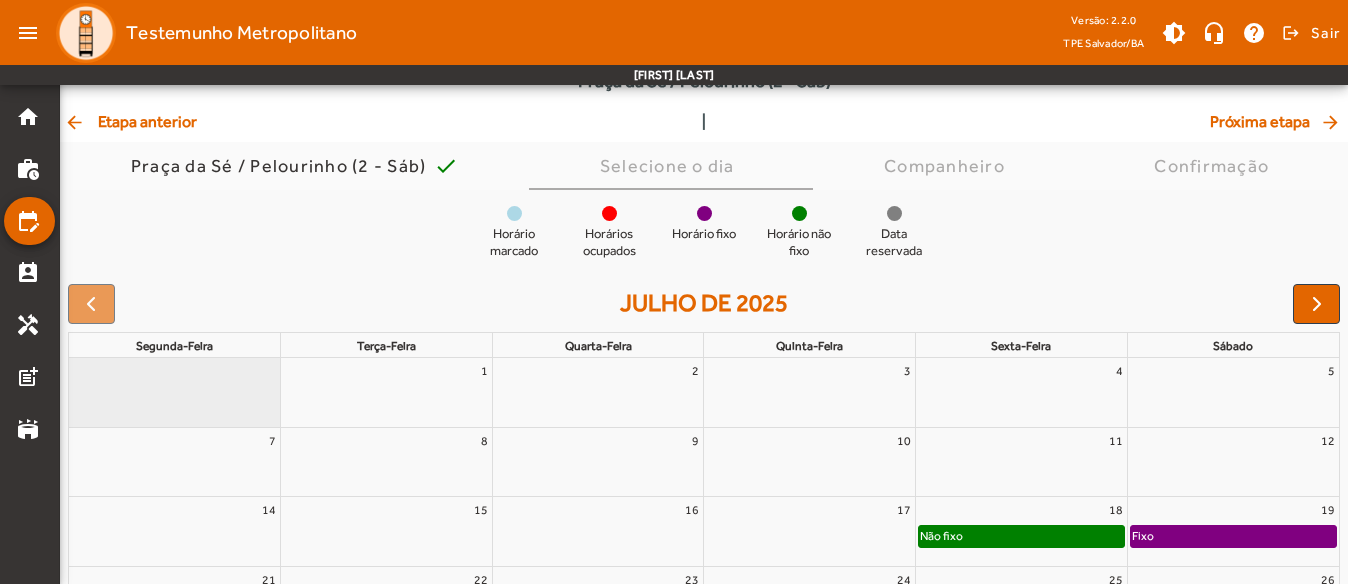 click on "arrow_back  Etapa anterior" 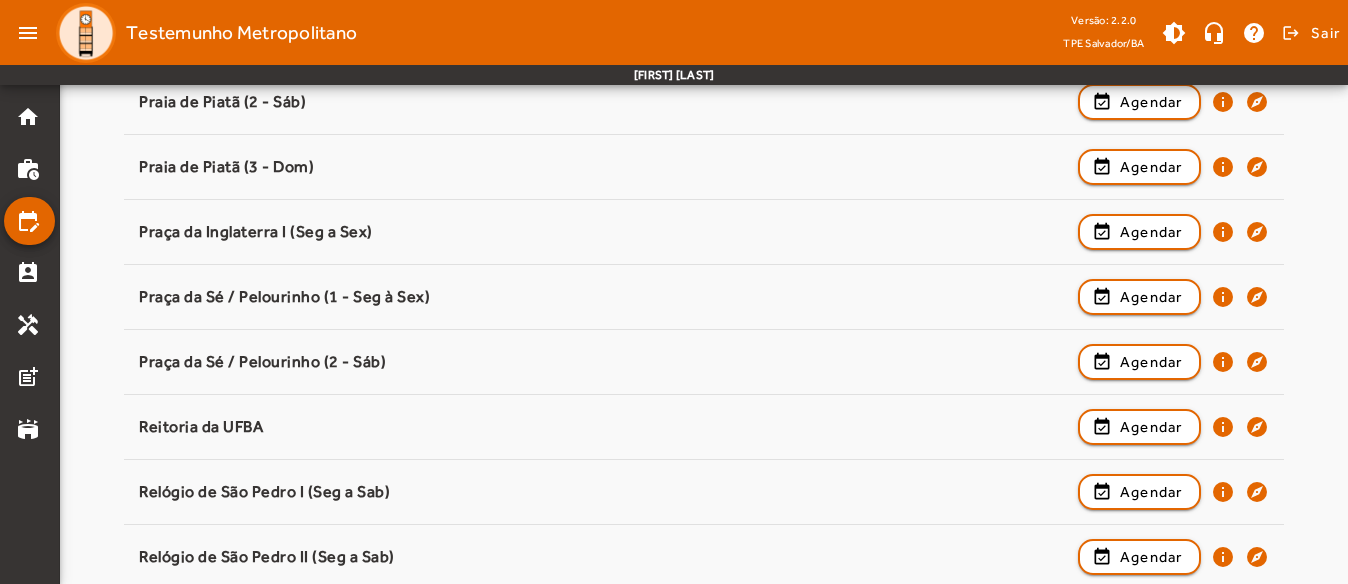 scroll, scrollTop: 1978, scrollLeft: 0, axis: vertical 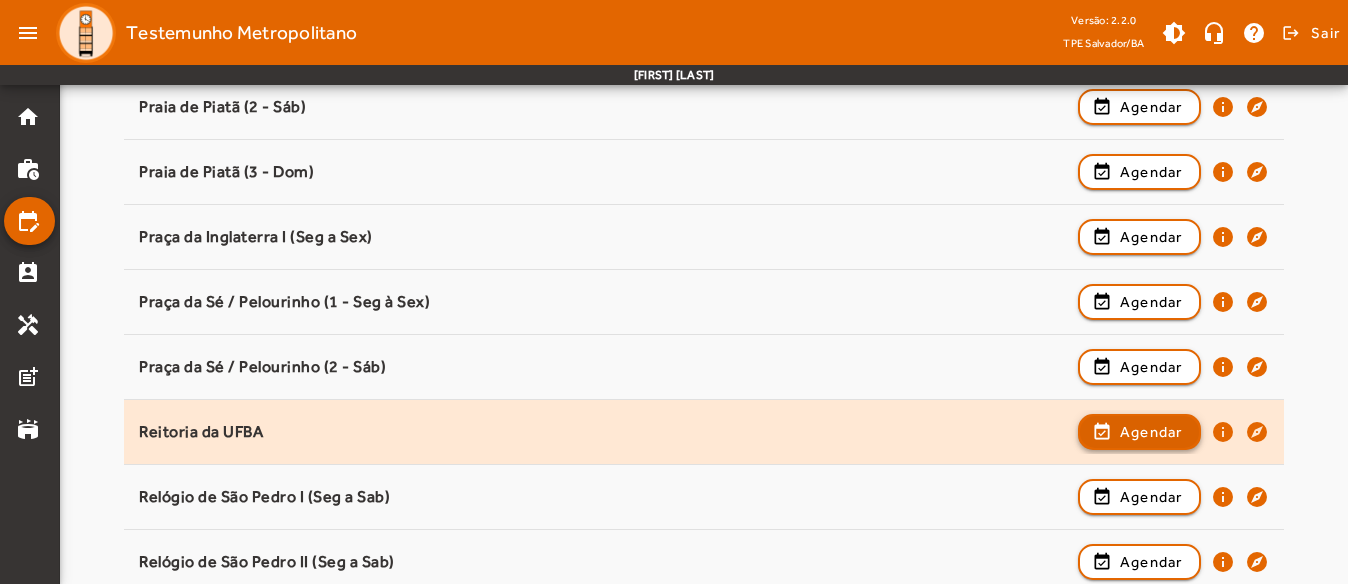click on "Agendar" at bounding box center (1151, 497) 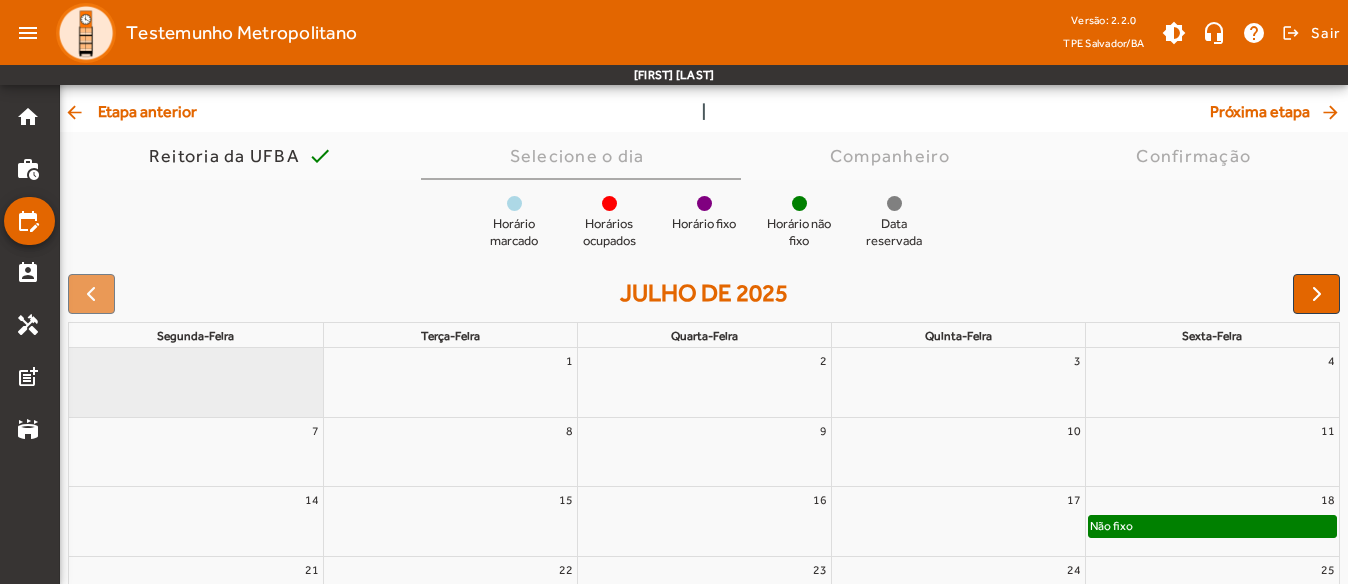 scroll, scrollTop: 102, scrollLeft: 0, axis: vertical 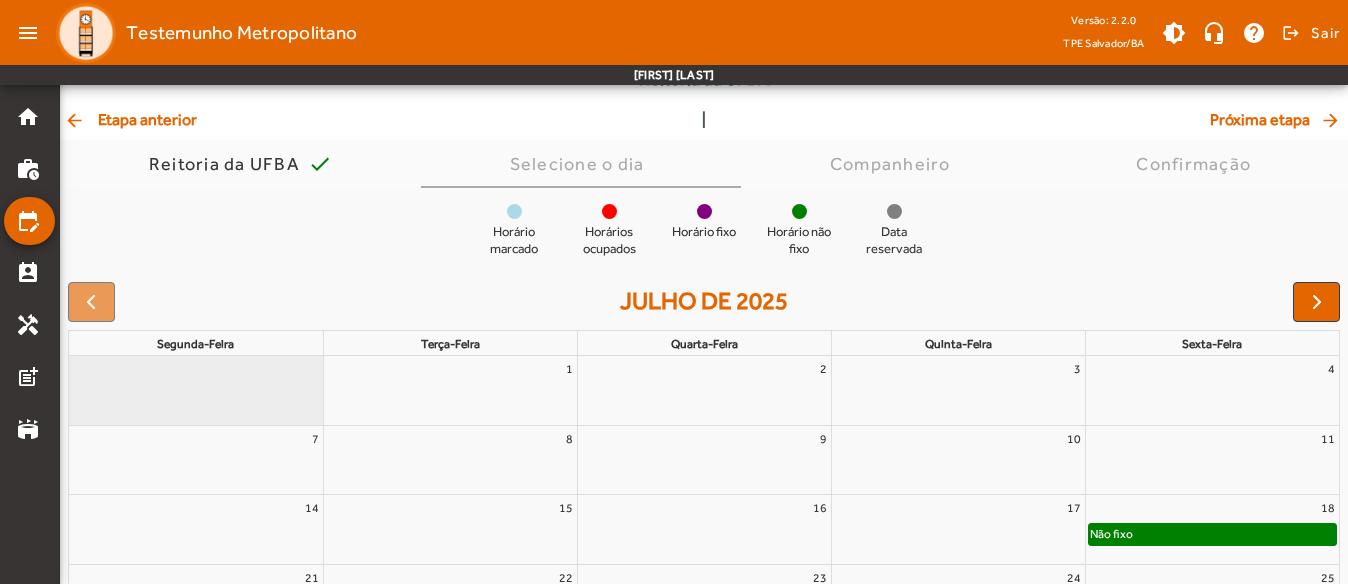 click on "arrow_back  Etapa anterior" 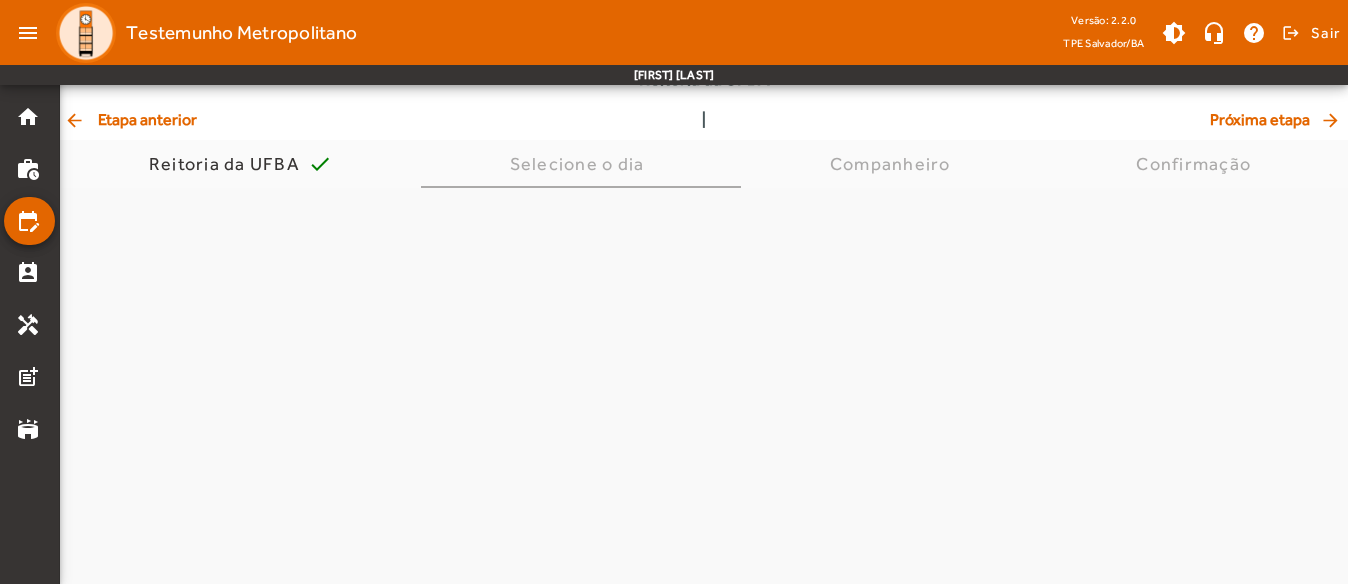 scroll, scrollTop: 0, scrollLeft: 0, axis: both 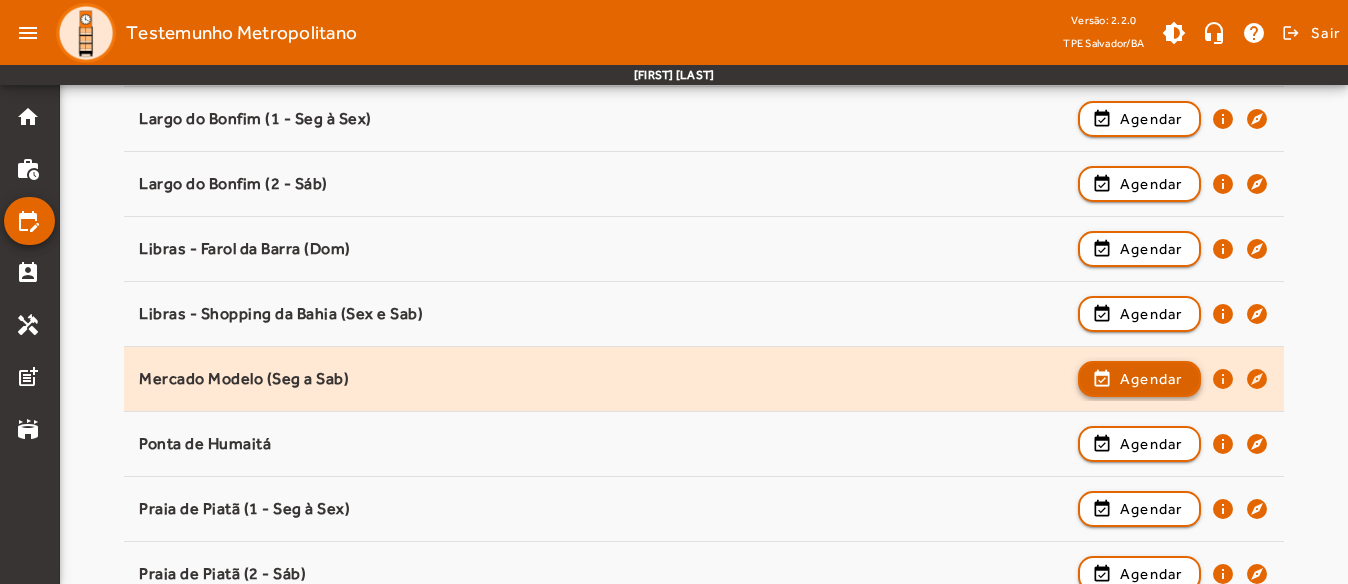 click on "Agendar" at bounding box center [1151, 444] 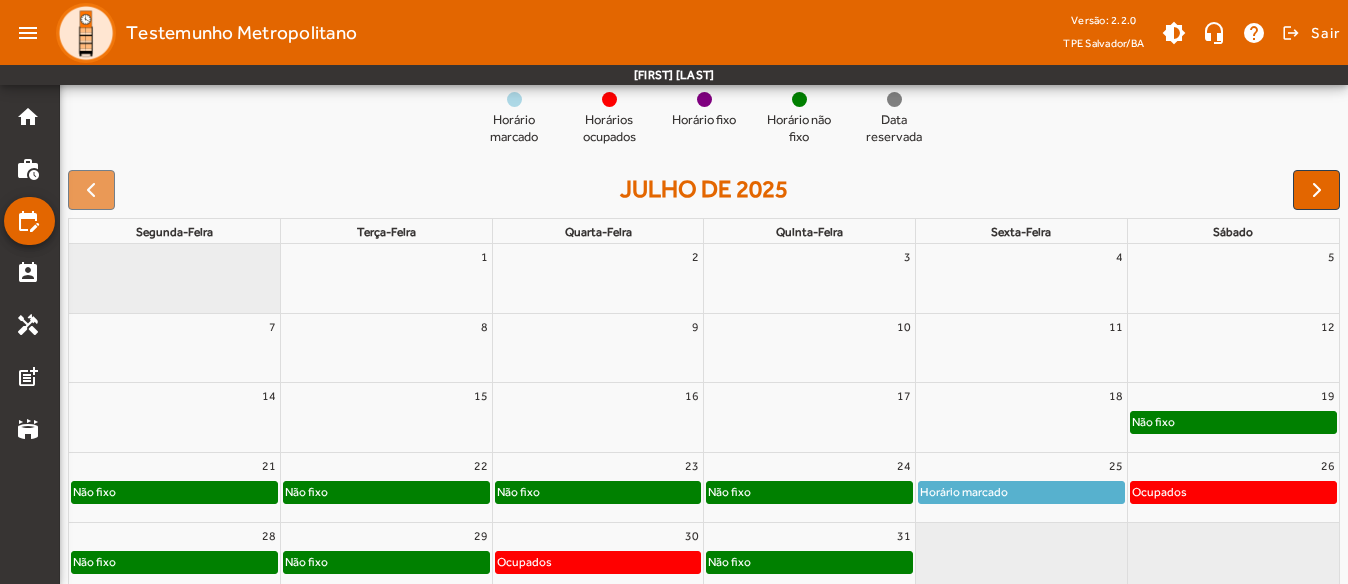 scroll, scrollTop: 100, scrollLeft: 0, axis: vertical 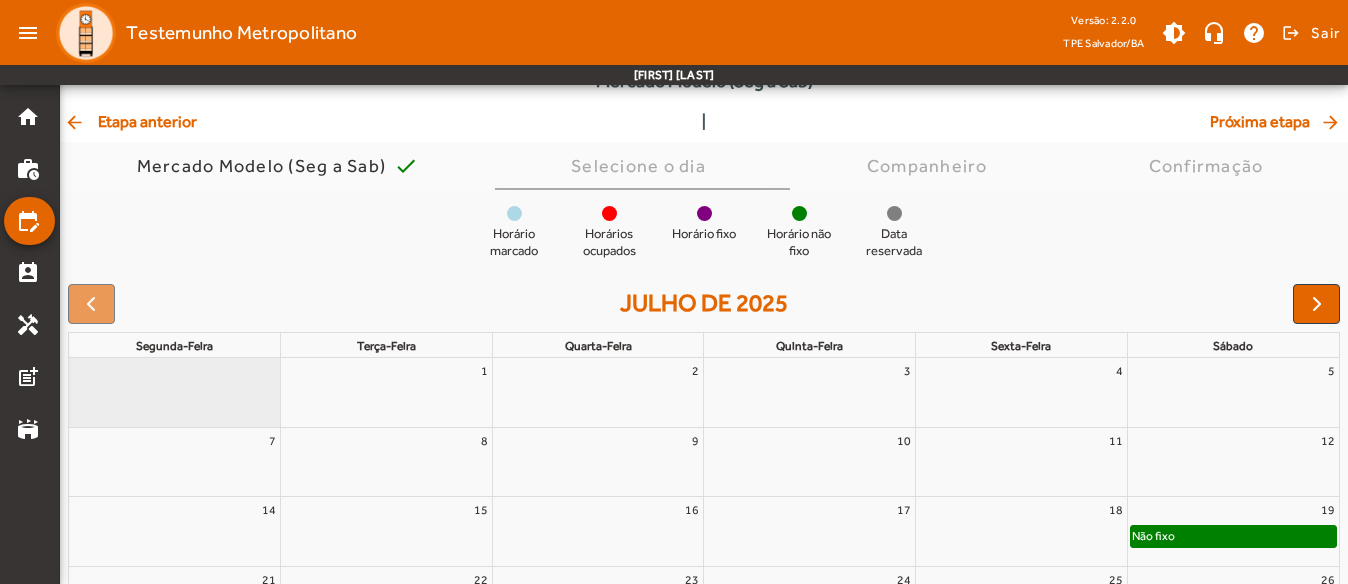 click on "arrow_back  Etapa anterior" 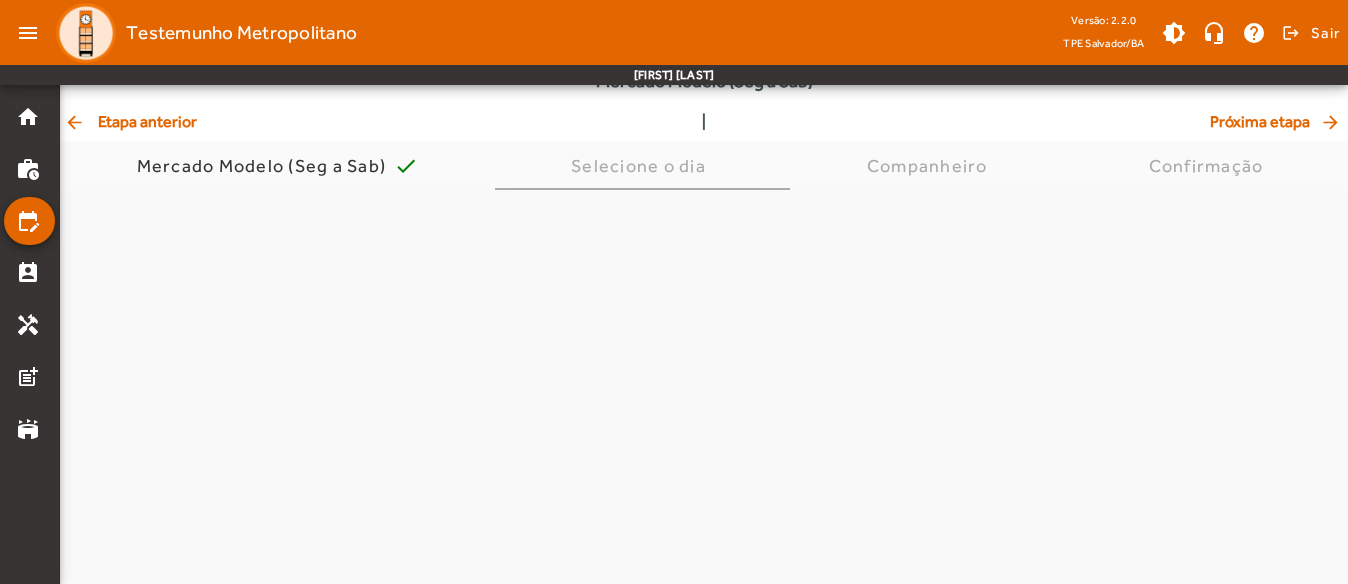 scroll, scrollTop: 0, scrollLeft: 0, axis: both 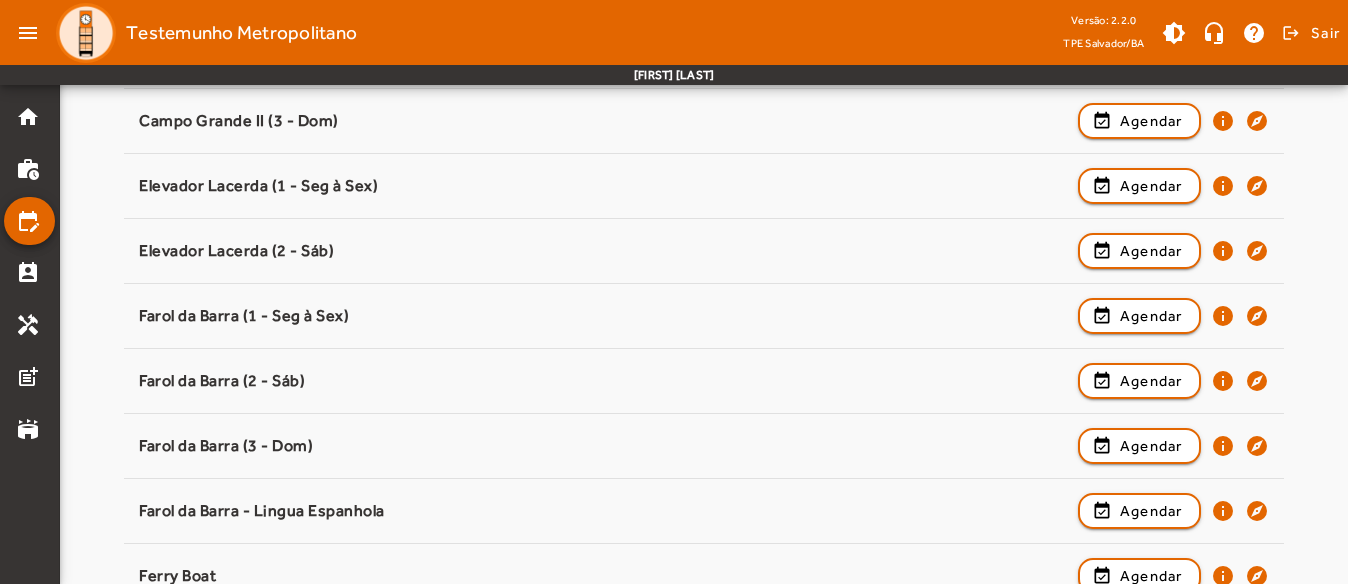 click on "Pesquisar ponto  Selecione um ponto para prosseguir.   Arena Fonte Nova / Dique (Seg a Sex)   event_available   Agendar   info  explore  CICAN (Seg a Sex)   event_available   Agendar   info  explore  Campo Grande I (1 - Seg à Sex)   event_available   Agendar   info  explore  Campo Grande I (2 - Sáb)    event_available   Agendar   info  explore  Campo Grande I (3 - Dom)    event_available   Agendar   info  explore  Campo Grande II (1 - Seg à Sex)    event_available   Agendar   info  explore  Campo Grande II (2 - Sáb)    event_available   Agendar   info  explore  Campo Grande II (3 - Dom)    event_available   Agendar   info  explore  Elevador Lacerda (1 - Seg à Sex)   event_available   Agendar   info  explore  Elevador Lacerda (2 - Sáb)   event_available   Agendar   info  explore  Farol da Barra (1 - Seg à Sex)    event_available   Agendar   info  explore  Farol da Barra (2 - Sáb)    event_available   Agendar   info  explore  Farol da Barra (3 - Dom)    event_available   Agendar   info  explore  info" at bounding box center [704, 832] 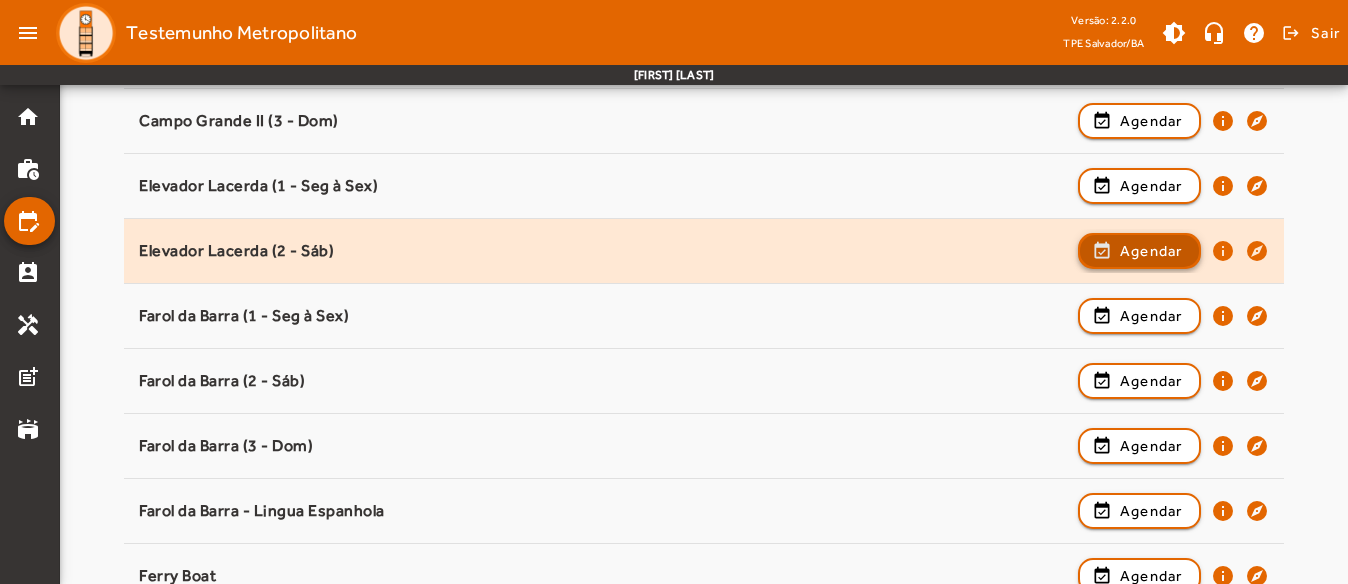 click 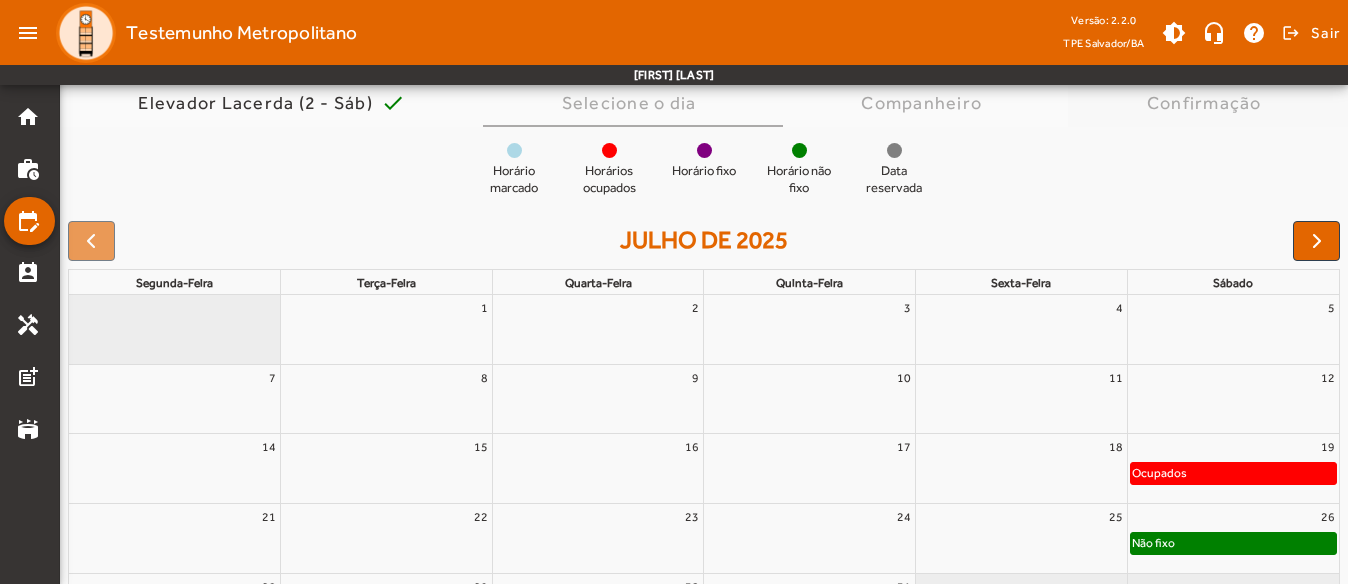scroll, scrollTop: 200, scrollLeft: 0, axis: vertical 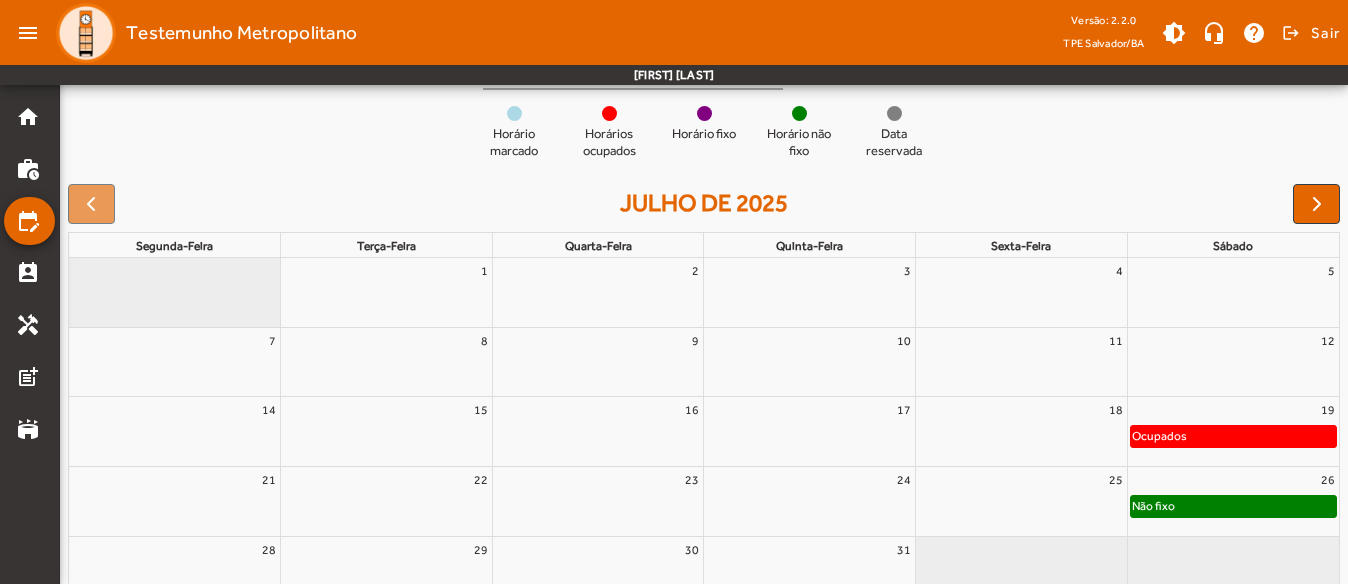click on "26" at bounding box center [1233, 480] 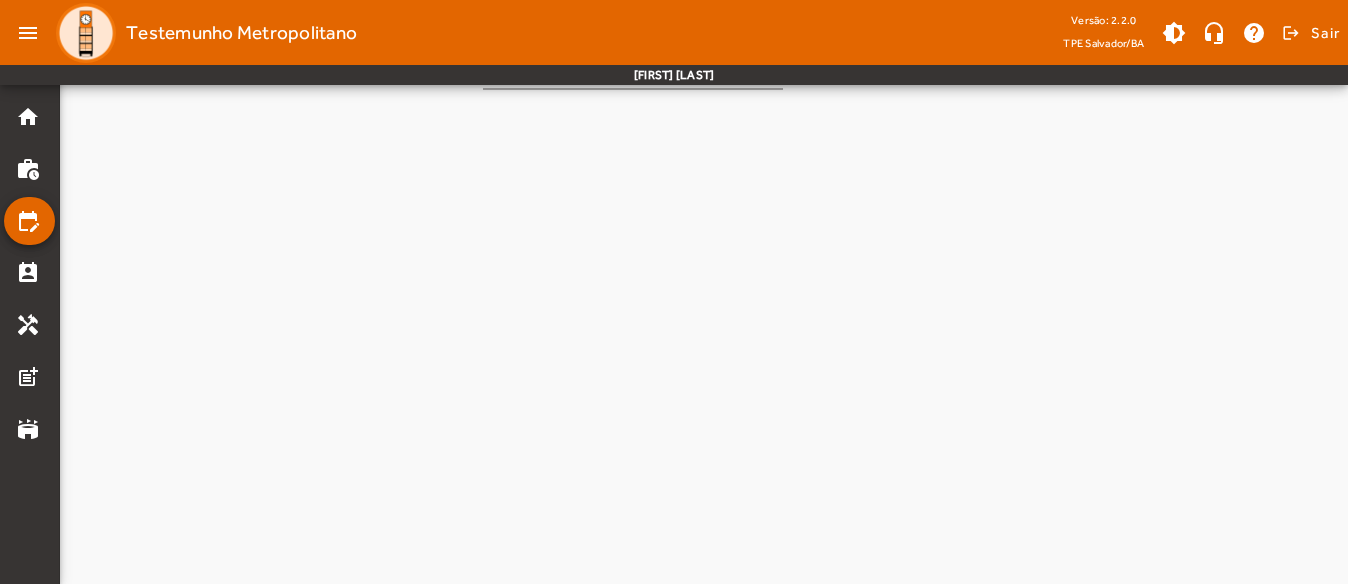 scroll, scrollTop: 0, scrollLeft: 0, axis: both 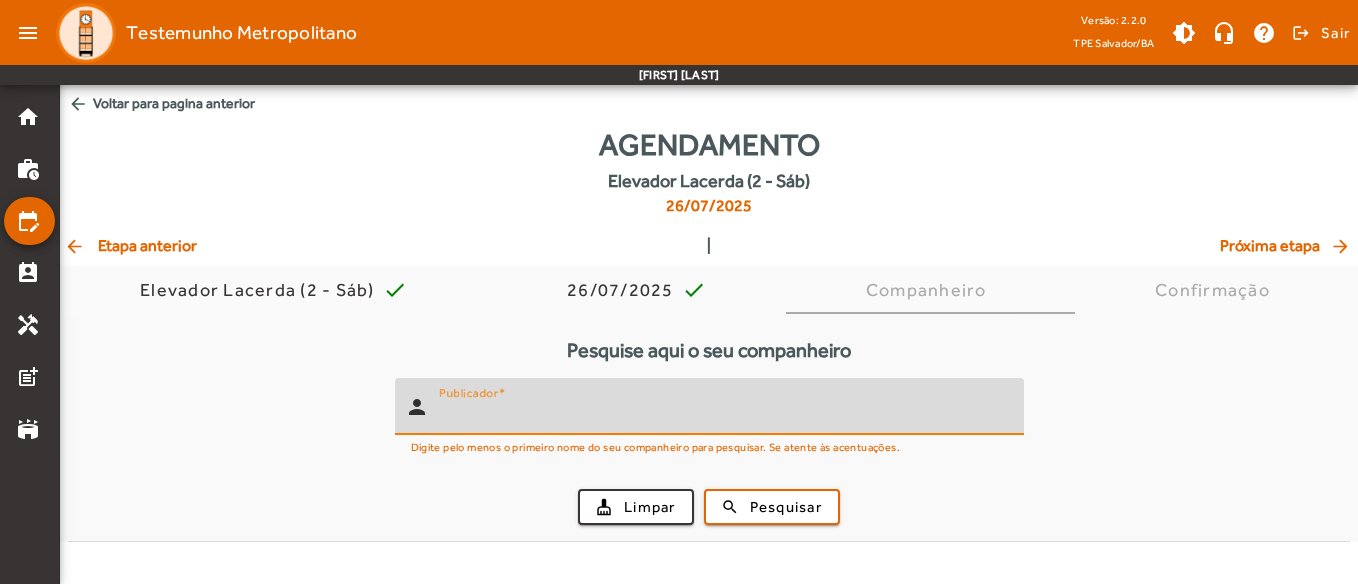 click on "Publicador" at bounding box center [723, 415] 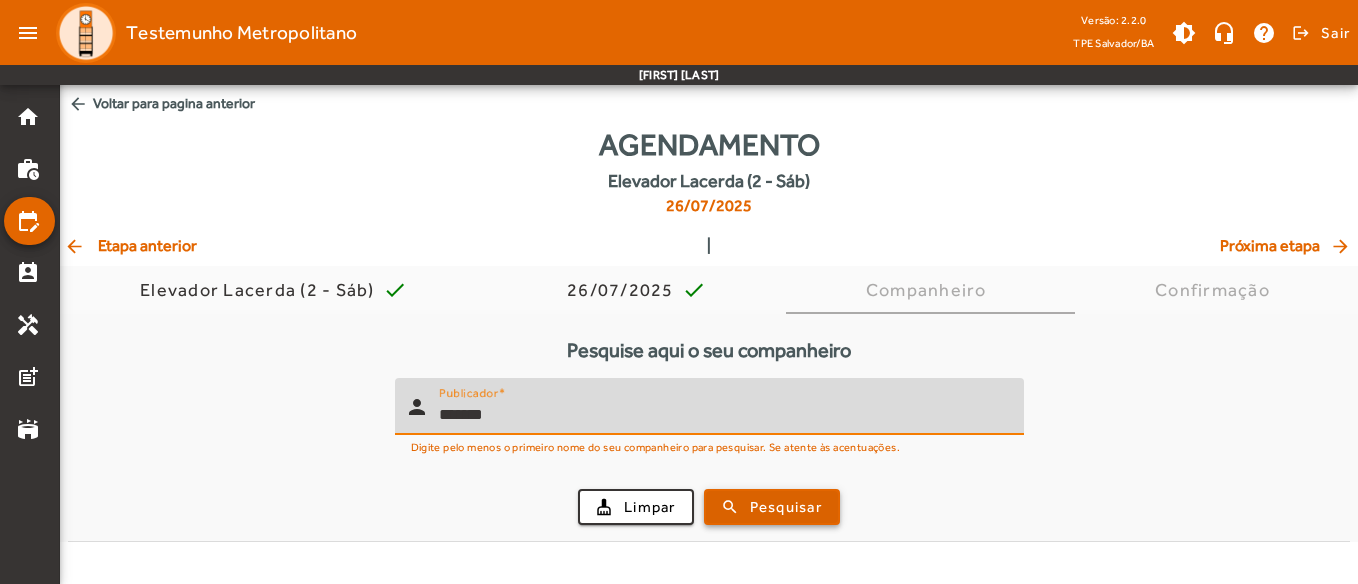 type on "*******" 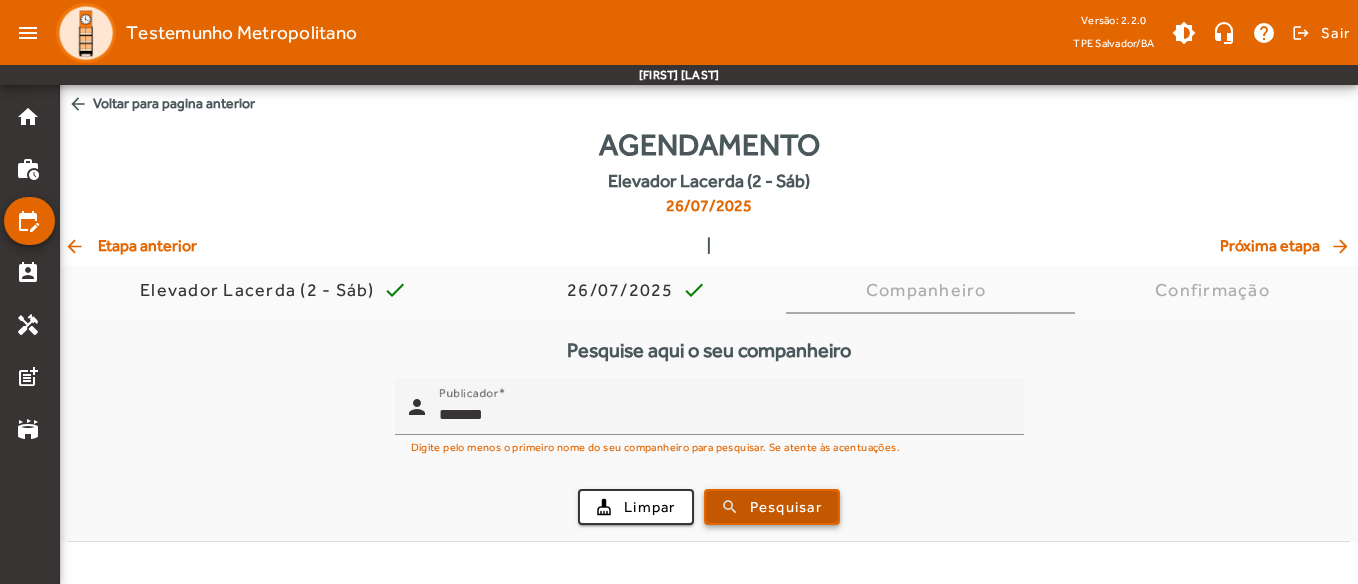 click at bounding box center [772, 507] 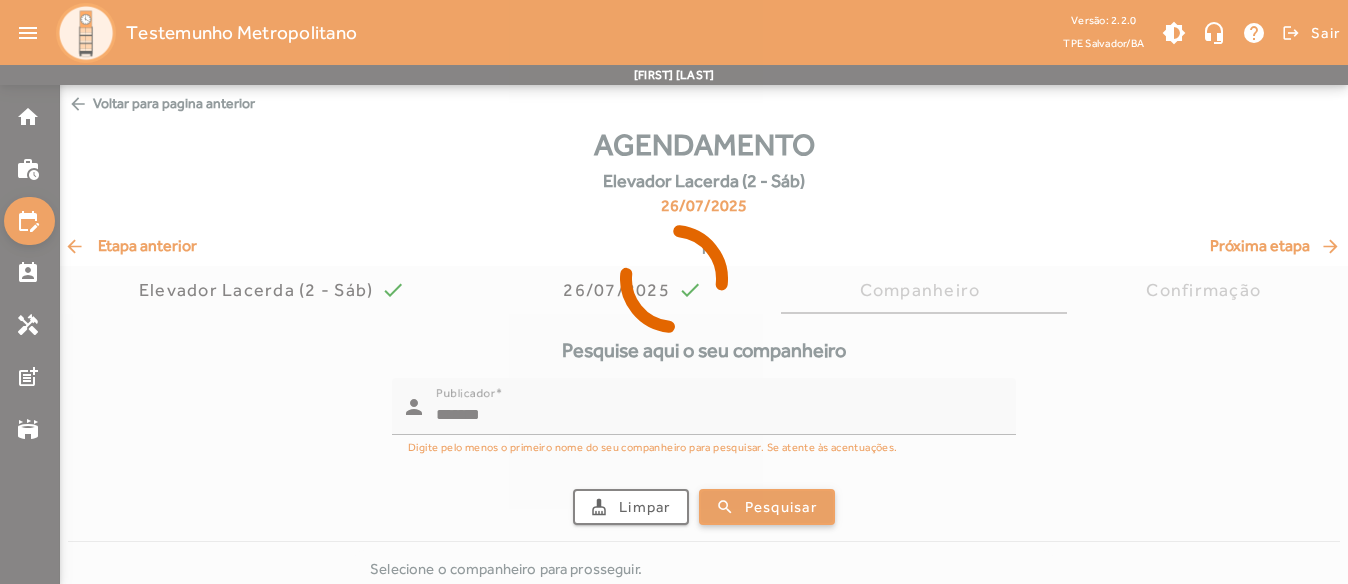 click at bounding box center [674, 292] 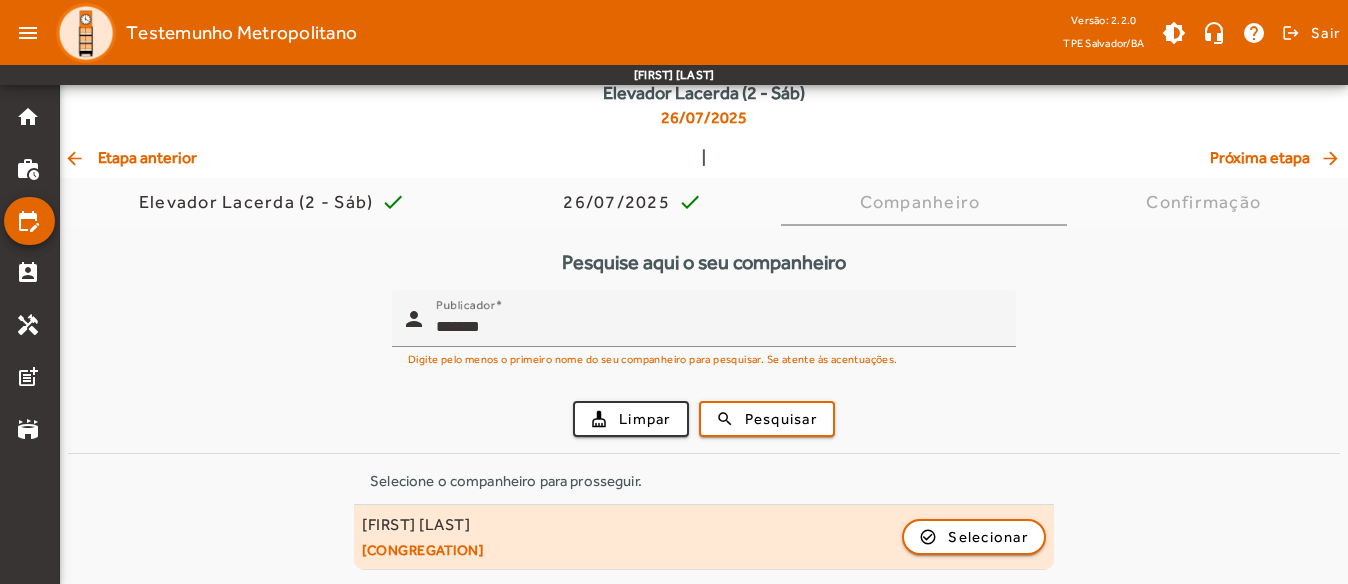 scroll, scrollTop: 89, scrollLeft: 0, axis: vertical 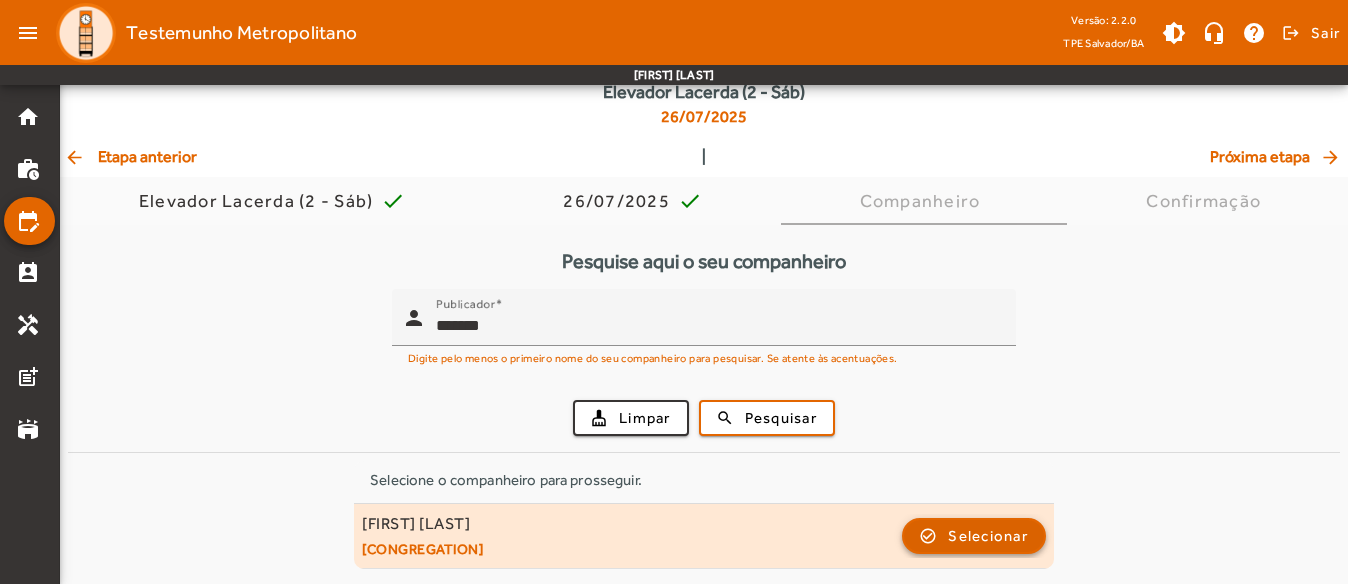 click 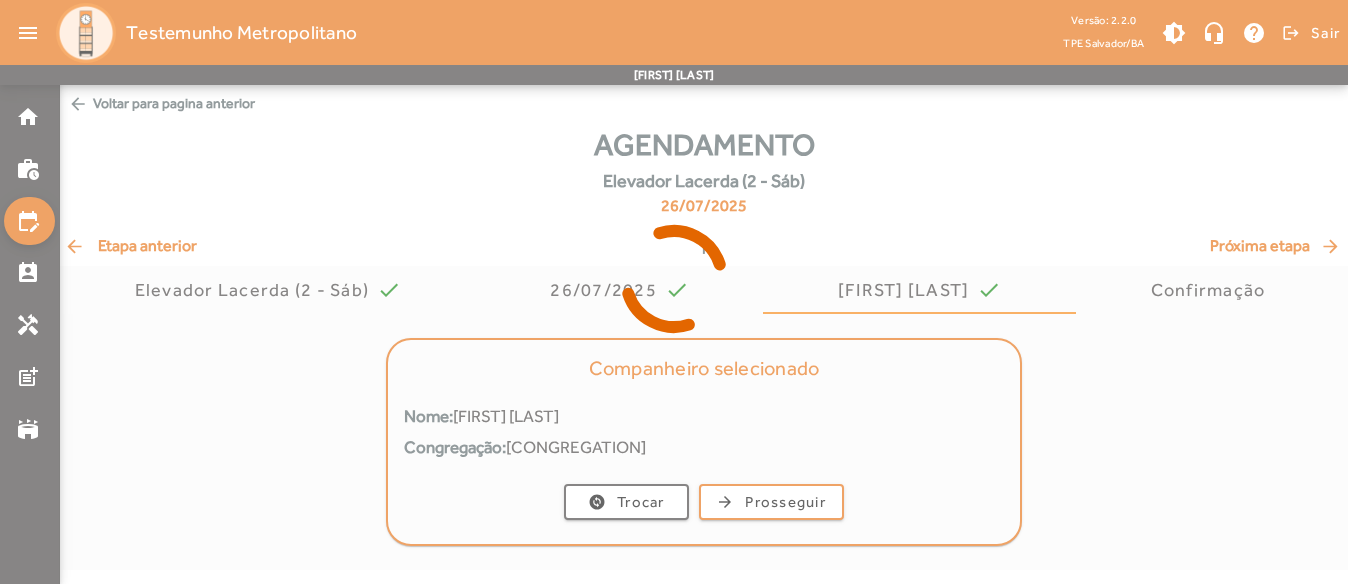 scroll, scrollTop: 0, scrollLeft: 0, axis: both 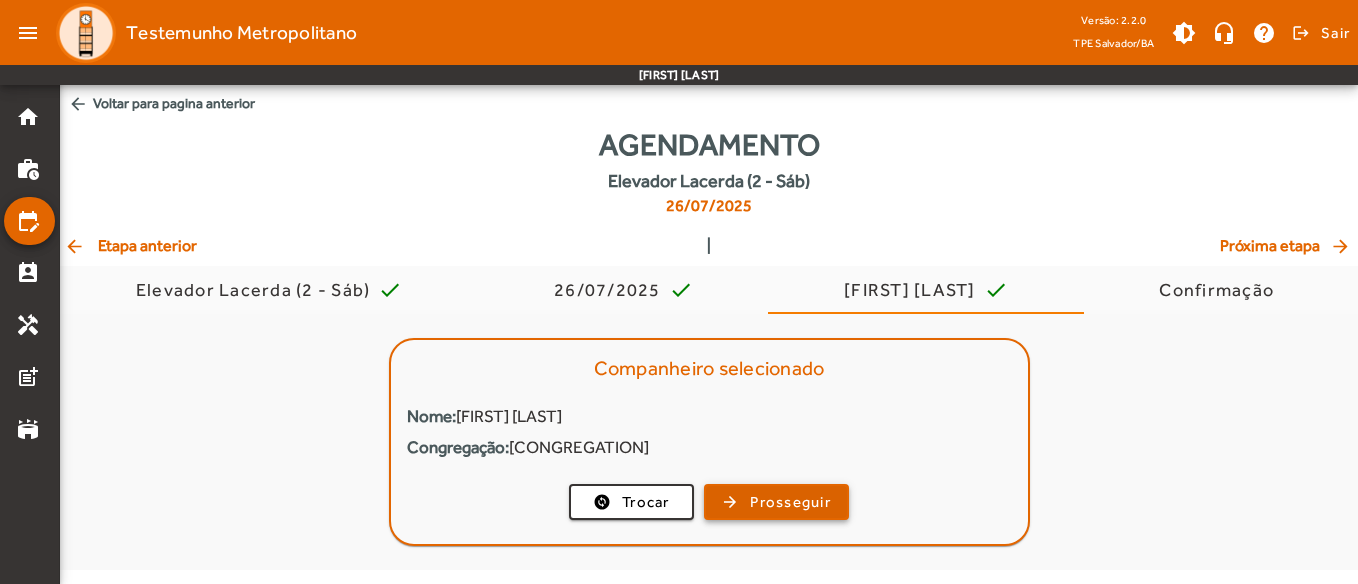 click on "Prosseguir" 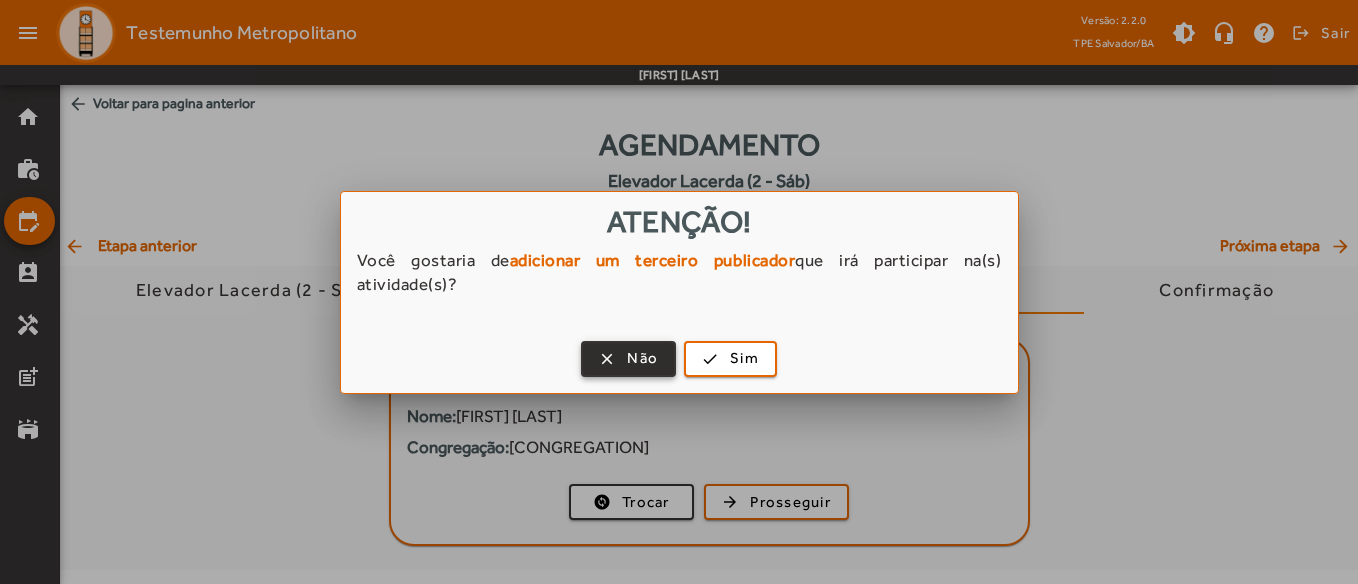 click on "Não" at bounding box center [642, 358] 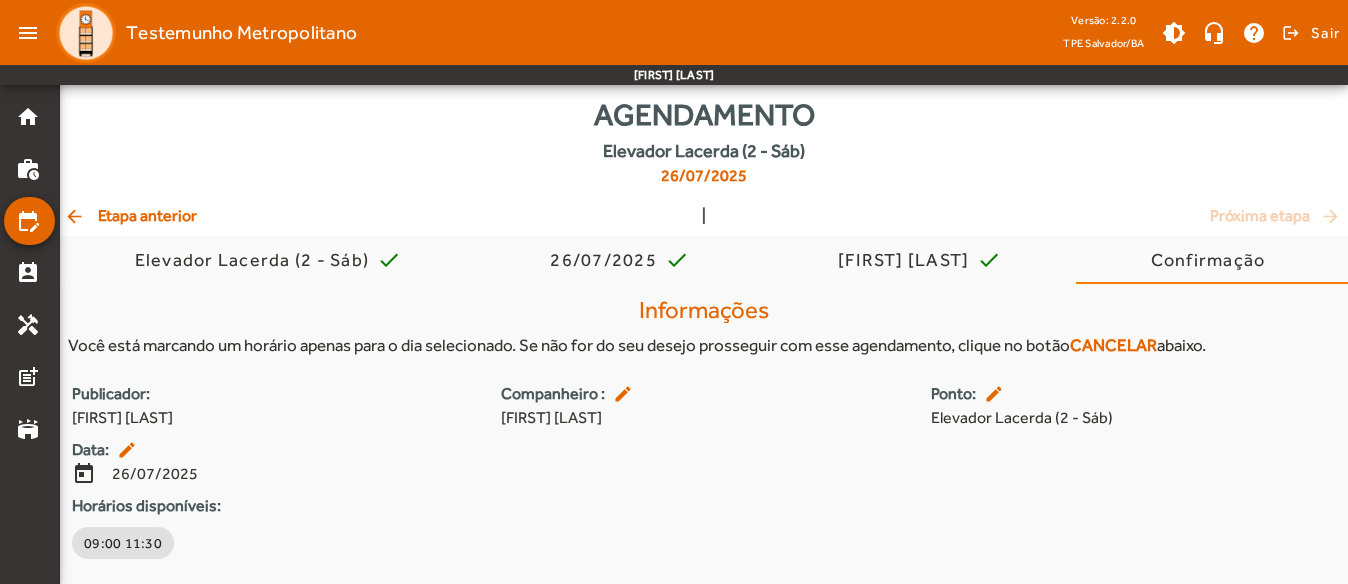 scroll, scrollTop: 0, scrollLeft: 0, axis: both 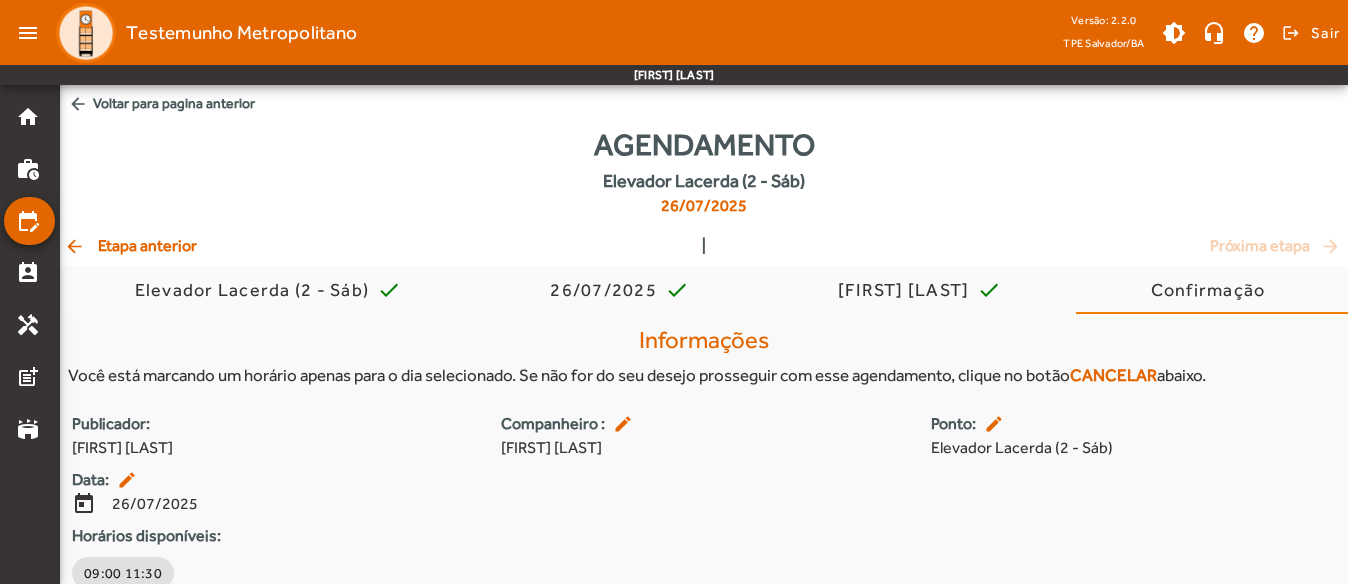 click on "arrow_back  Voltar para pagina anterior" 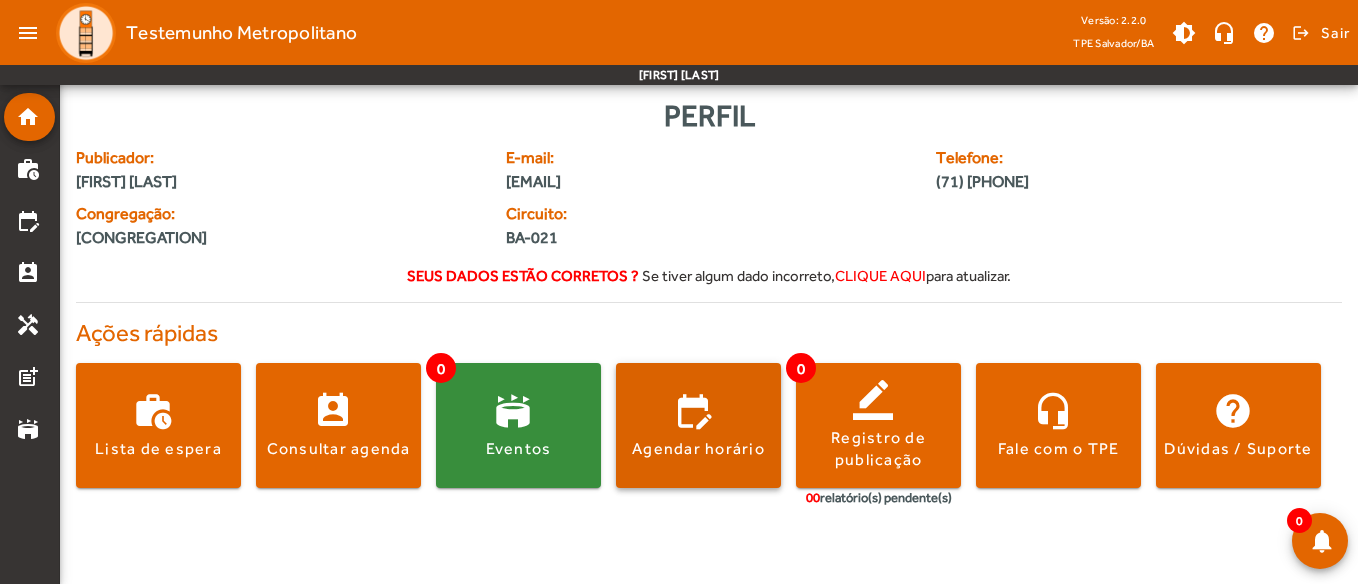 click on "Agendar horário" 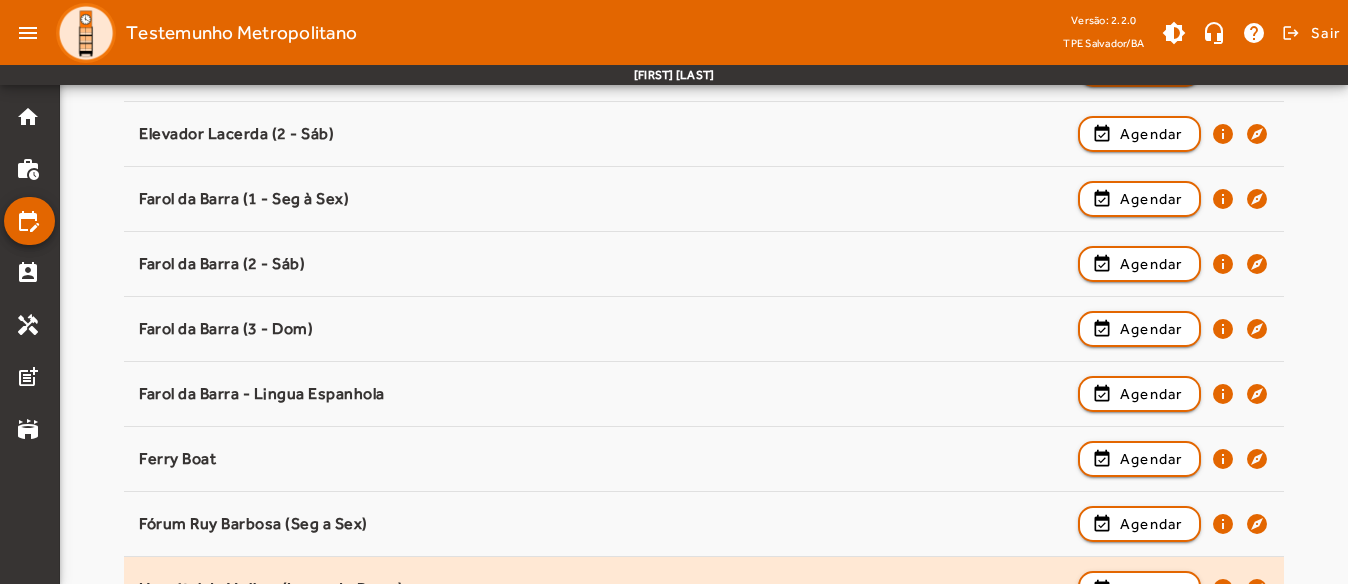 scroll, scrollTop: 851, scrollLeft: 0, axis: vertical 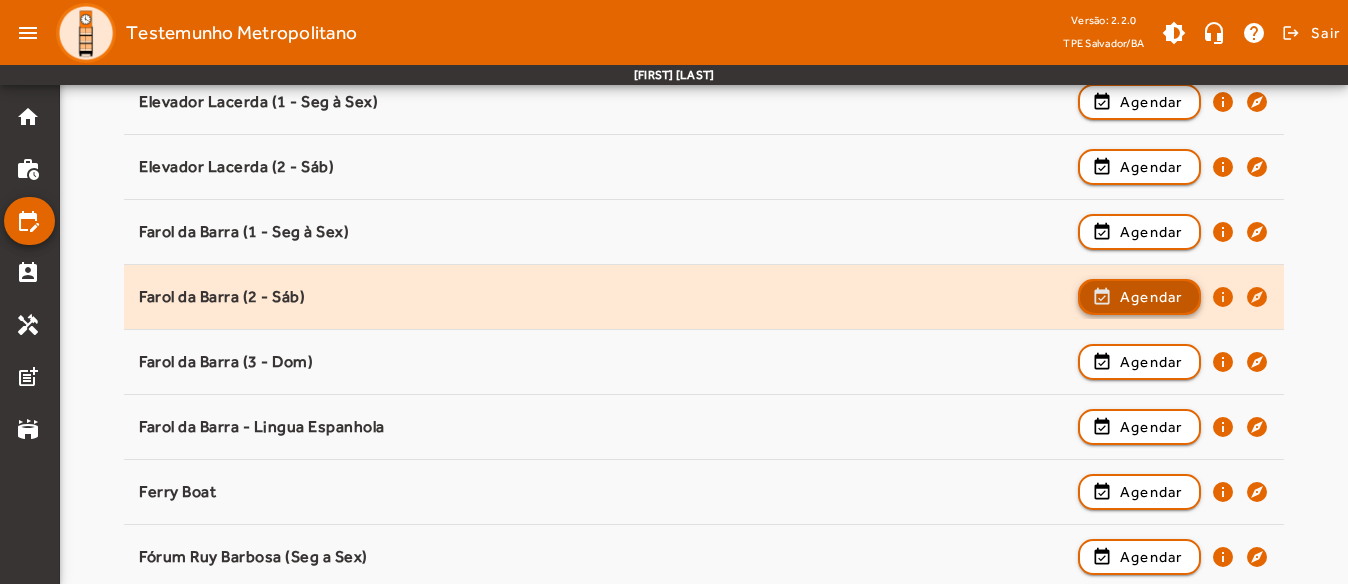 click on "Agendar" 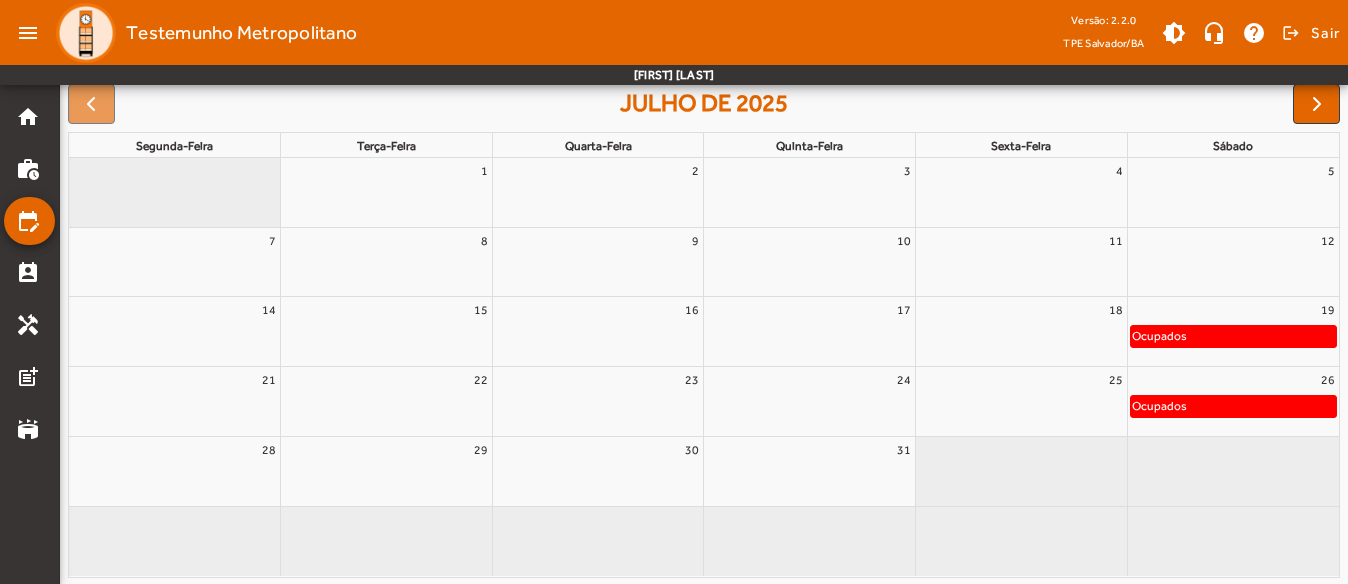 scroll, scrollTop: 200, scrollLeft: 0, axis: vertical 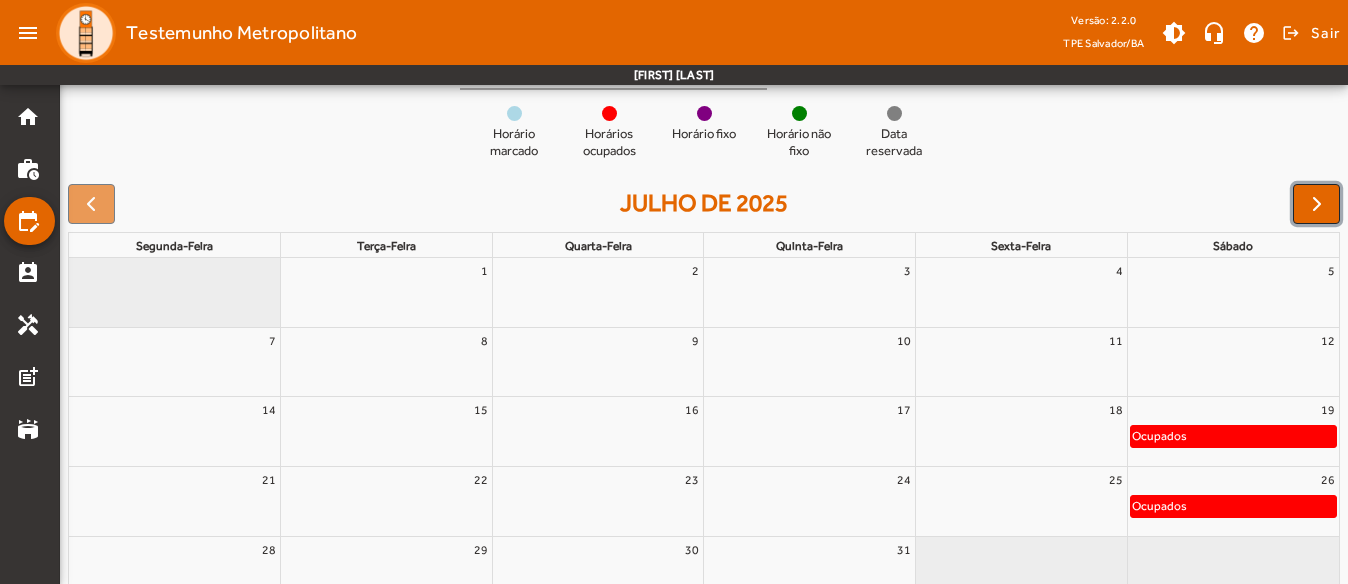 click at bounding box center [1317, 204] 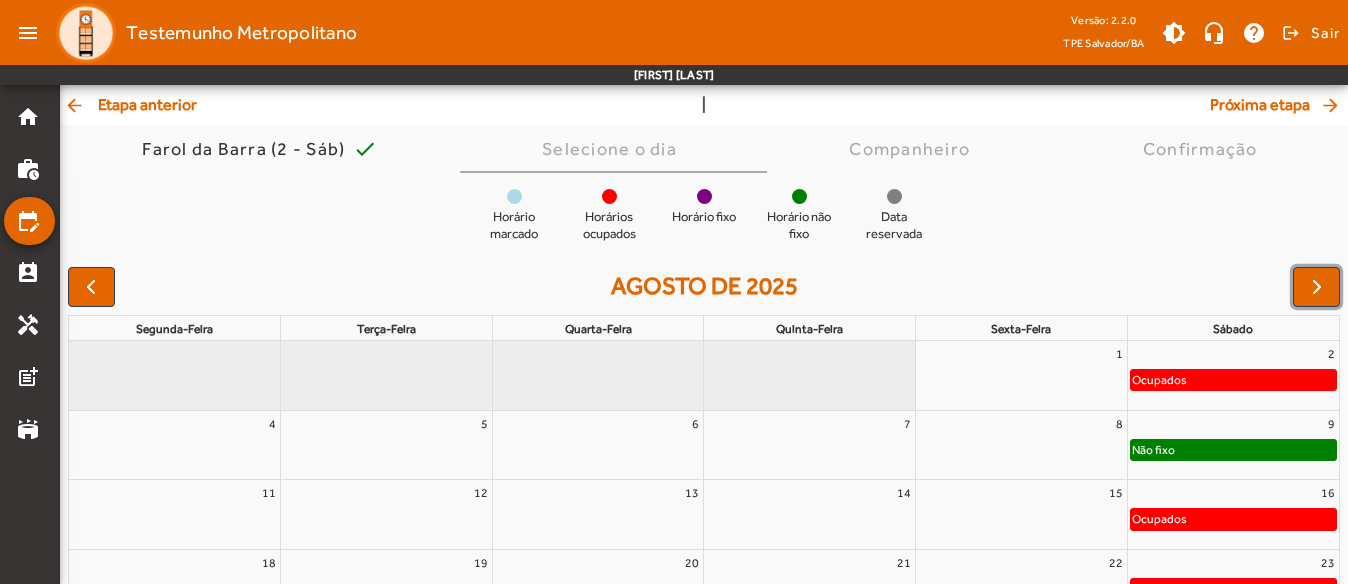 scroll, scrollTop: 100, scrollLeft: 0, axis: vertical 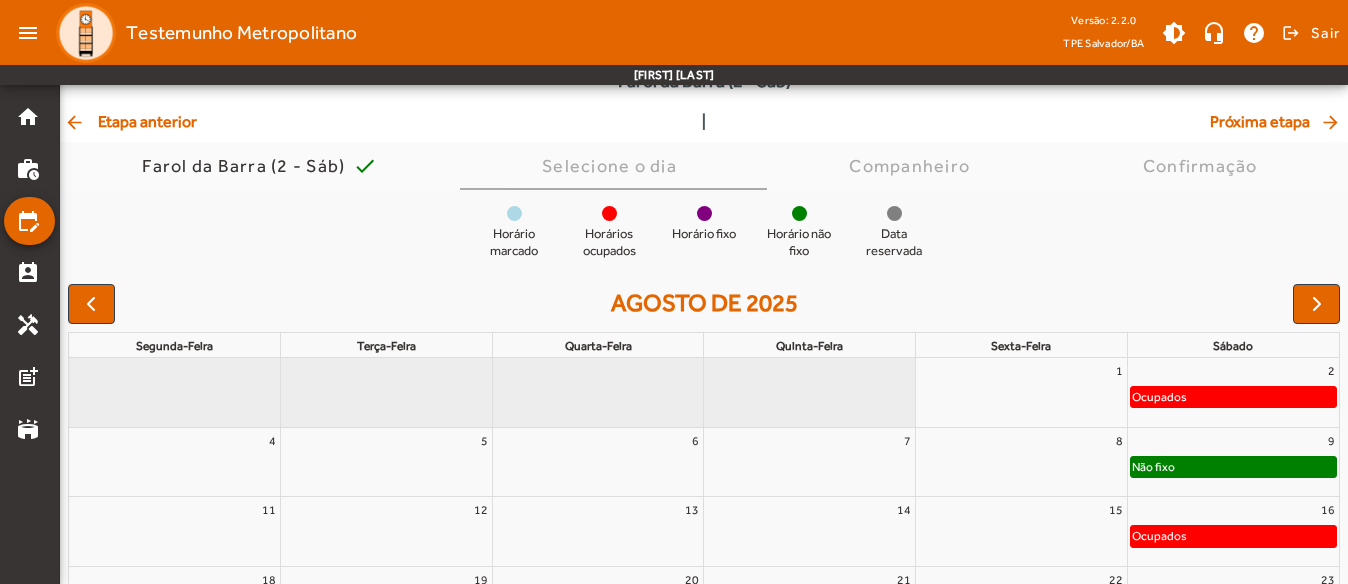 click on "arrow_back  Etapa anterior" 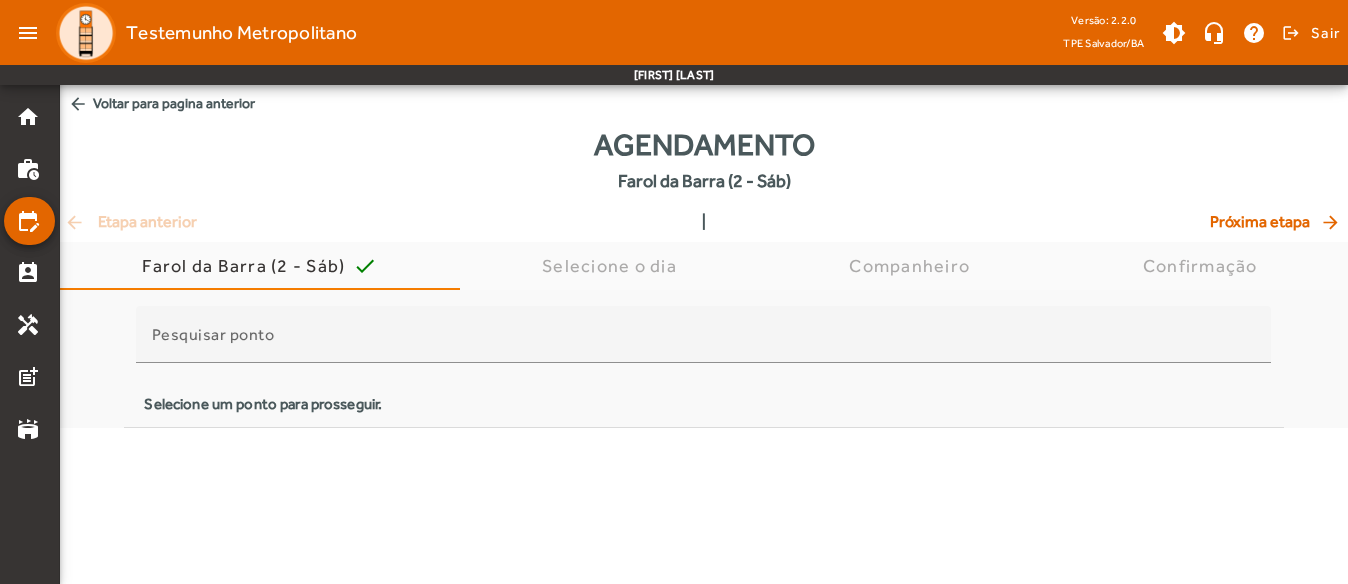 scroll, scrollTop: 0, scrollLeft: 0, axis: both 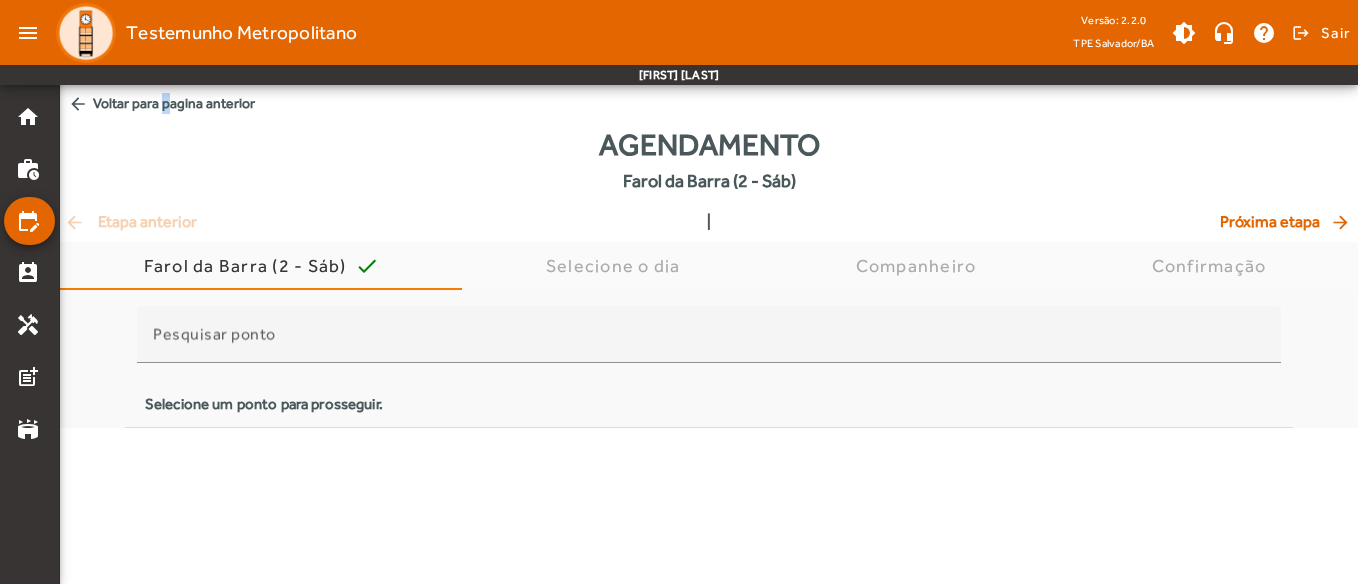 click on "arrow_back  Voltar para pagina anterior" 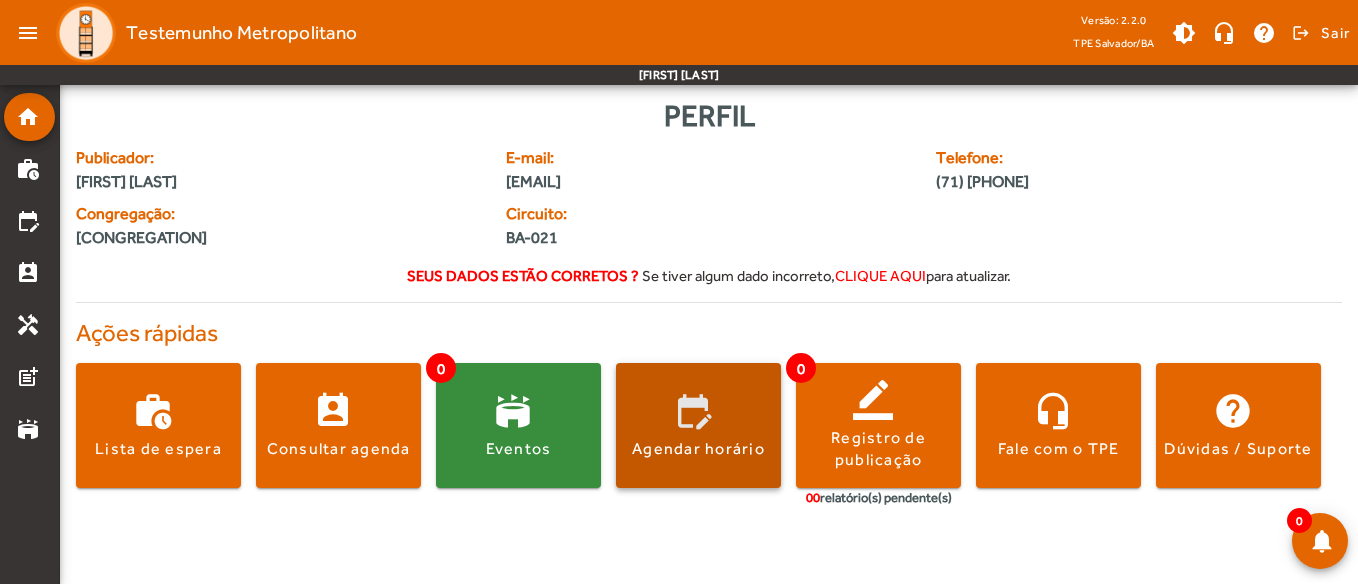 click on "Agendar horário" 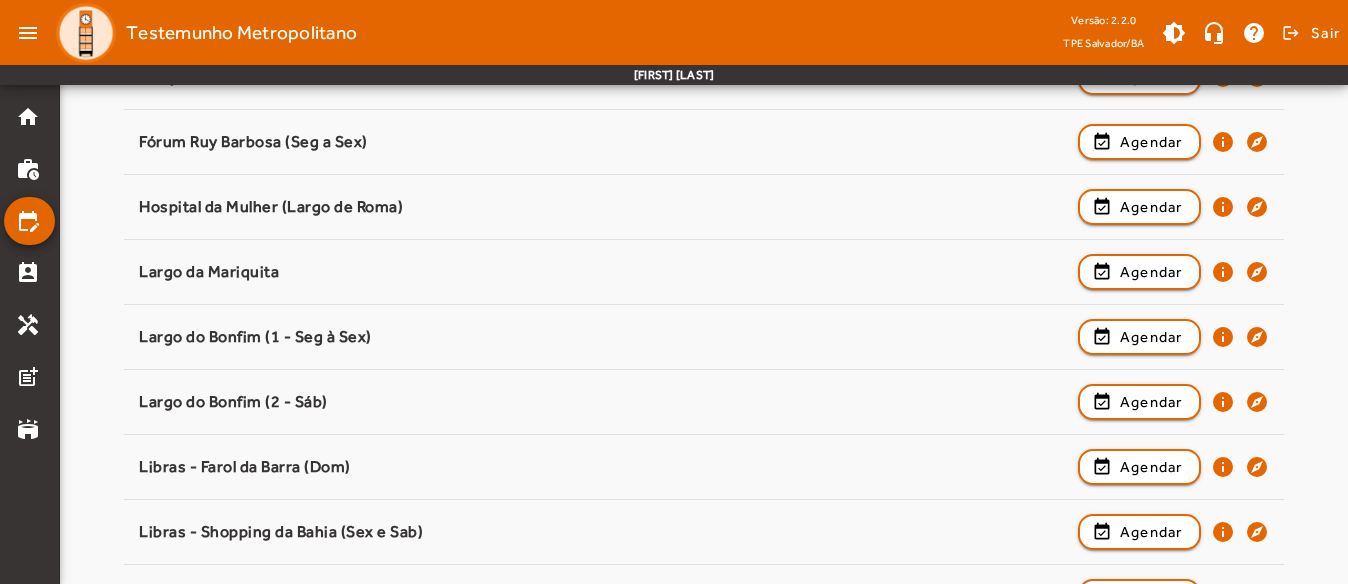 scroll, scrollTop: 1300, scrollLeft: 0, axis: vertical 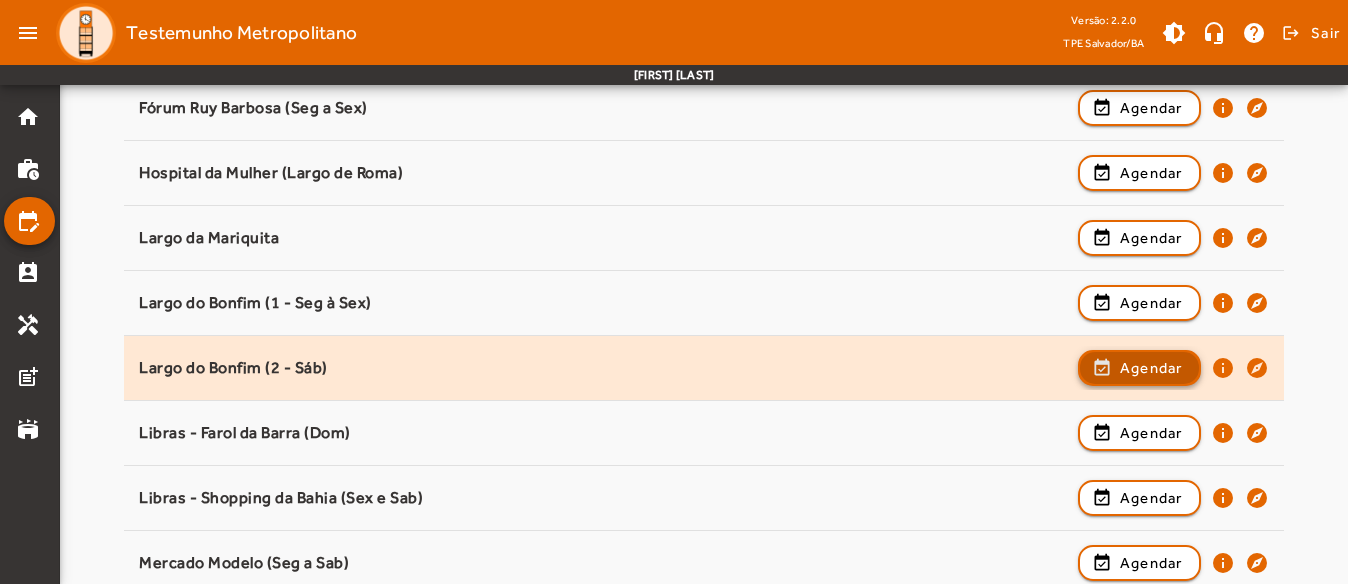 click 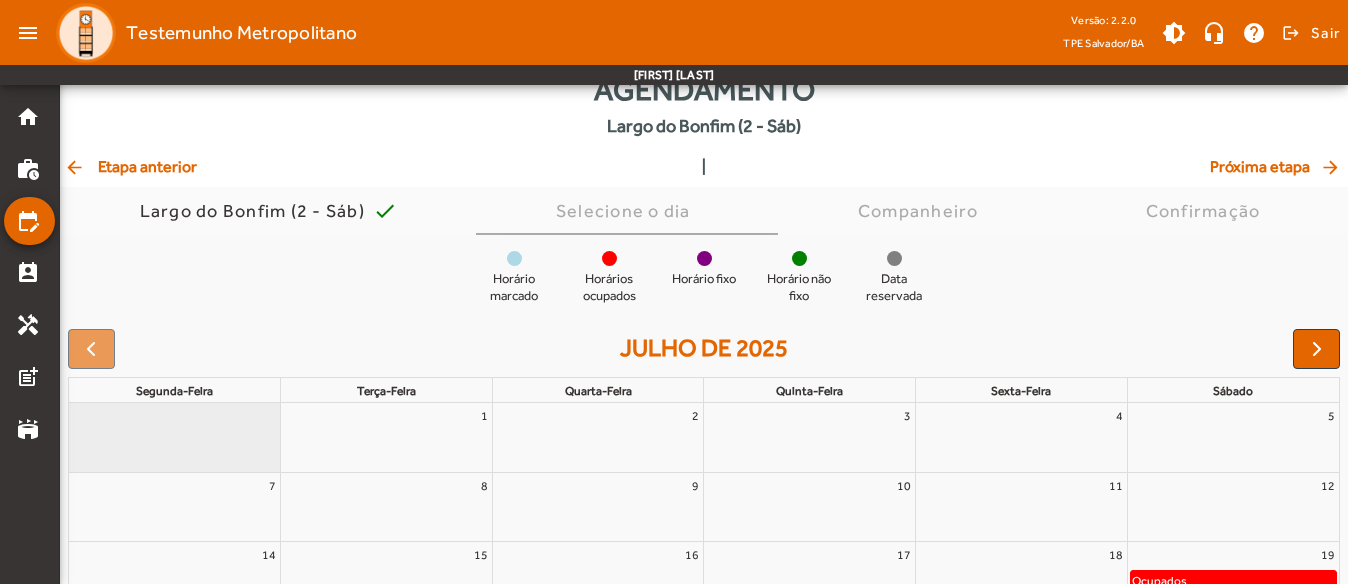 scroll, scrollTop: 200, scrollLeft: 0, axis: vertical 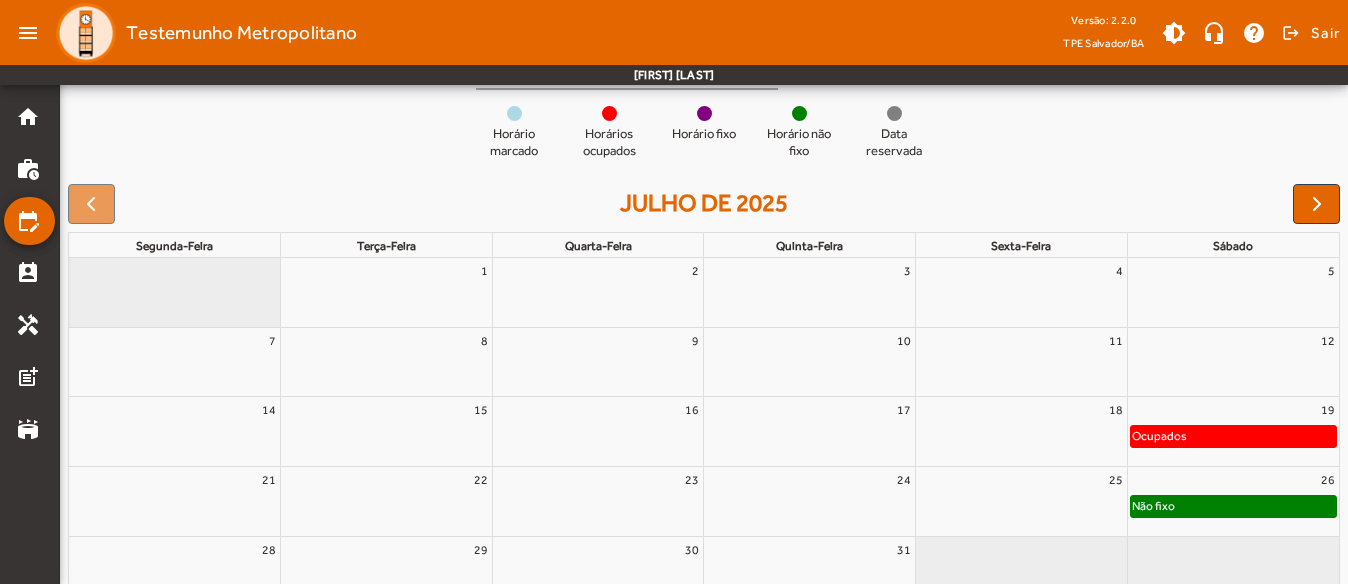 click on "26" at bounding box center [1233, 480] 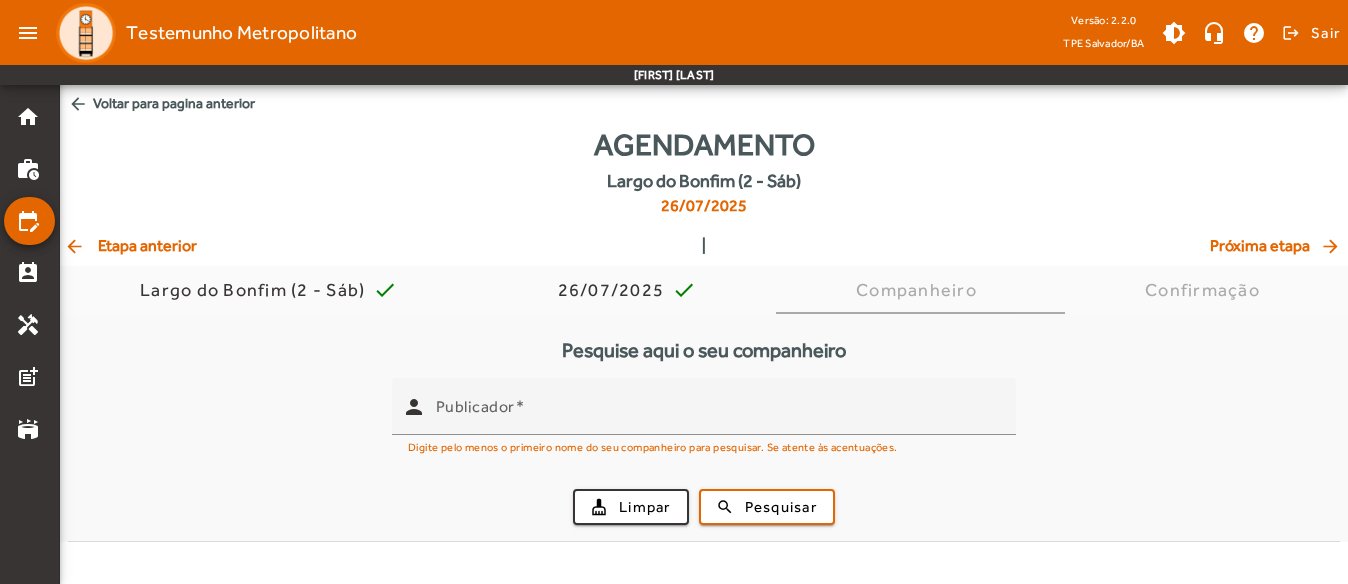 scroll, scrollTop: 0, scrollLeft: 0, axis: both 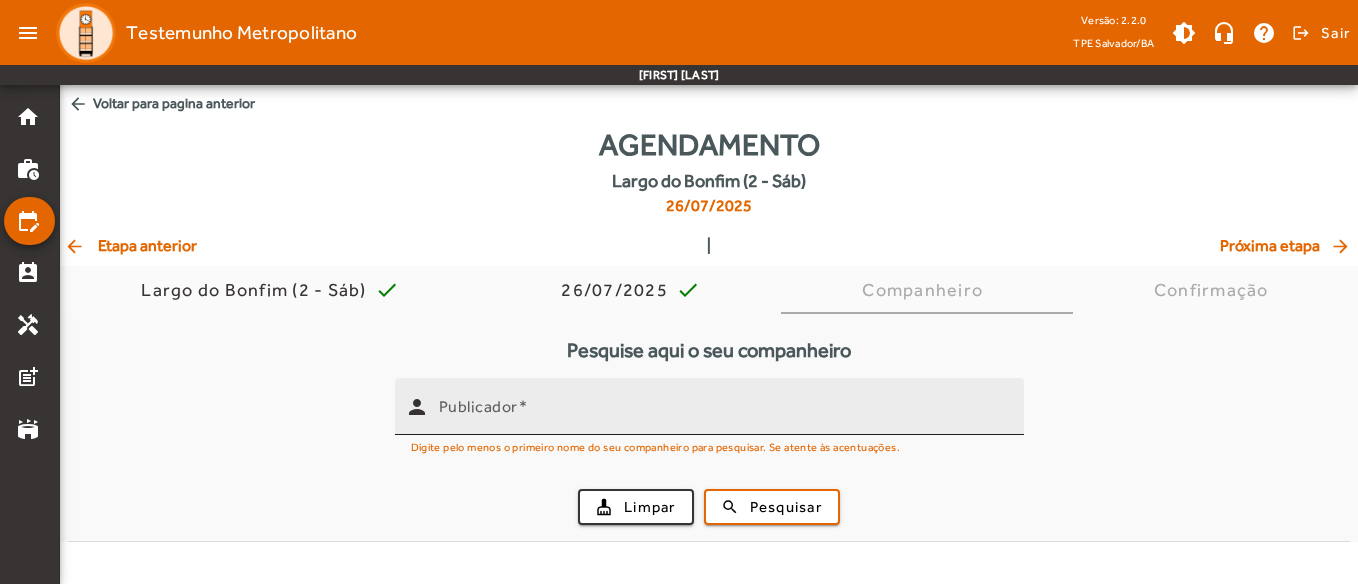 click on "Publicador" at bounding box center (723, 415) 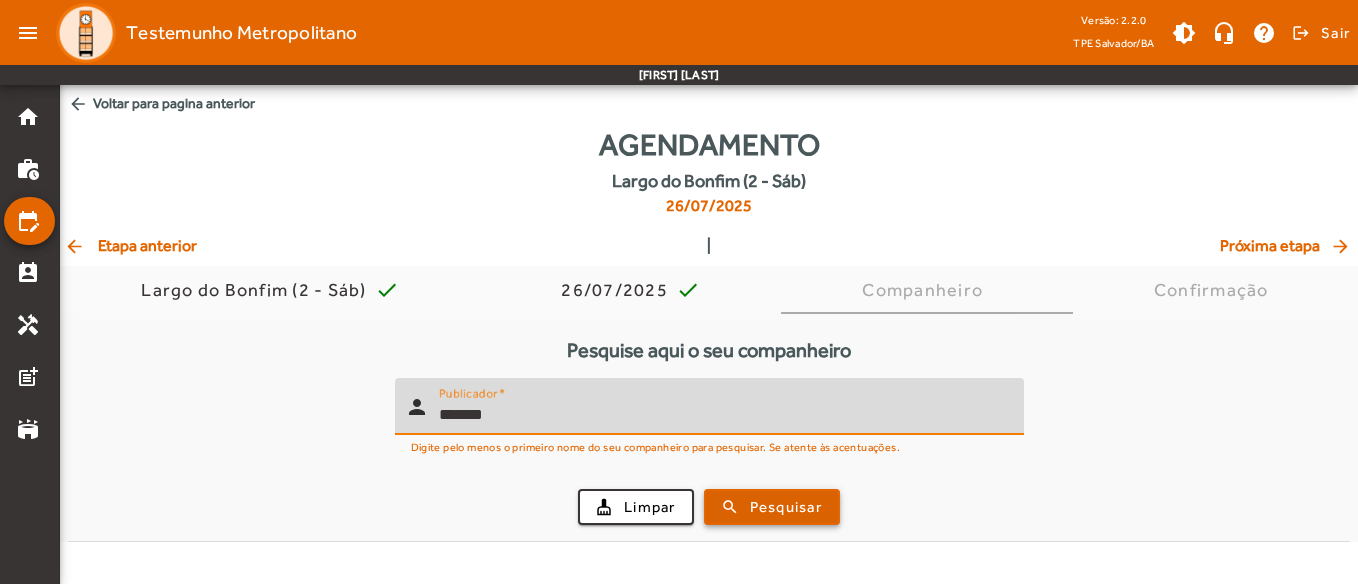 type on "*******" 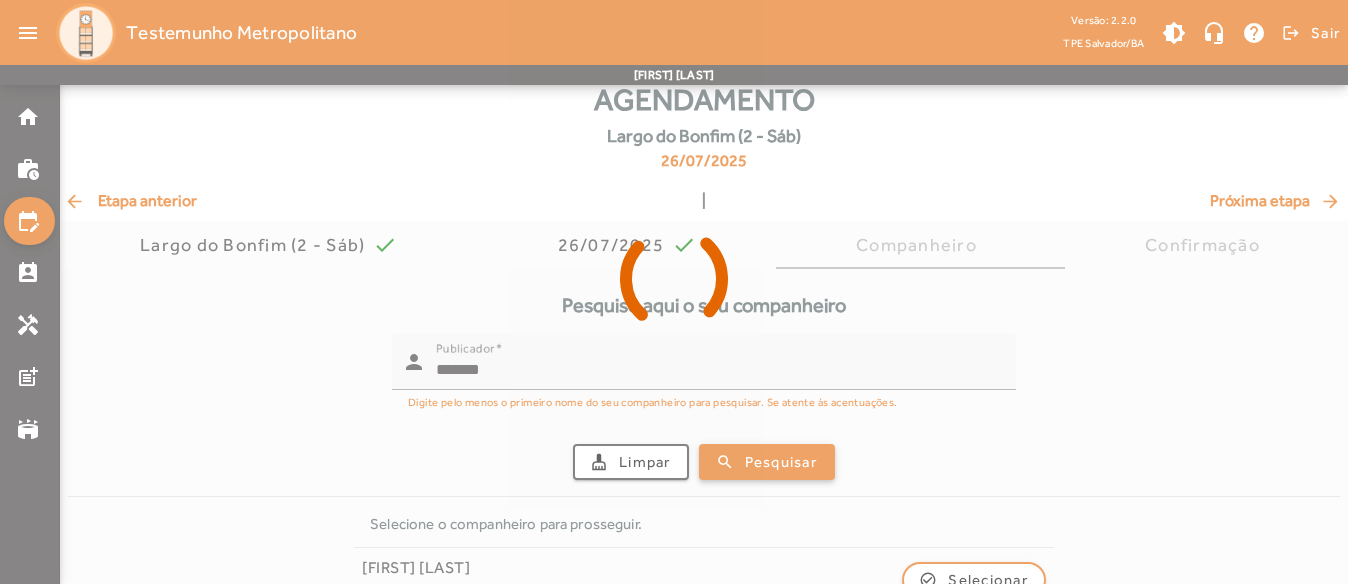 scroll, scrollTop: 89, scrollLeft: 0, axis: vertical 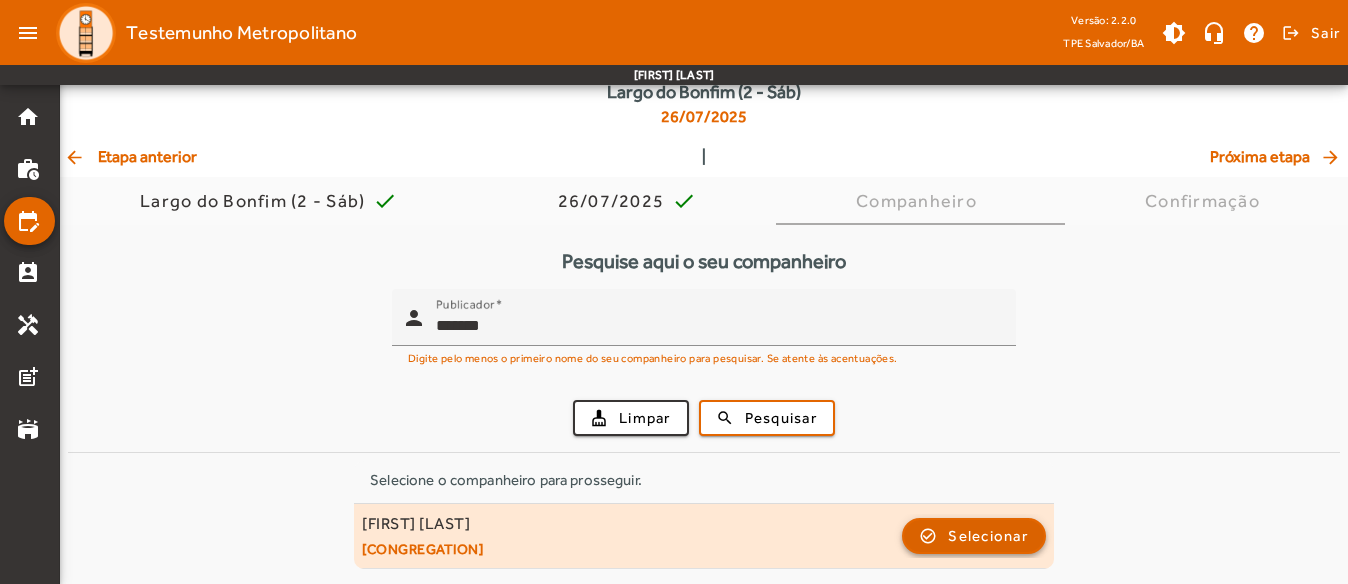 click 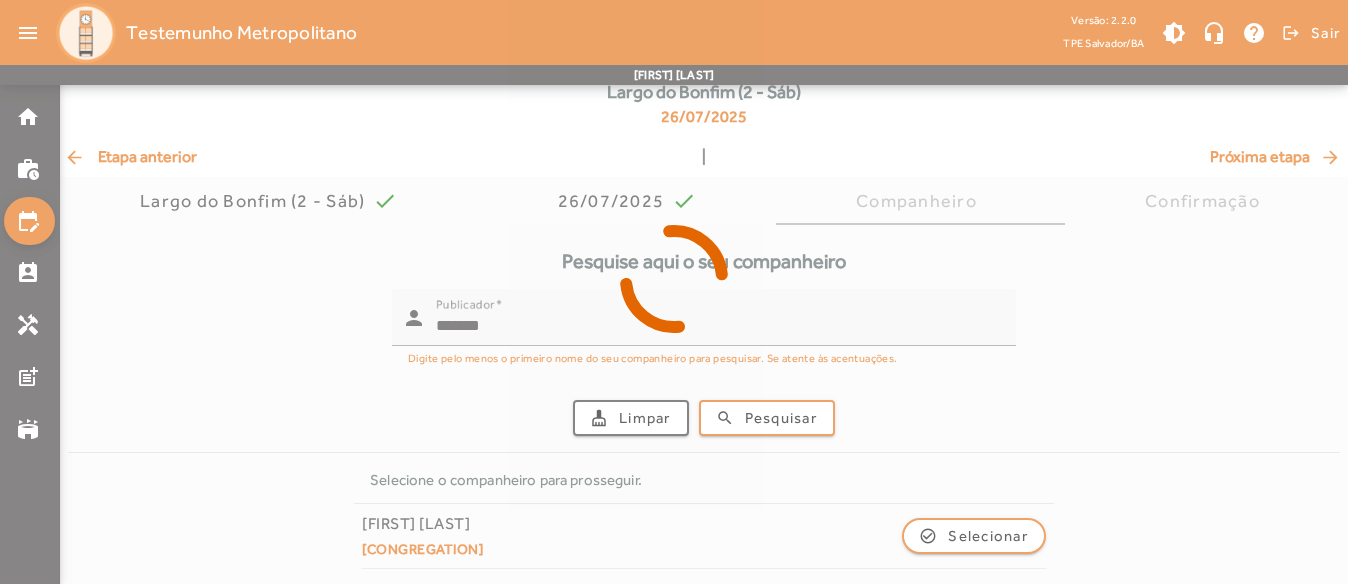 scroll, scrollTop: 0, scrollLeft: 0, axis: both 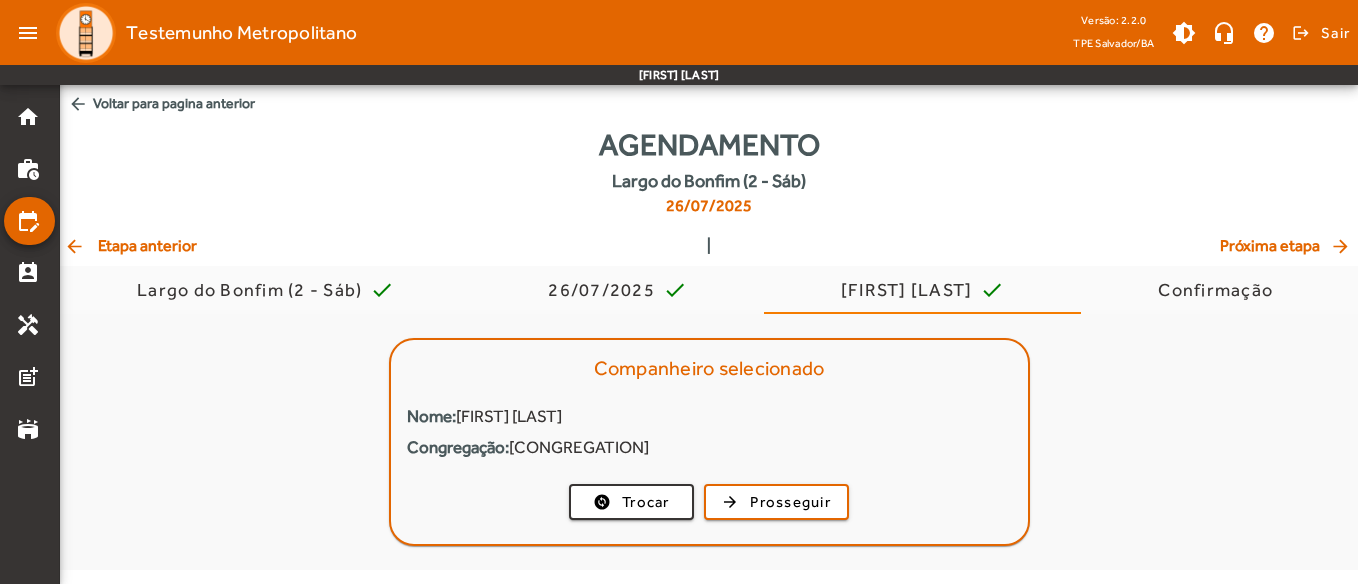 click on "change_circle  Trocar  arrow_forward  Prosseguir" 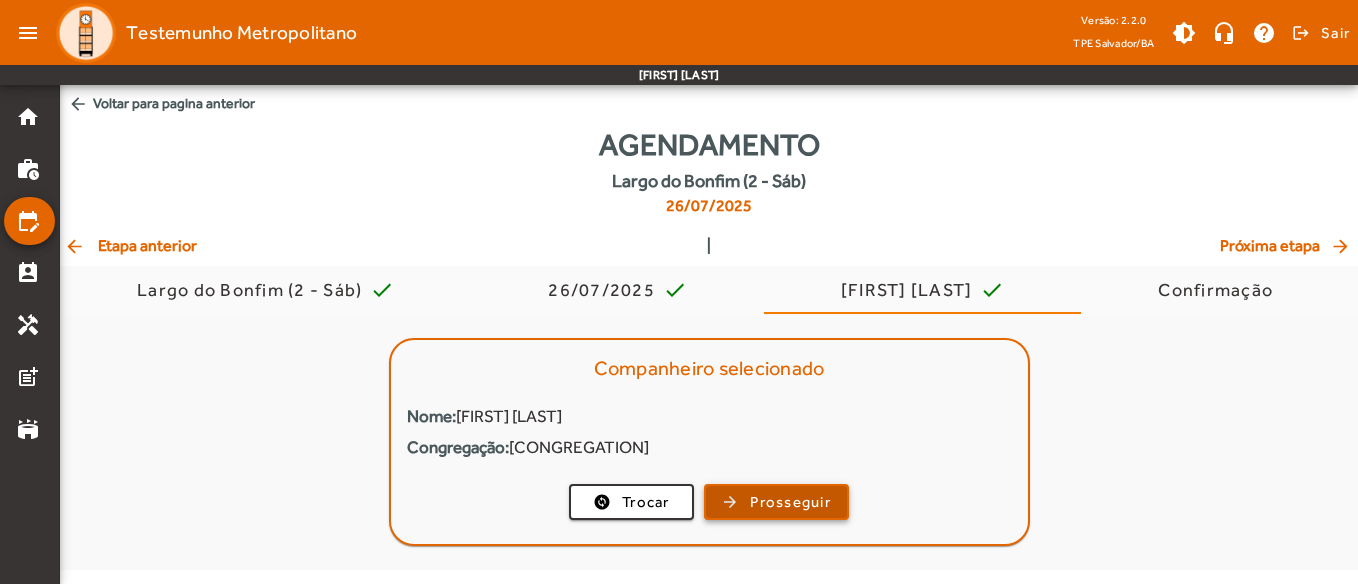click on "Prosseguir" 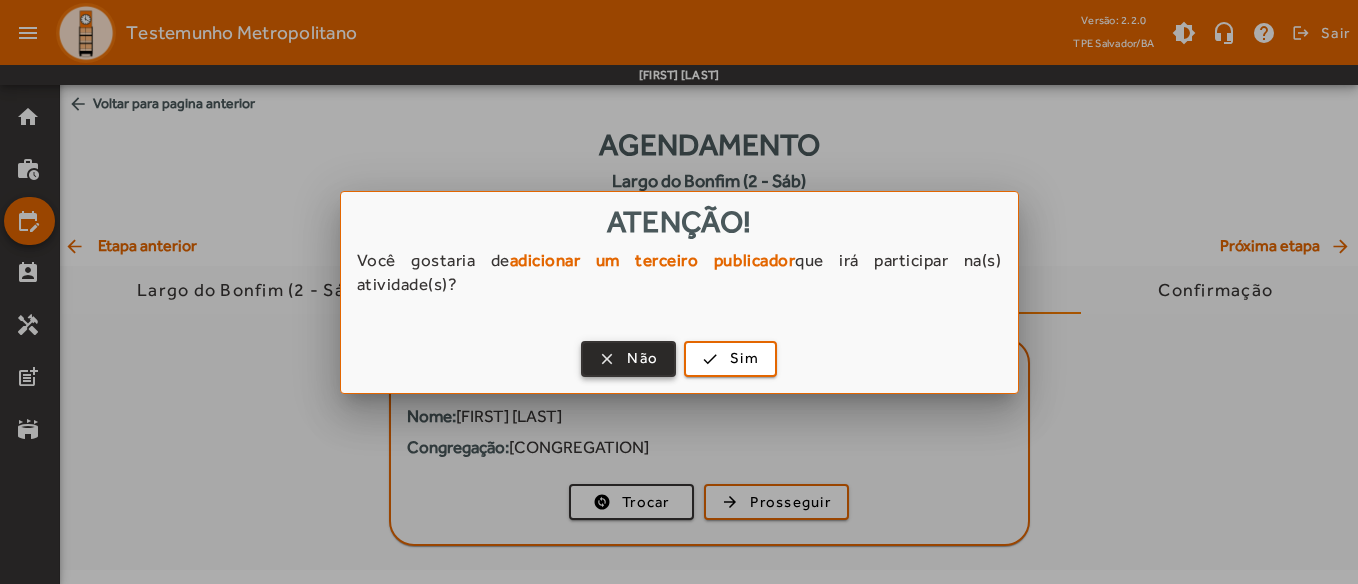 click at bounding box center [628, 359] 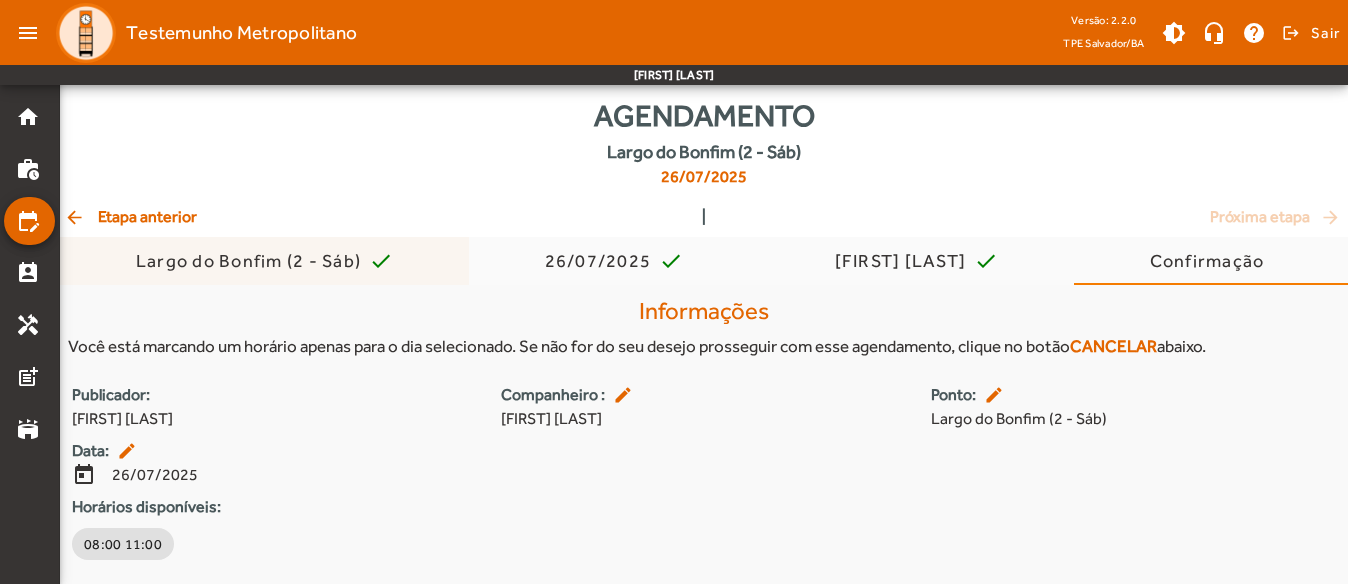 scroll, scrollTop: 0, scrollLeft: 0, axis: both 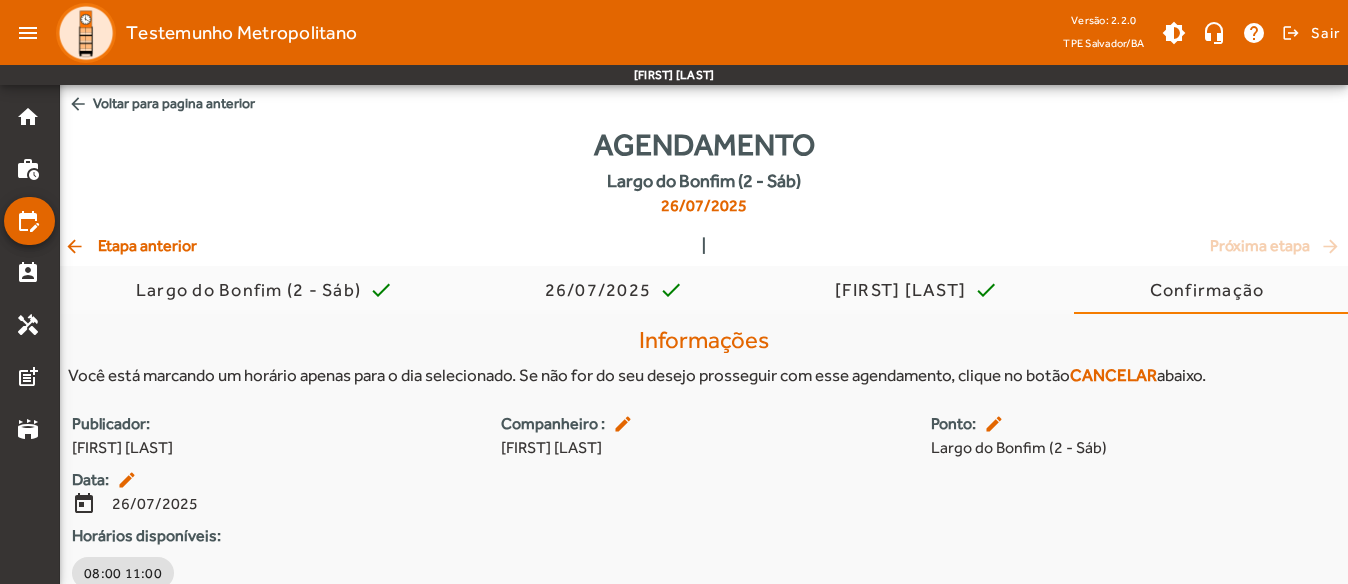 click on "arrow_back  Etapa anterior" 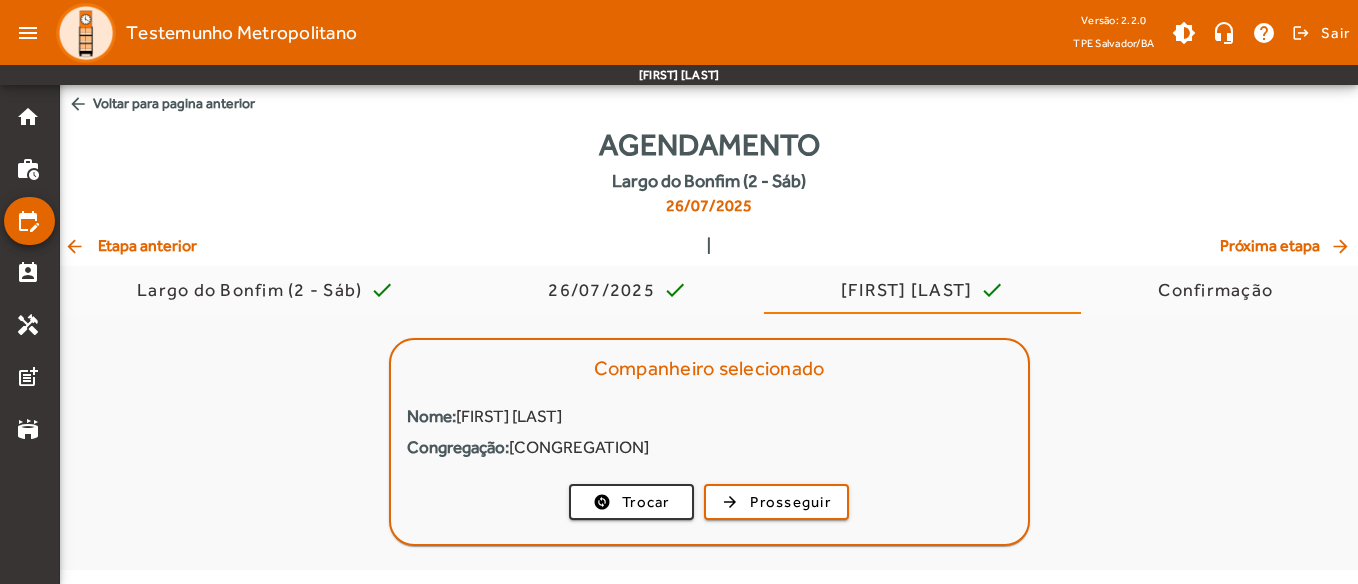 click on "arrow_back  Etapa anterior" 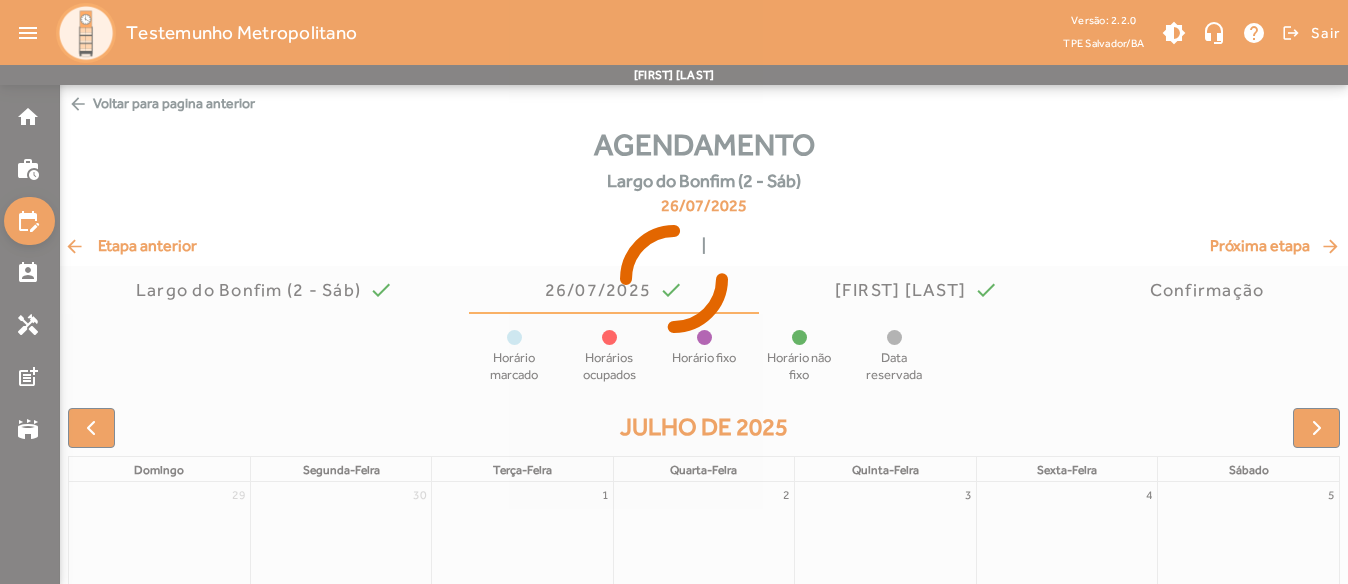 drag, startPoint x: 184, startPoint y: 239, endPoint x: 157, endPoint y: 220, distance: 33.01515 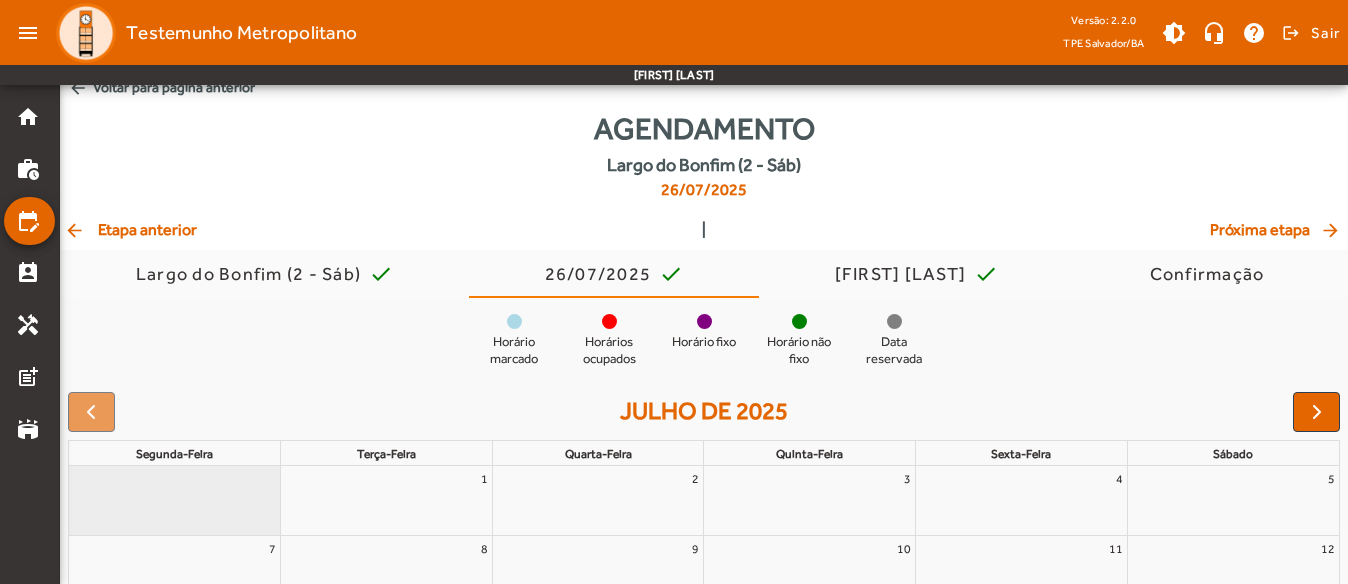scroll, scrollTop: 0, scrollLeft: 0, axis: both 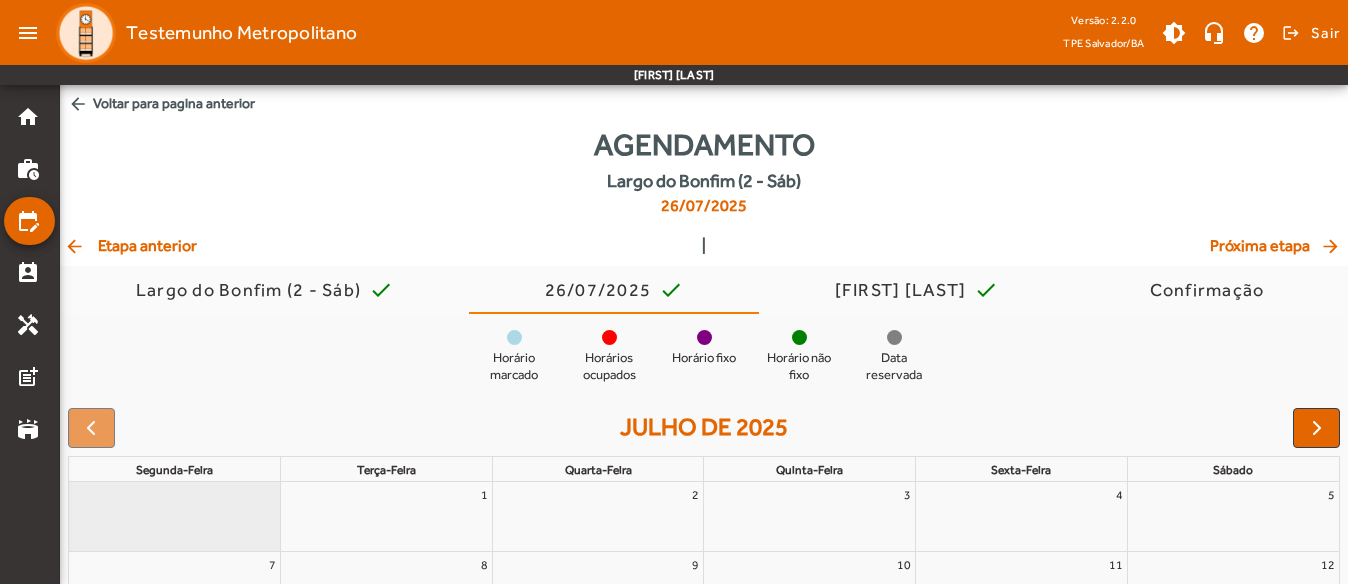 click on "arrow_back  Etapa anterior" 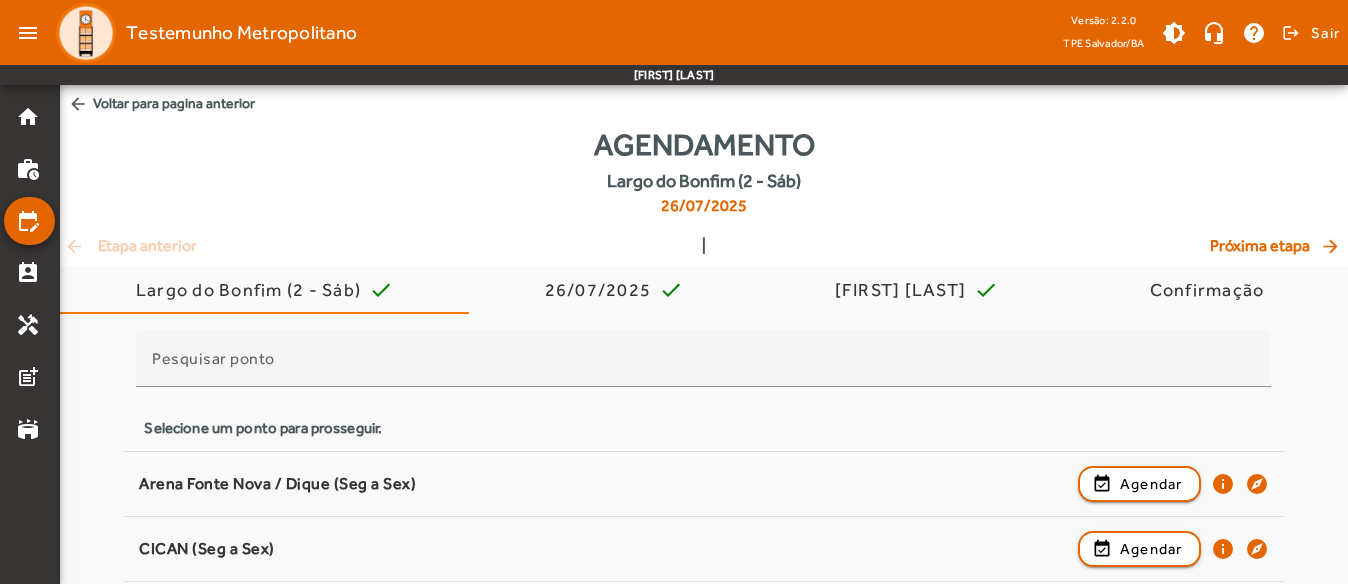 scroll, scrollTop: 2402, scrollLeft: 0, axis: vertical 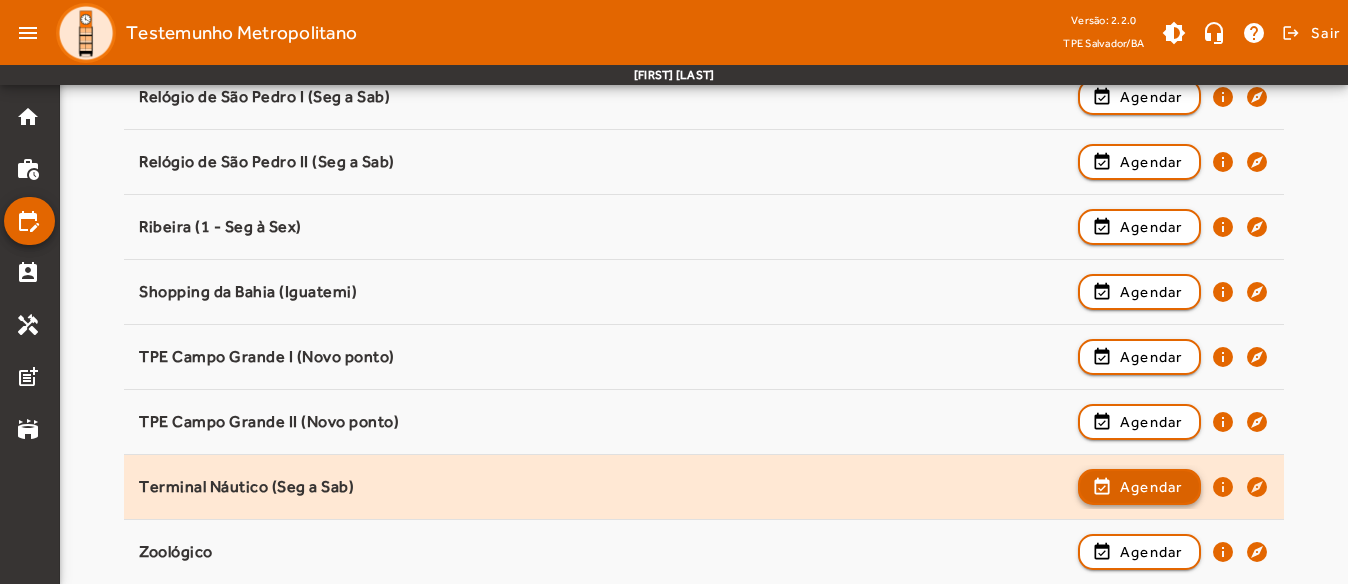 click on "Agendar" at bounding box center [1151, 552] 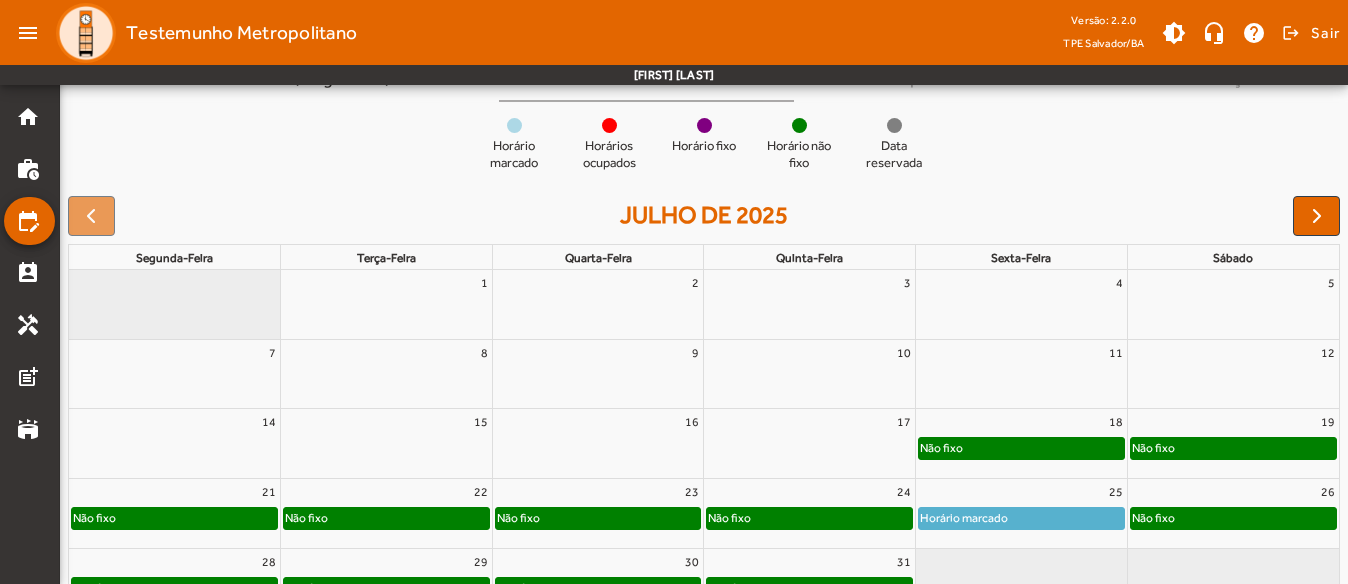 scroll, scrollTop: 200, scrollLeft: 0, axis: vertical 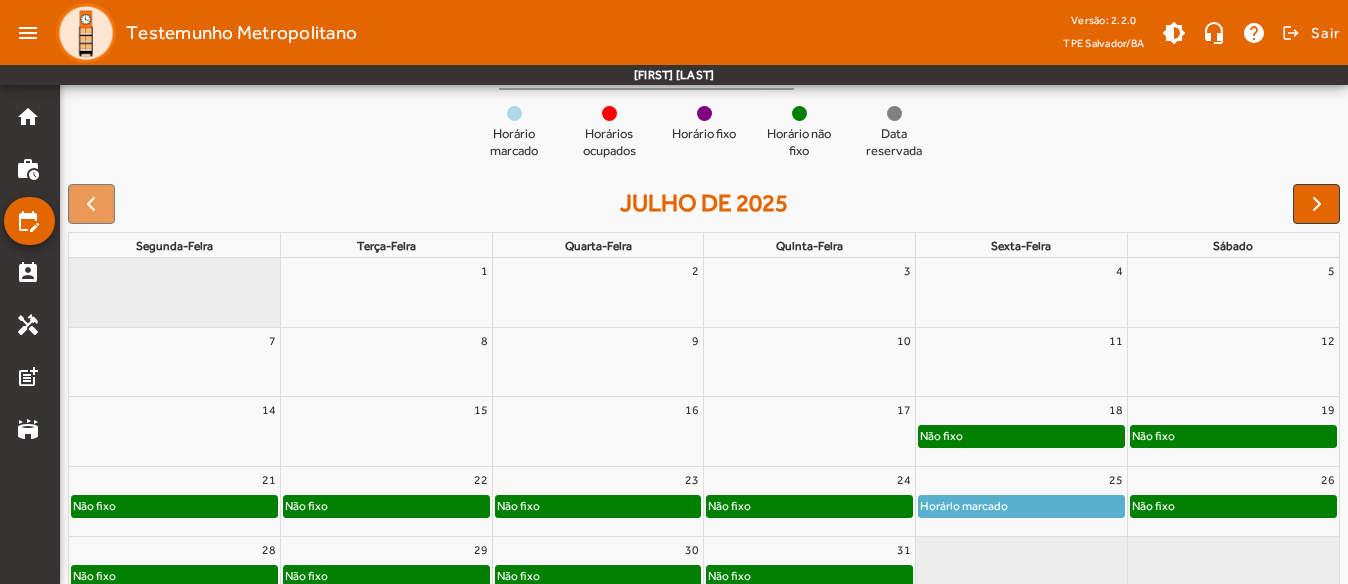 click on "26" at bounding box center (1233, 480) 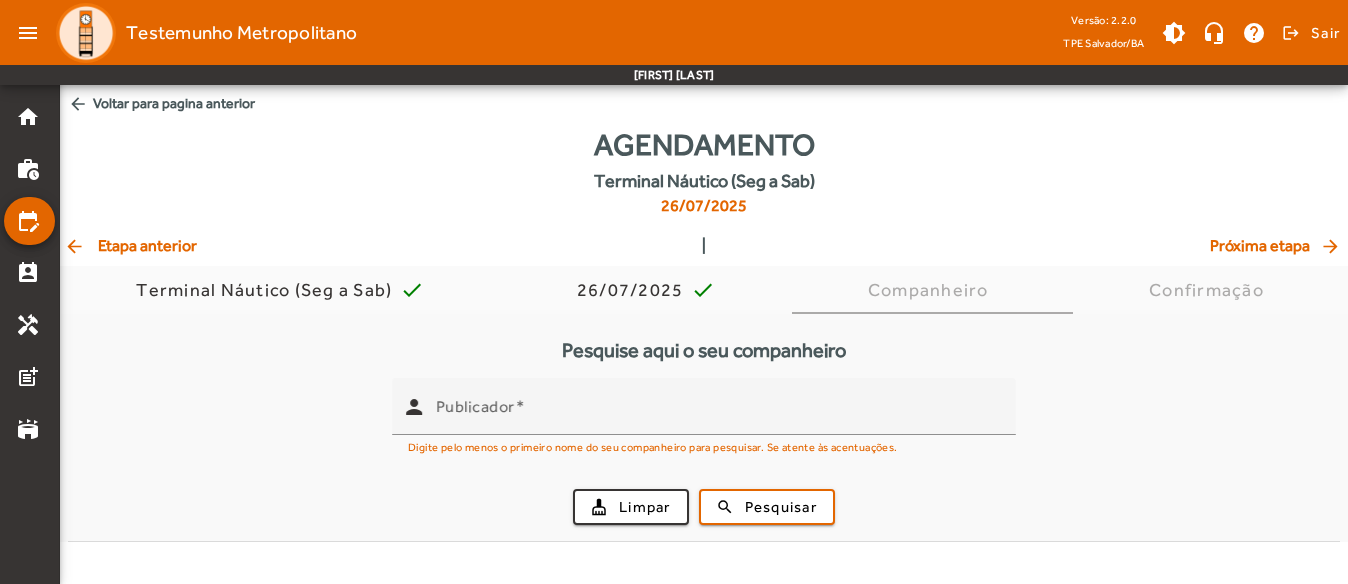 scroll, scrollTop: 0, scrollLeft: 0, axis: both 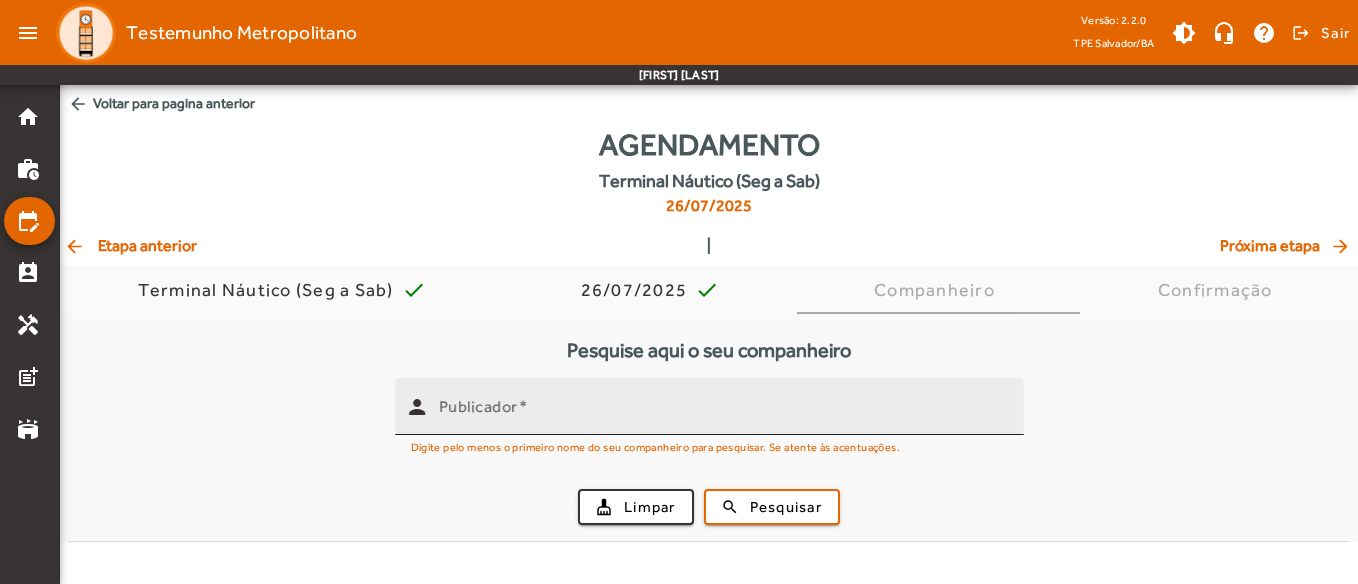 click on "Publicador" at bounding box center (478, 406) 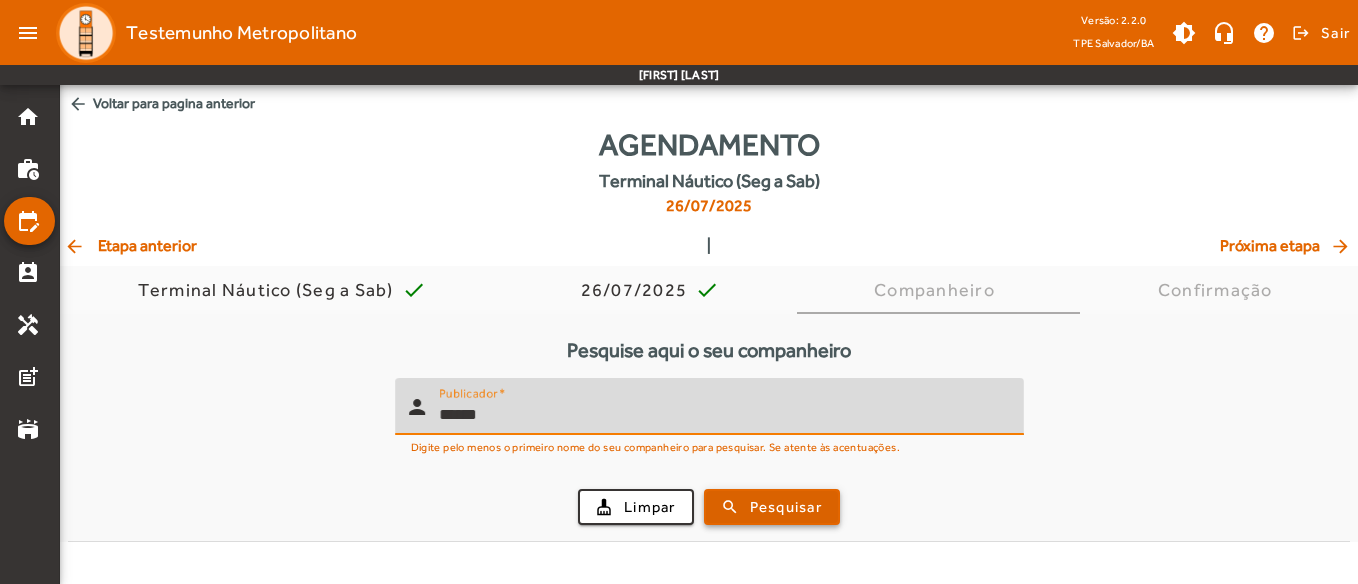type on "******" 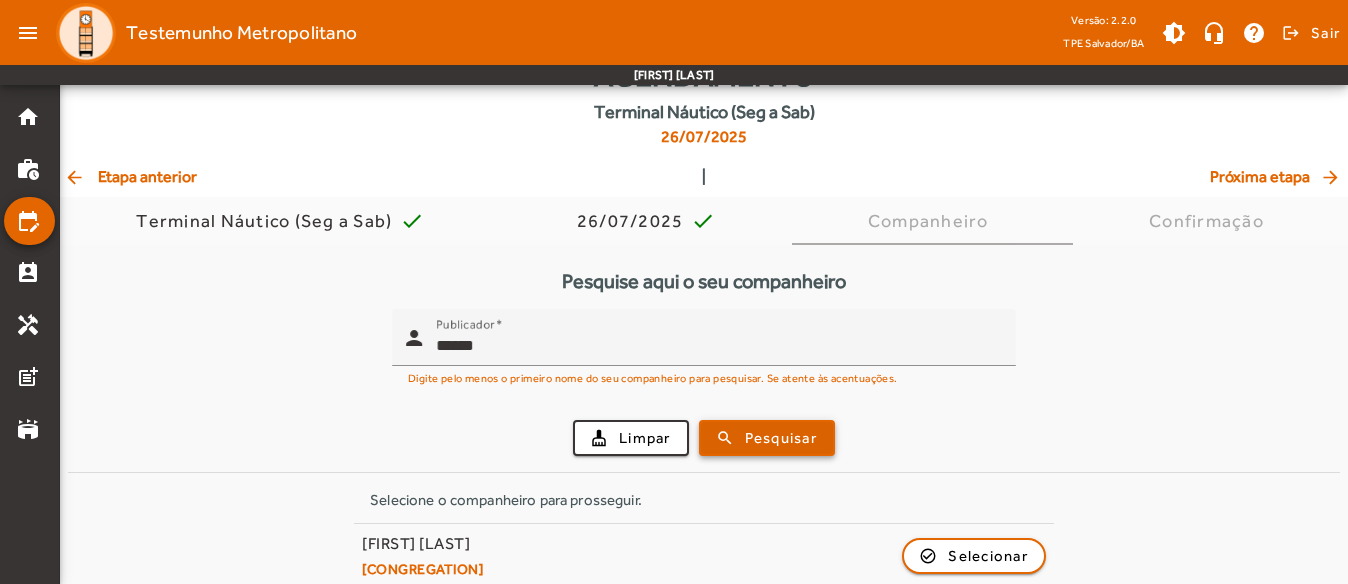 scroll, scrollTop: 89, scrollLeft: 0, axis: vertical 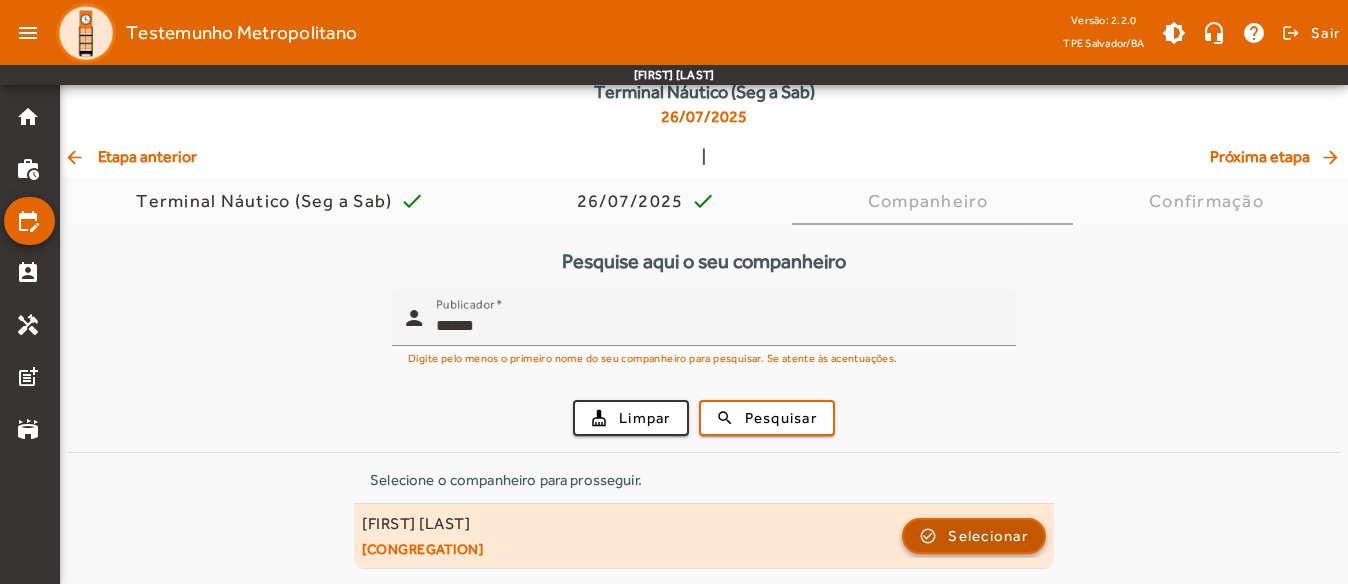 click on "Selecionar" 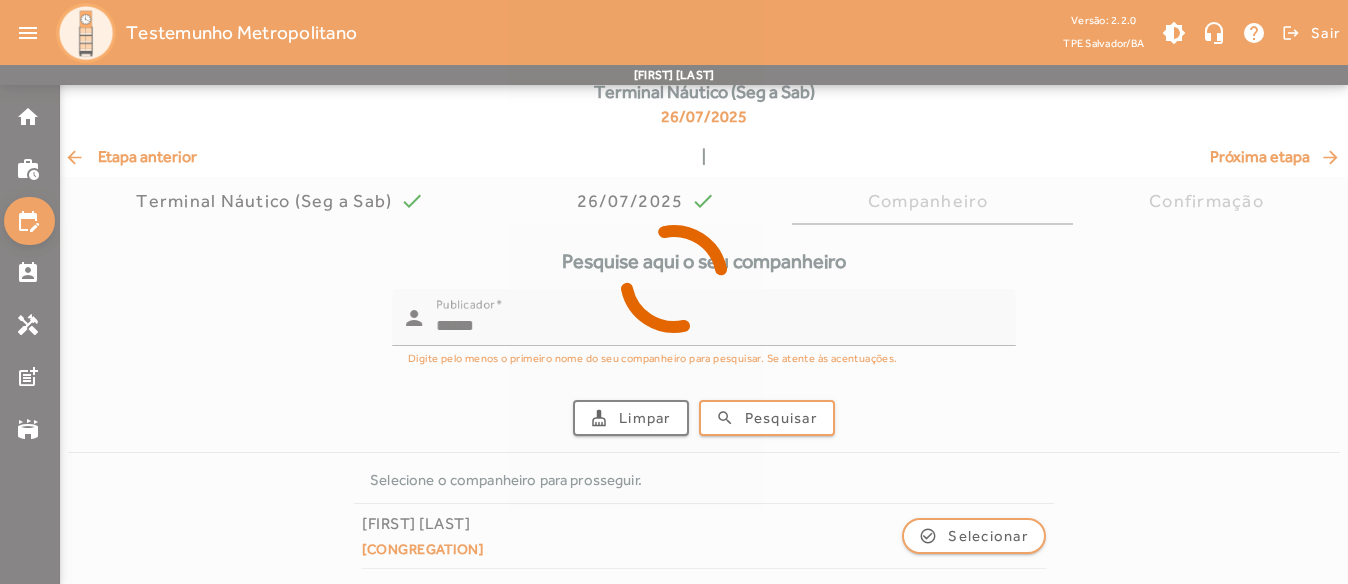 scroll, scrollTop: 0, scrollLeft: 0, axis: both 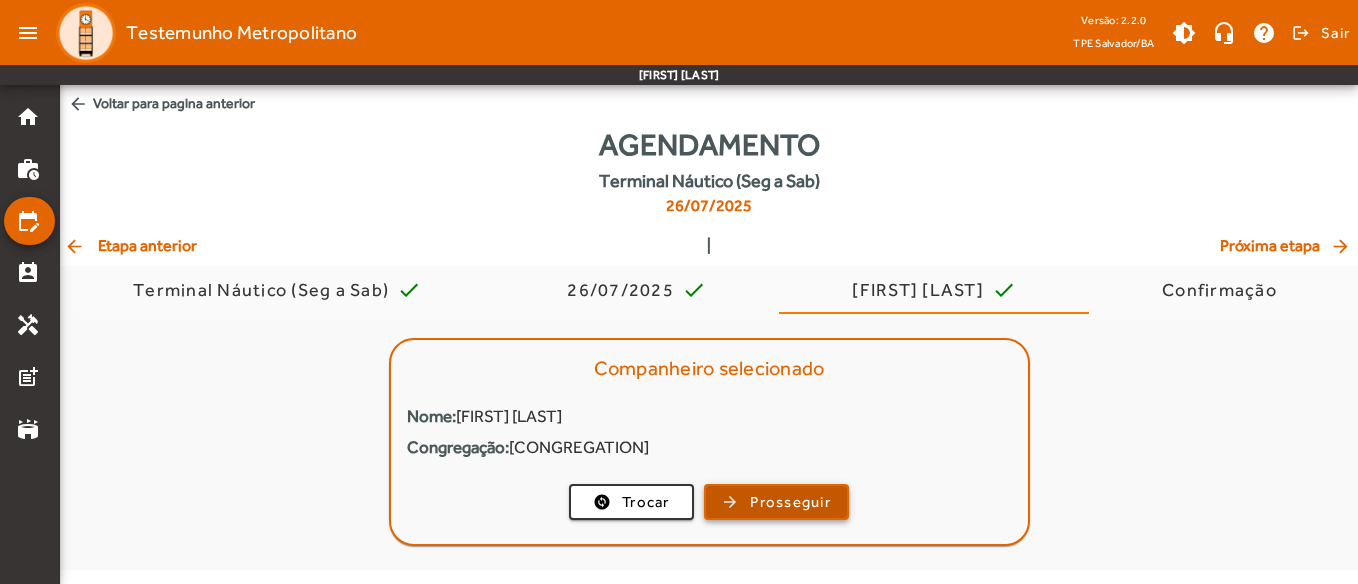 click on "Prosseguir" 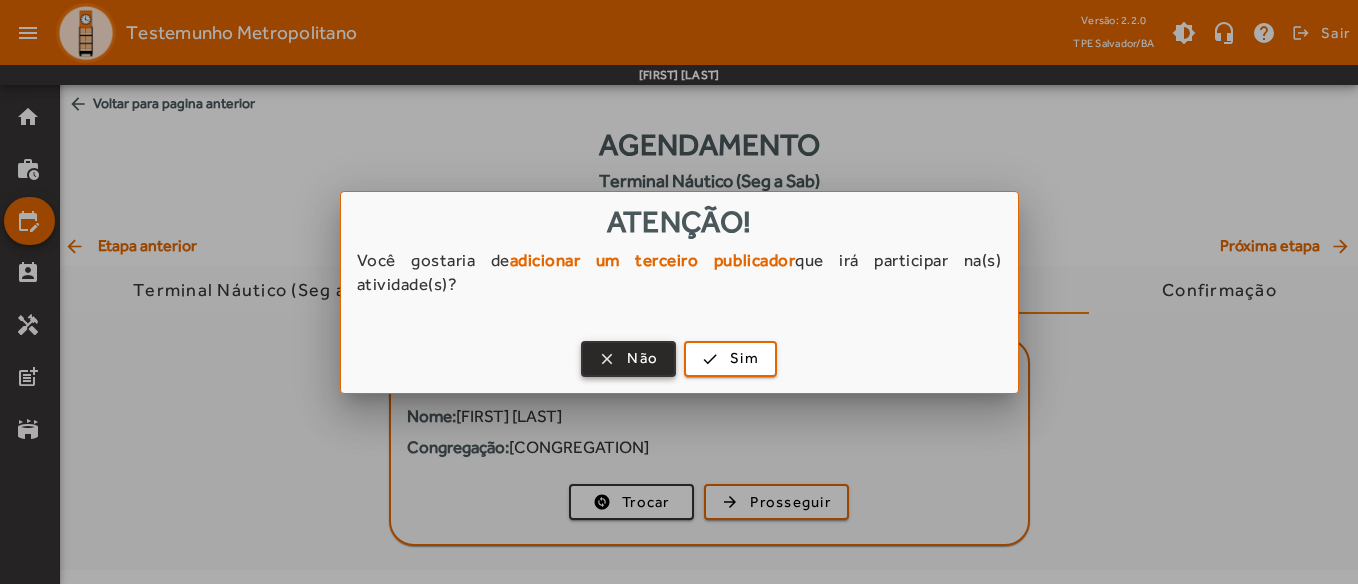 click at bounding box center [628, 359] 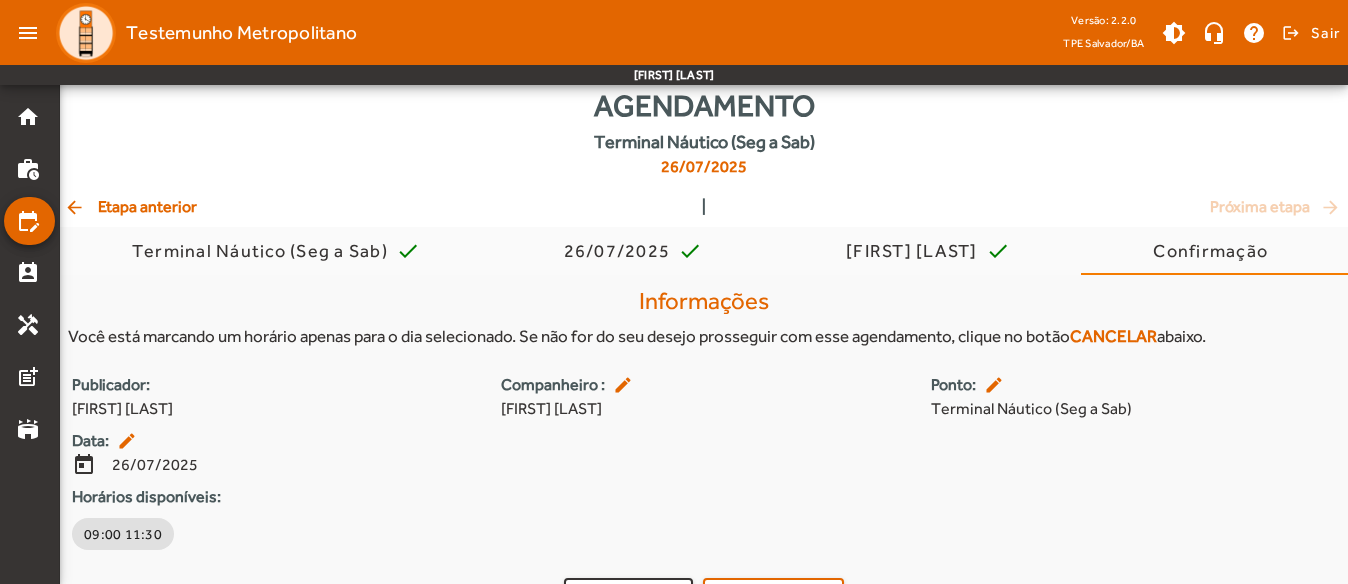 scroll, scrollTop: 0, scrollLeft: 0, axis: both 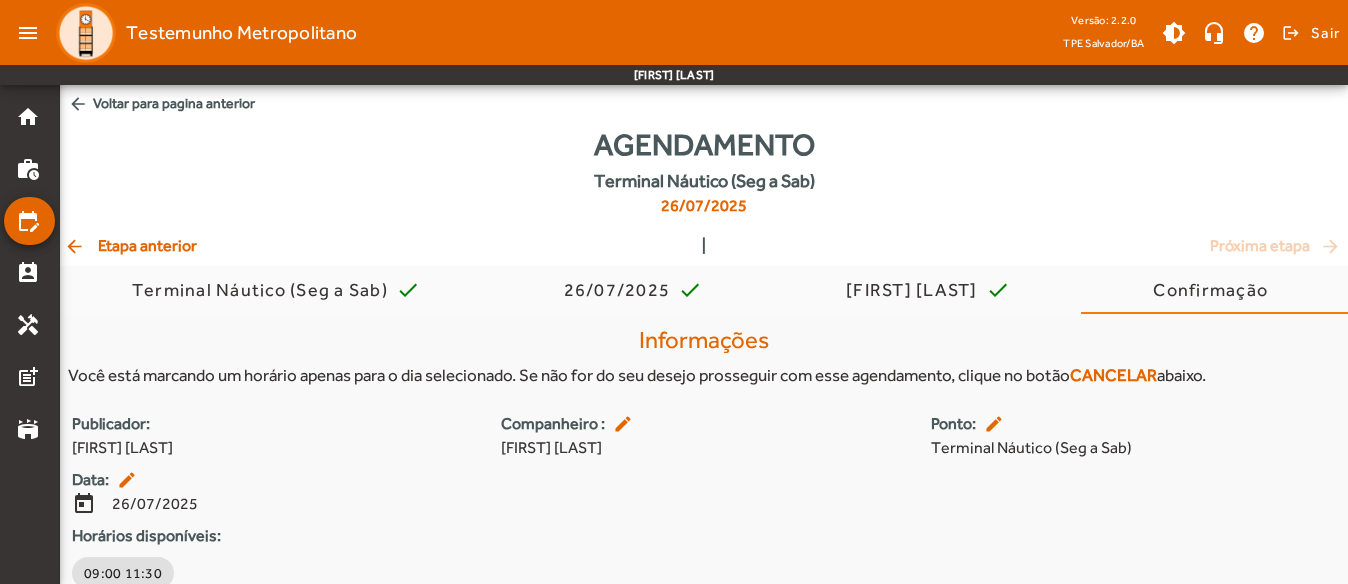 click on "arrow_back  Etapa anterior" 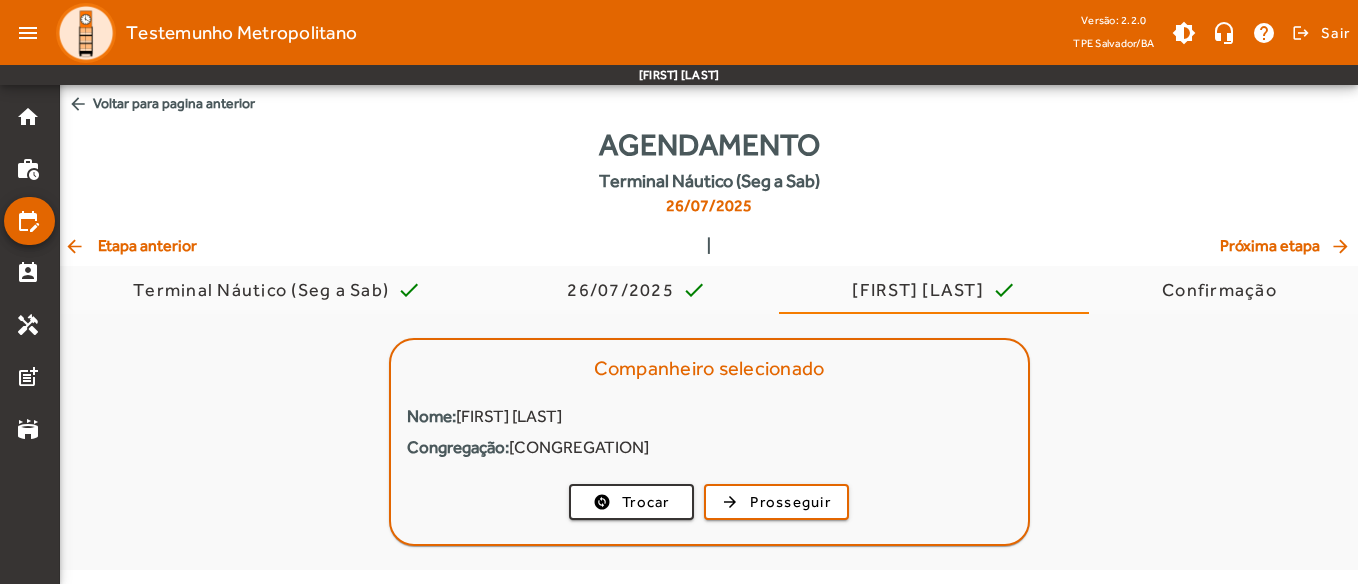 click on "arrow_back  Etapa anterior" 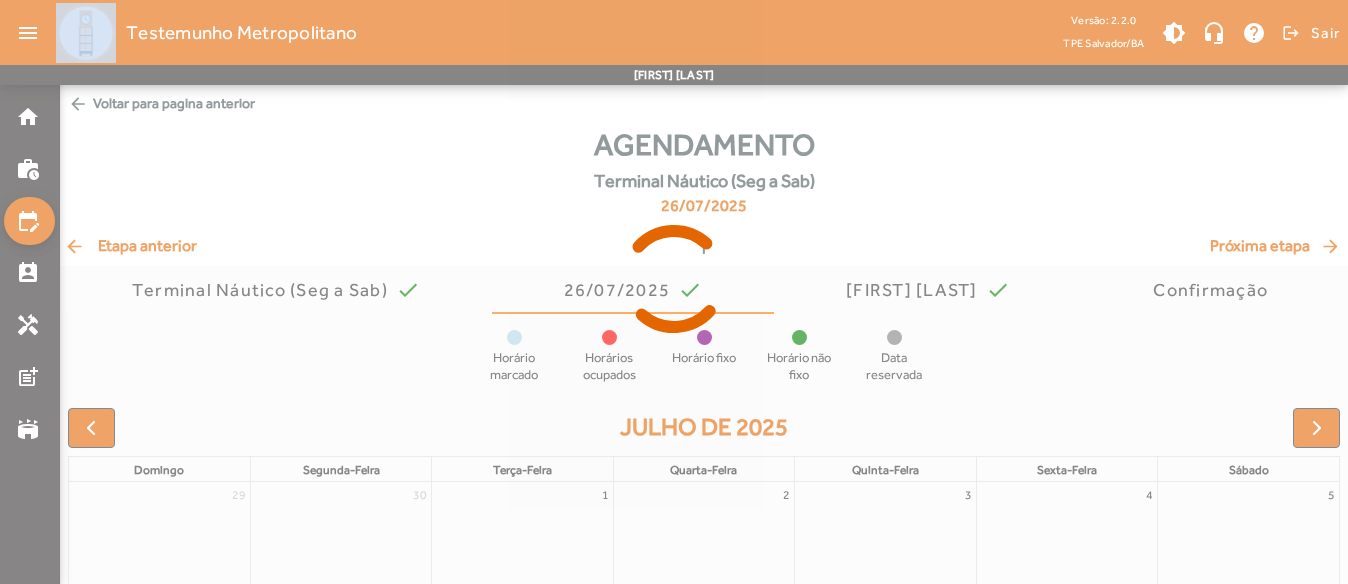 click 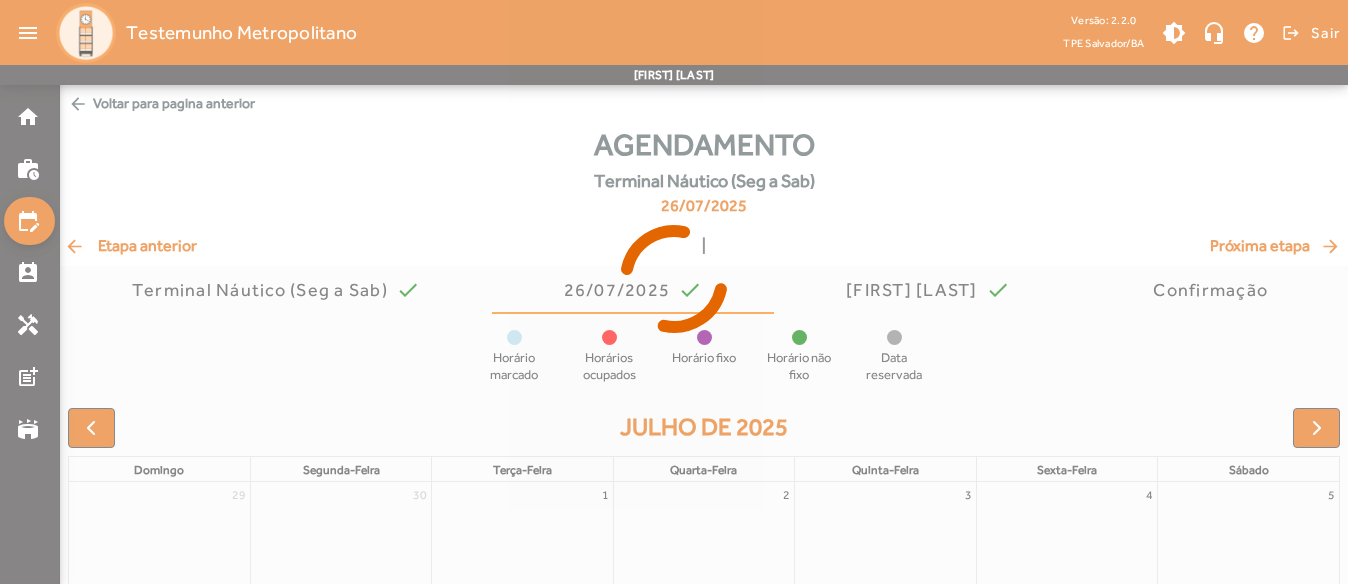 click 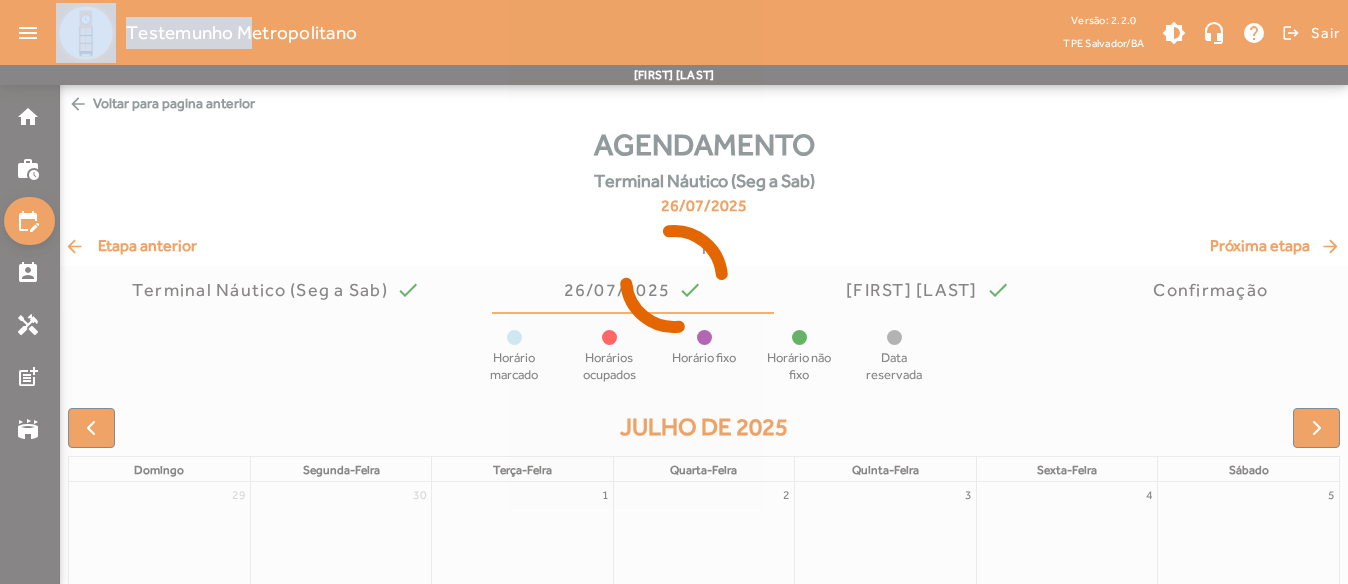 click 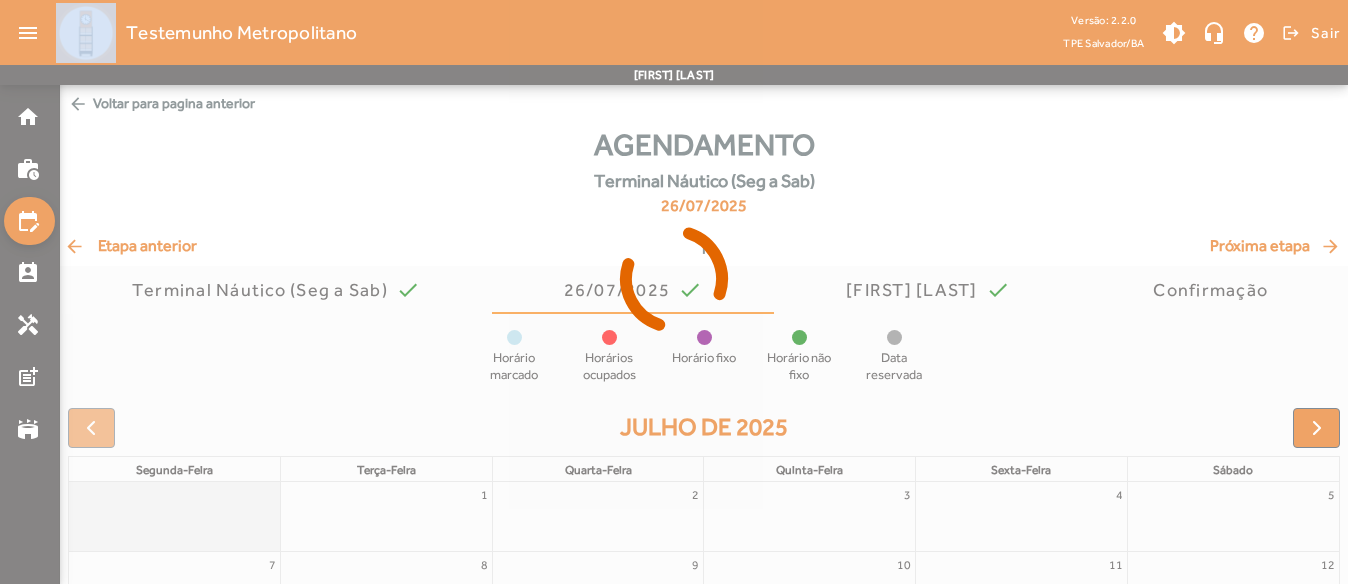 click 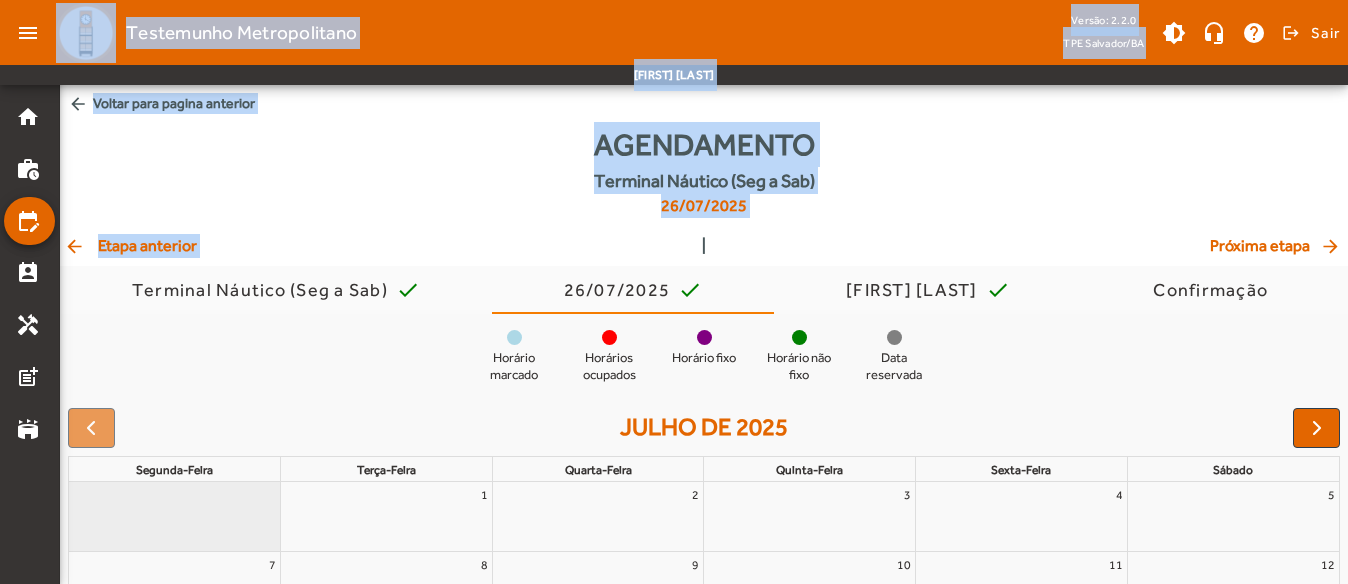 click on "arrow_back  Etapa anterior" 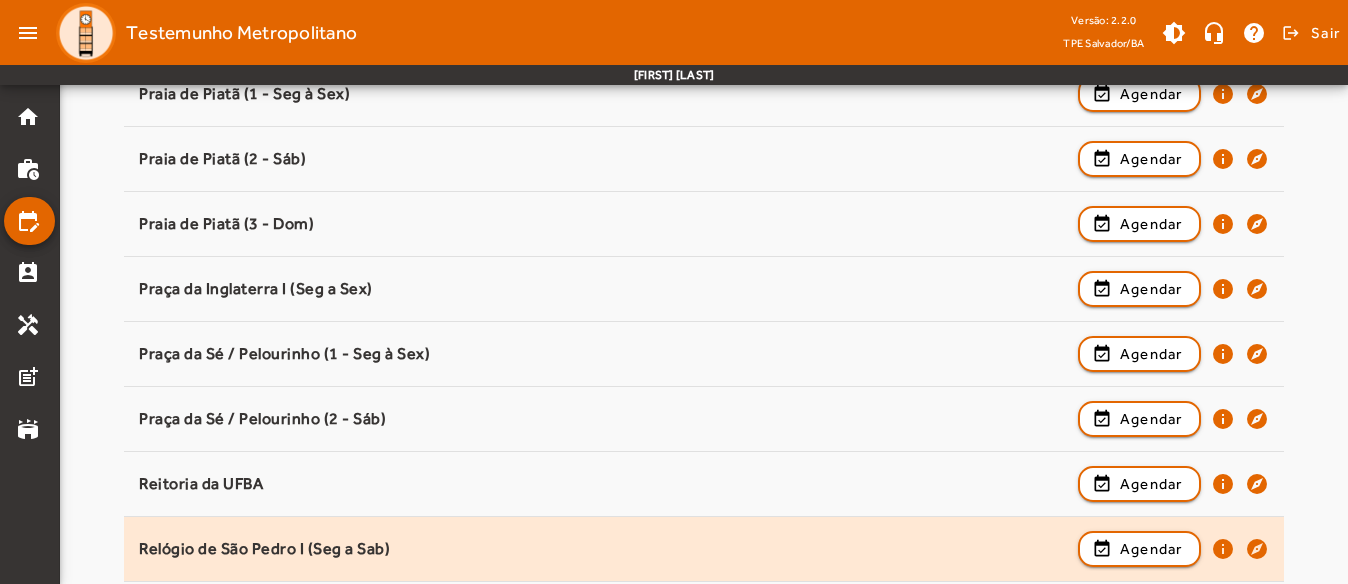 scroll, scrollTop: 1902, scrollLeft: 0, axis: vertical 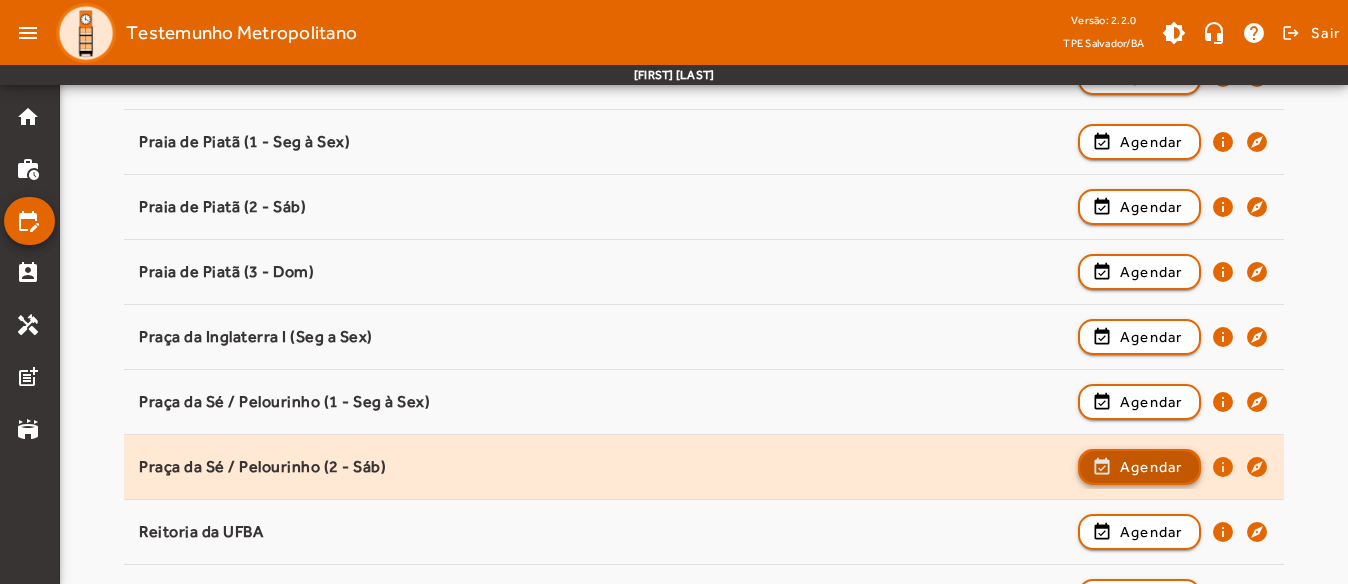 click on "Agendar" 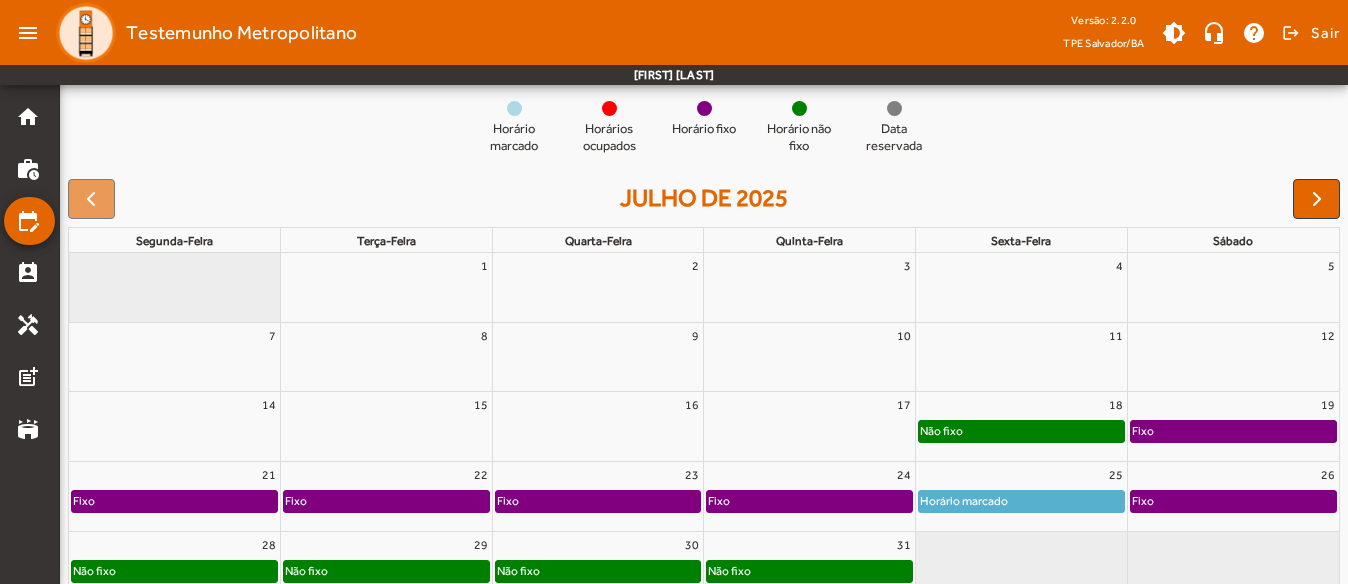 scroll, scrollTop: 100, scrollLeft: 0, axis: vertical 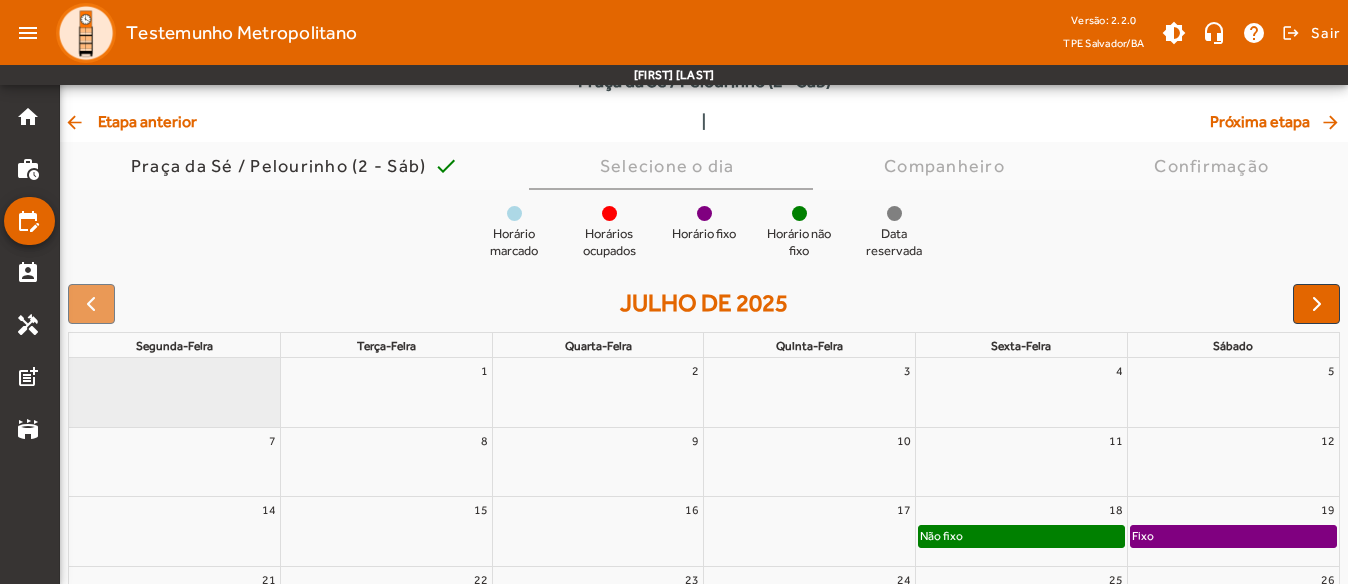 click on "Agendamento   Praça da Sé / Pelourinho (2 - Sáb)" 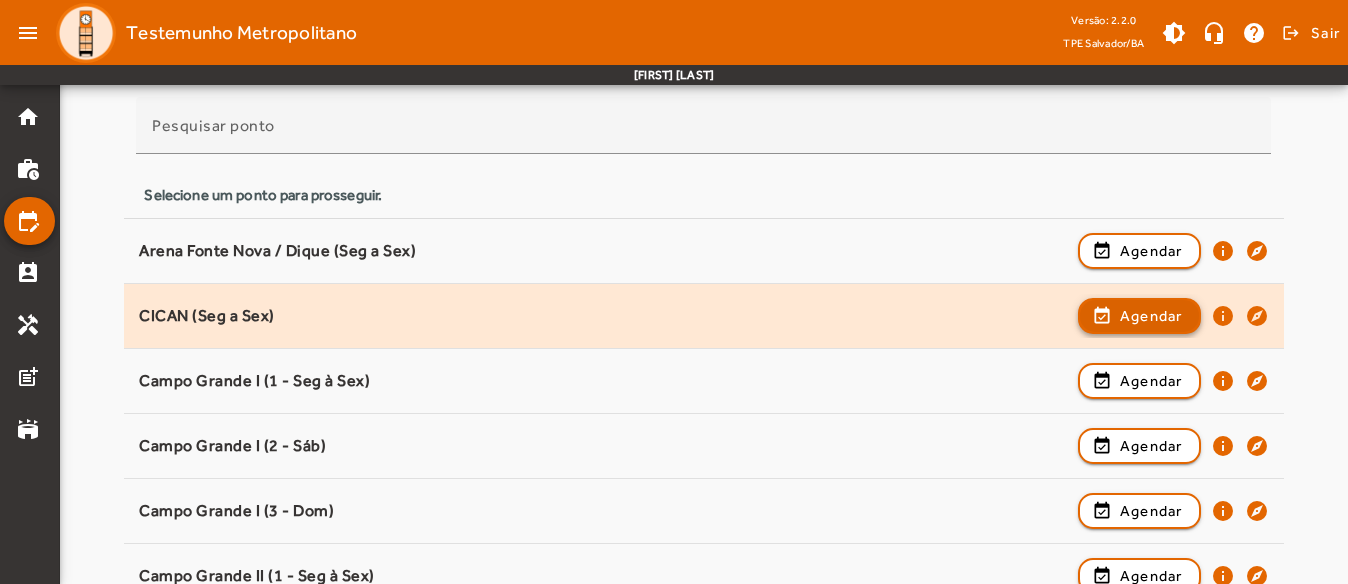 scroll, scrollTop: 200, scrollLeft: 0, axis: vertical 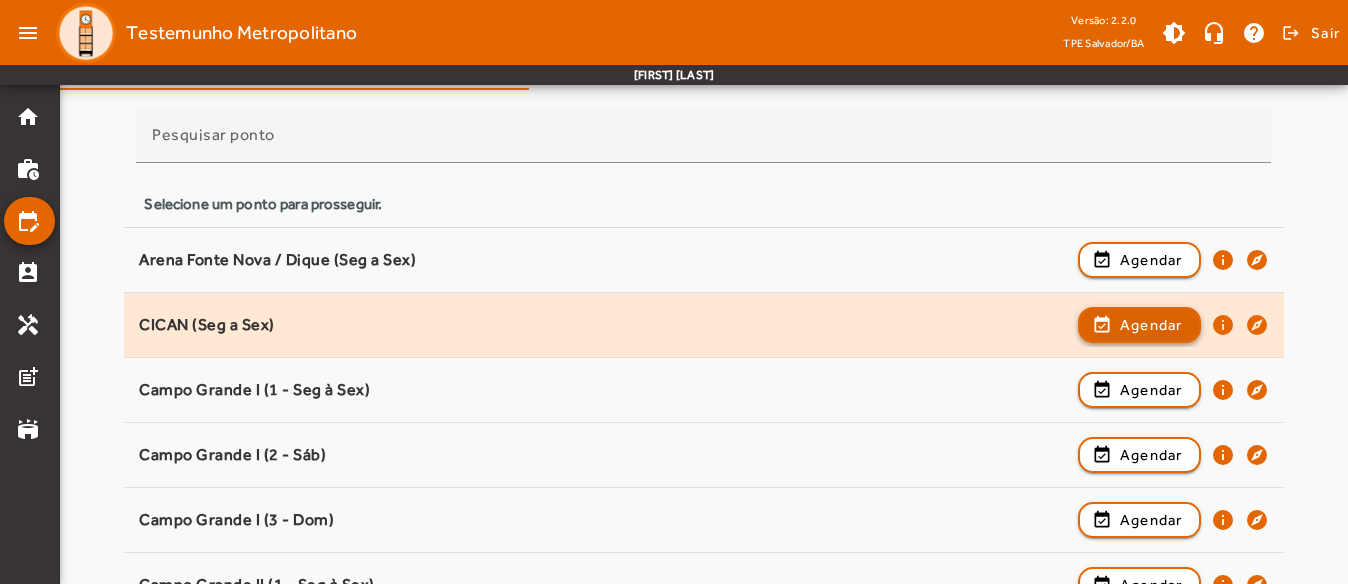 click on "Agendar" at bounding box center [1151, 390] 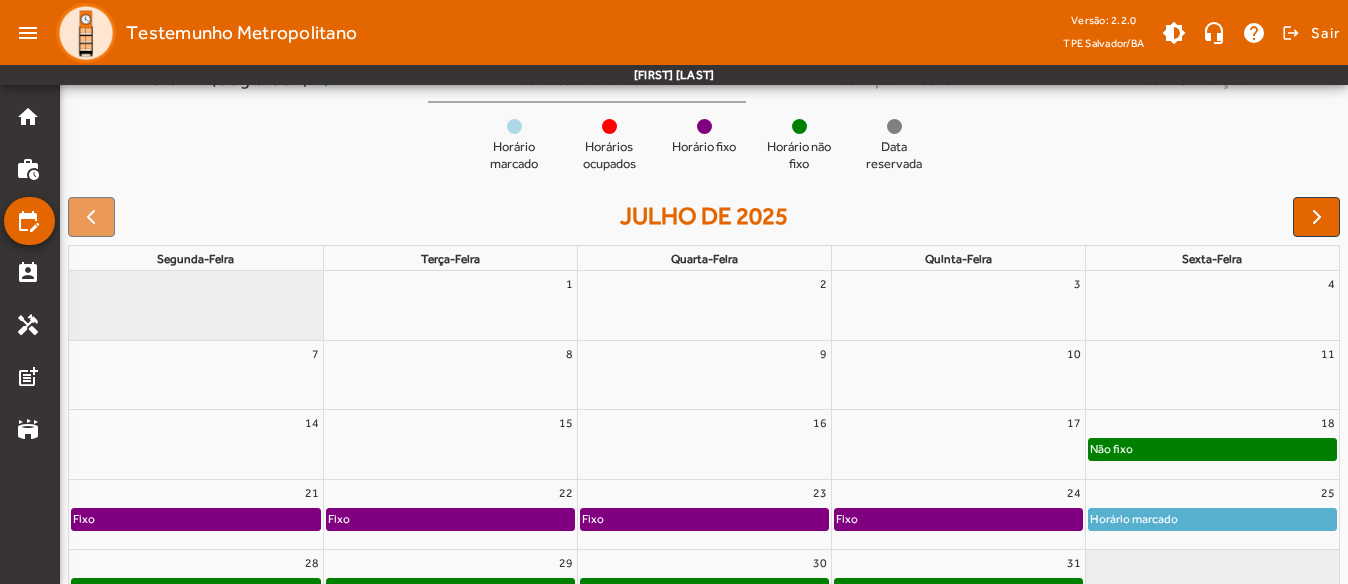 scroll, scrollTop: 100, scrollLeft: 0, axis: vertical 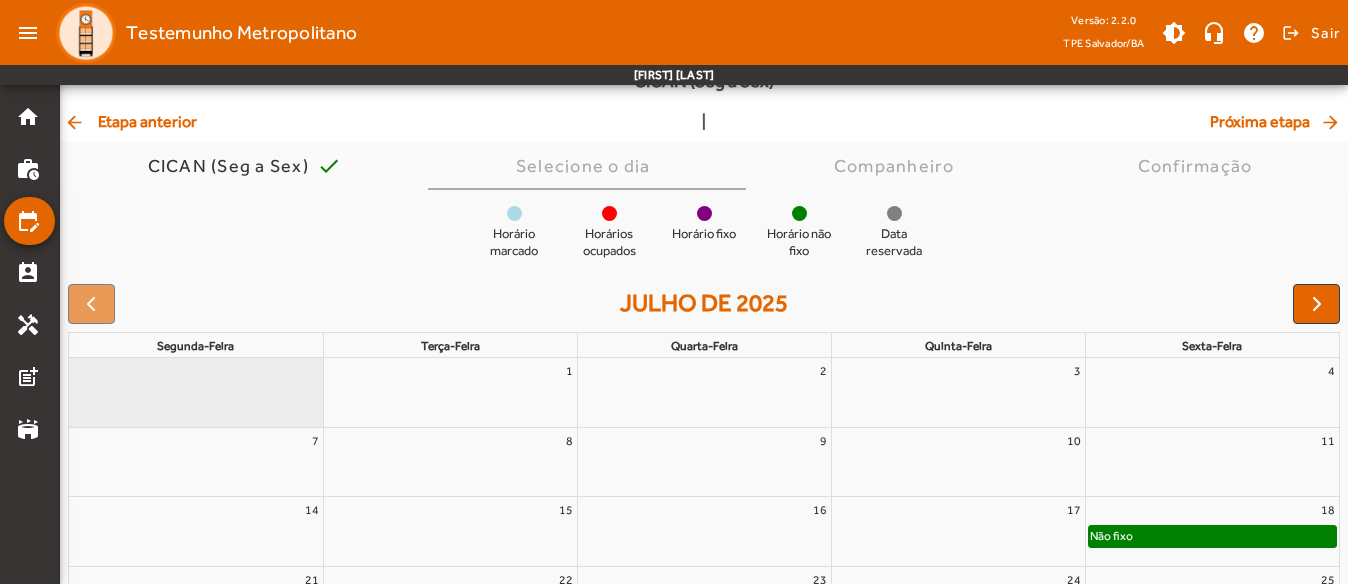 click on "arrow_back  Etapa anterior" 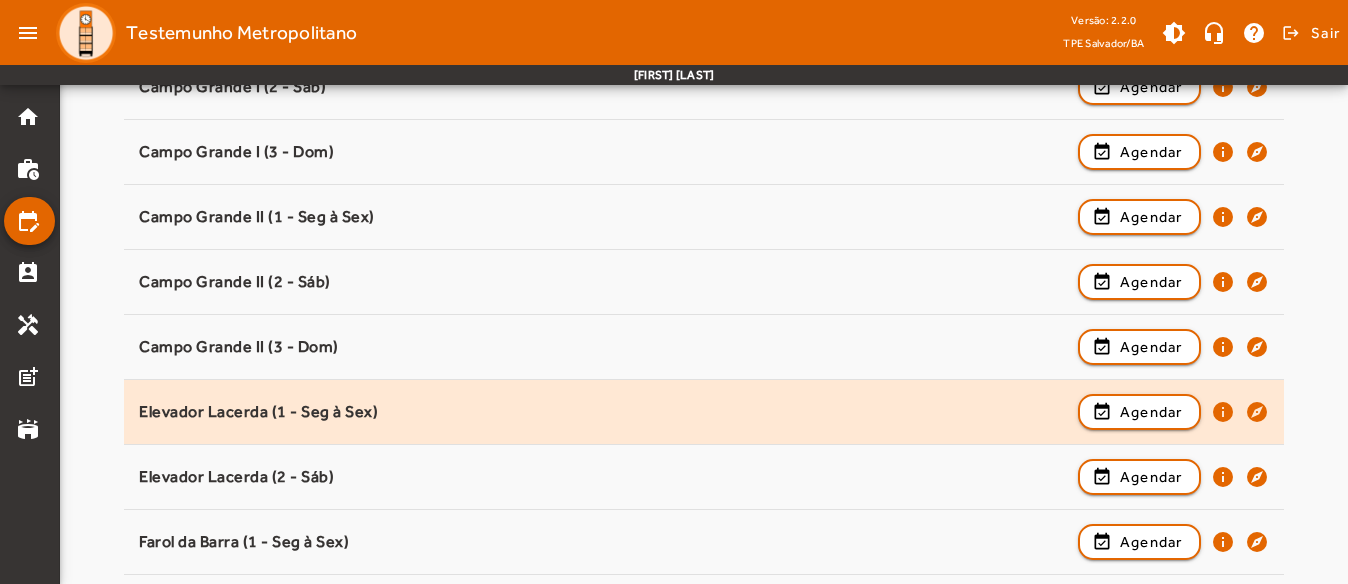 scroll, scrollTop: 600, scrollLeft: 0, axis: vertical 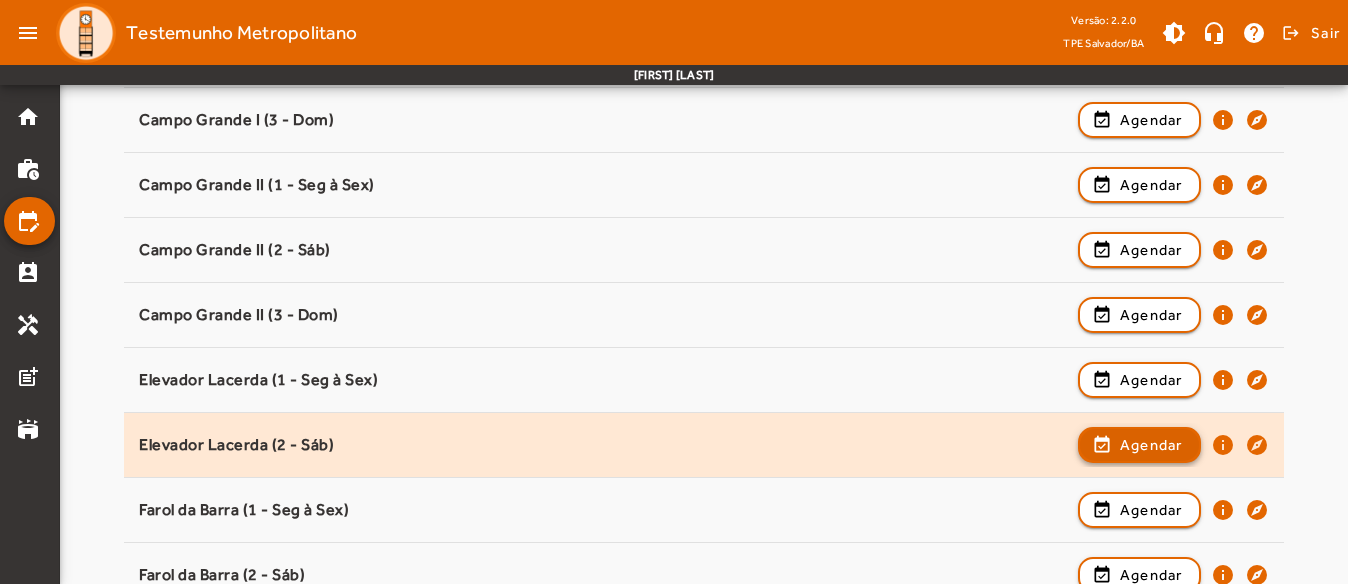 click at bounding box center [1139, 510] 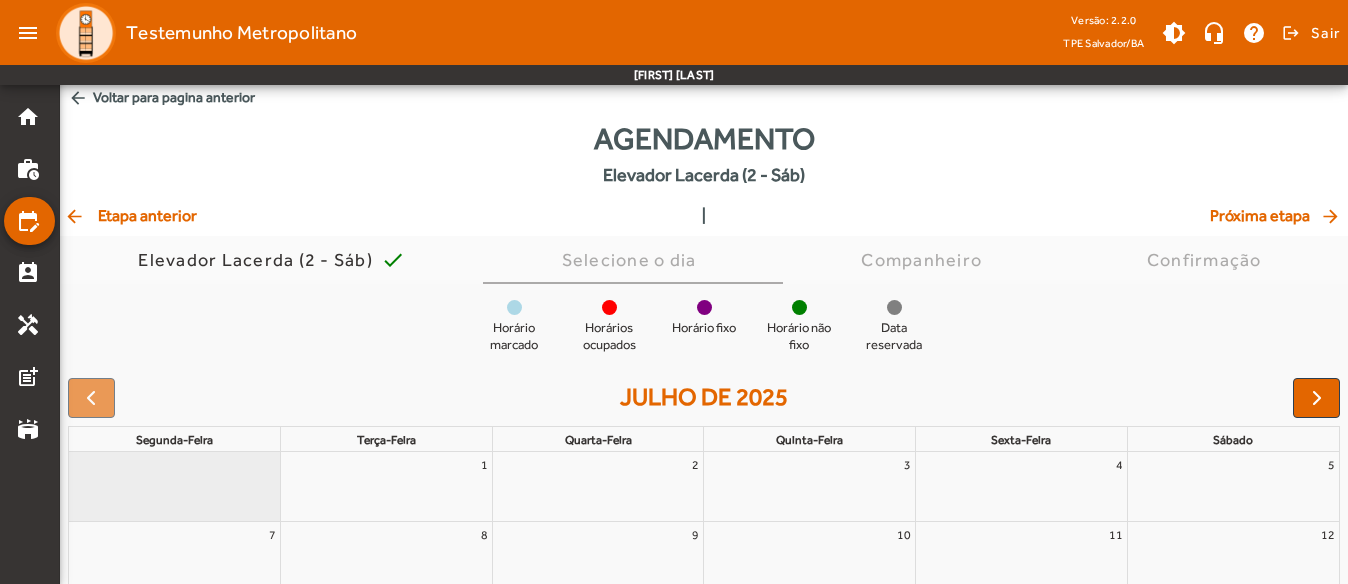scroll, scrollTop: 0, scrollLeft: 0, axis: both 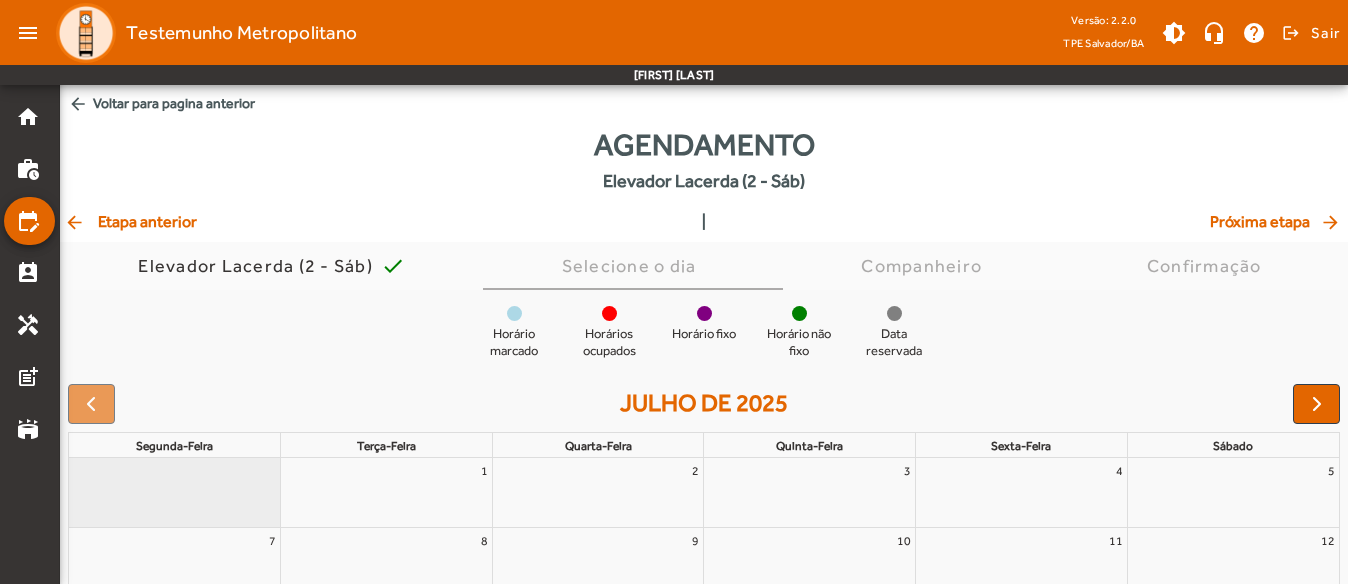 click on "arrow_back  Etapa anterior" 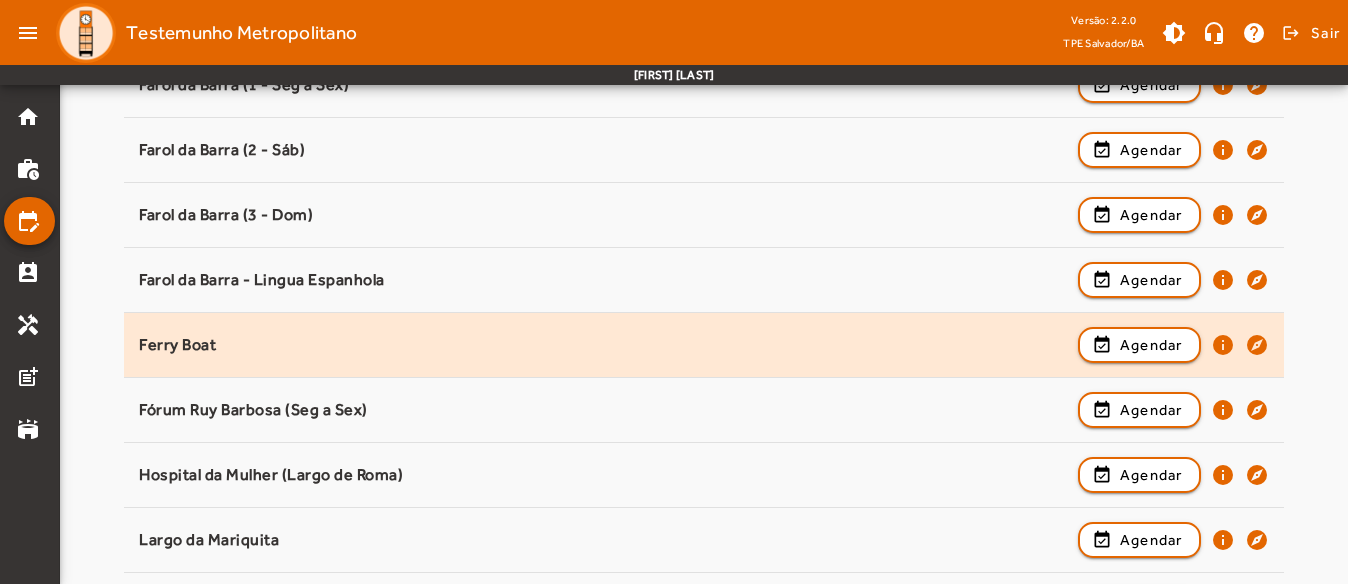 scroll, scrollTop: 1100, scrollLeft: 0, axis: vertical 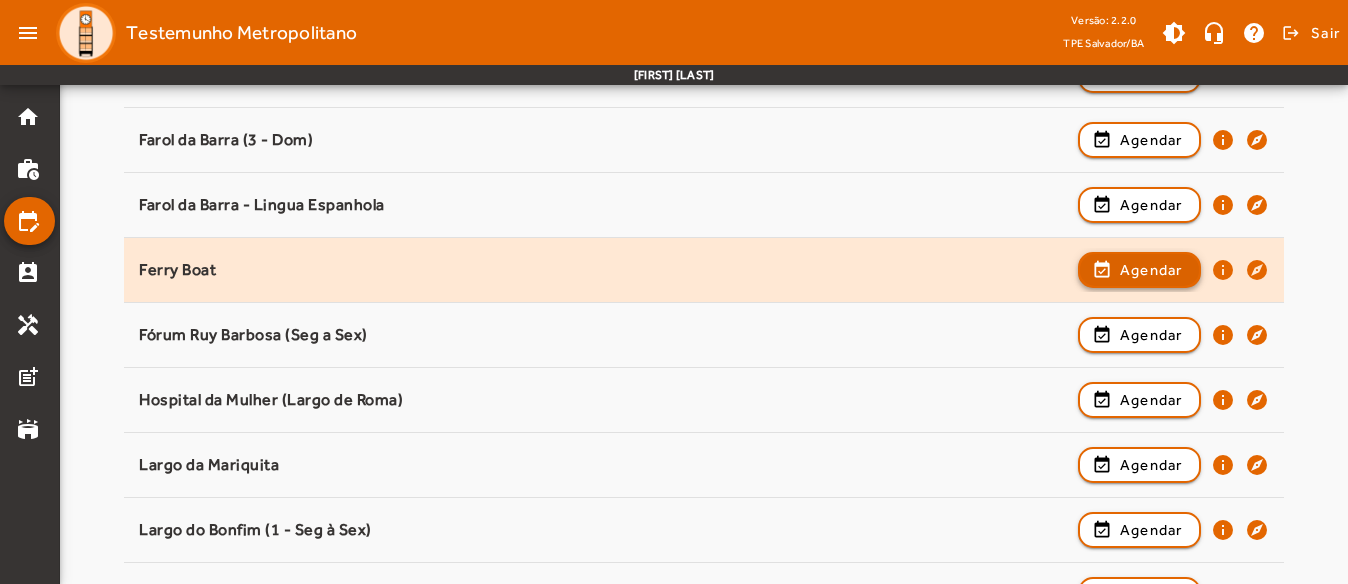 click on "Agendar" at bounding box center (1151, 335) 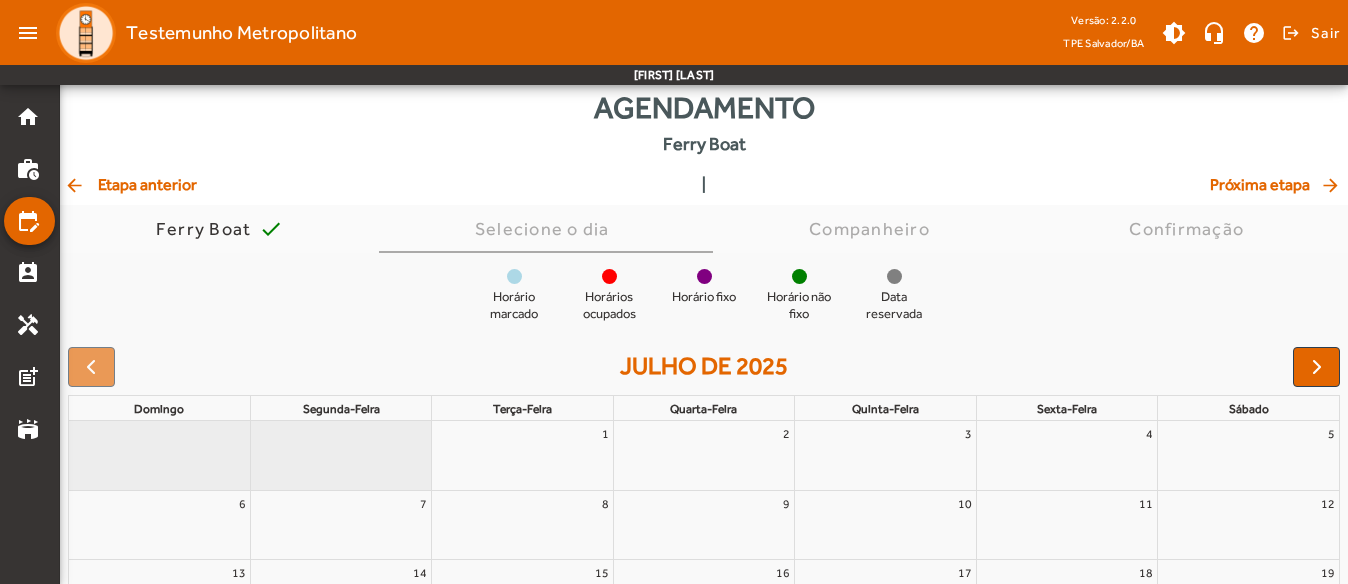 scroll, scrollTop: 2, scrollLeft: 0, axis: vertical 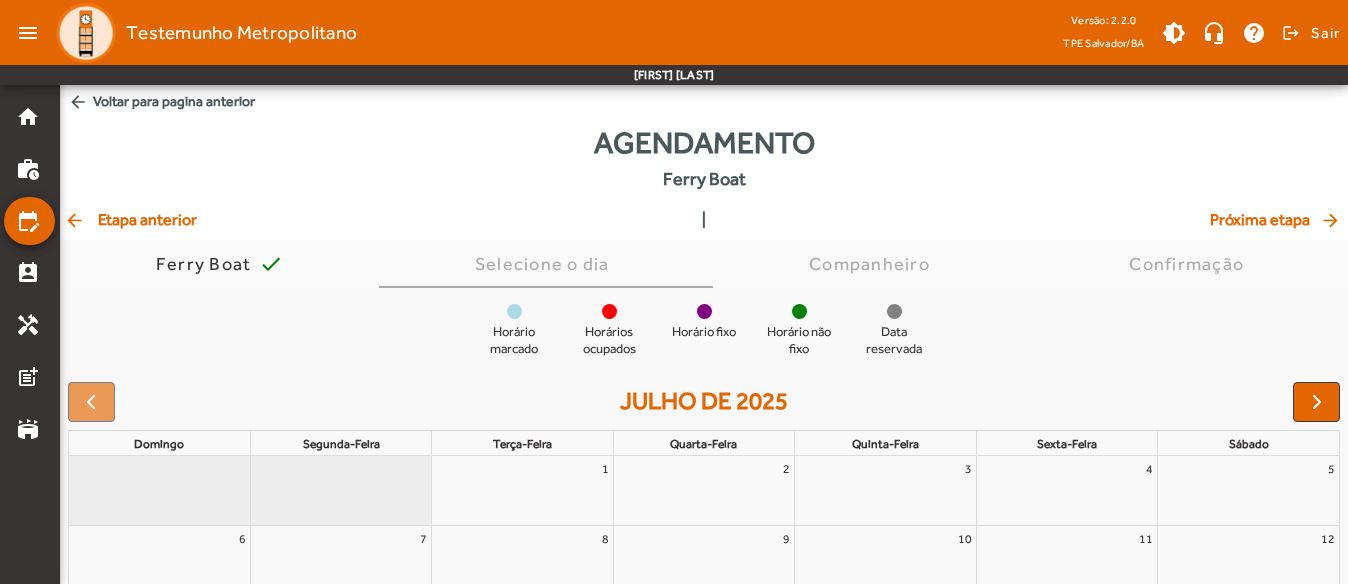 click on "arrow_back  Etapa anterior" 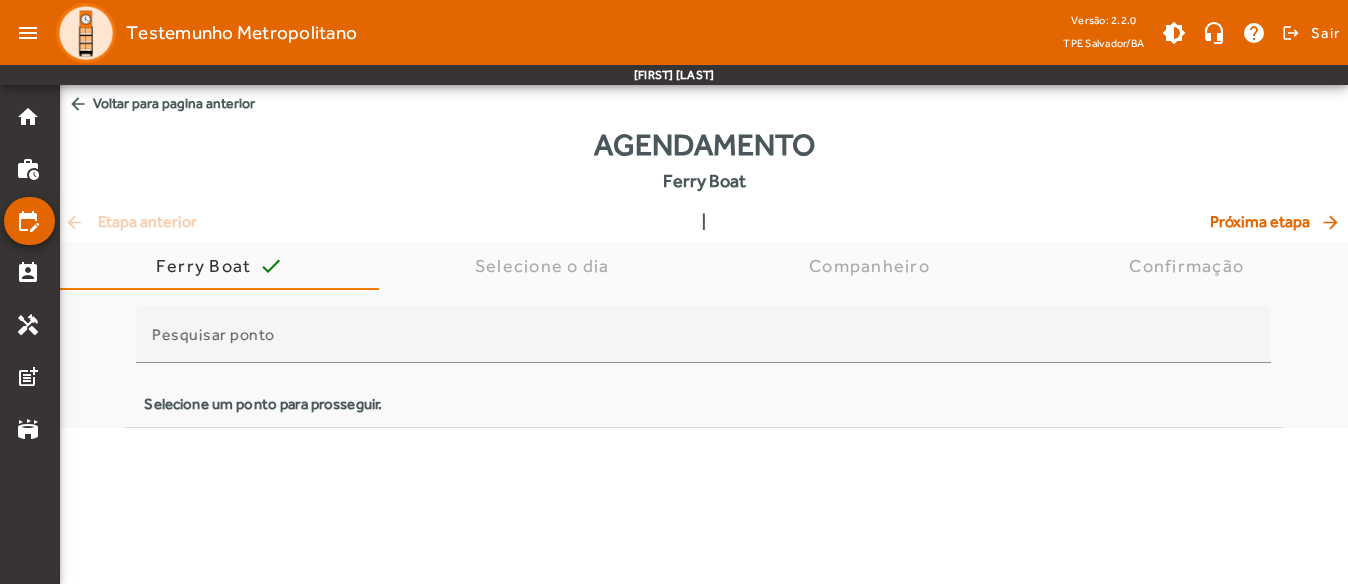 scroll, scrollTop: 0, scrollLeft: 0, axis: both 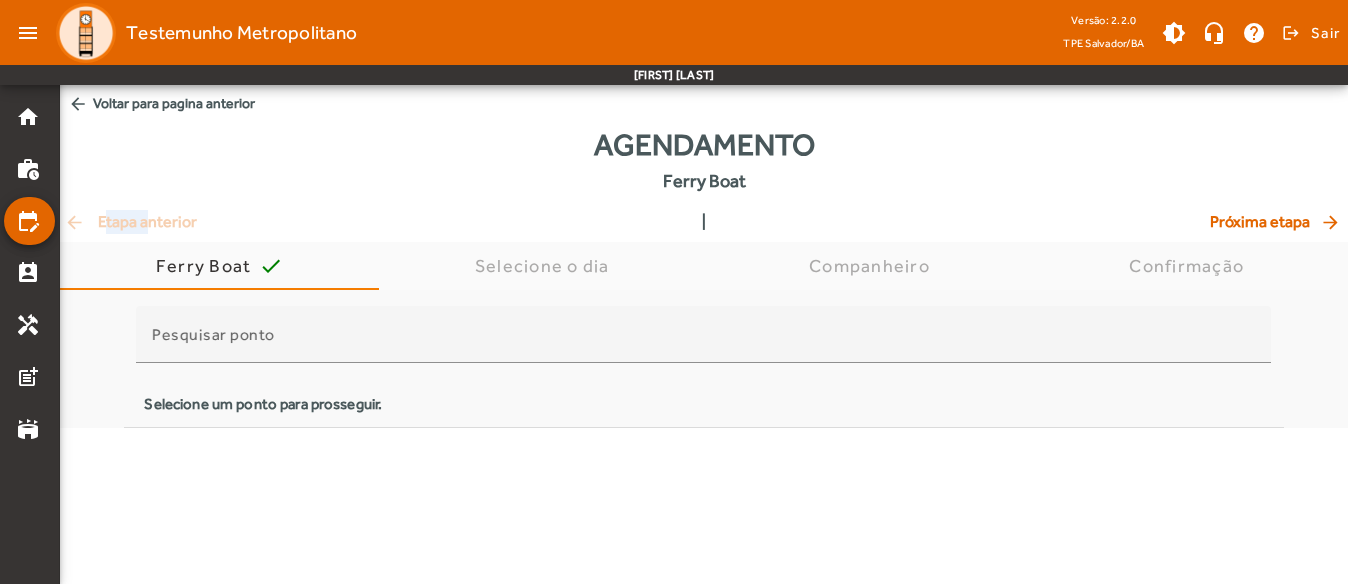 click on "arrow_back  Etapa anterior  |  Próxima etapa  arrow_forward" 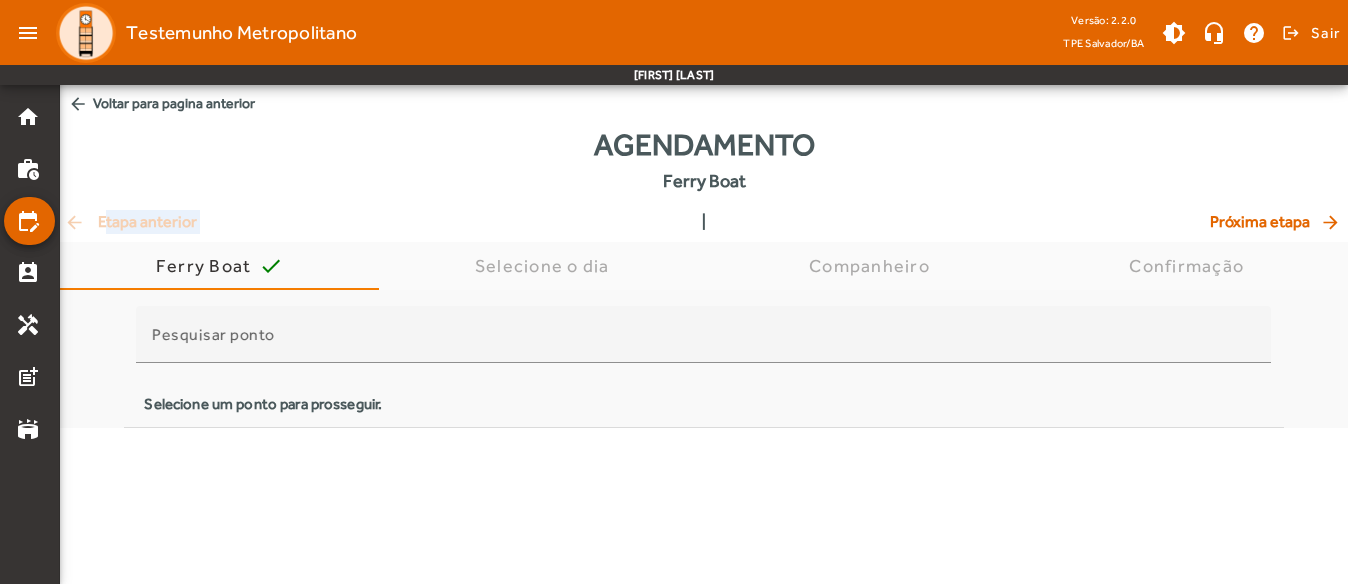 click on "arrow_back  Etapa anterior  |  Próxima etapa  arrow_forward" 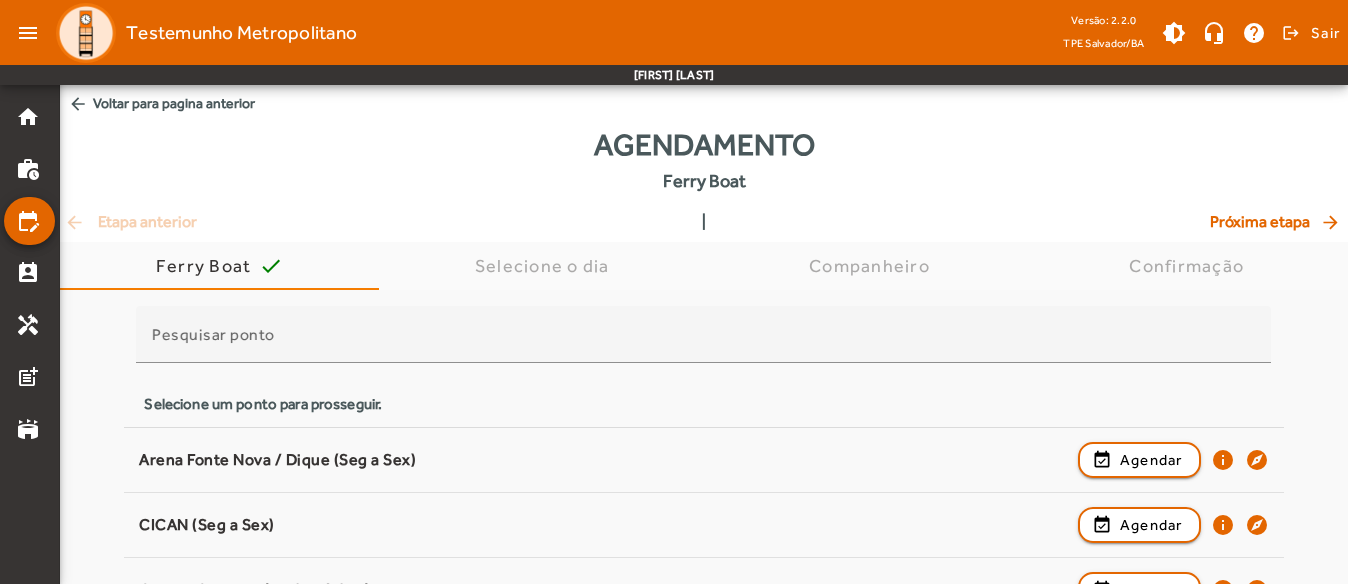 drag, startPoint x: 177, startPoint y: 219, endPoint x: 403, endPoint y: 219, distance: 226 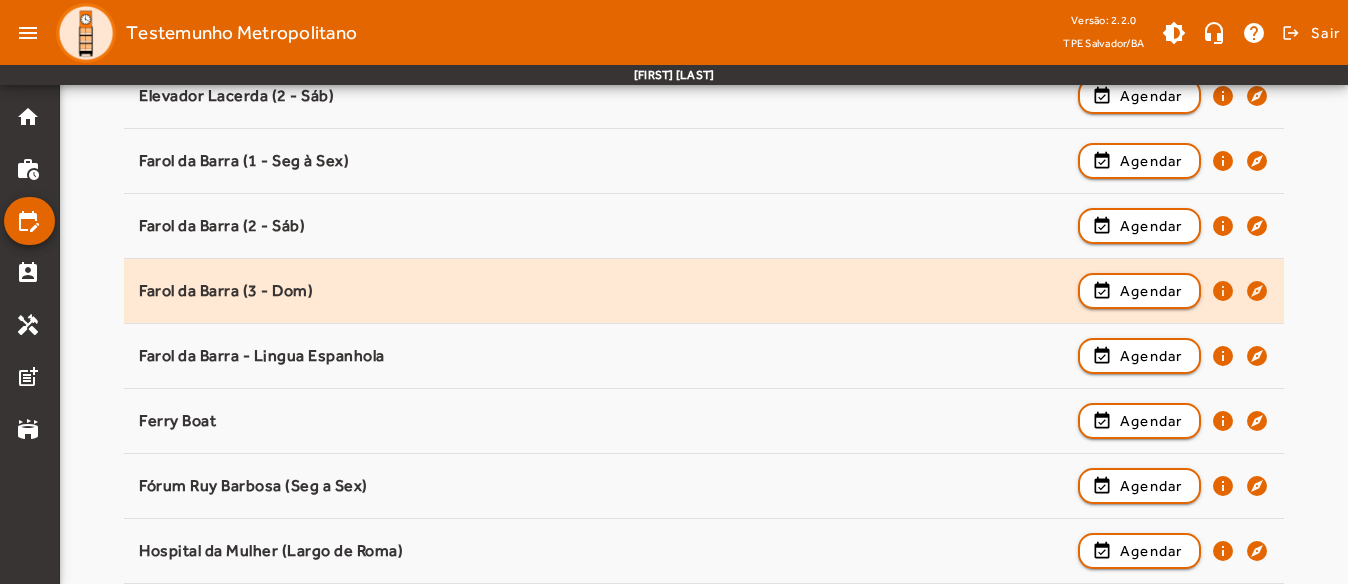 scroll, scrollTop: 900, scrollLeft: 0, axis: vertical 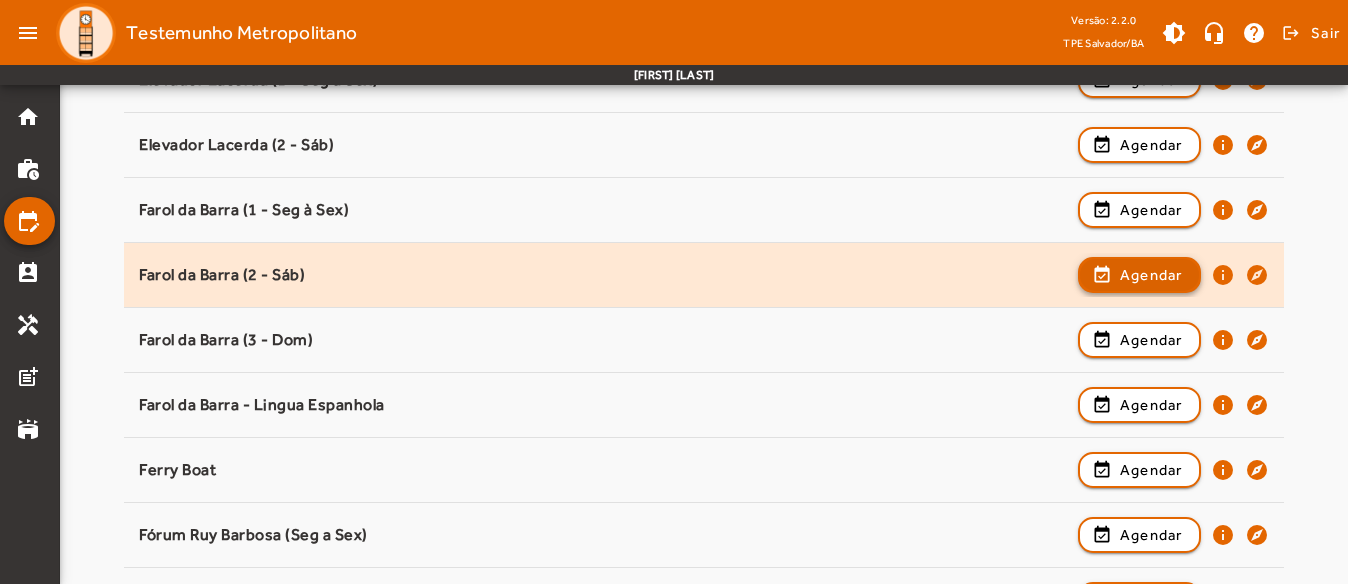 click at bounding box center (1139, 340) 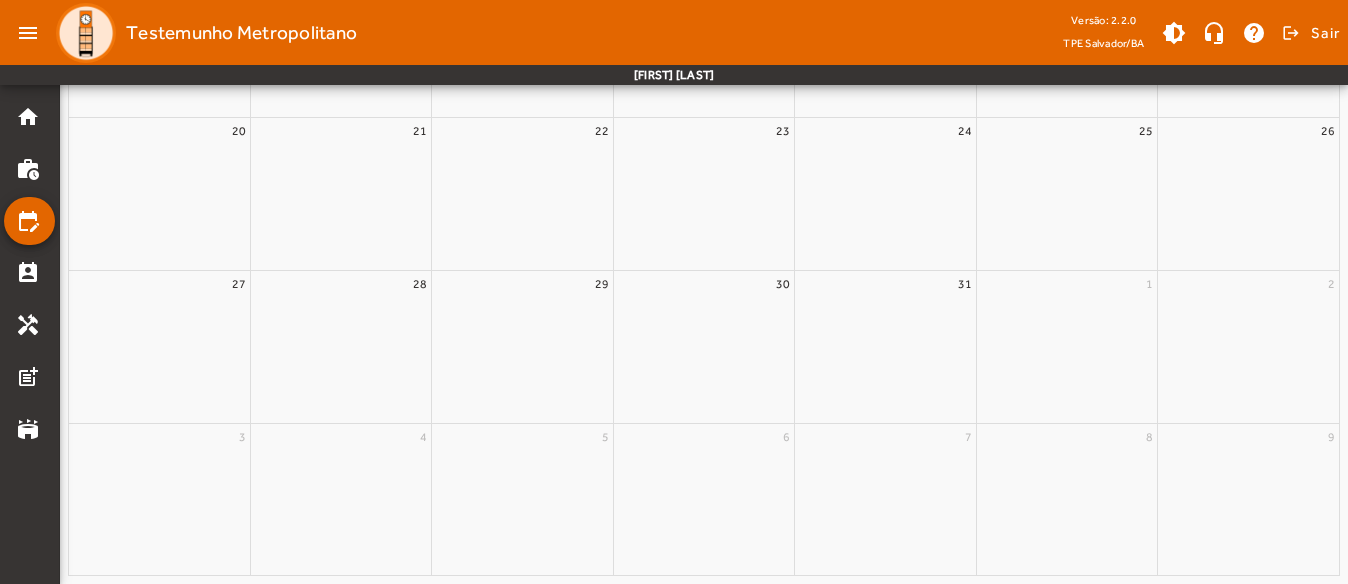 scroll, scrollTop: 0, scrollLeft: 0, axis: both 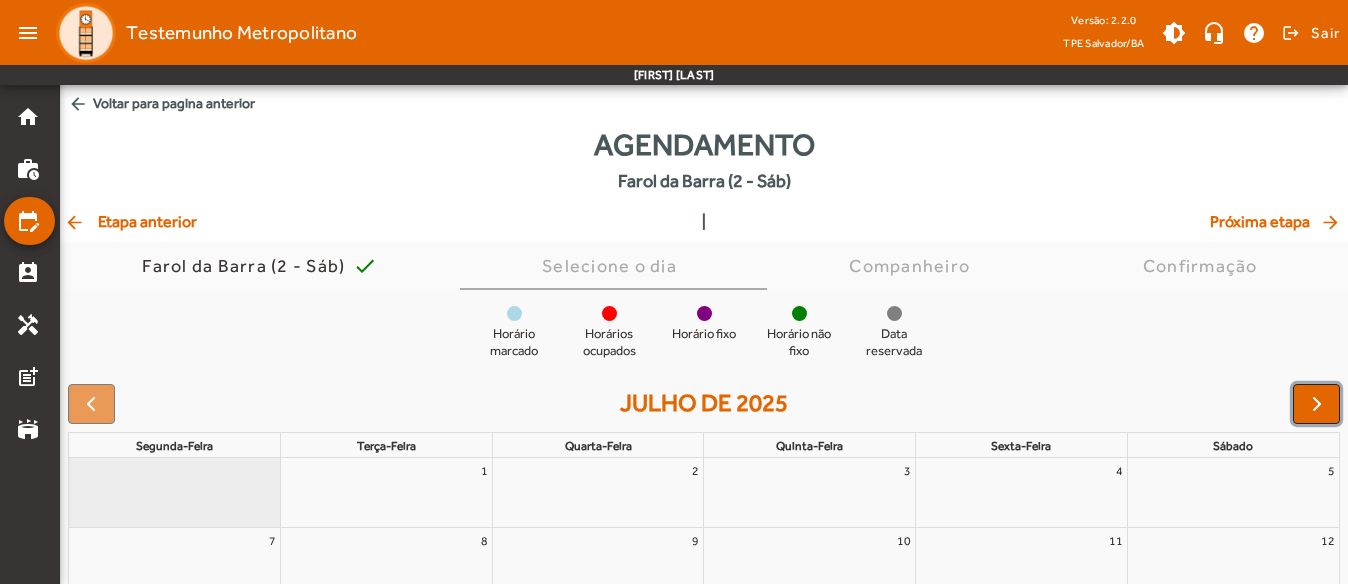 click at bounding box center [1317, 404] 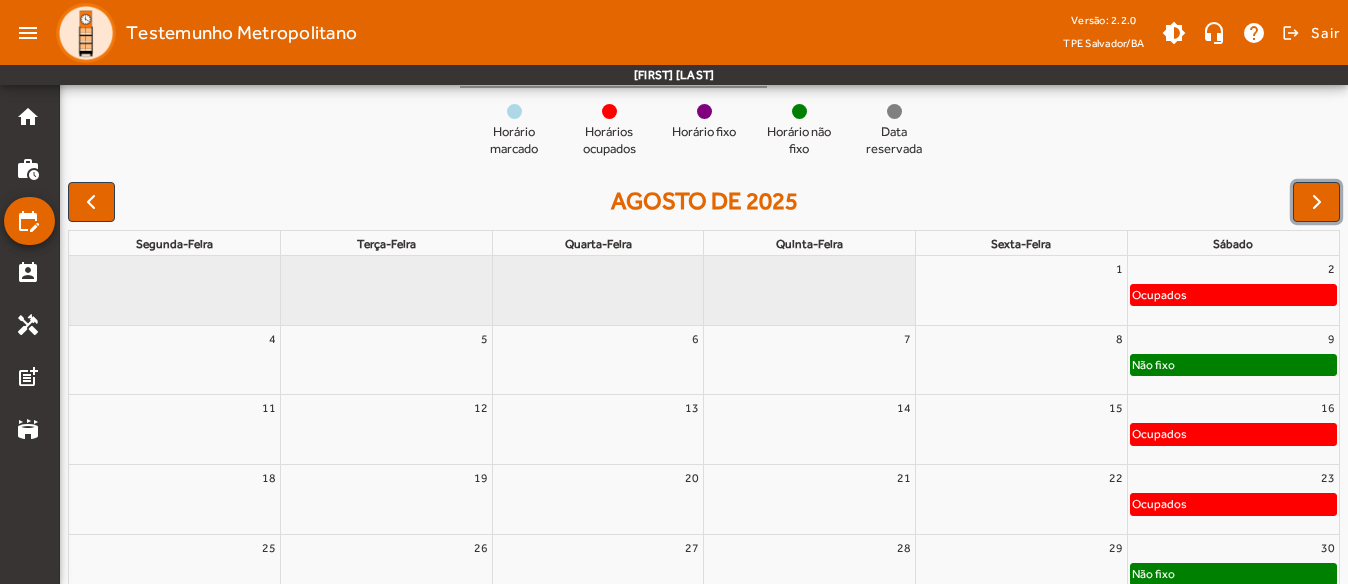 scroll, scrollTop: 102, scrollLeft: 0, axis: vertical 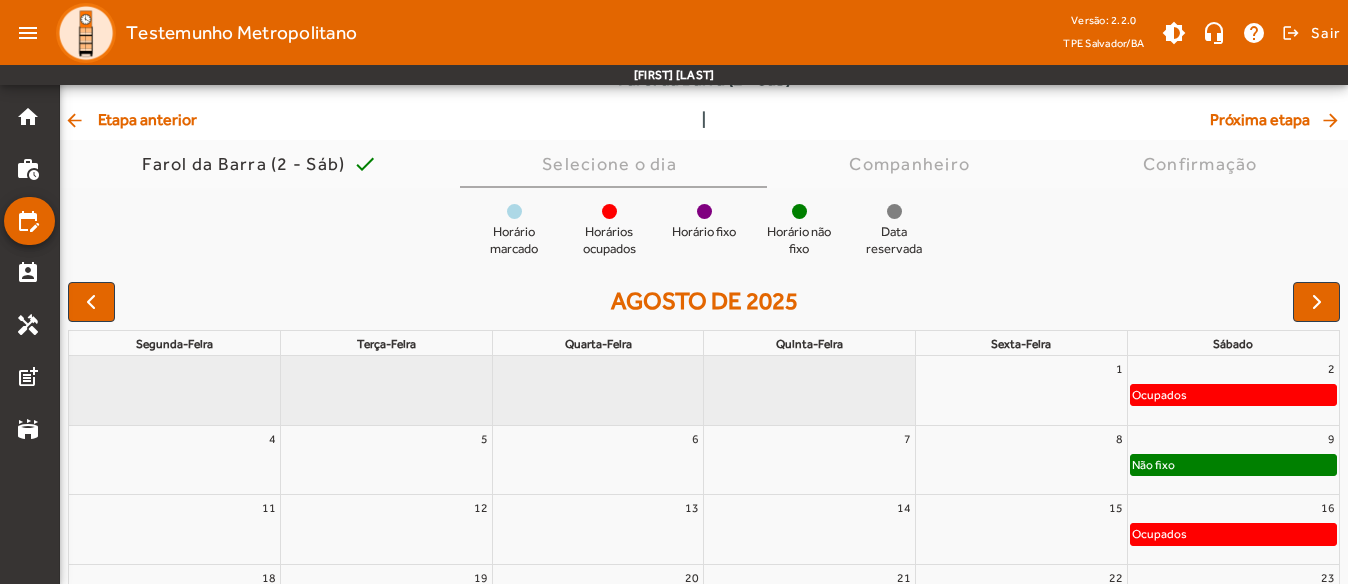 click on "arrow_back  Etapa anterior" 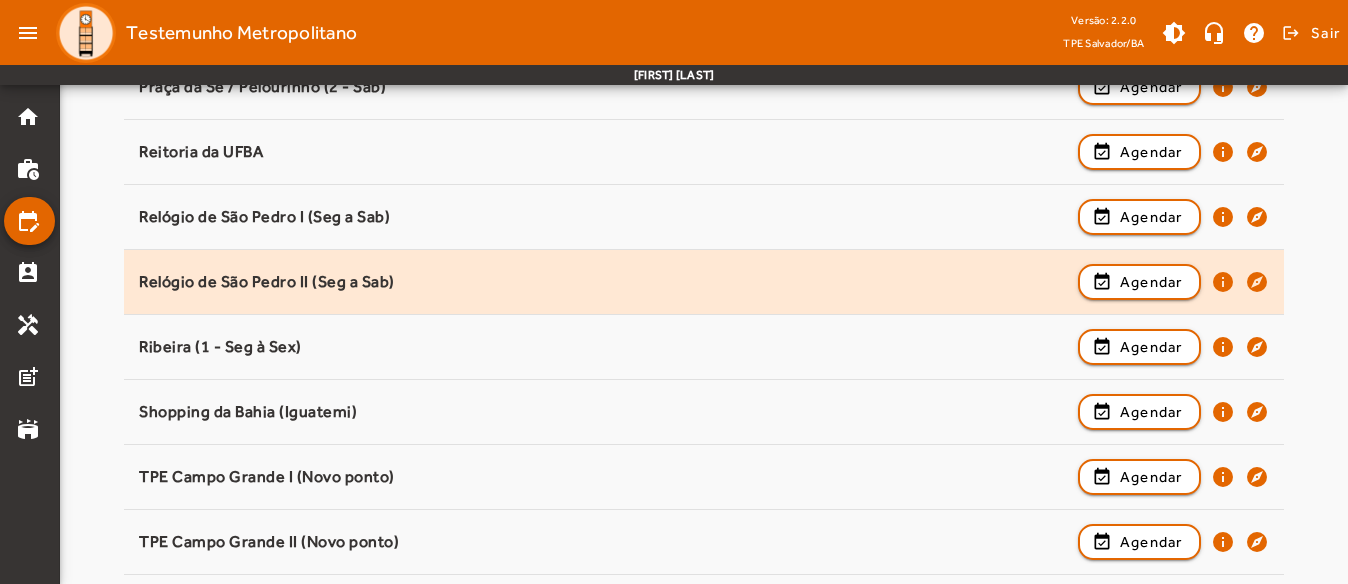 scroll, scrollTop: 2378, scrollLeft: 0, axis: vertical 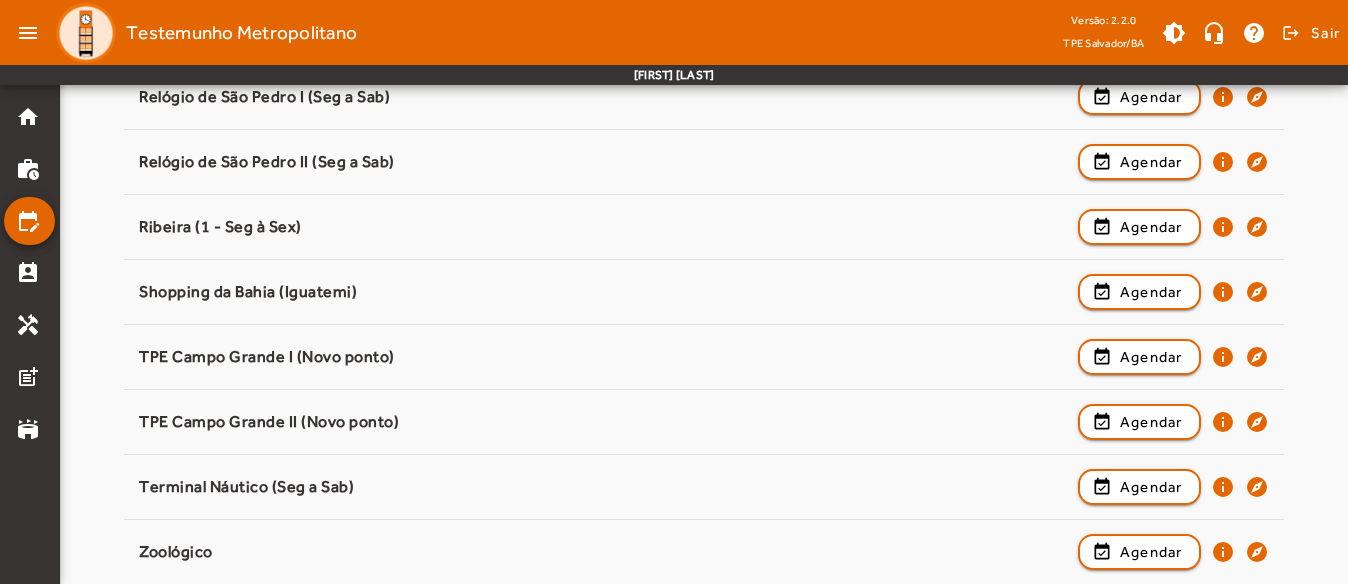 click on "Pesquisar ponto  Selecione um ponto para prosseguir.   Arena Fonte Nova / Dique (Seg a Sex)   event_available   Agendar   info  explore  CICAN (Seg a Sex)   event_available   Agendar   info  explore  Campo Grande I (1 - Seg à Sex)   event_available   Agendar   info  explore  Campo Grande I (2 - Sáb)    event_available   Agendar   info  explore  Campo Grande I (3 - Dom)    event_available   Agendar   info  explore  Campo Grande II (1 - Seg à Sex)    event_available   Agendar   info  explore  Campo Grande II (2 - Sáb)    event_available   Agendar   info  explore  Campo Grande II (3 - Dom)    event_available   Agendar   info  explore  Elevador Lacerda (1 - Seg à Sex)   event_available   Agendar   info  explore  Elevador Lacerda (2 - Sáb)   event_available   Agendar   info  explore  Farol da Barra (1 - Seg à Sex)    event_available   Agendar   info  explore  Farol da Barra (2 - Sáb)    event_available   Agendar   info  explore  Farol da Barra (3 - Dom)    event_available   Agendar   info  explore  info" at bounding box center [704, -752] 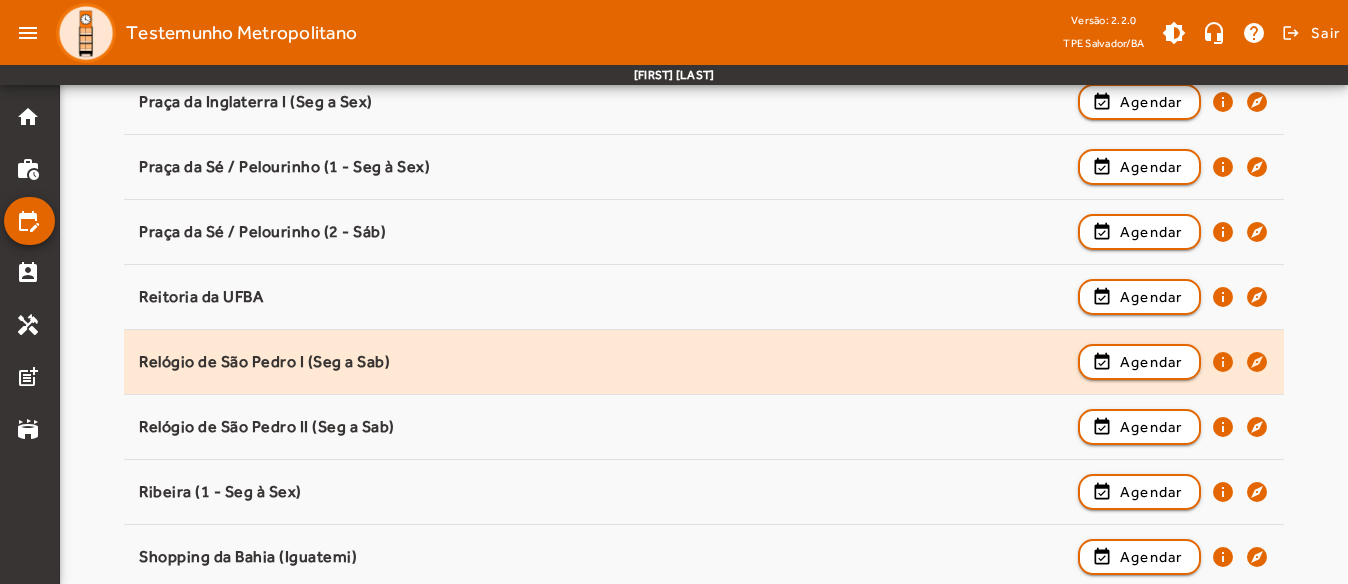 scroll, scrollTop: 2078, scrollLeft: 0, axis: vertical 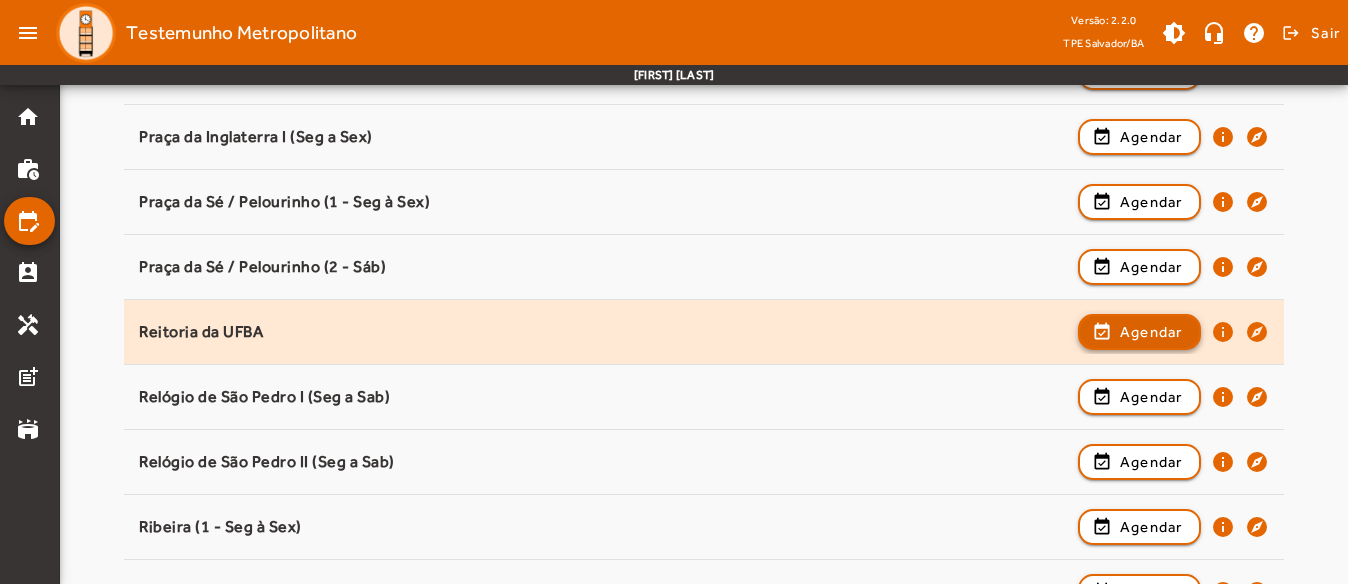 click at bounding box center [1139, 397] 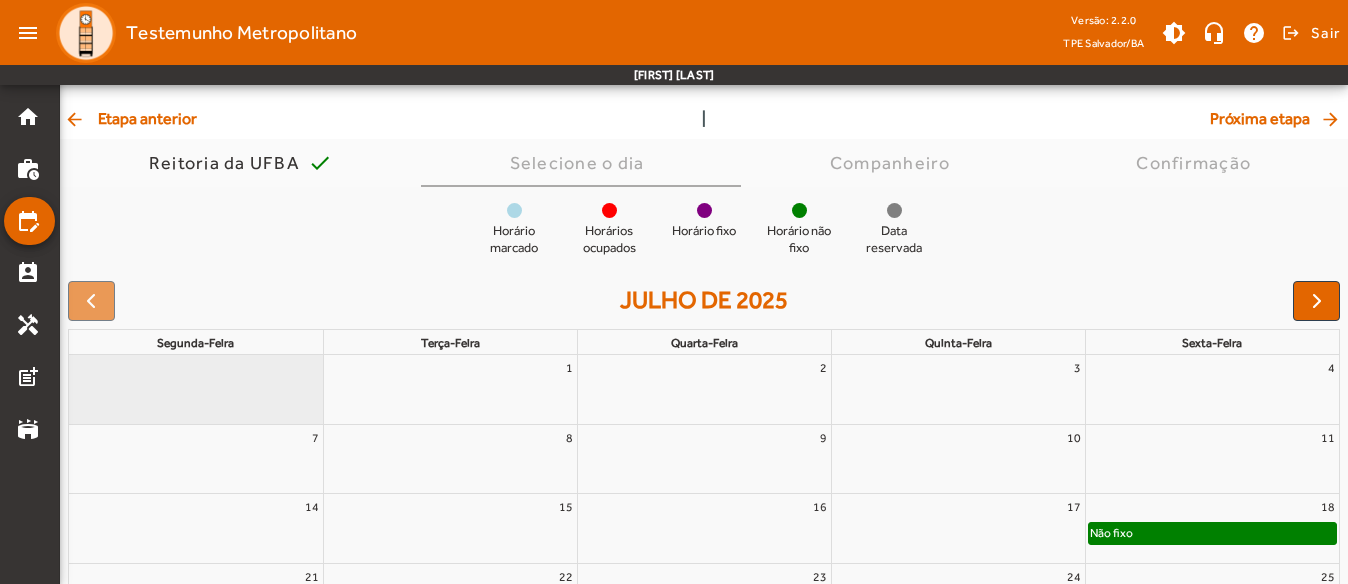 scroll, scrollTop: 102, scrollLeft: 0, axis: vertical 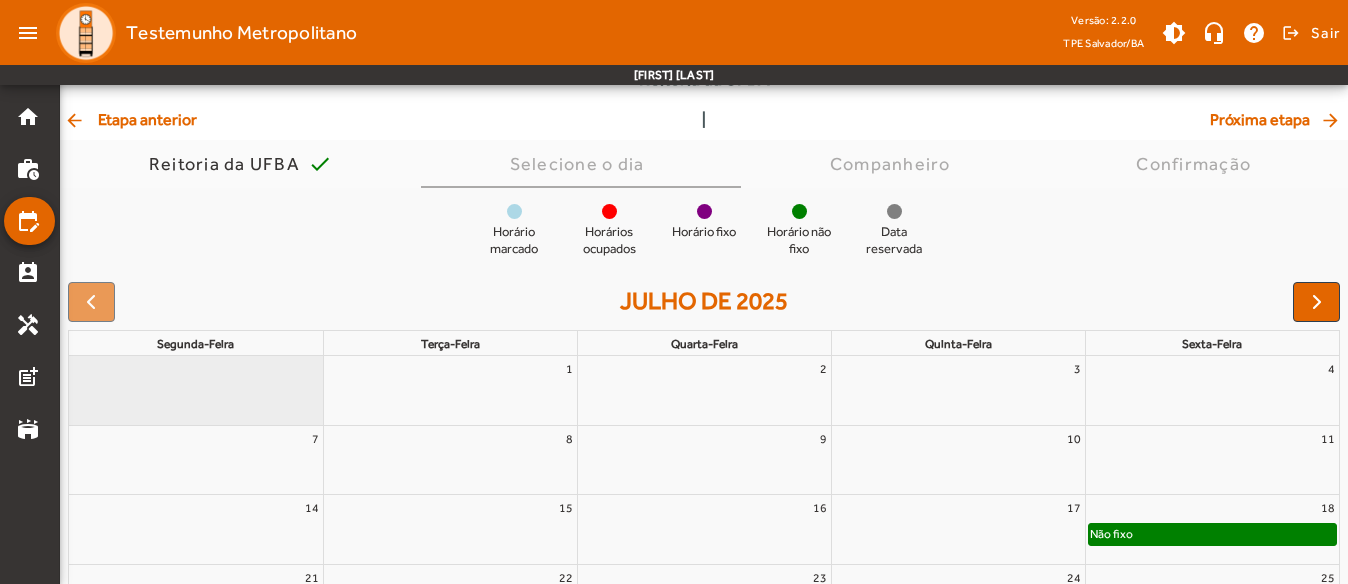 click on "arrow_back  Etapa anterior" 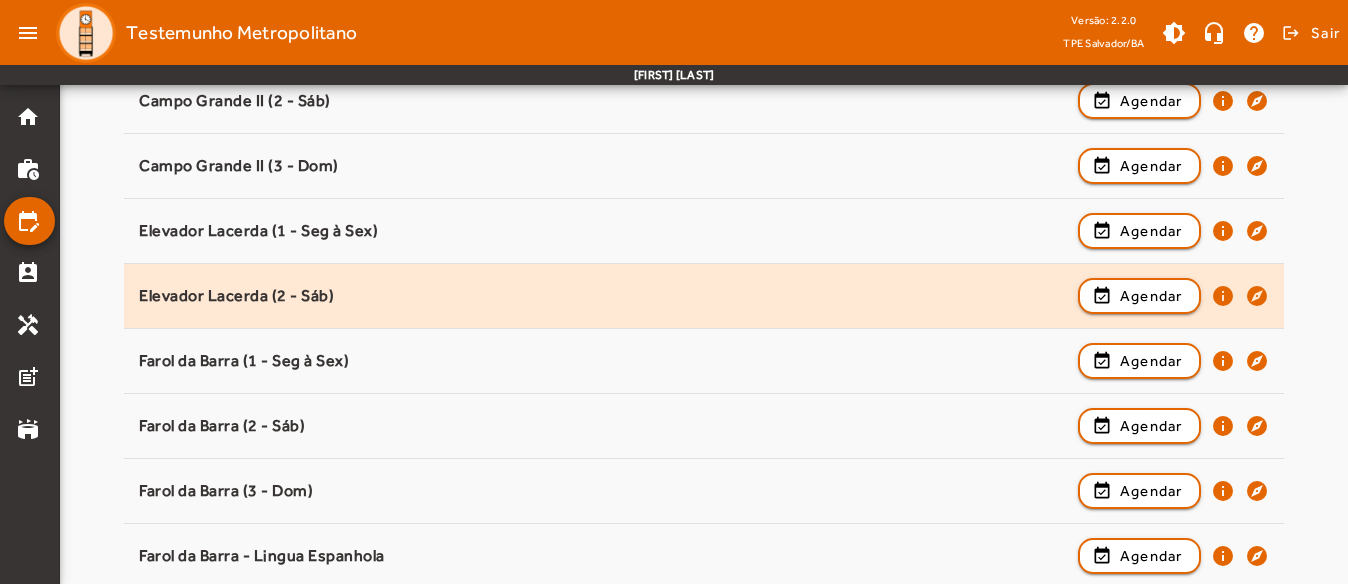 scroll, scrollTop: 700, scrollLeft: 0, axis: vertical 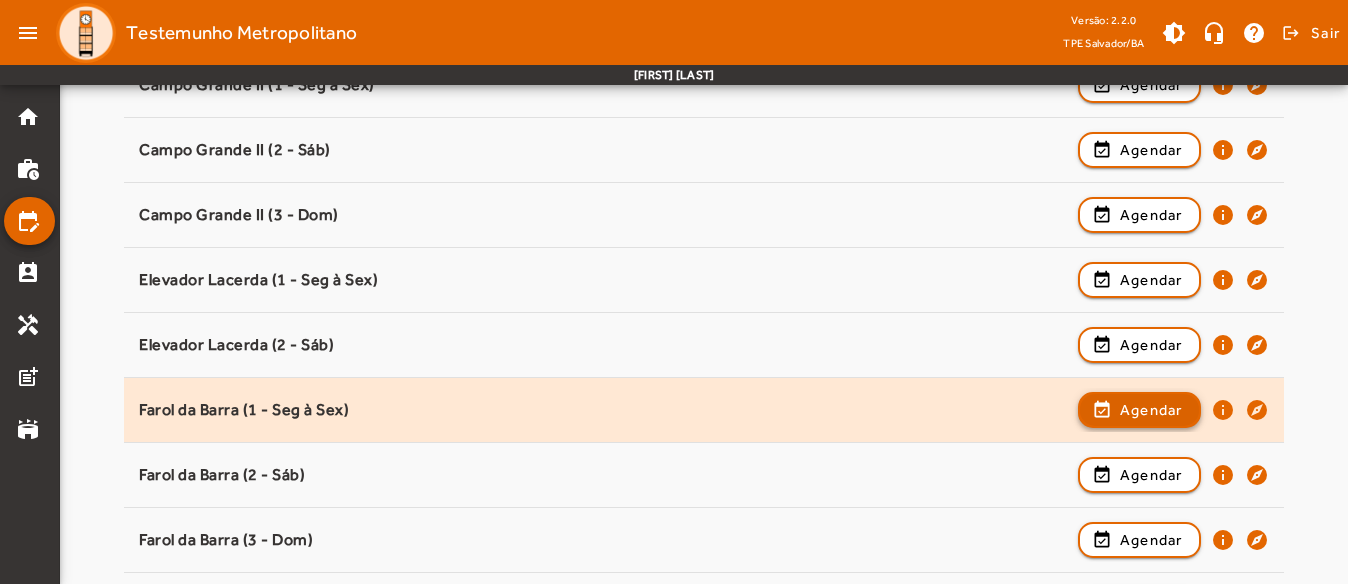 click at bounding box center [1139, 475] 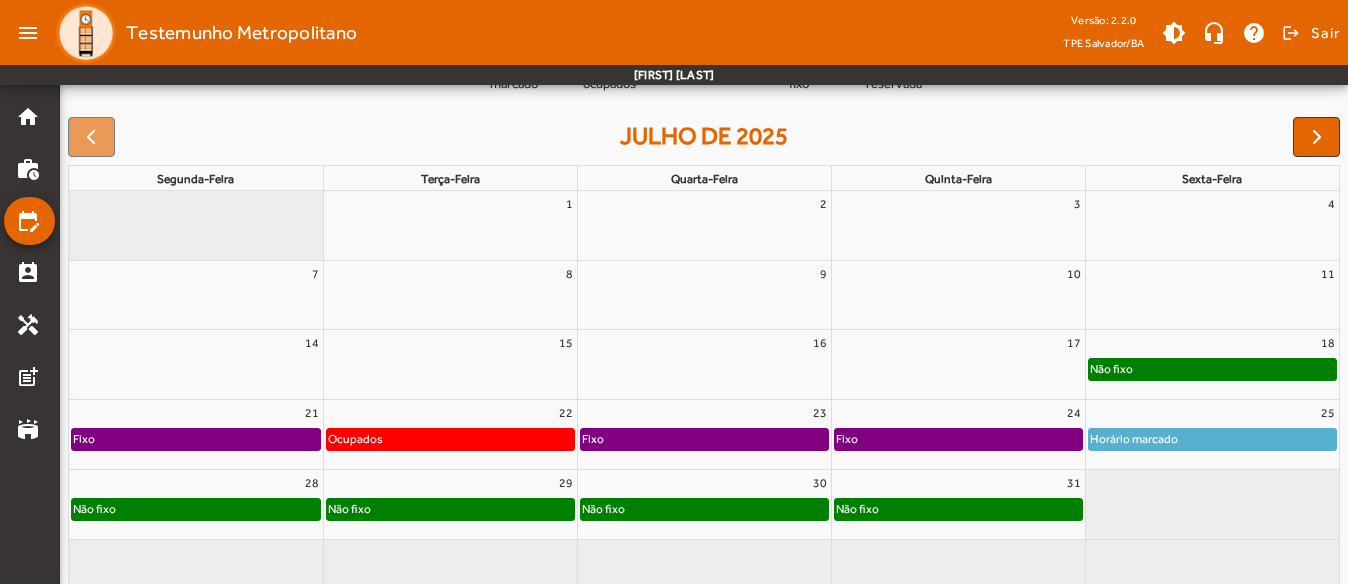 scroll, scrollTop: 302, scrollLeft: 0, axis: vertical 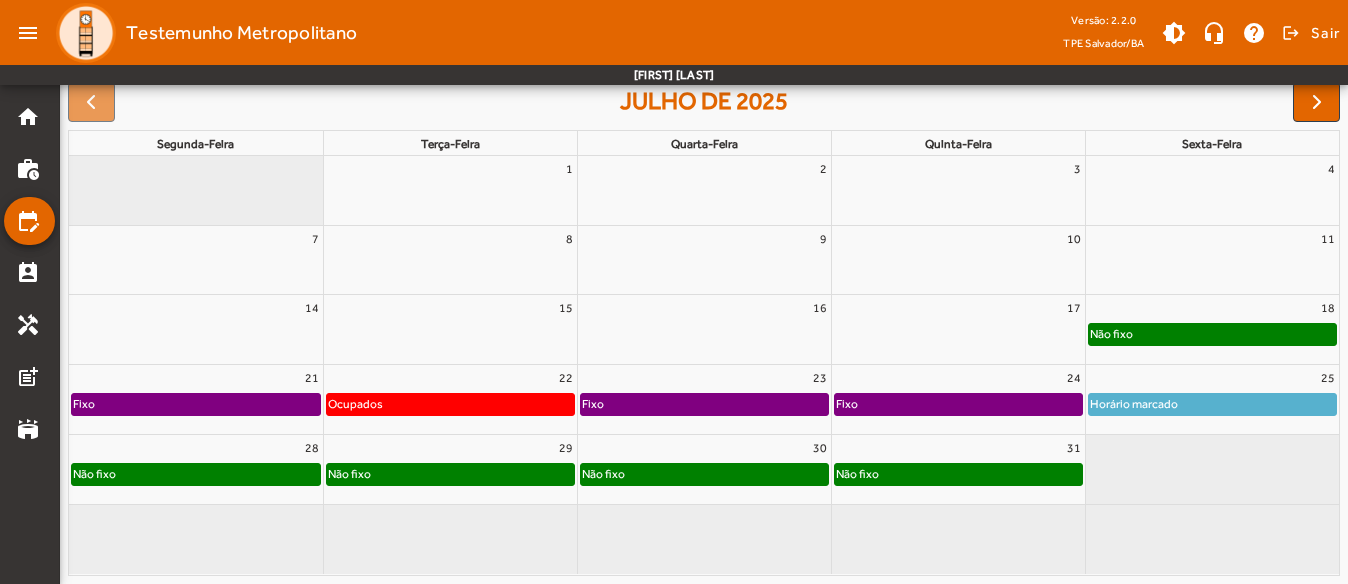 click on "julho de 2025" at bounding box center (704, 102) 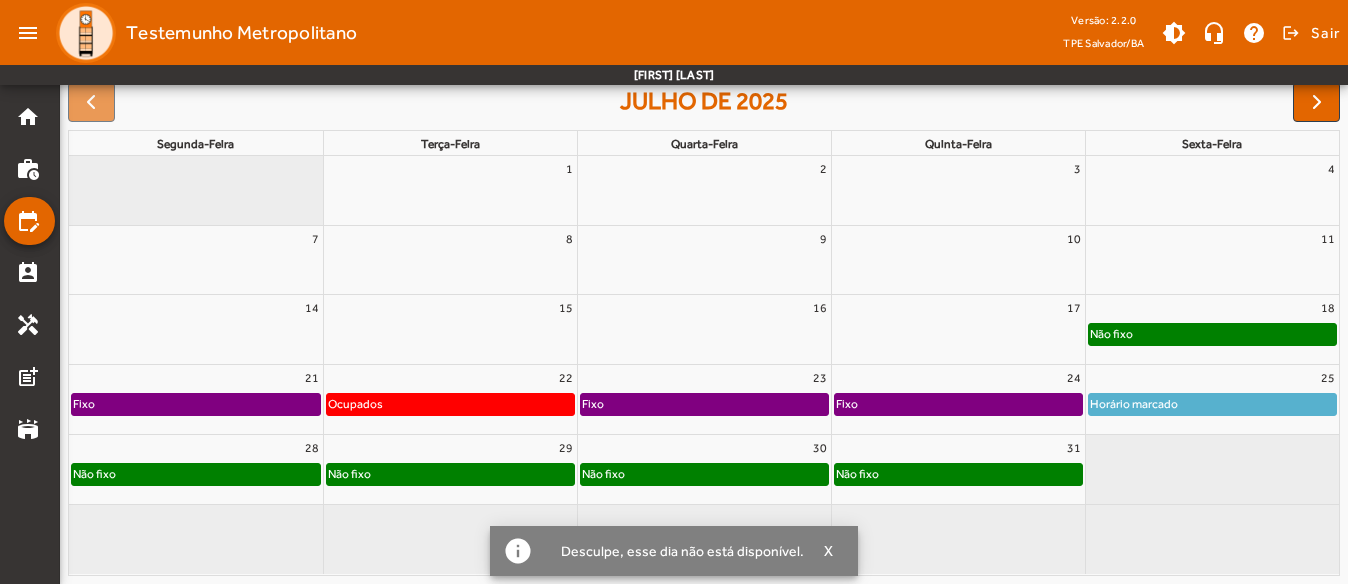 click on "info  Desculpe, esse dia não está disponível.  X" at bounding box center [674, 551] 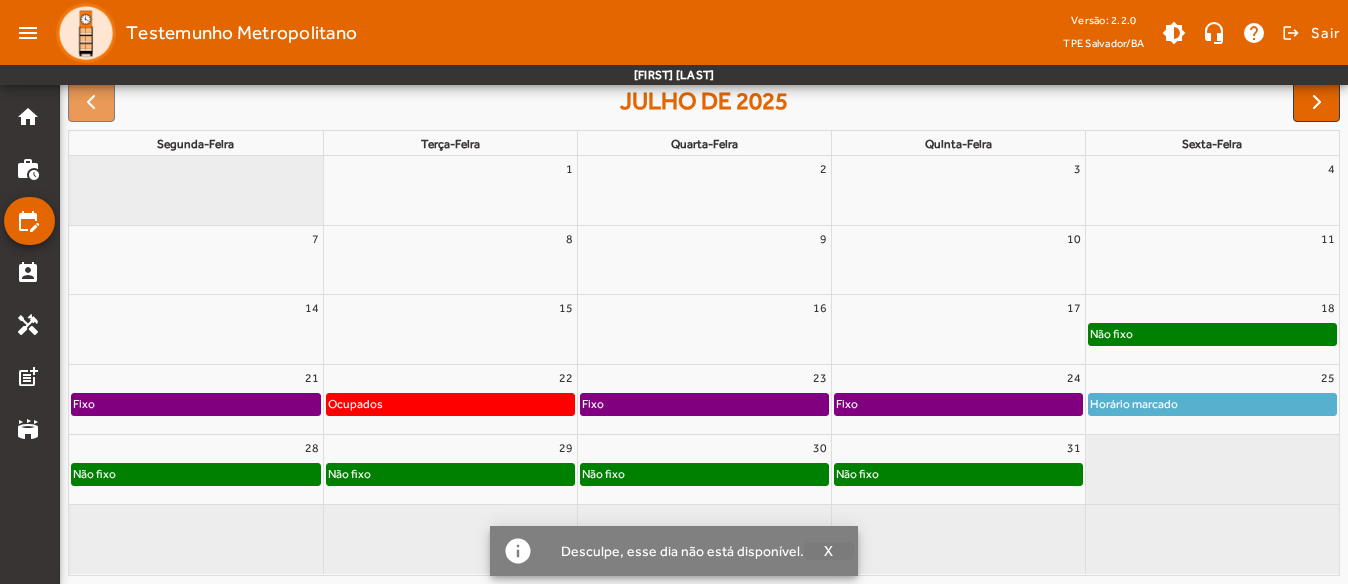 click on "X" at bounding box center [829, 551] 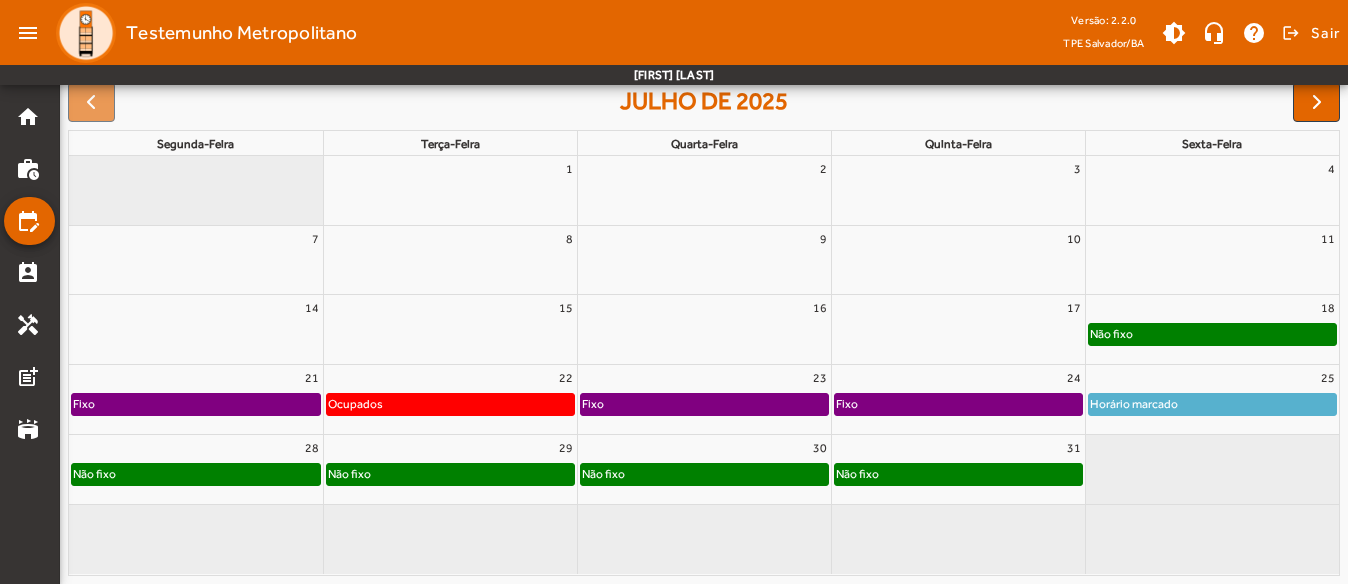 click on "menu   Testemunho Metropolitano   Versão: 2.2.0   TPE Salvador/[STATE]  brightness_medium headset_mic help logout  Sair   [FIRST] [LAST]  home work_history edit_calendar perm_contact_calendar handyman post_add stadium arrow_back  Voltar para pagina anterior   Agendamento   Farol da Barra (1 - Seg à Sex)   arrow_back  Etapa anterior  |  Próxima etapa  arrow_forward  Farol da Barra (1 - Seg à Sex)   check  Selecione o dia   Companheiro    Confirmação  Horário marcado Horários ocupados Horário fixo Horário não fixo Data reservada julho de 2025 segunda-feira terça-feira quarta-feira quinta-feira sexta-feira   1 2 3 4 7 8 9 10 11 14 15 16 17 18 Não fixo 21 Fixo 22 Ocupados 23 Fixo 24 Fixo 25 Horário marcado 28 Não fixo 29 Não fixo 30 Não fixo 31 Não fixo
Alterar tema do sistema Sair da plataforma Menu de Ações Fale com o TPE Dúvidas / Suporte Página inicial Lista de espera Agendar horário Consultar agenda Solicitar conserto Eventos" at bounding box center [674, -10] 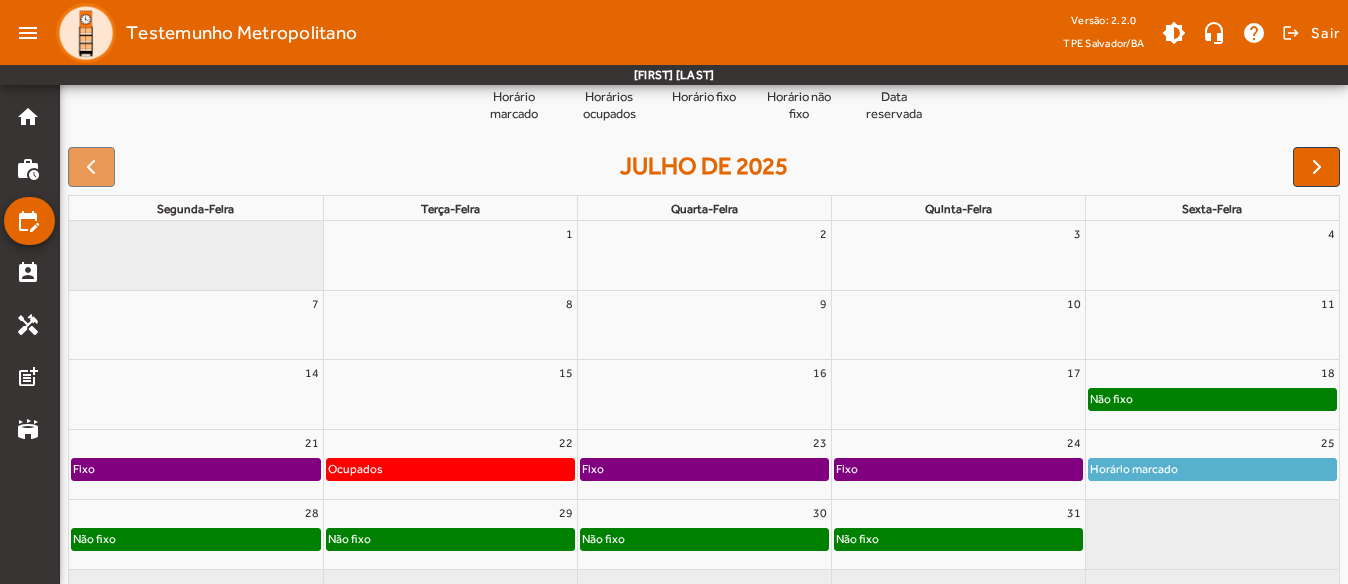 scroll, scrollTop: 202, scrollLeft: 0, axis: vertical 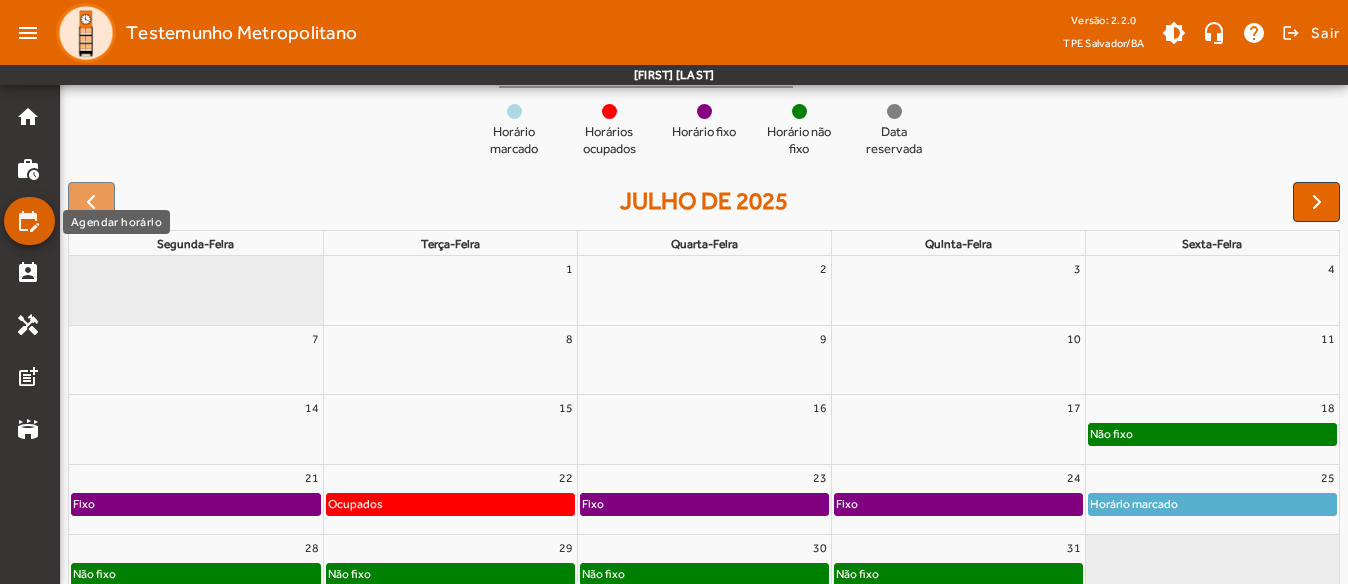 click on "edit_calendar" 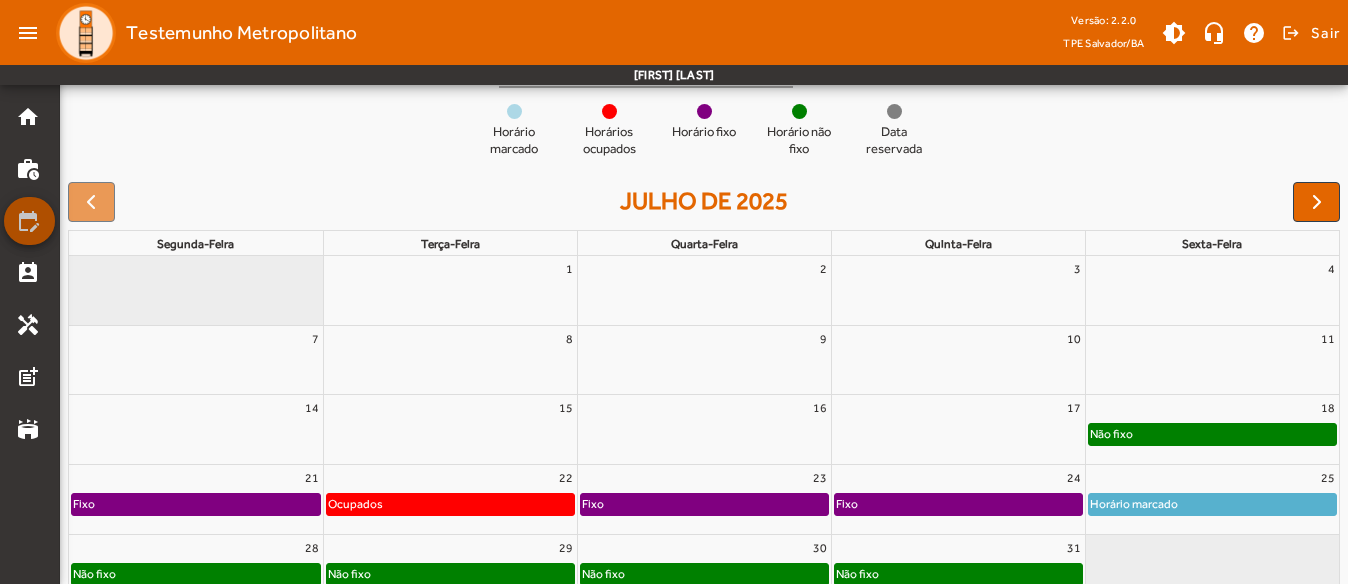 click on "edit_calendar" 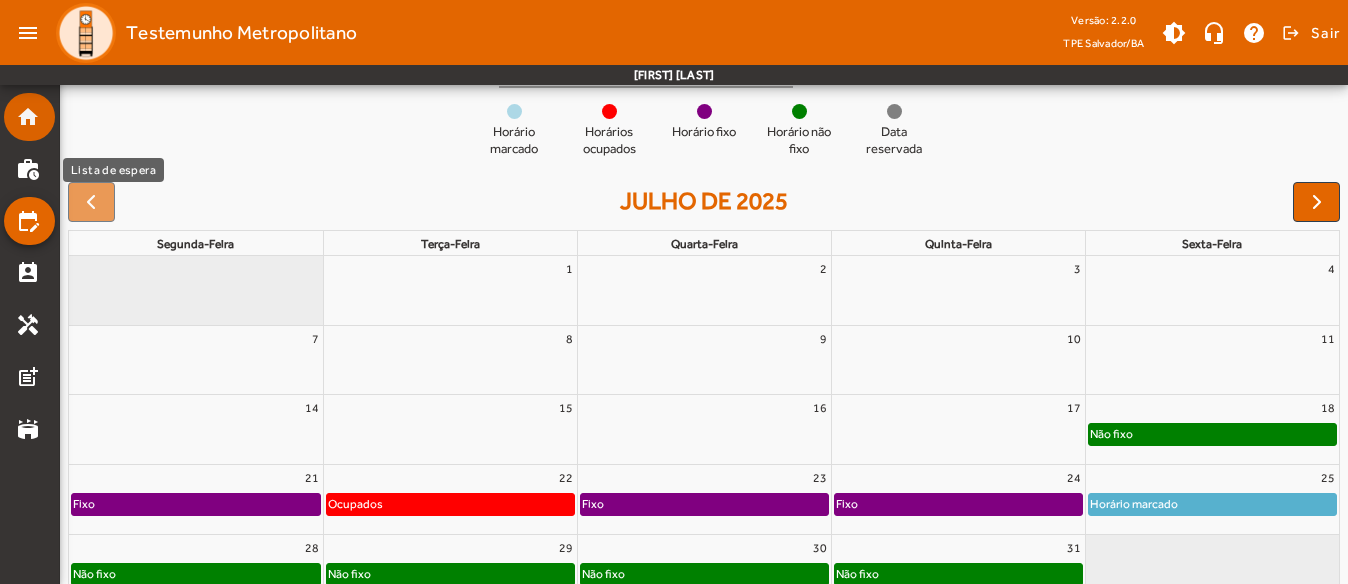 click on "home" 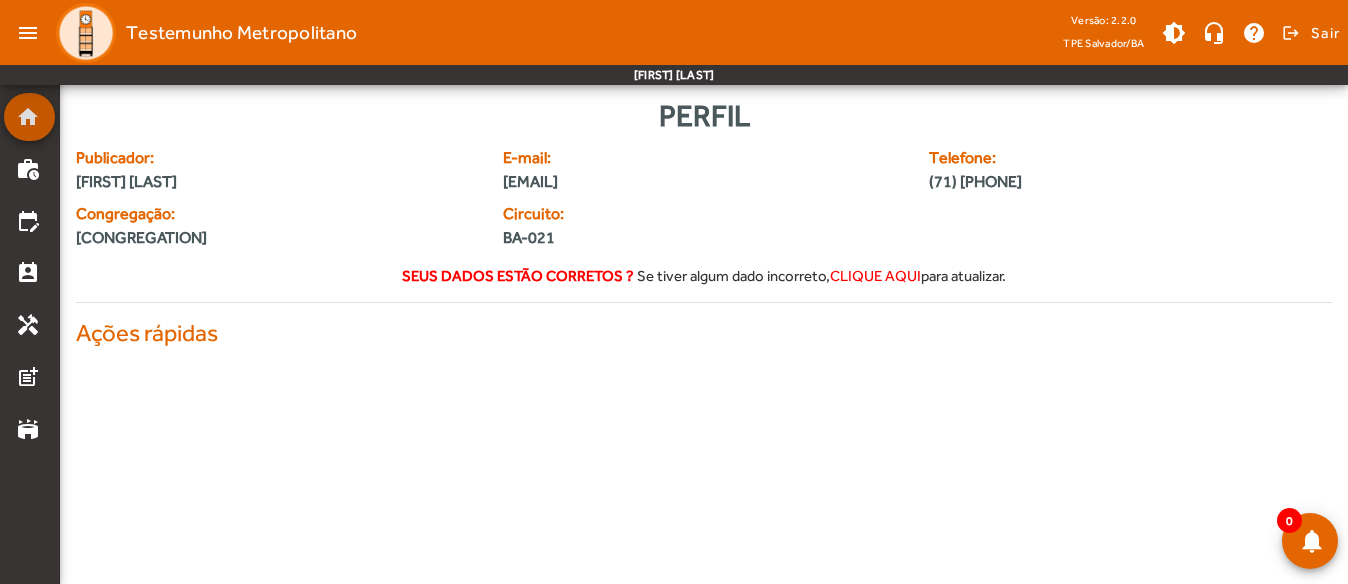 scroll, scrollTop: 0, scrollLeft: 0, axis: both 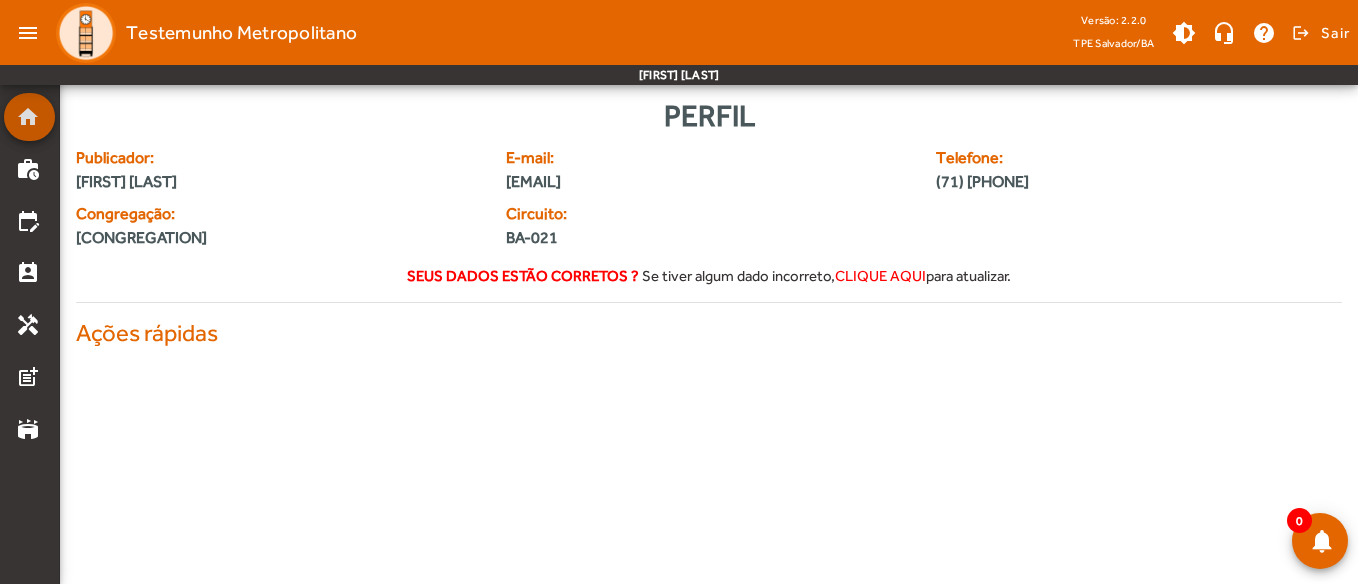 click on "home" 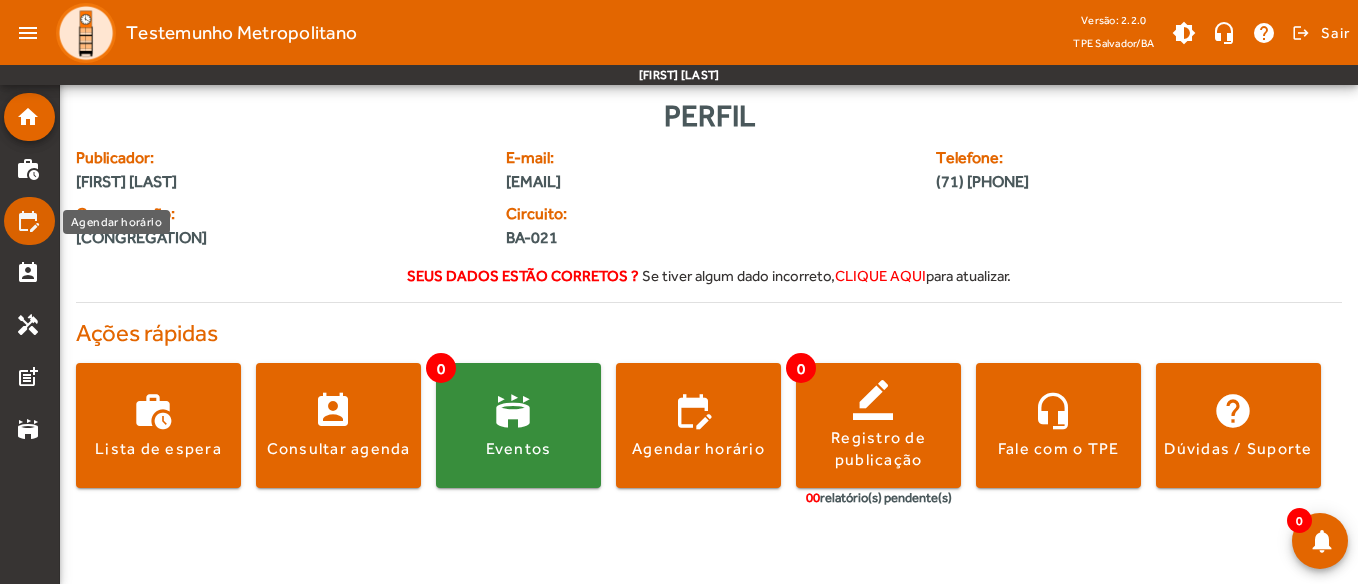 click on "edit_calendar" 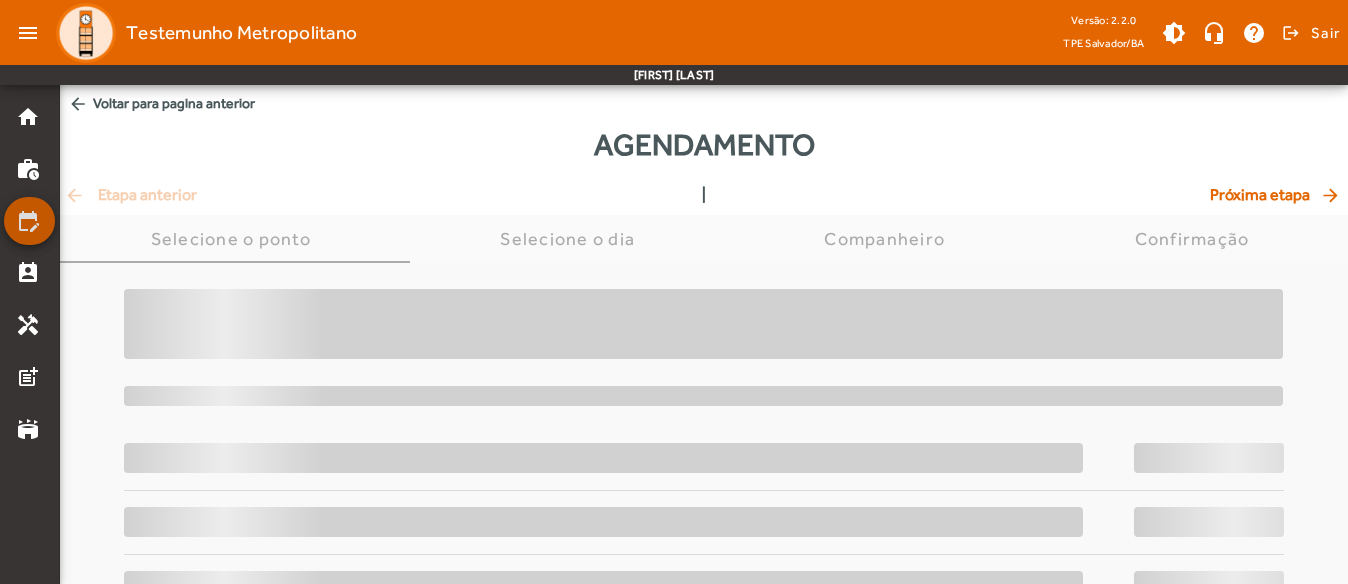click on "edit_calendar" 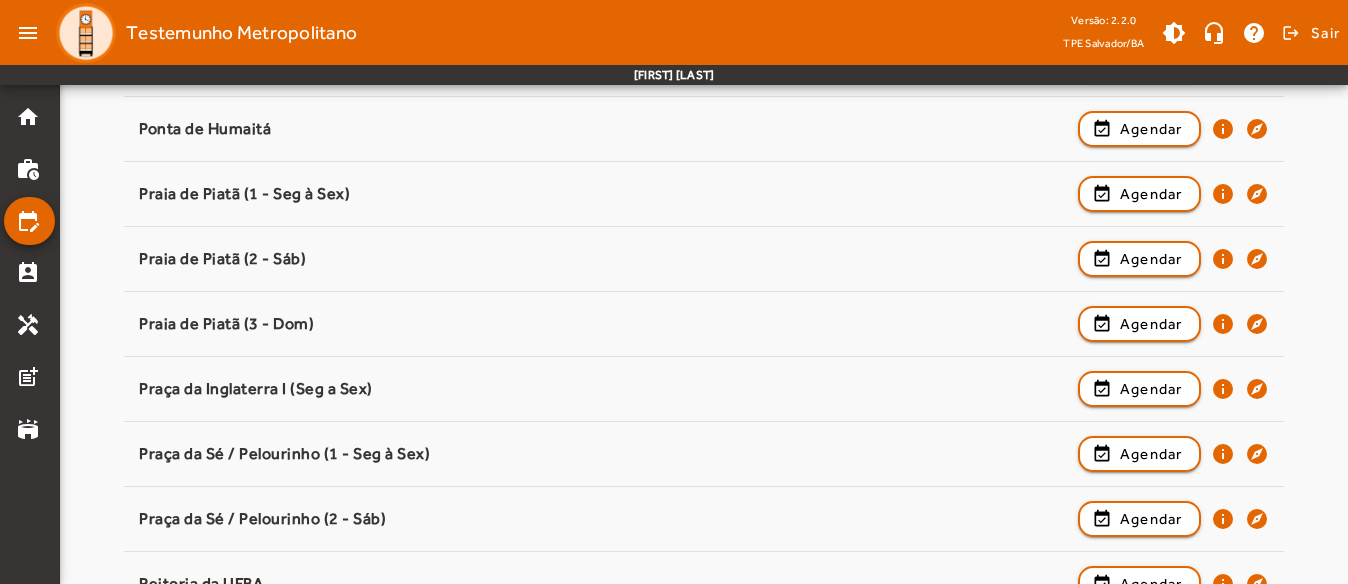 scroll, scrollTop: 1751, scrollLeft: 0, axis: vertical 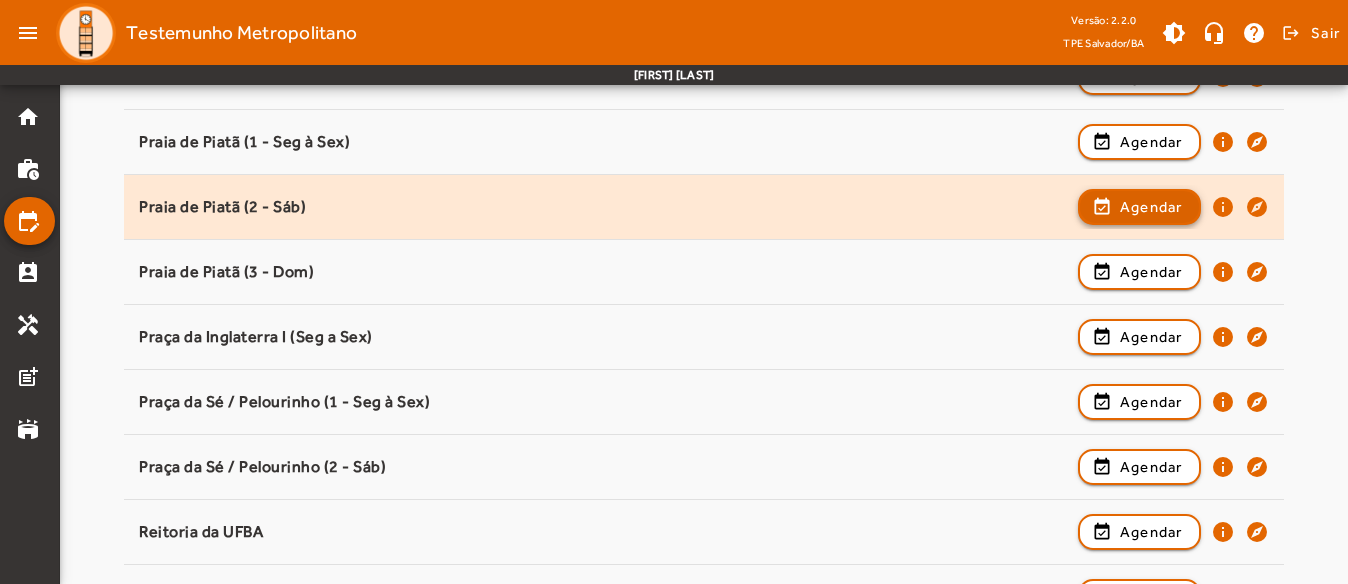 click on "Agendar" at bounding box center (1151, 272) 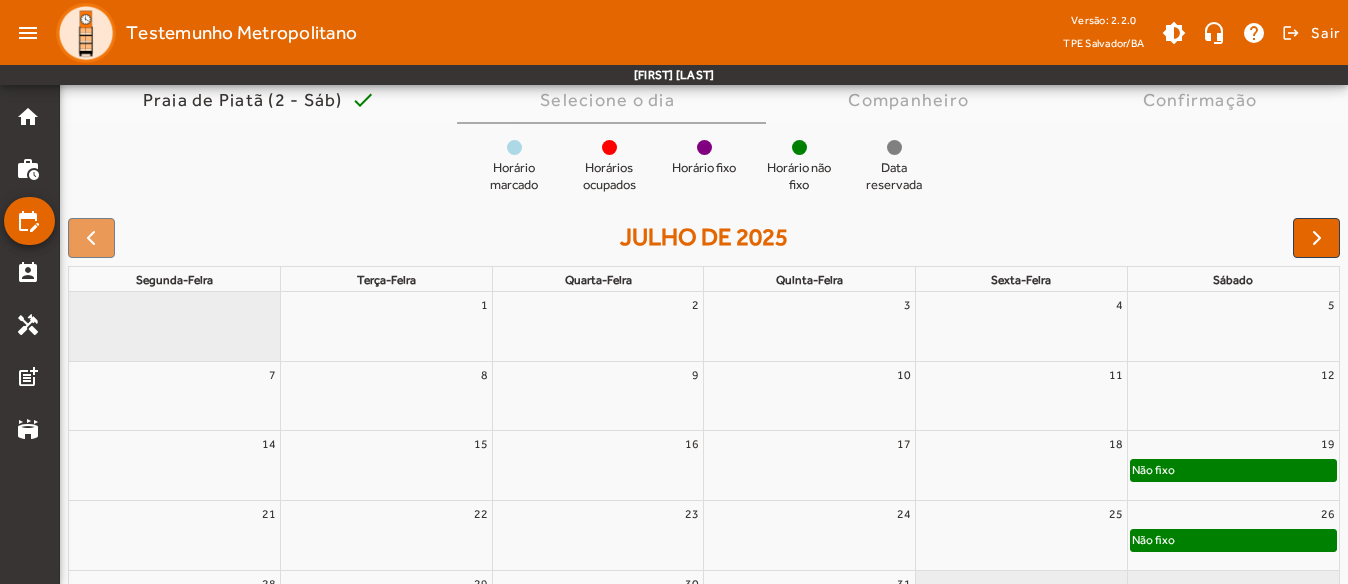 scroll, scrollTop: 302, scrollLeft: 0, axis: vertical 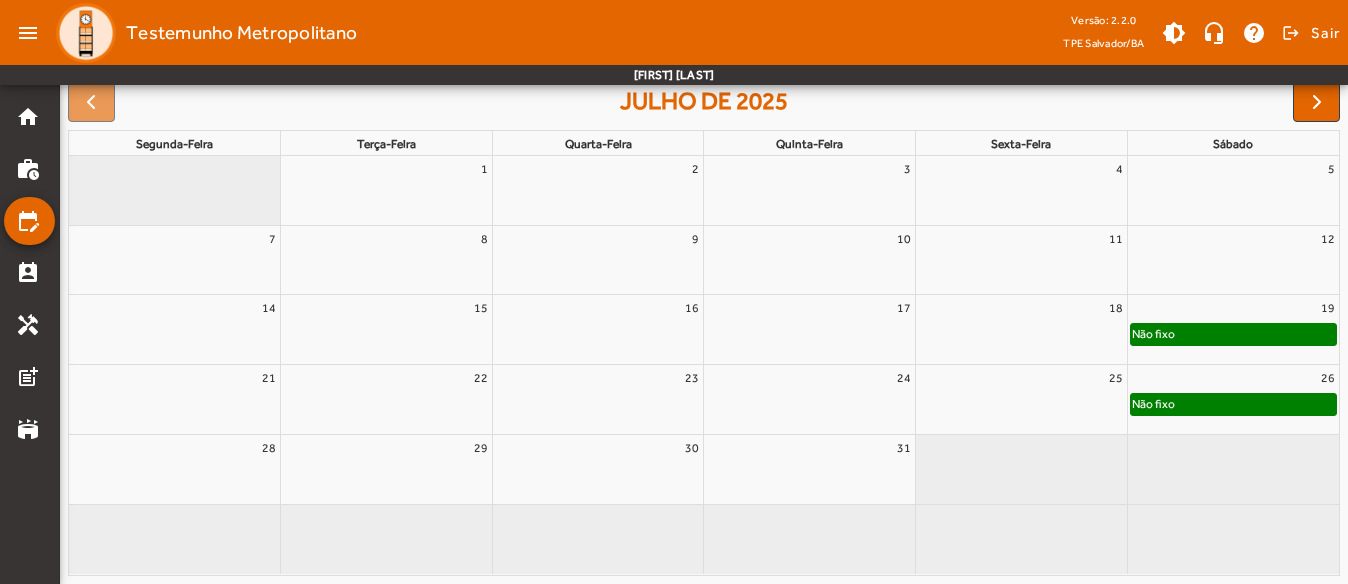 click on "Não fixo" 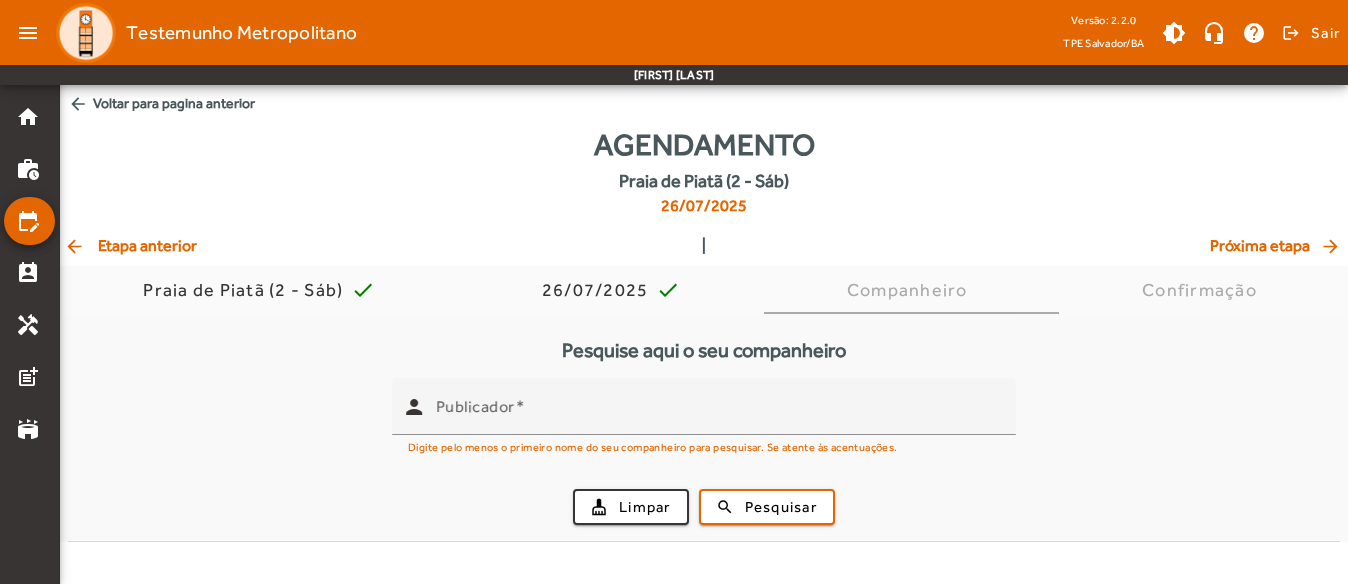 scroll, scrollTop: 0, scrollLeft: 0, axis: both 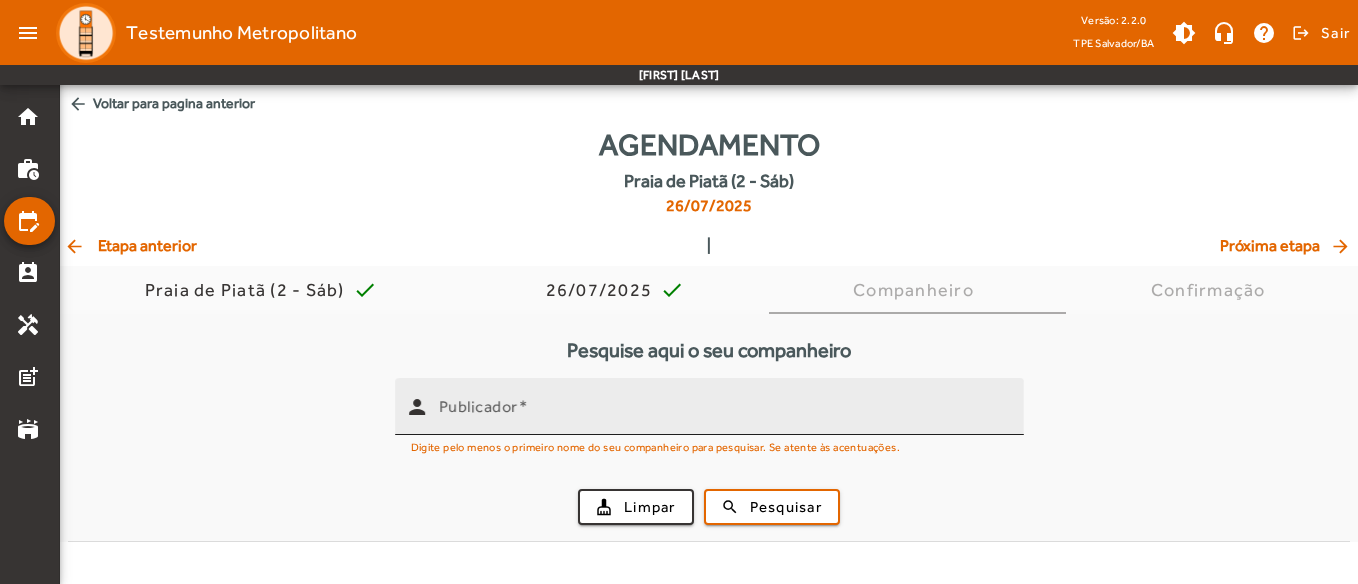 click at bounding box center [523, 406] 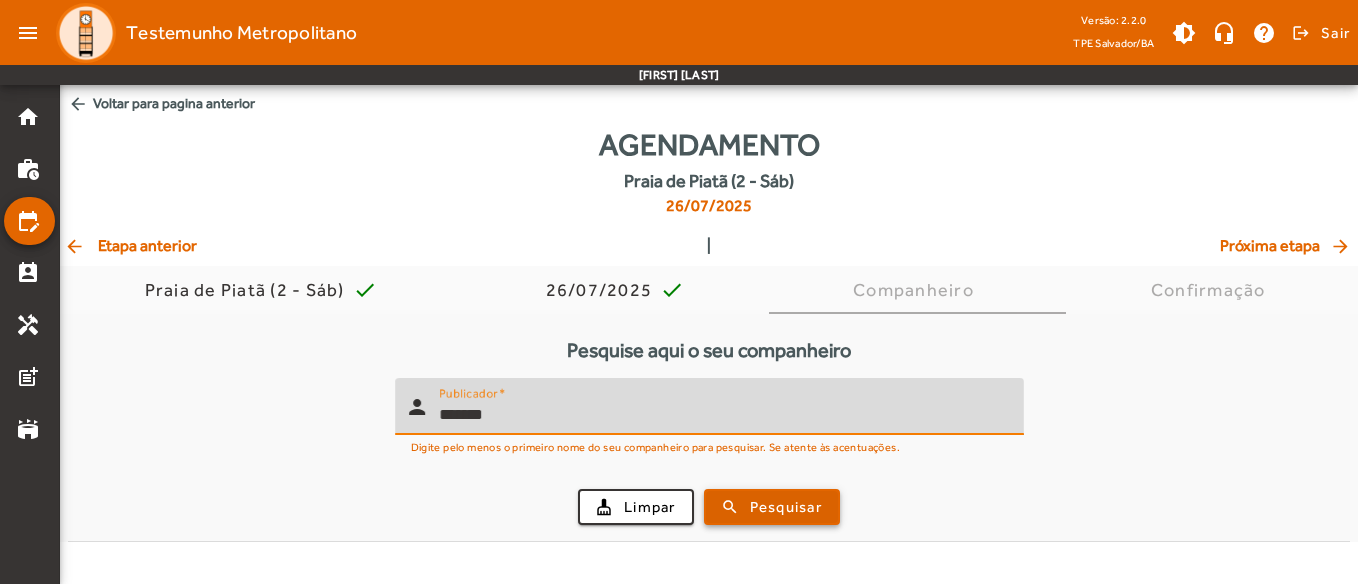 type on "*******" 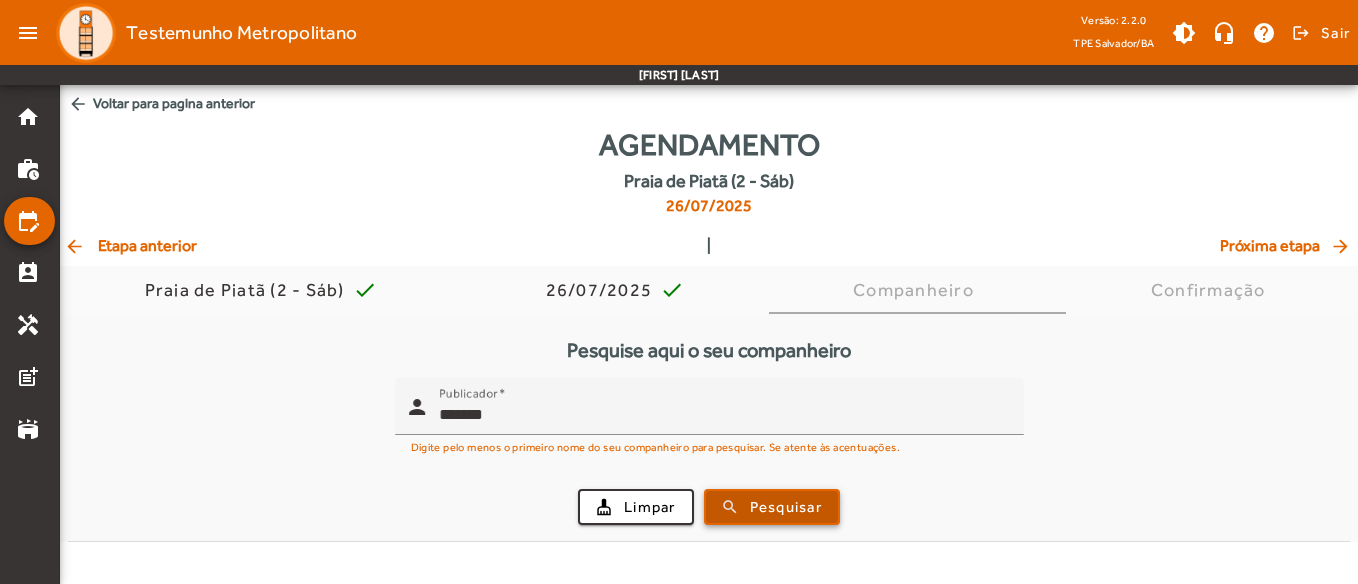 click on "Pesquisar" at bounding box center [786, 507] 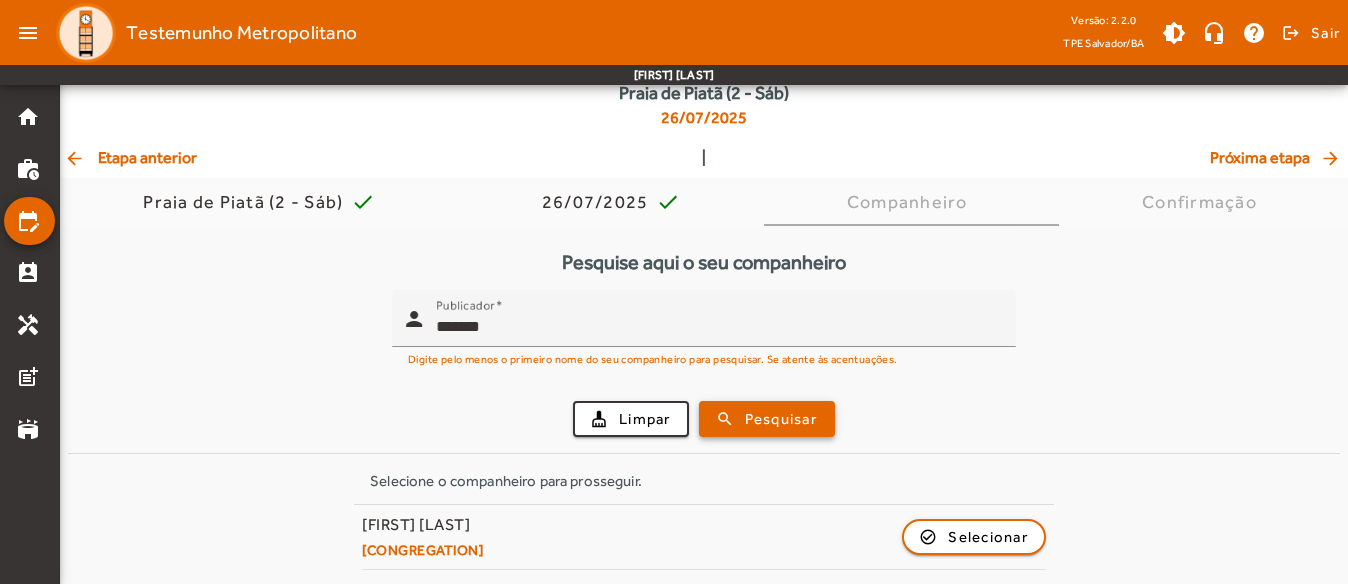 scroll, scrollTop: 89, scrollLeft: 0, axis: vertical 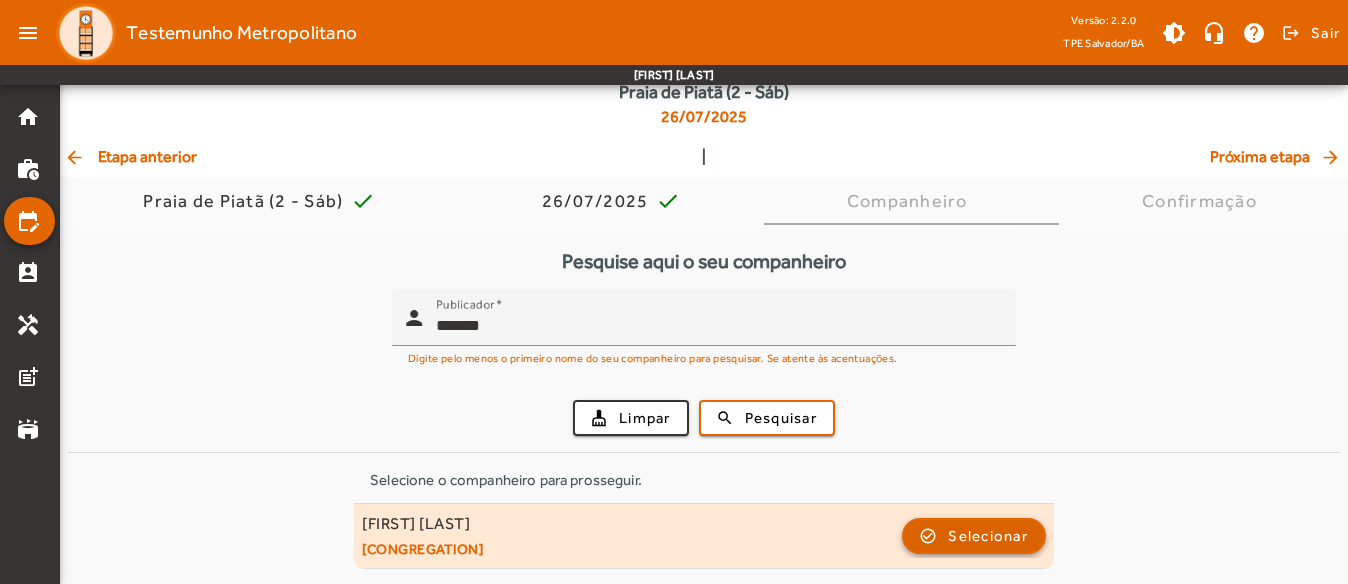 click 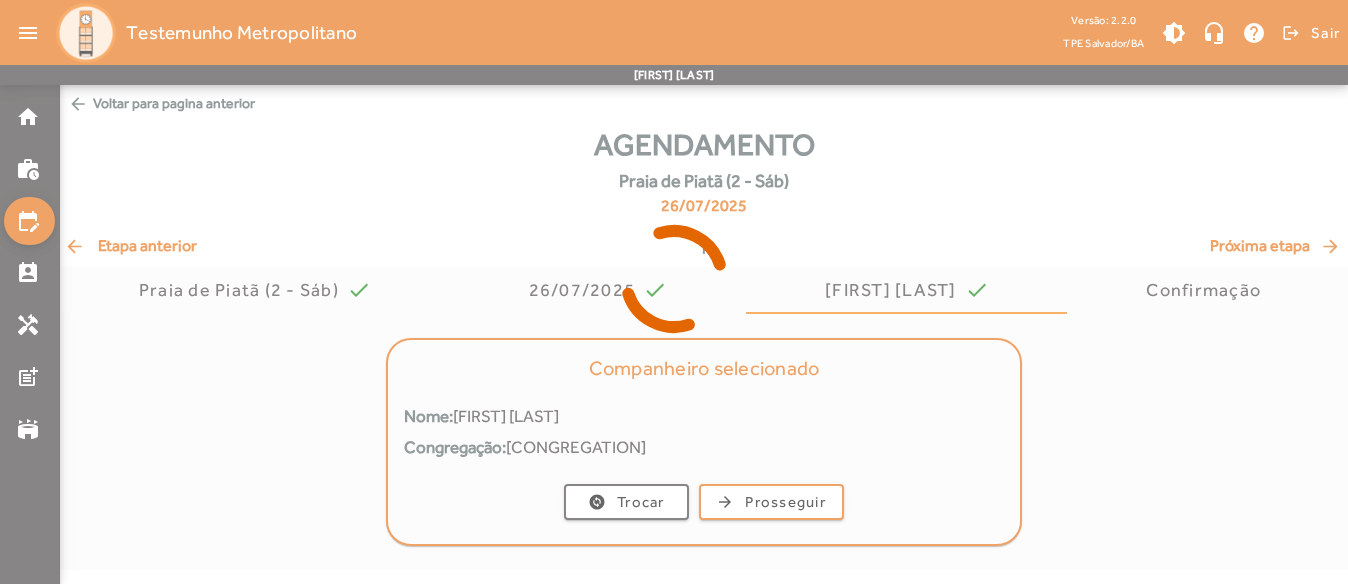 scroll, scrollTop: 0, scrollLeft: 0, axis: both 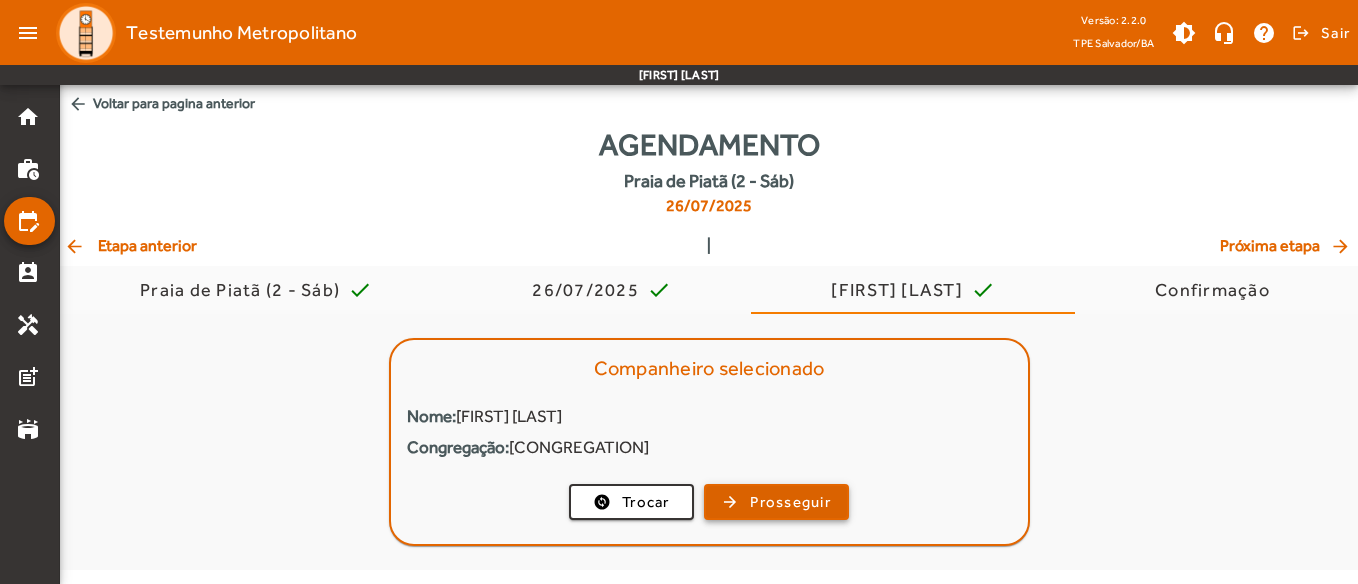 click on "Prosseguir" 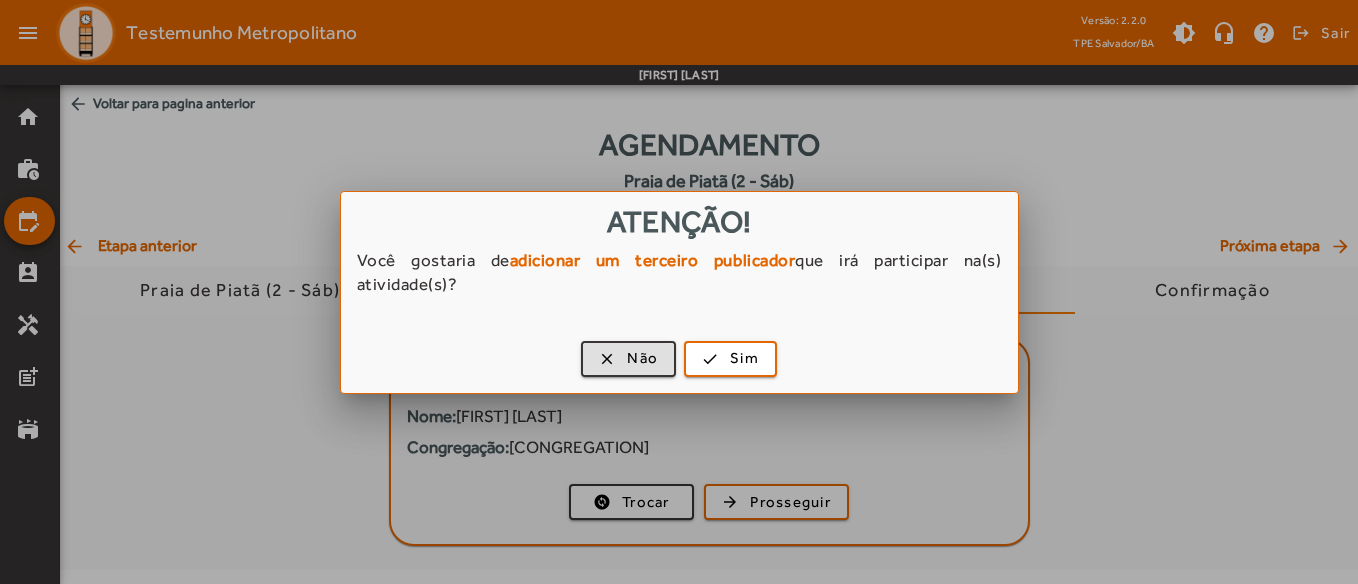 click on "clear  Não  check  Sim" at bounding box center (679, 362) 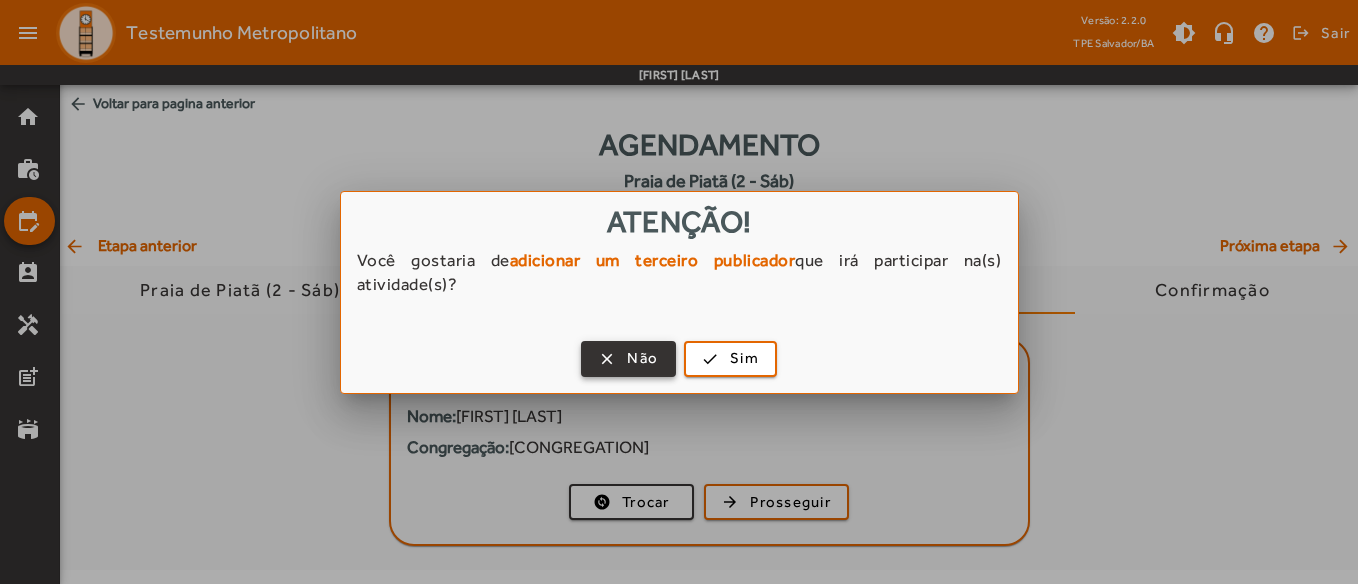 click on "Não" at bounding box center [642, 358] 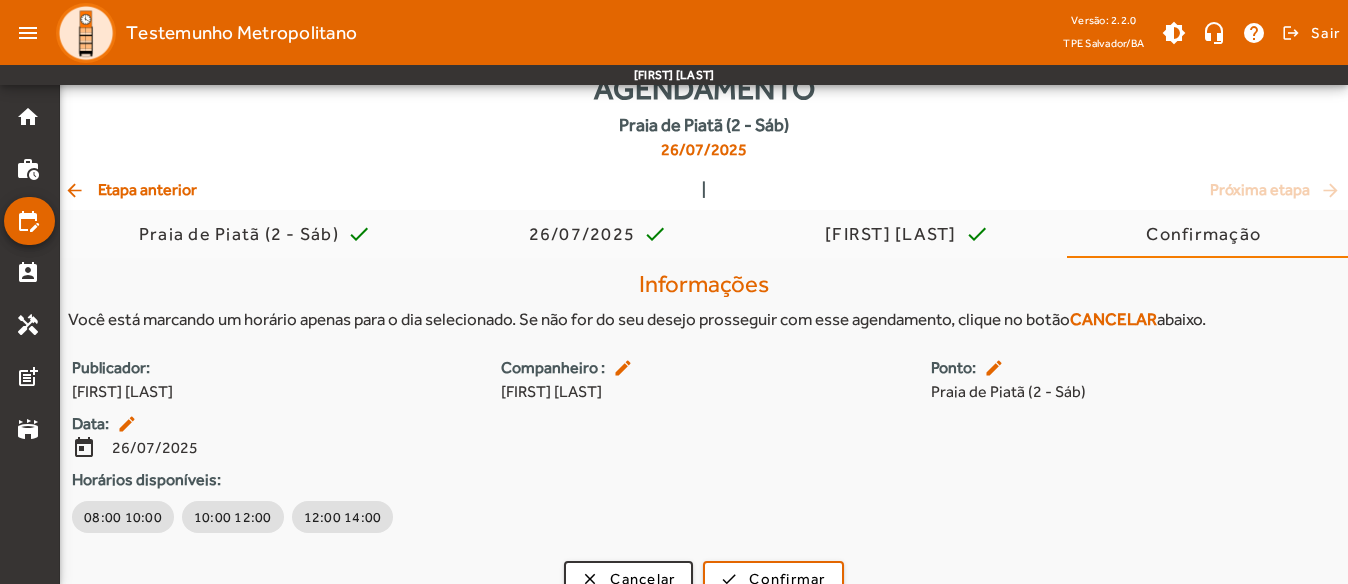 scroll, scrollTop: 85, scrollLeft: 0, axis: vertical 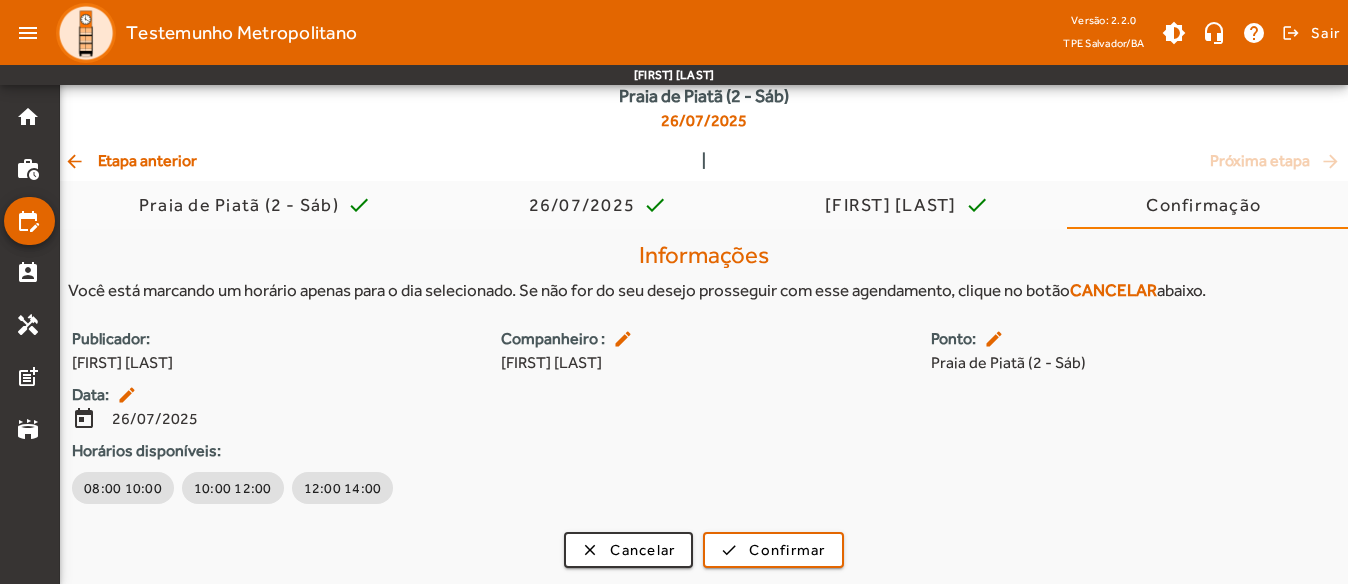 click on "arrow_back  Etapa anterior" 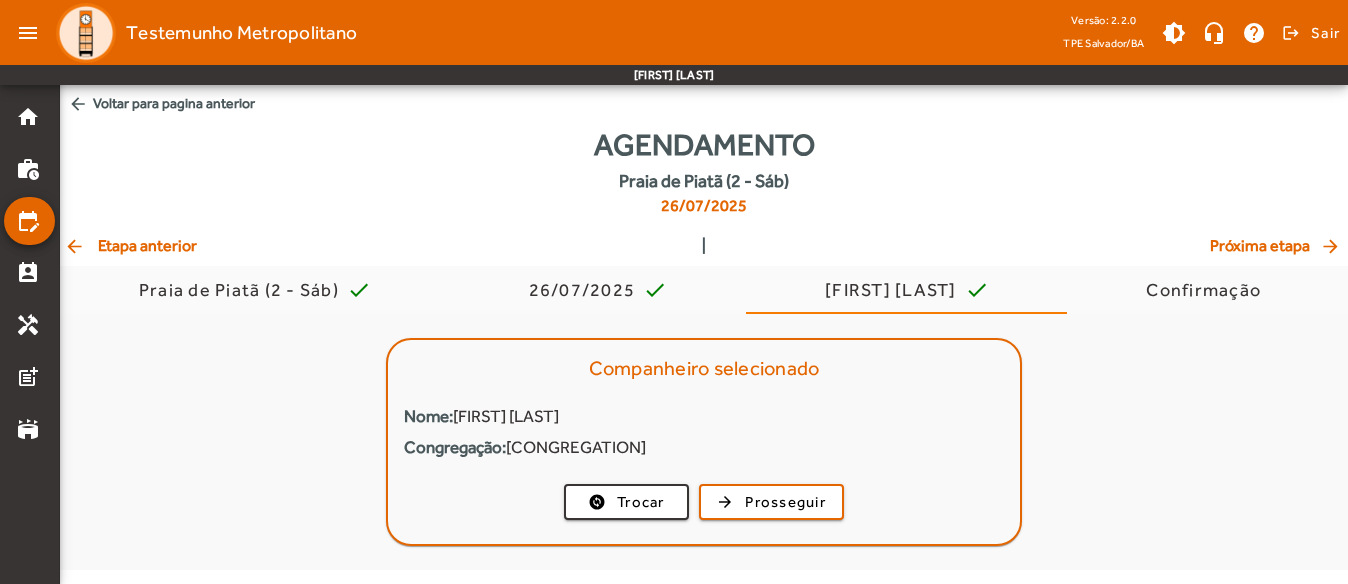 scroll, scrollTop: 0, scrollLeft: 0, axis: both 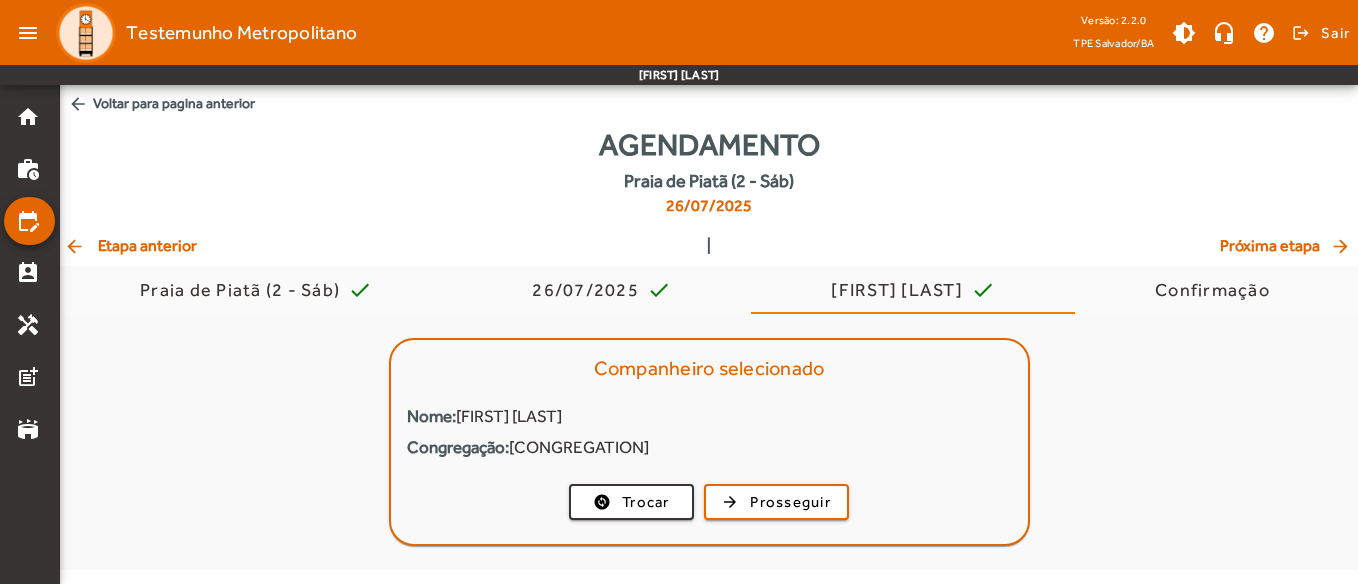 click on "Agendamento   Praia de Piatã (2 - Sáb)   26/07/2025" 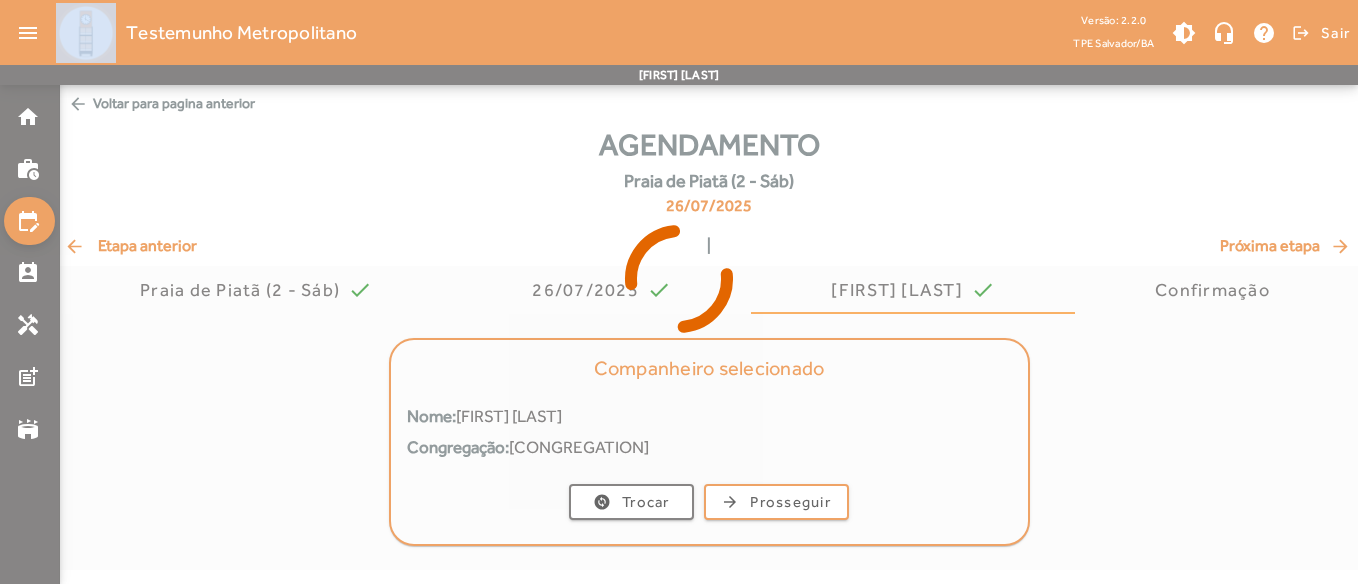 click at bounding box center (679, 292) 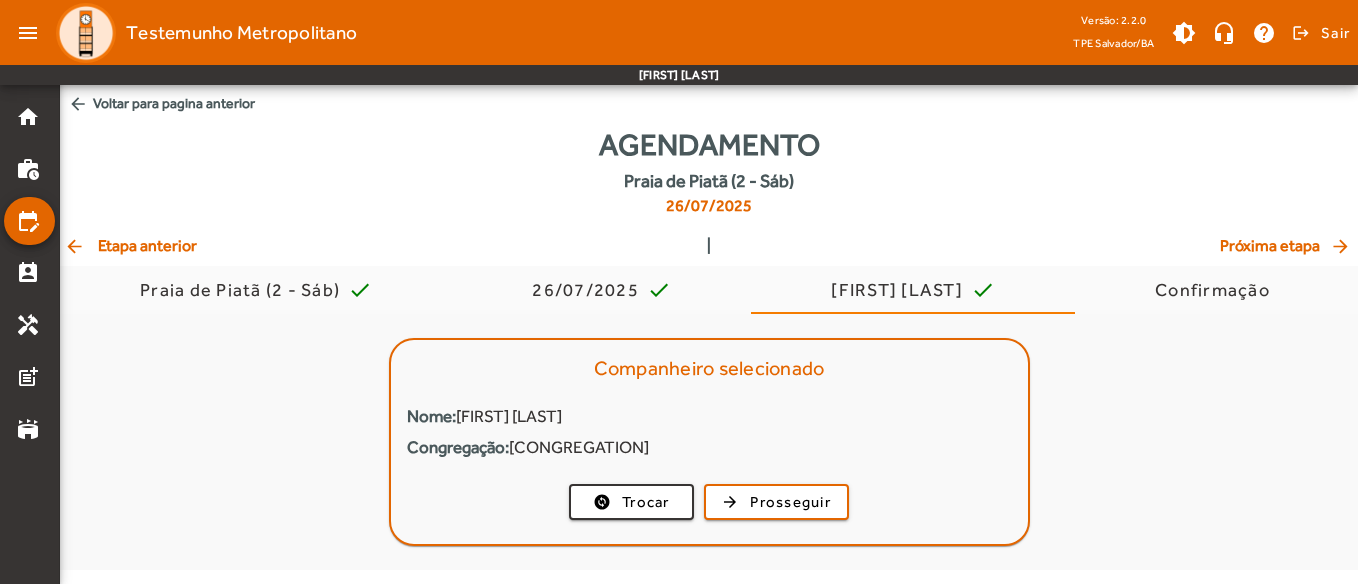drag, startPoint x: 187, startPoint y: 166, endPoint x: 150, endPoint y: 104, distance: 72.20111 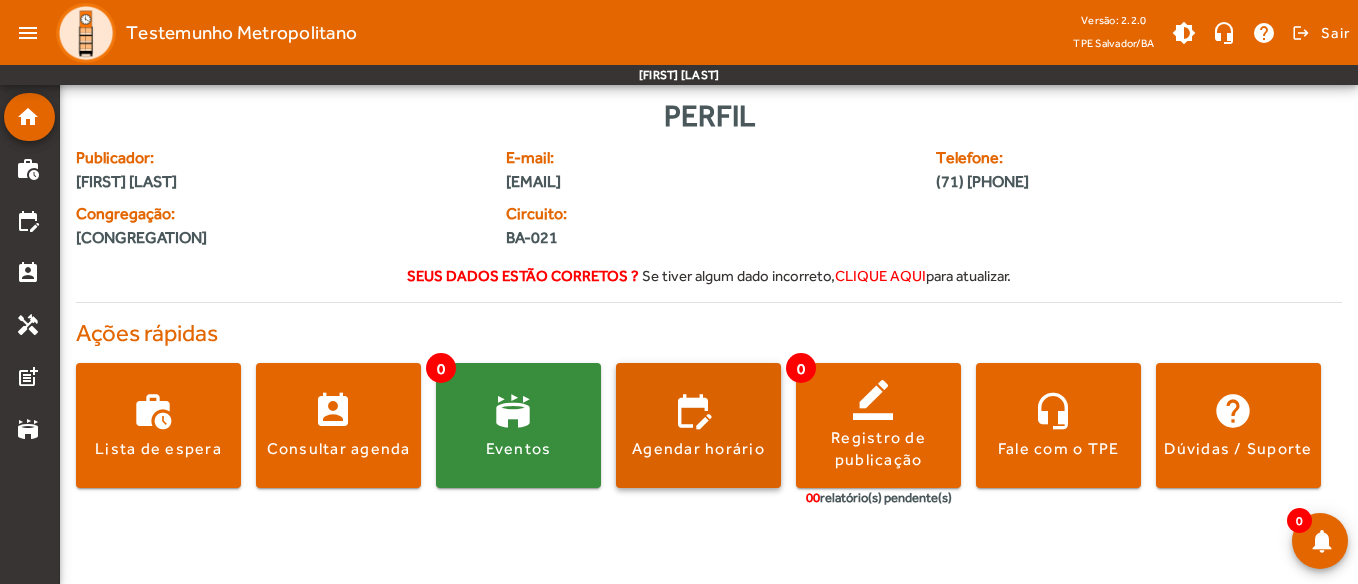 click 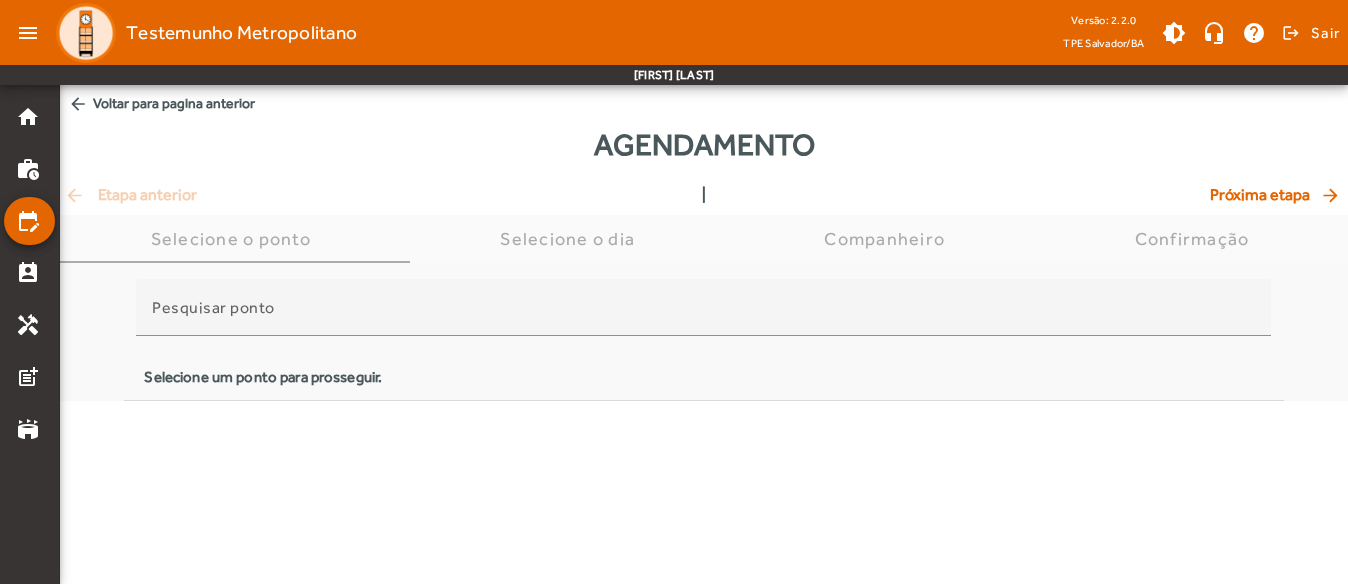 click on "arrow_back  Voltar para pagina anterior" 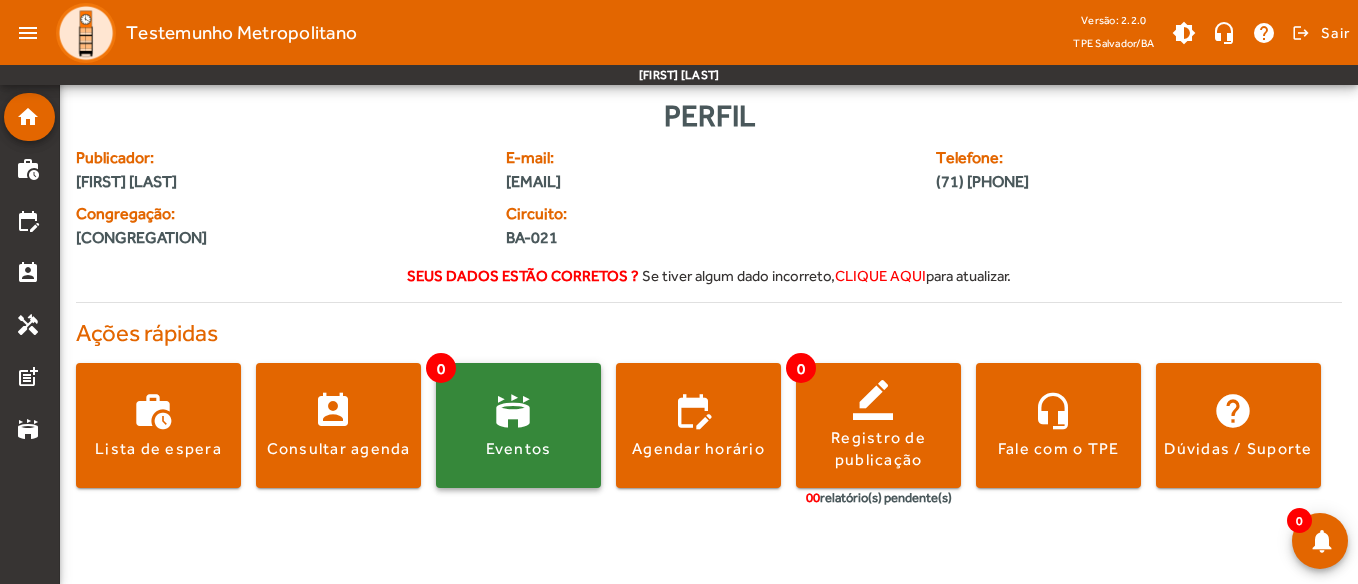 click 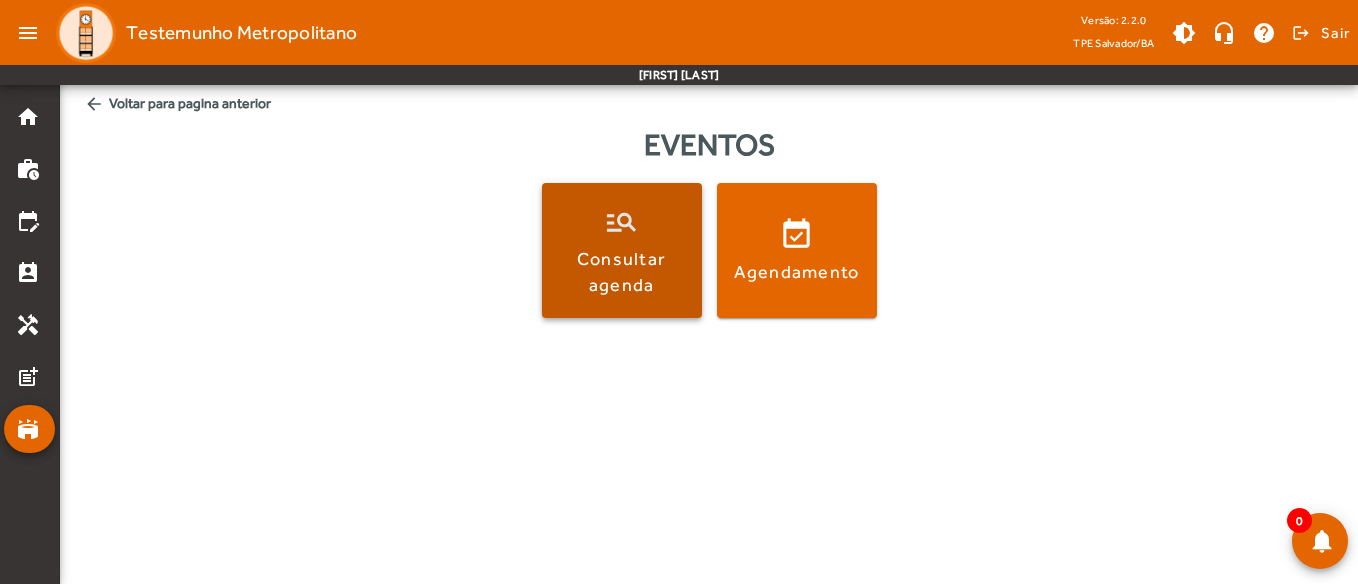 click 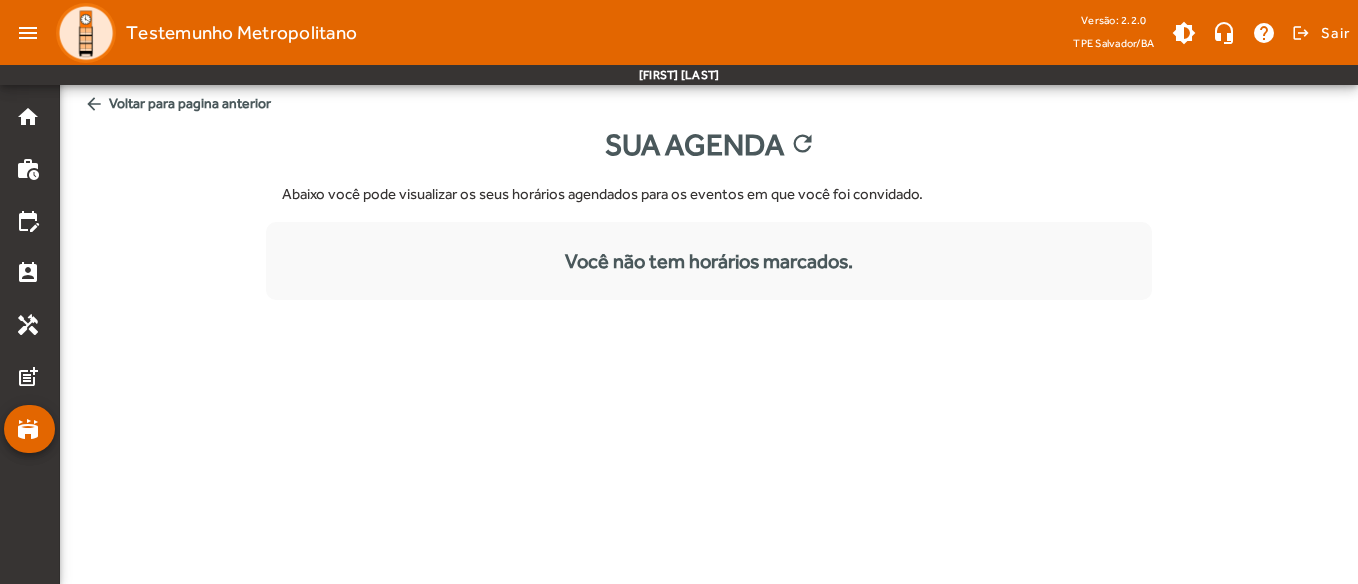 click on "arrow_back  Voltar para pagina anterior" 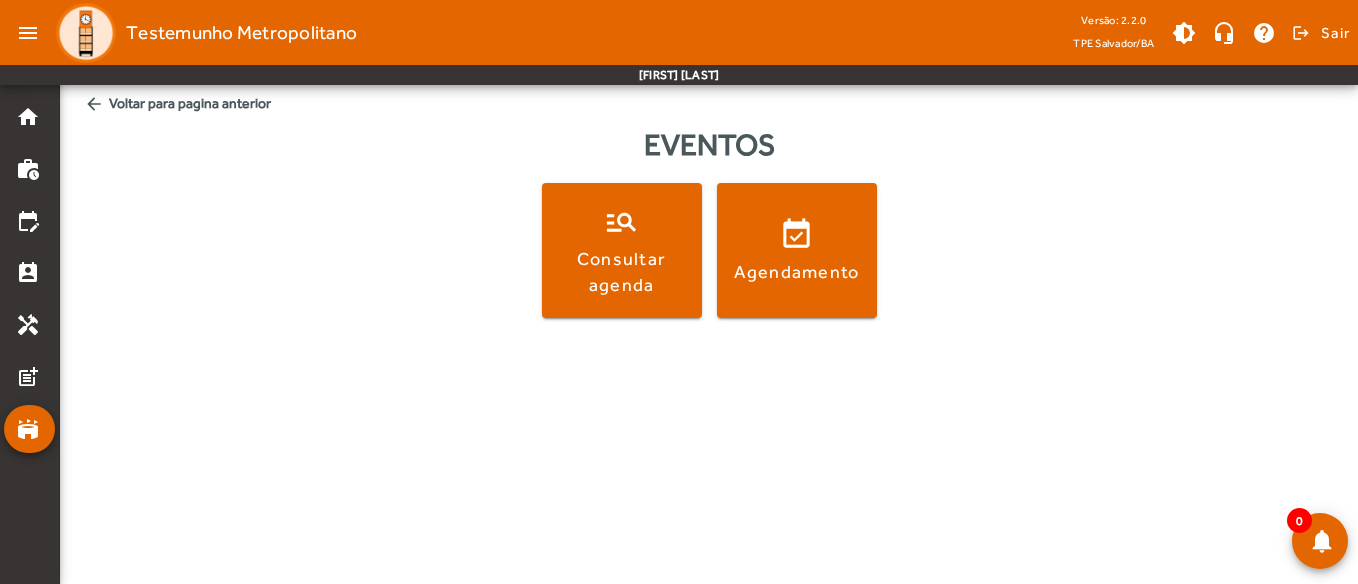 click on "manage_search  Consultar agenda  event_available  Agendamento" 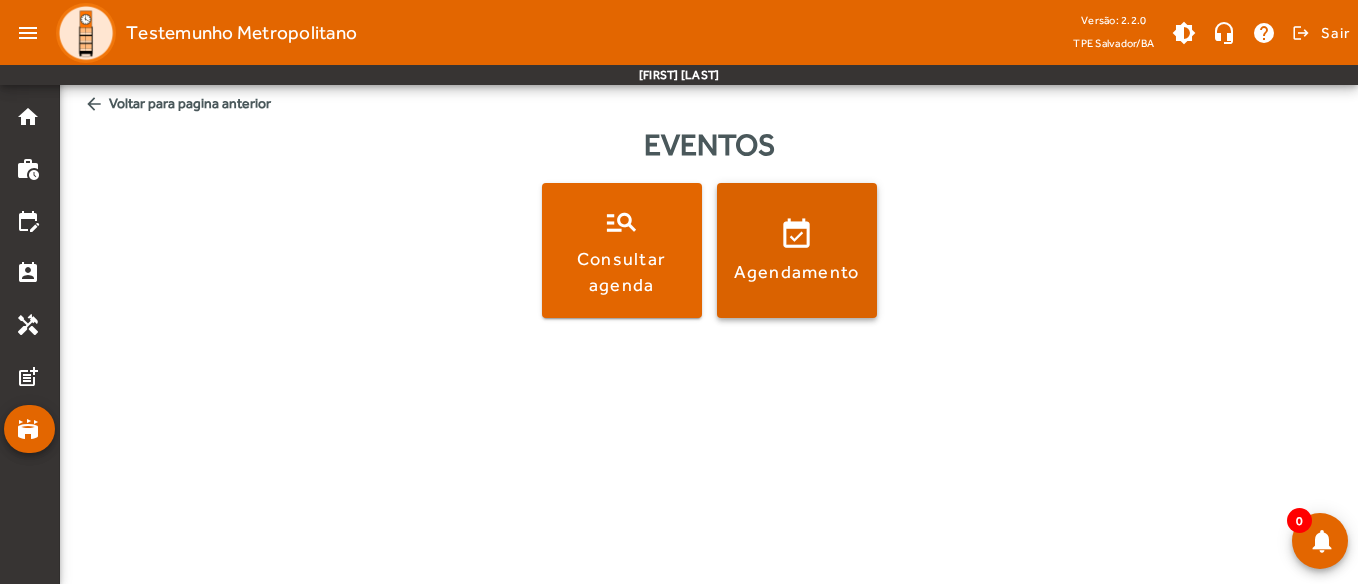 click 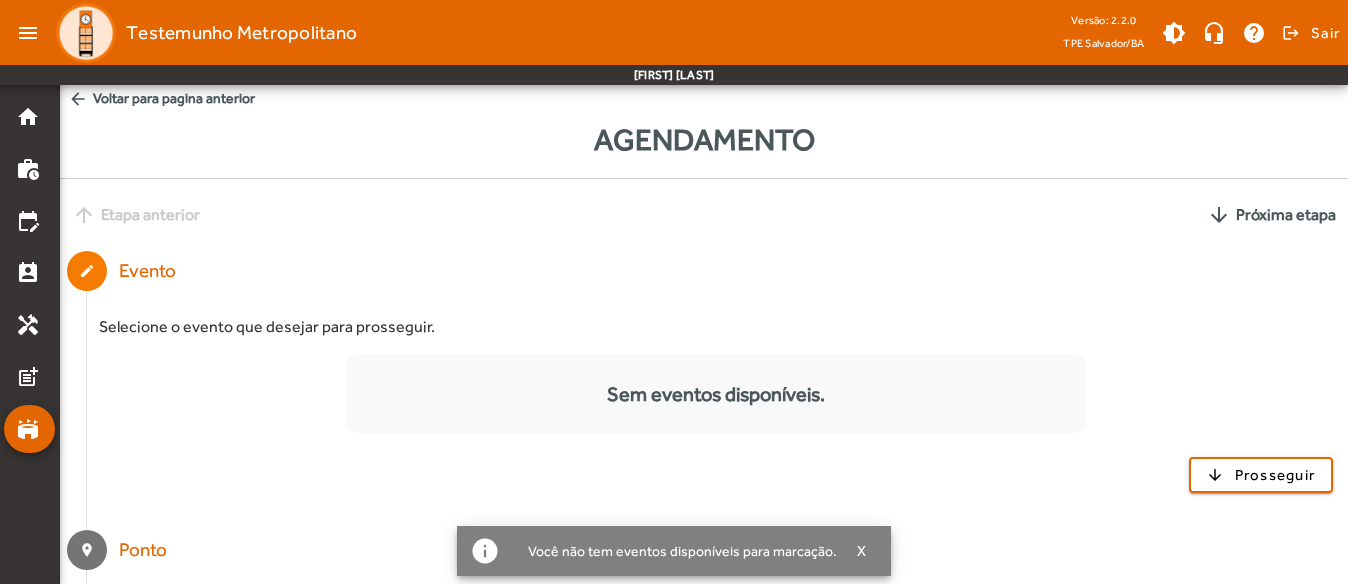 scroll, scrollTop: 0, scrollLeft: 0, axis: both 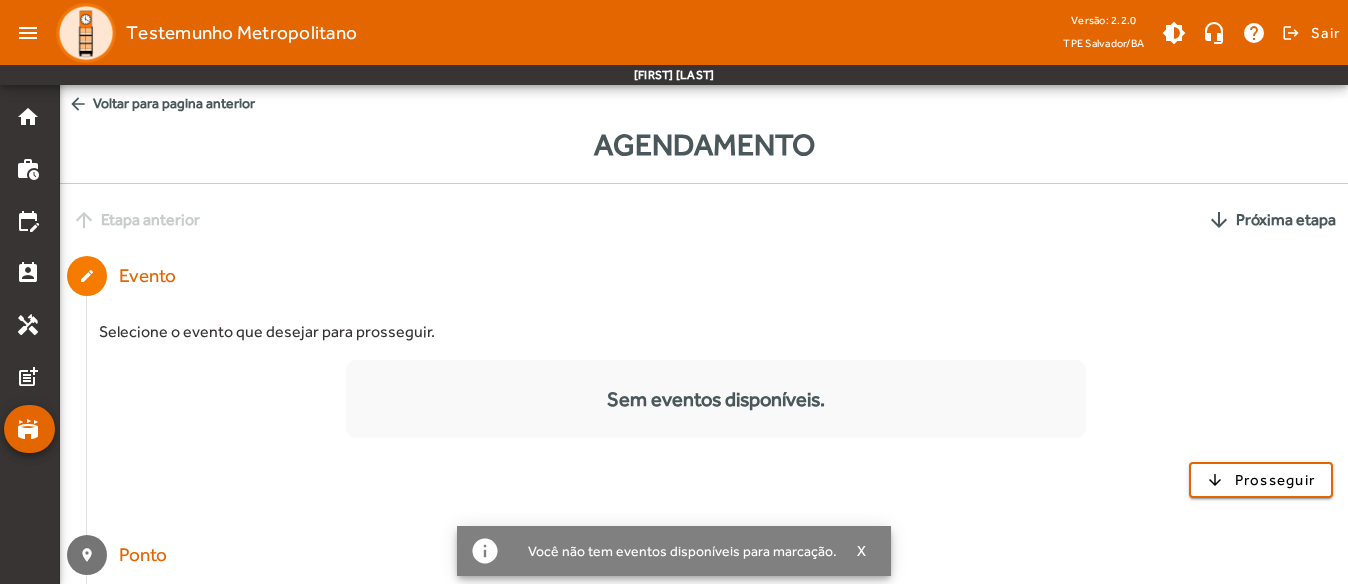 click on "arrow_back  Voltar para pagina anterior" 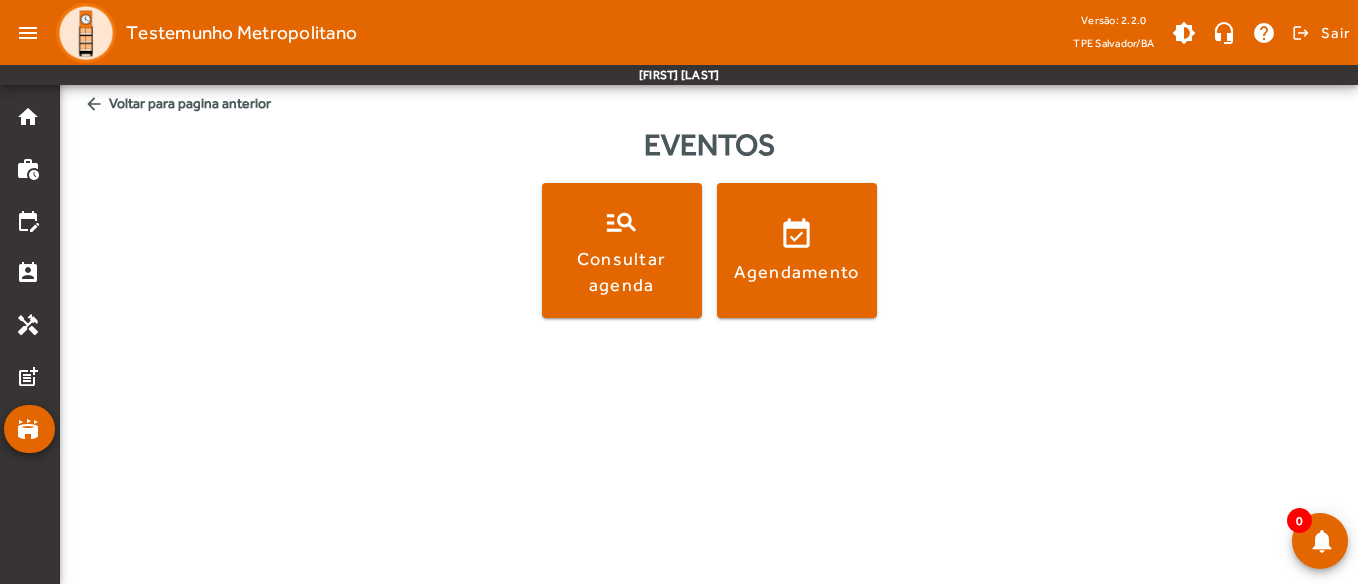click on "arrow_back  Voltar para pagina anterior" 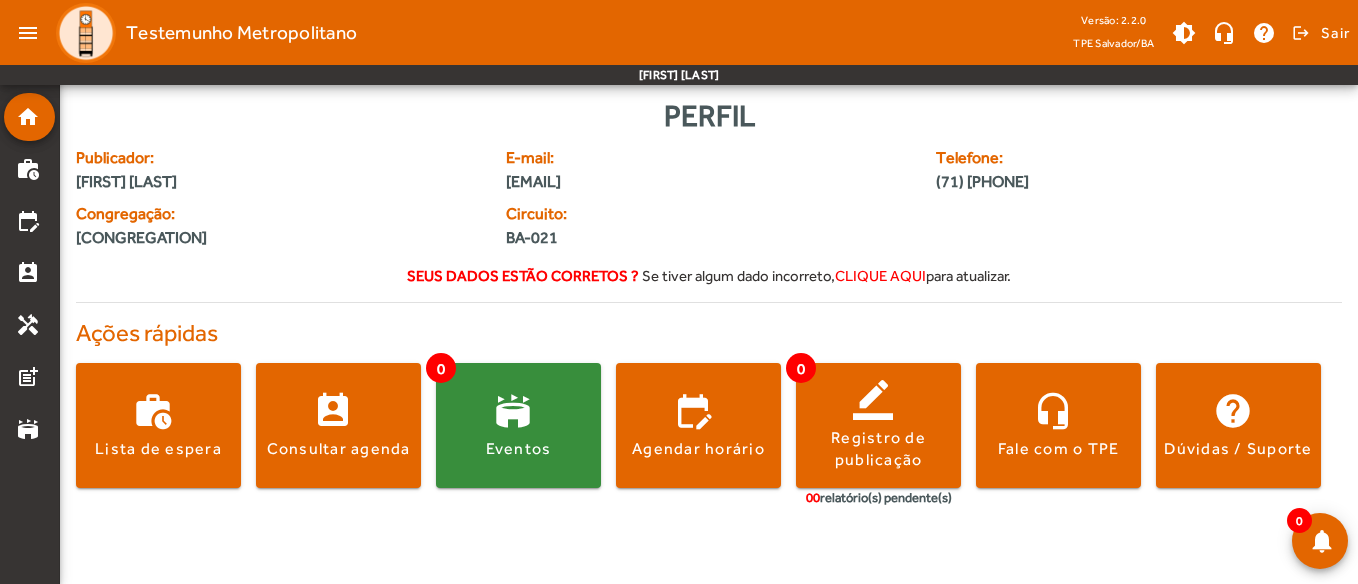 drag, startPoint x: 1161, startPoint y: 161, endPoint x: 1183, endPoint y: 230, distance: 72.42237 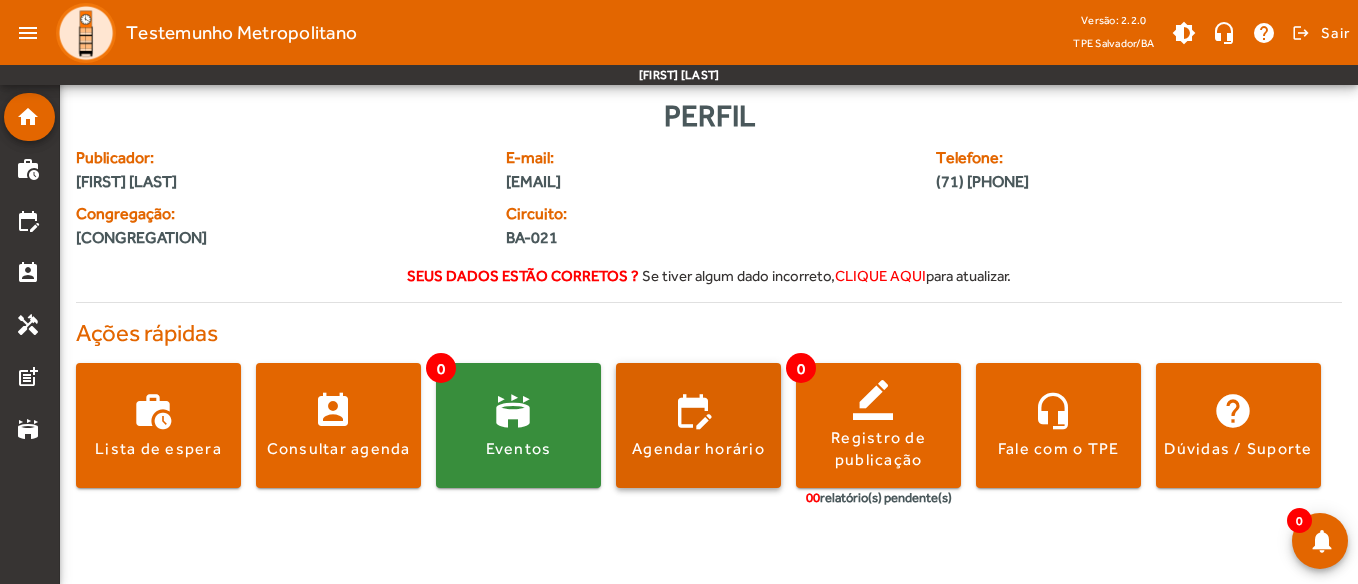 click 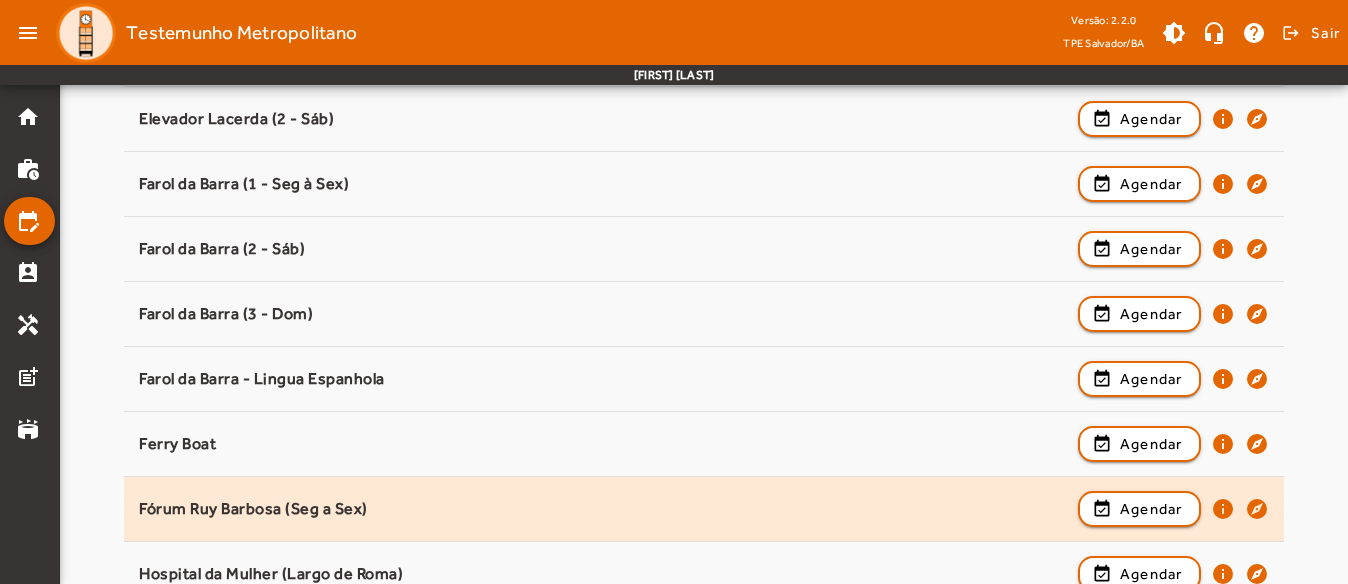 scroll, scrollTop: 900, scrollLeft: 0, axis: vertical 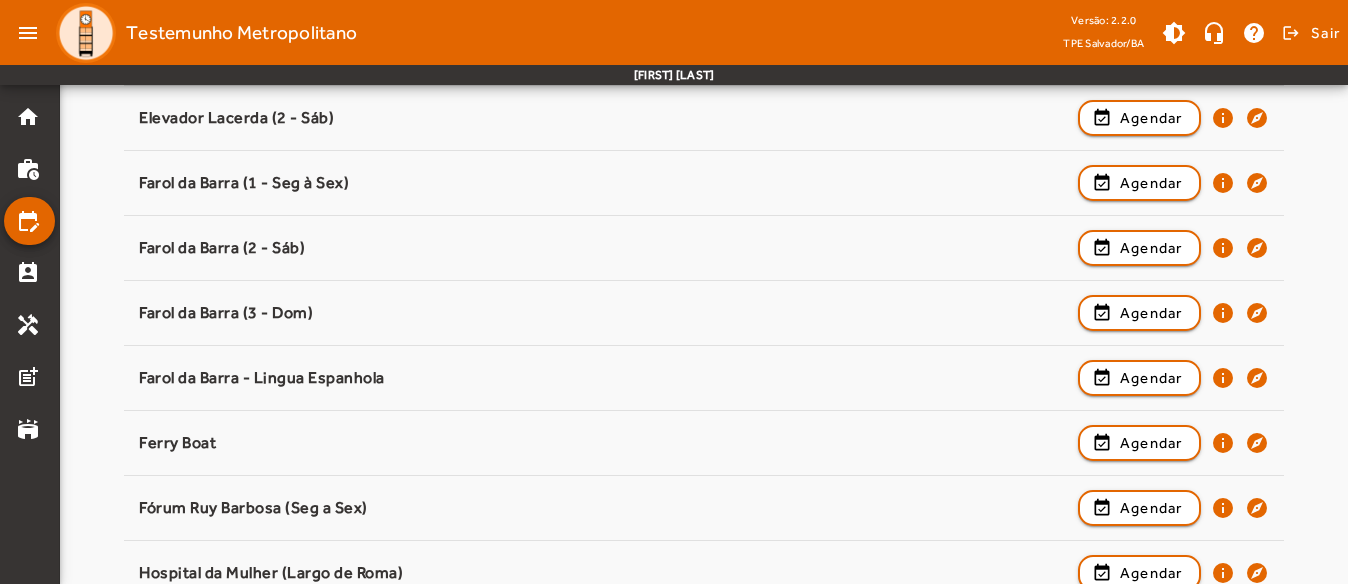click on "Pesquisar ponto  Selecione um ponto para prosseguir.   Arena Fonte Nova / Dique (Seg a Sex)   event_available   Agendar   info  explore  CICAN (Seg a Sex)   event_available   Agendar   info  explore  Campo Grande I (1 - Seg à Sex)   event_available   Agendar   info  explore  Campo Grande I (2 - Sáb)    event_available   Agendar   info  explore  Campo Grande I (3 - Dom)    event_available   Agendar   info  explore  Campo Grande II (1 - Seg à Sex)    event_available   Agendar   info  explore  Campo Grande II (2 - Sáb)    event_available   Agendar   info  explore  Campo Grande II (3 - Dom)    event_available   Agendar   info  explore  Elevador Lacerda (1 - Seg à Sex)   event_available   Agendar   info  explore  Elevador Lacerda (2 - Sáb)   event_available   Agendar   info  explore  Farol da Barra (1 - Seg à Sex)    event_available   Agendar   info  explore  Farol da Barra (2 - Sáb)    event_available   Agendar   info  explore  Farol da Barra (3 - Dom)    event_available   Agendar   info  explore  info" at bounding box center [704, 699] 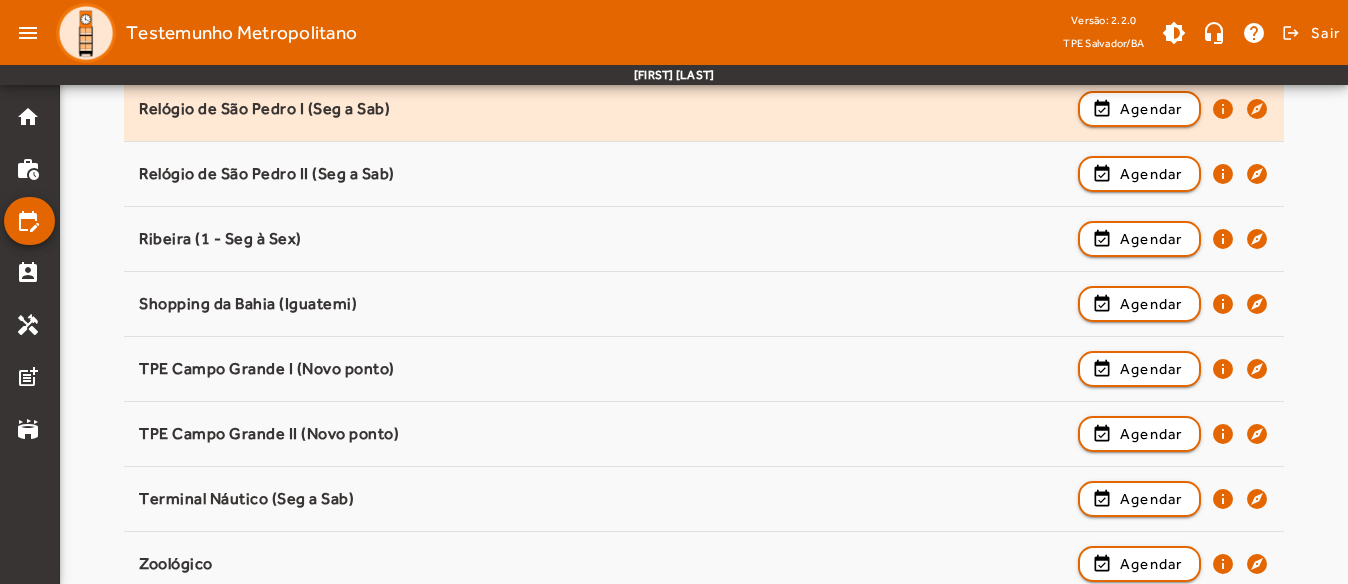 scroll, scrollTop: 2351, scrollLeft: 0, axis: vertical 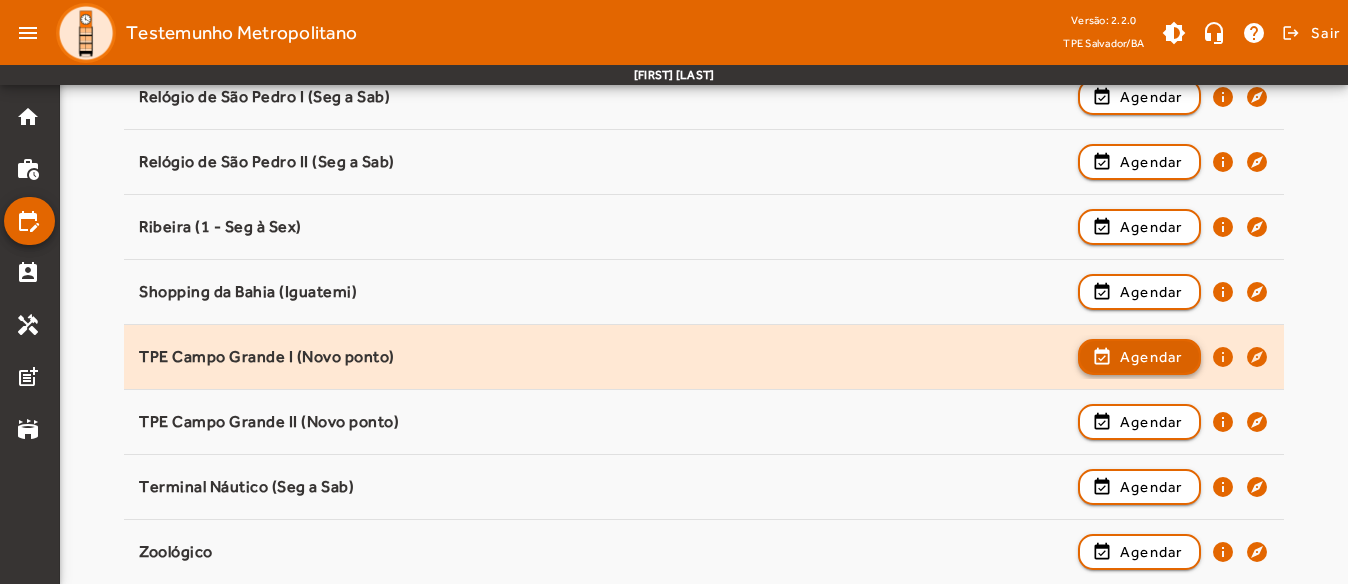 click on "event_available   Agendar" at bounding box center [1139, 422] 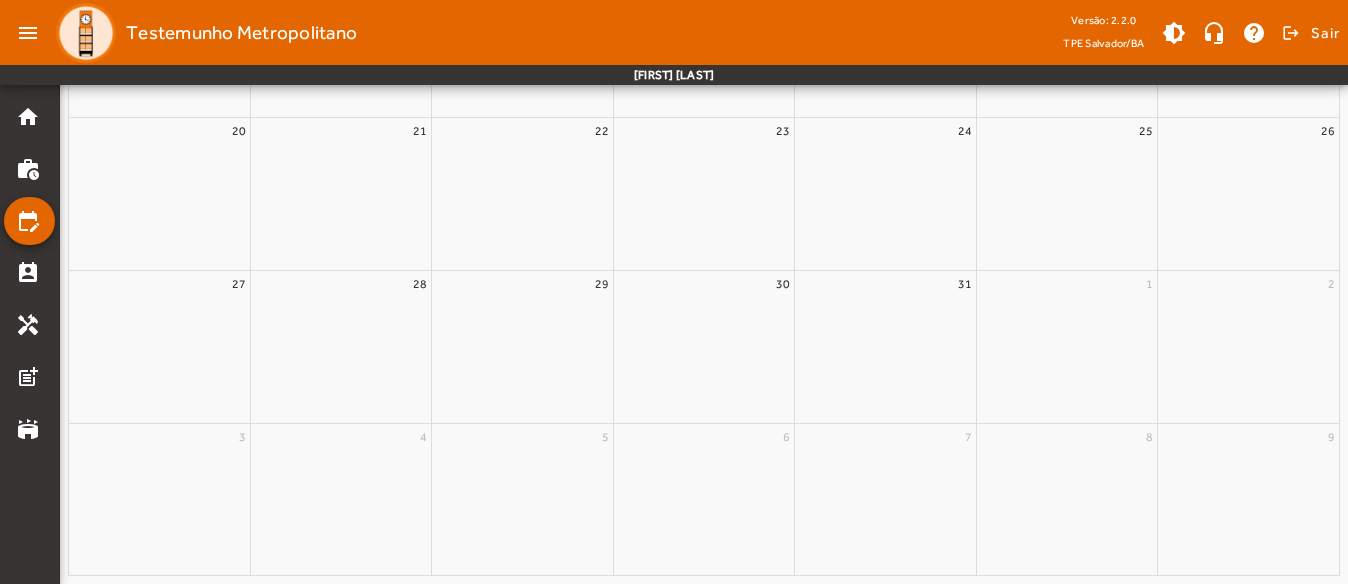 scroll, scrollTop: 0, scrollLeft: 0, axis: both 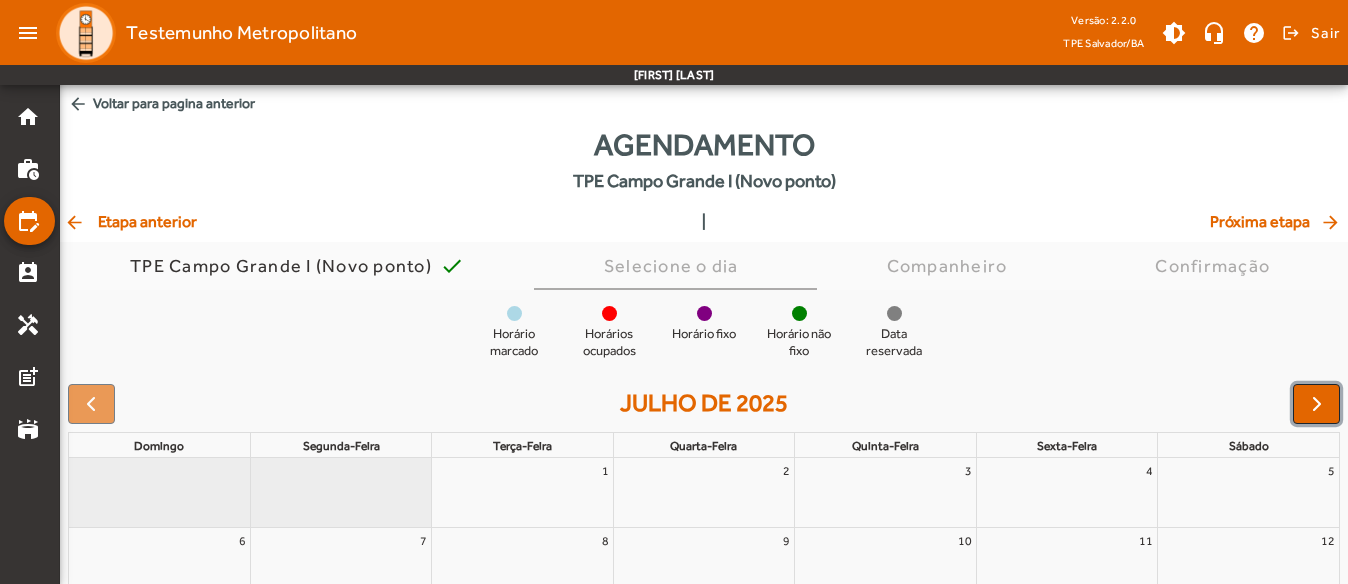 click at bounding box center (1317, 404) 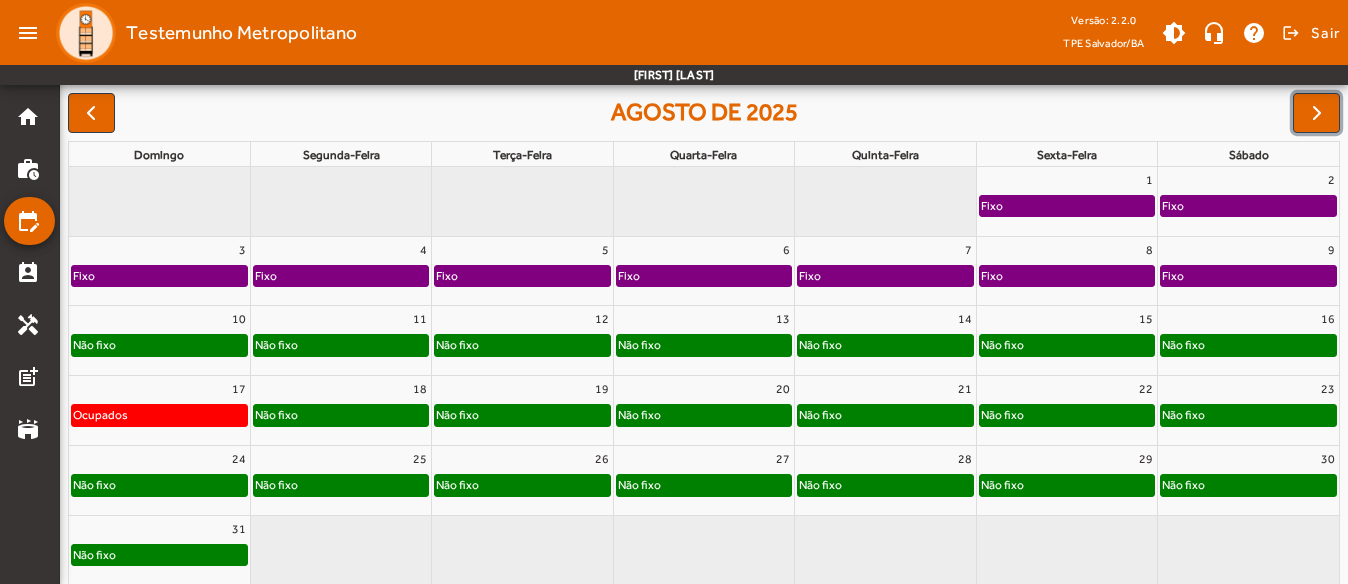 scroll, scrollTop: 302, scrollLeft: 0, axis: vertical 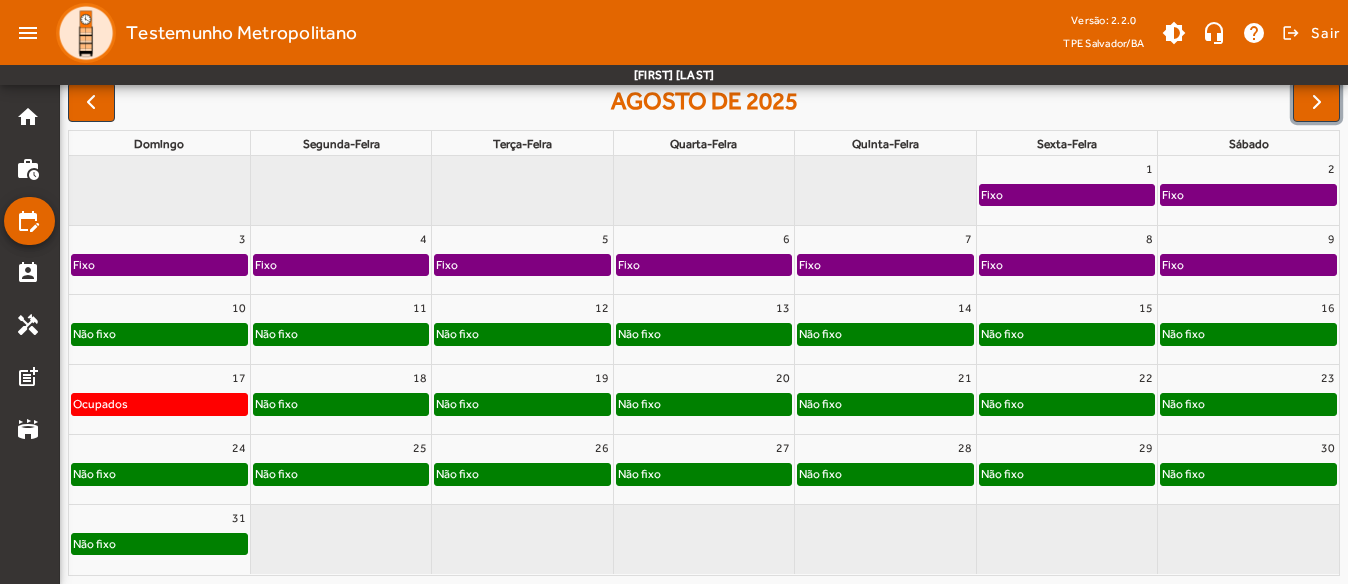 click on "16" at bounding box center (1248, 308) 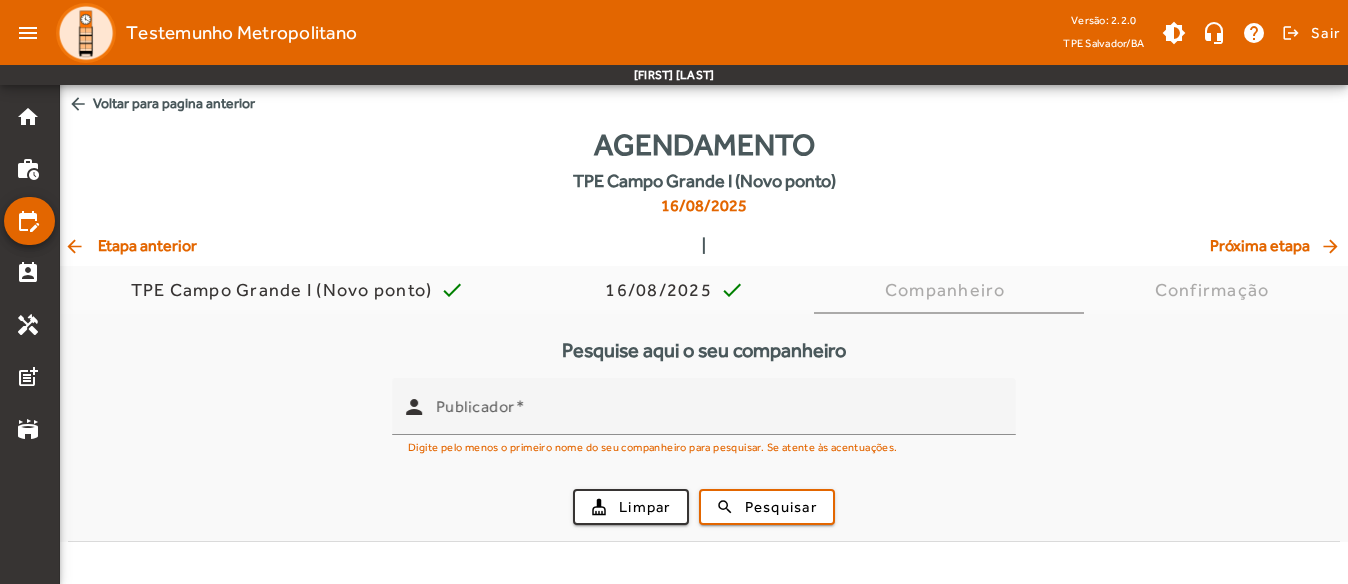 scroll, scrollTop: 0, scrollLeft: 0, axis: both 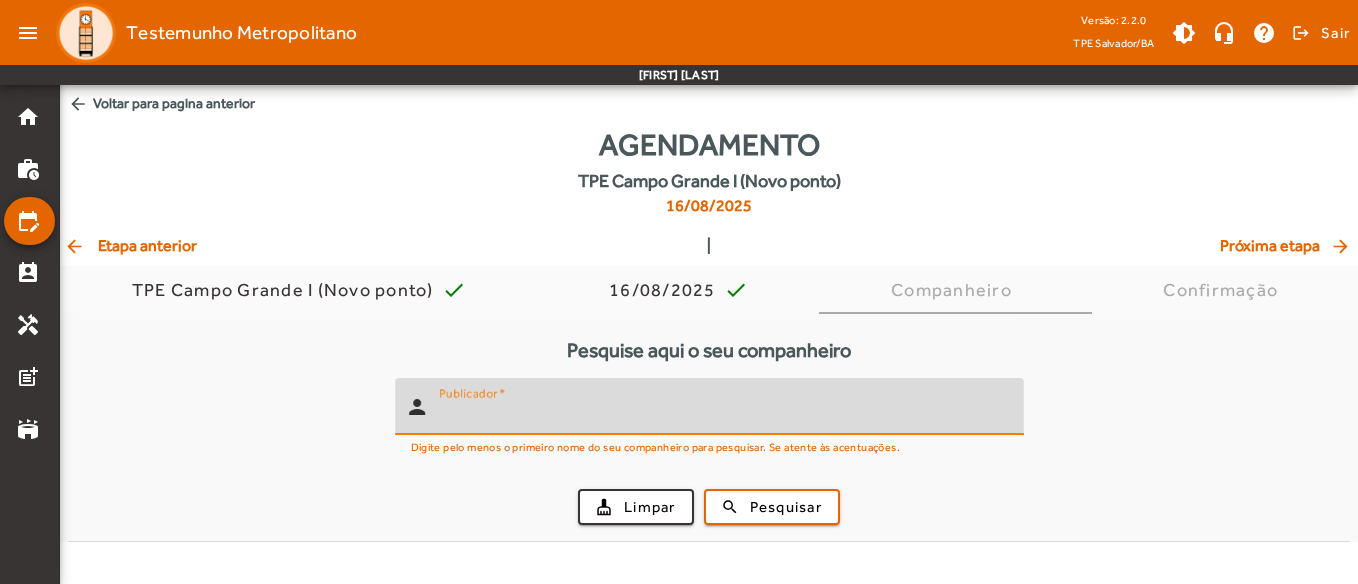 click on "Publicador" at bounding box center (723, 415) 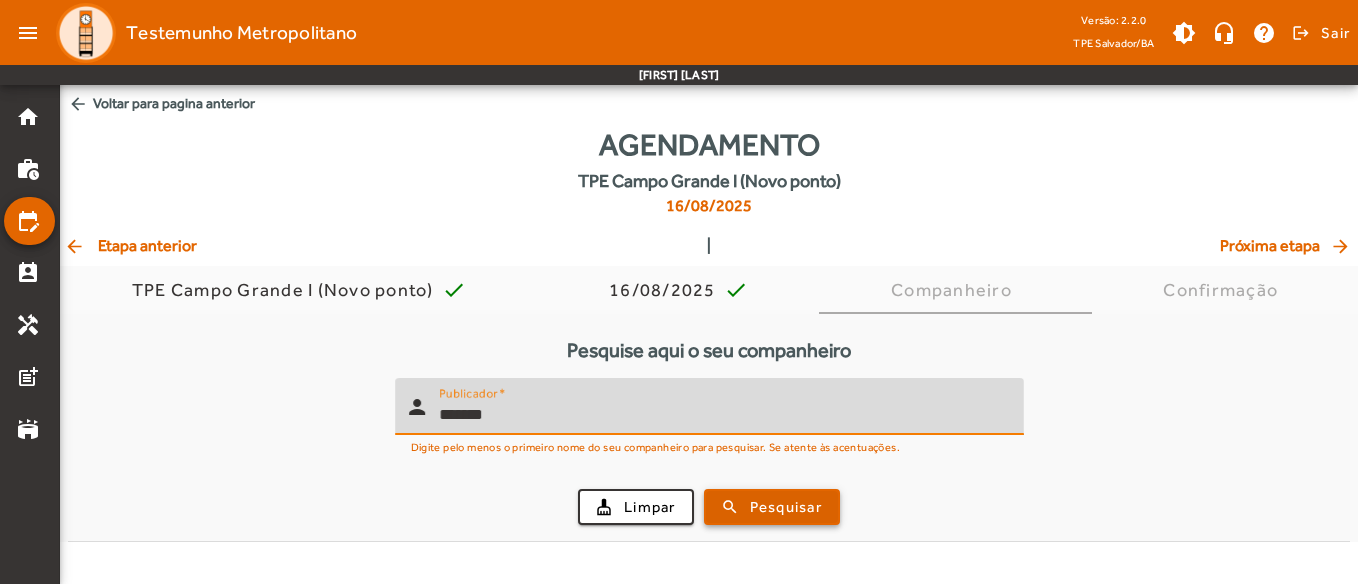 type on "*******" 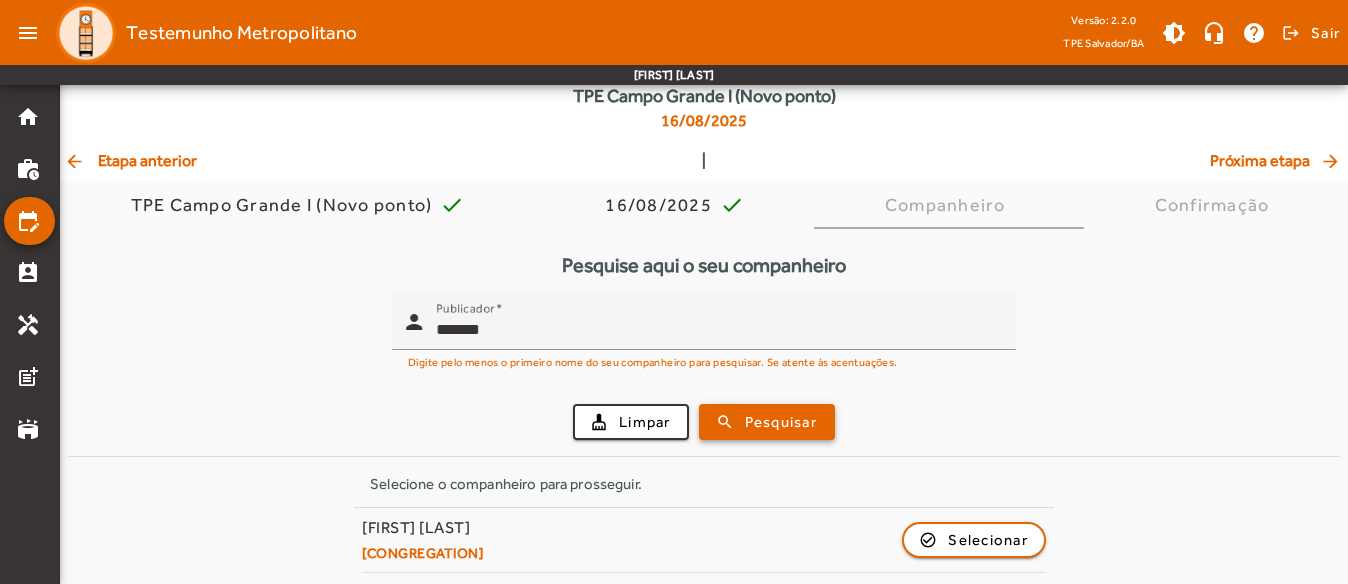 scroll, scrollTop: 89, scrollLeft: 0, axis: vertical 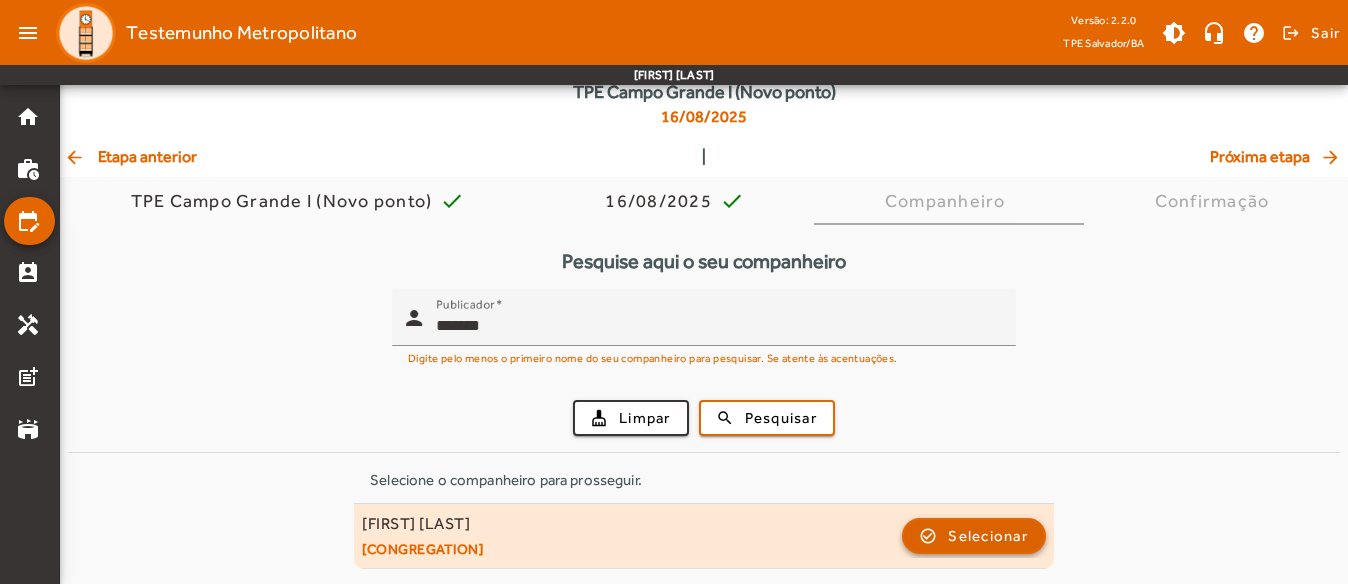 click on "Selecionar" 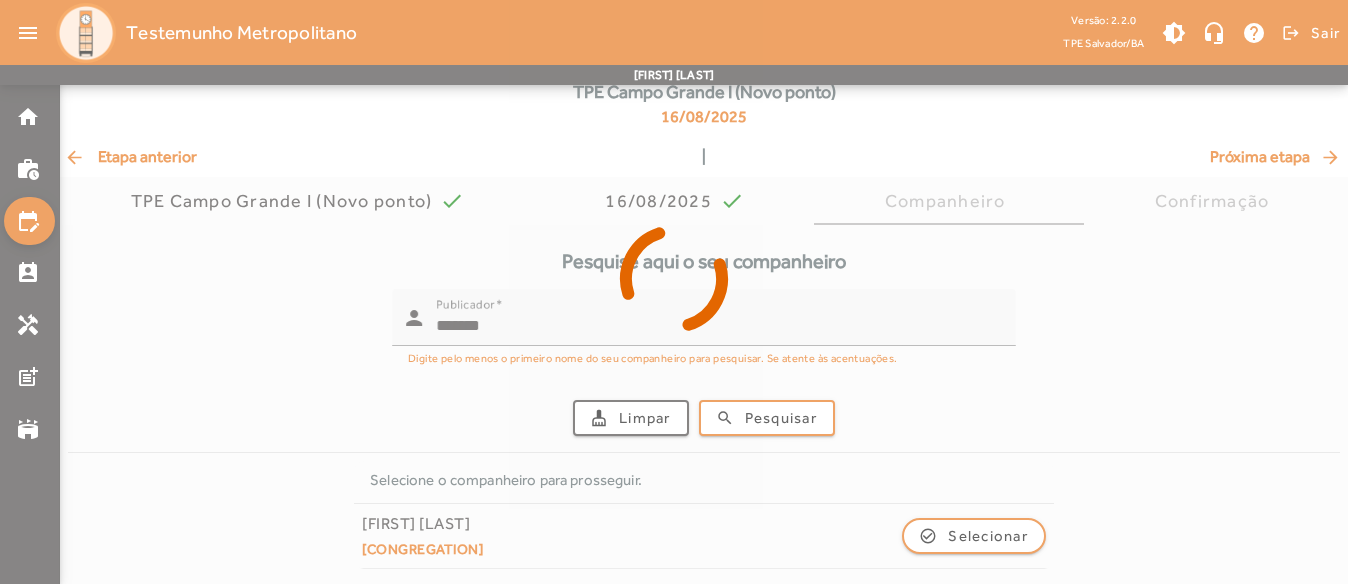 scroll, scrollTop: 0, scrollLeft: 0, axis: both 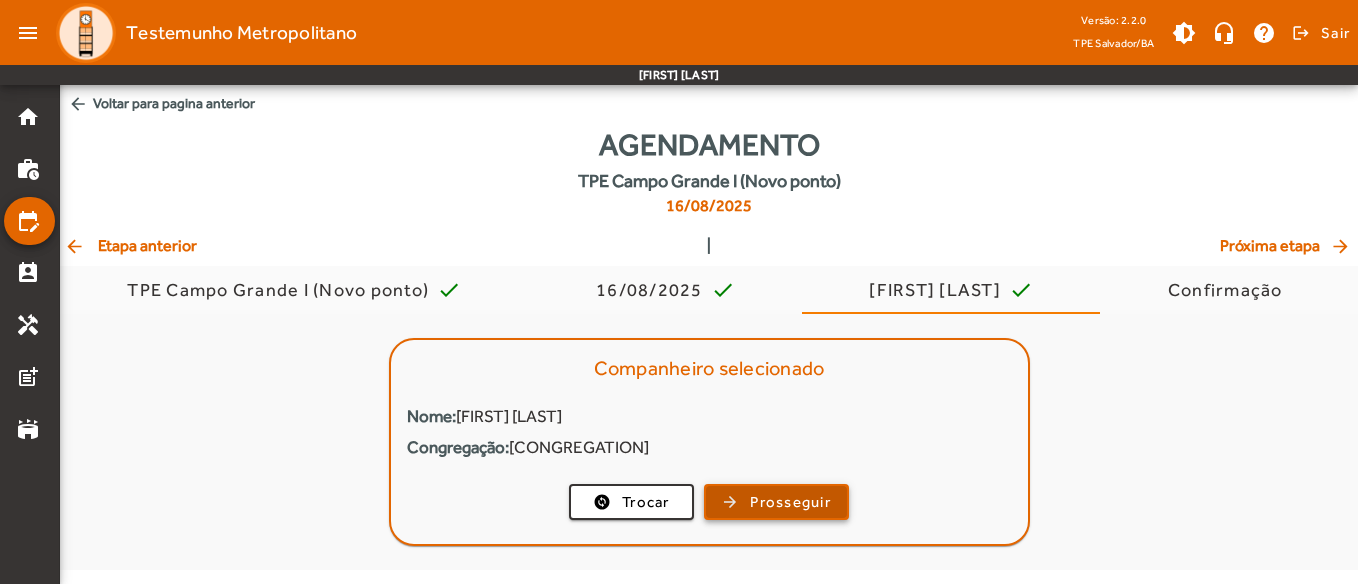 click on "Prosseguir" 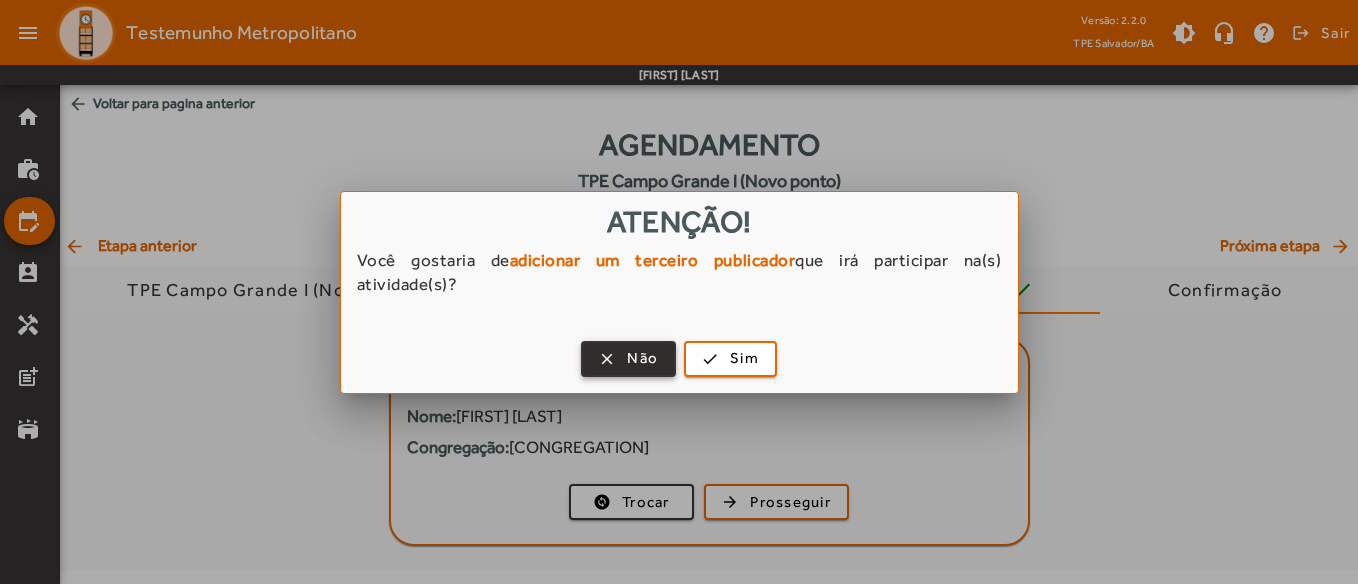 click at bounding box center [628, 359] 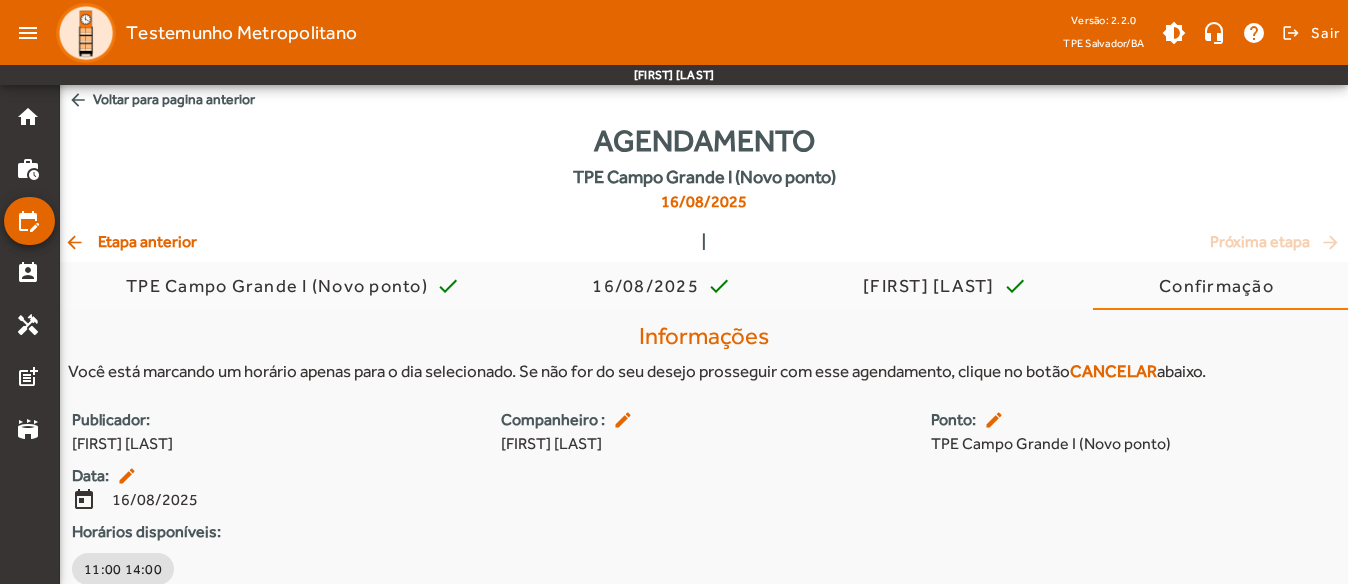 scroll, scrollTop: 0, scrollLeft: 0, axis: both 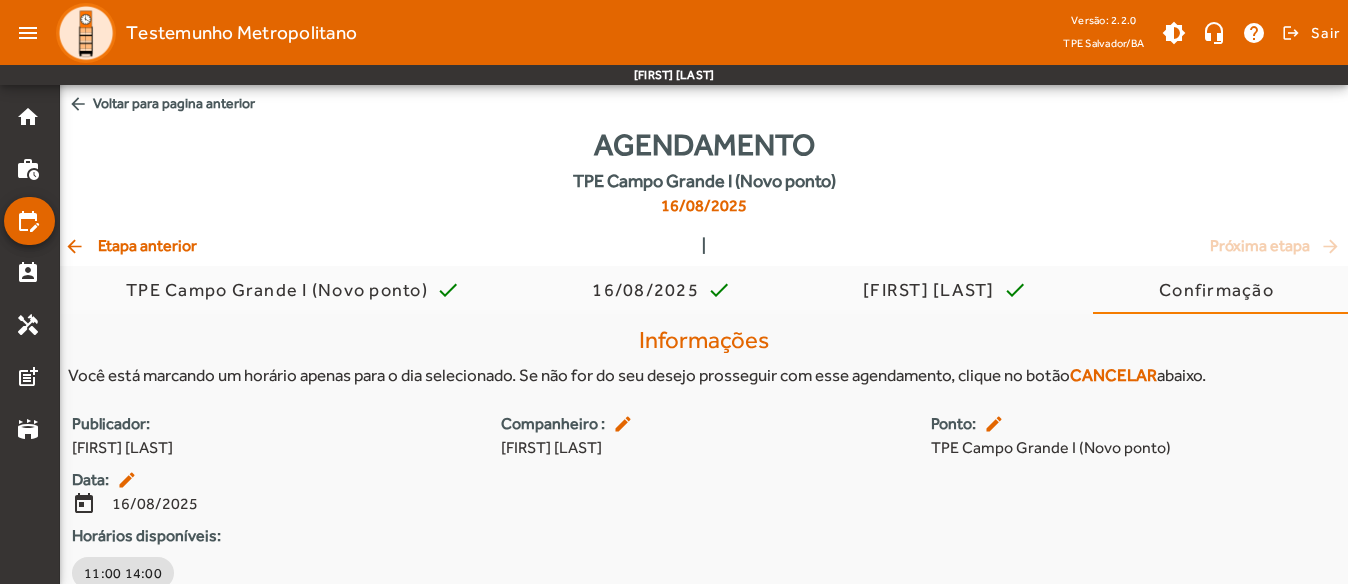 click on "arrow_back  Etapa anterior" 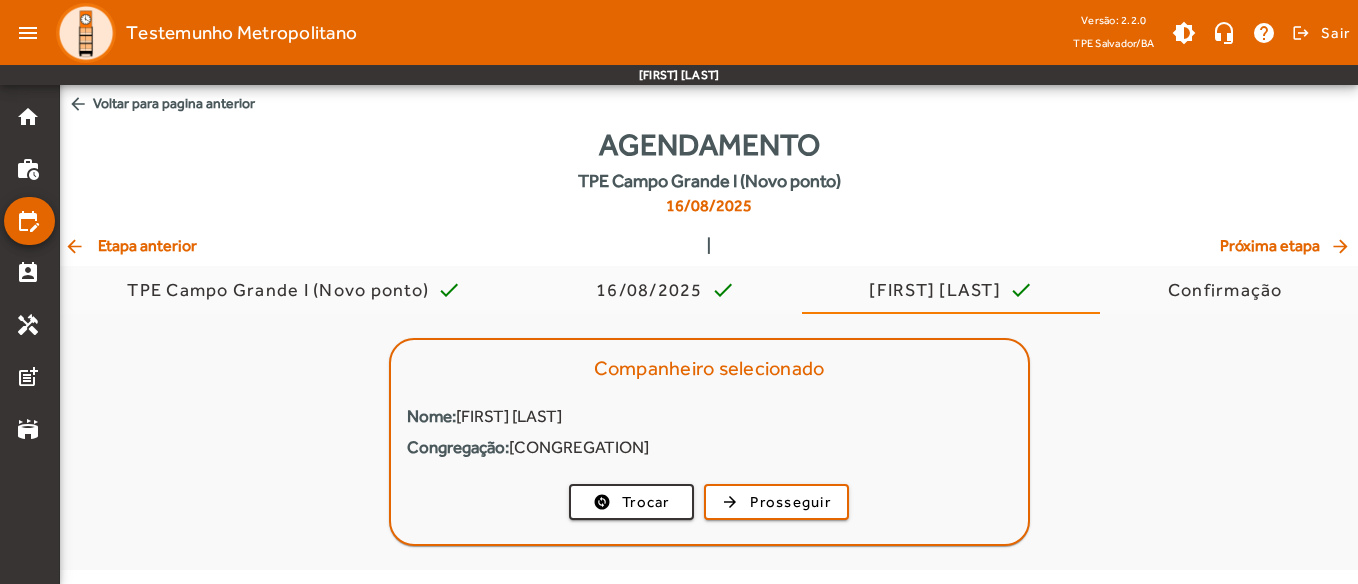 click on "arrow_back  Etapa anterior" 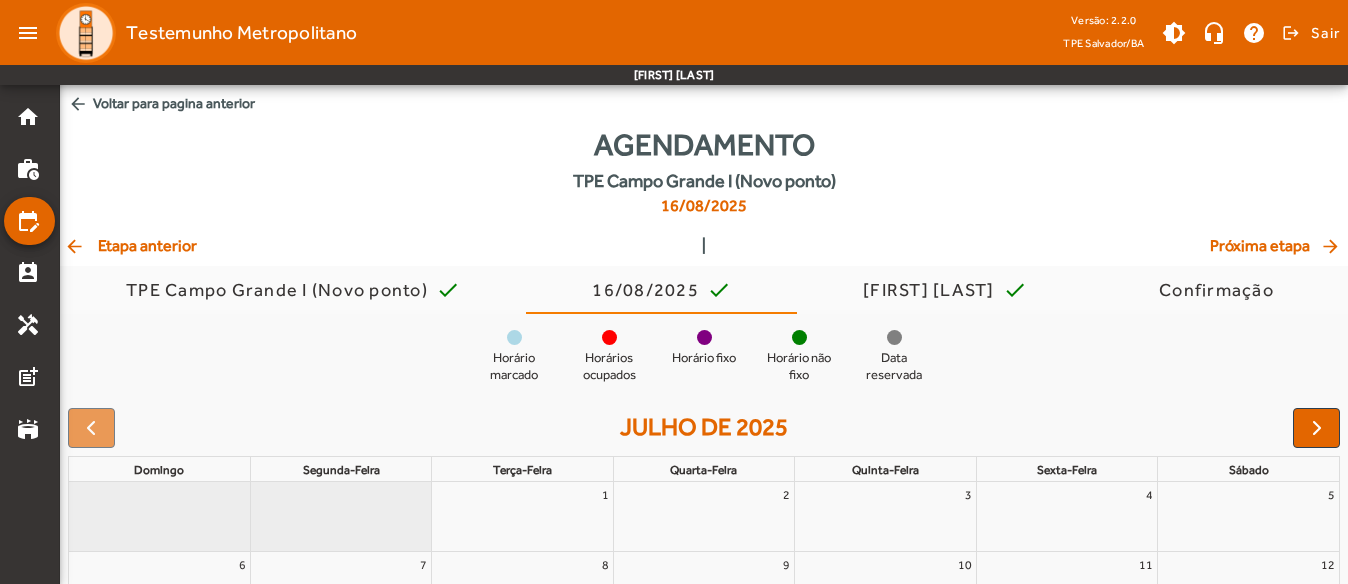 click on "arrow_back  Etapa anterior" 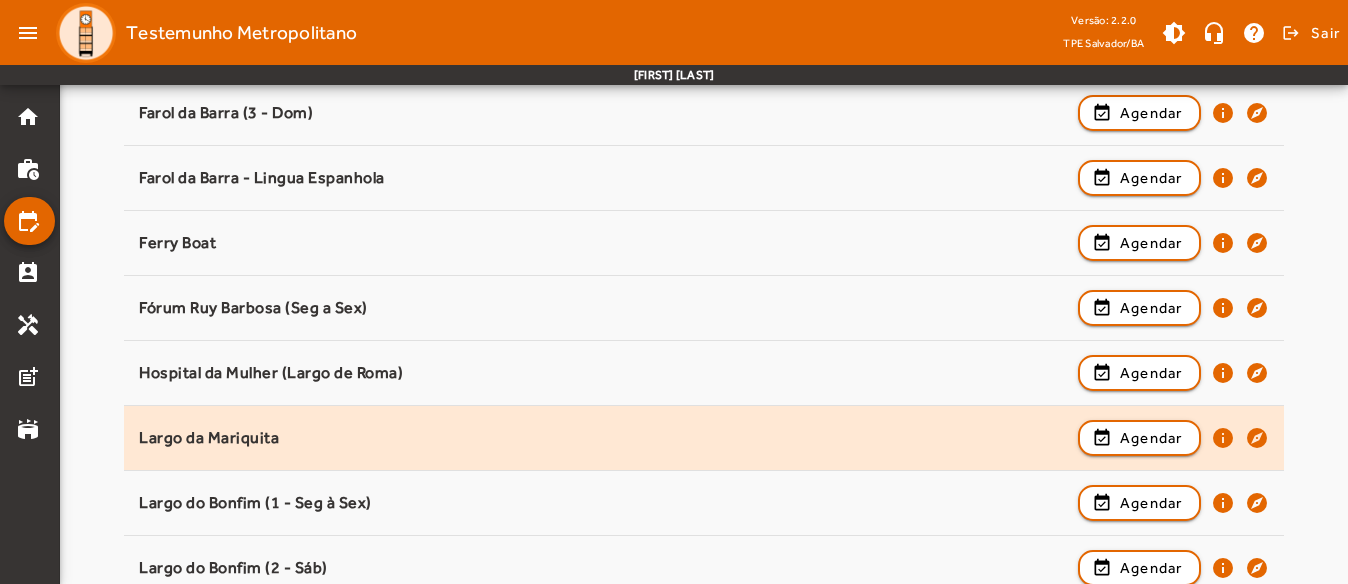 scroll, scrollTop: 1200, scrollLeft: 0, axis: vertical 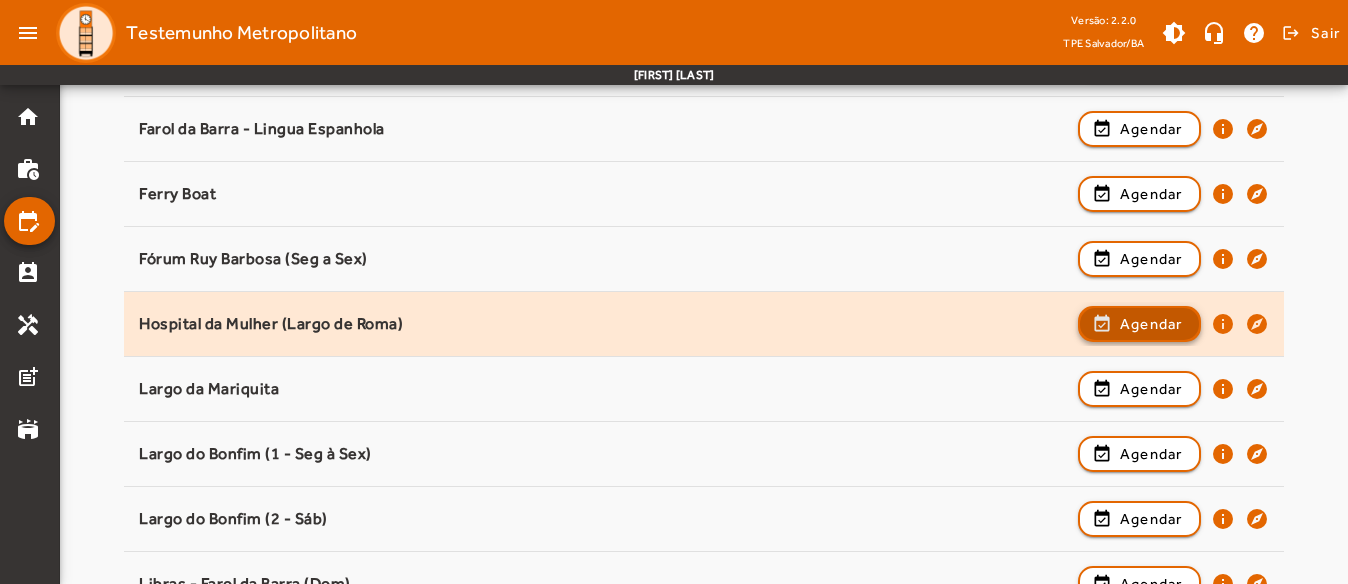 click on "Agendar" 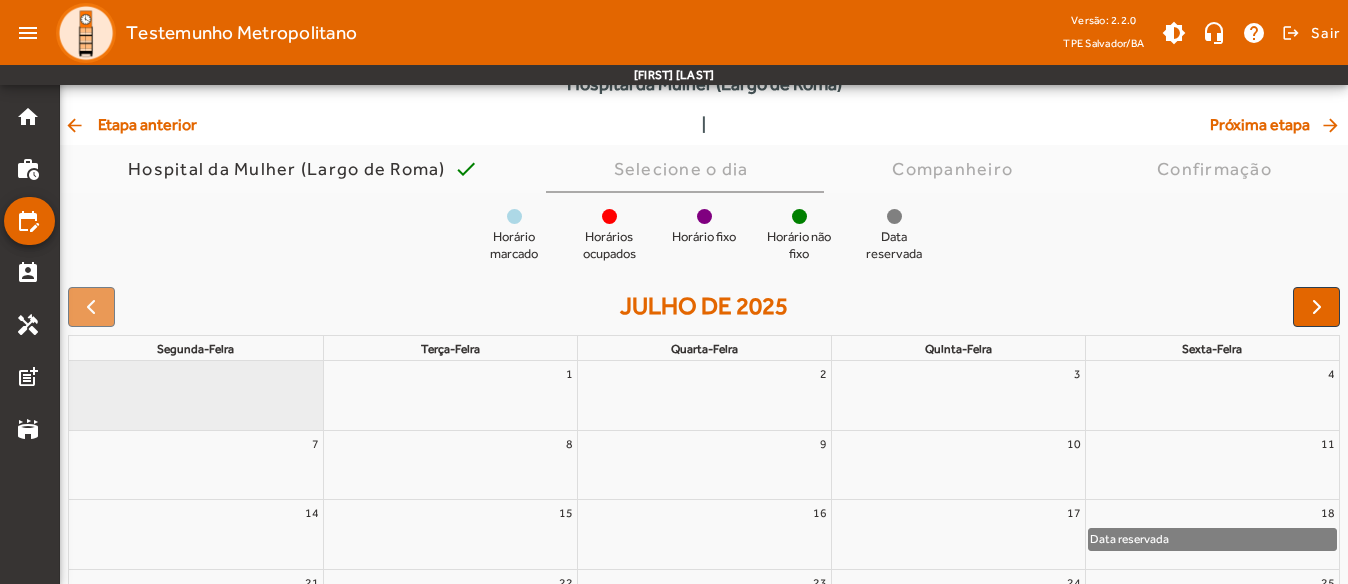 scroll, scrollTop: 0, scrollLeft: 0, axis: both 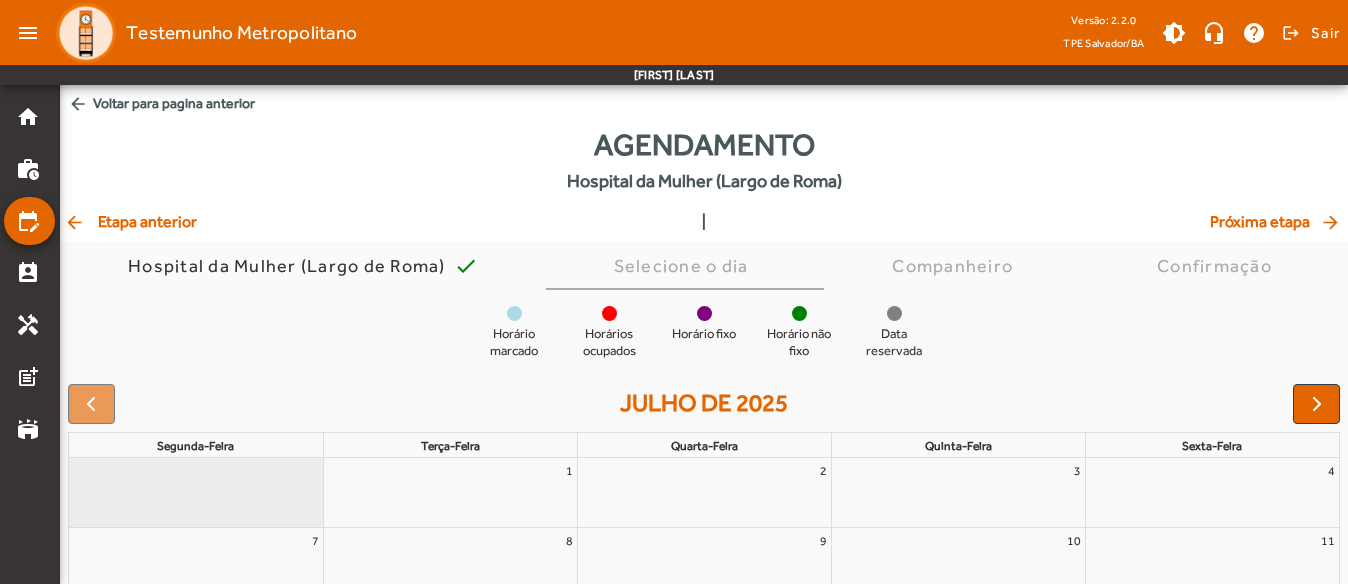 click on "arrow_back  Etapa anterior" 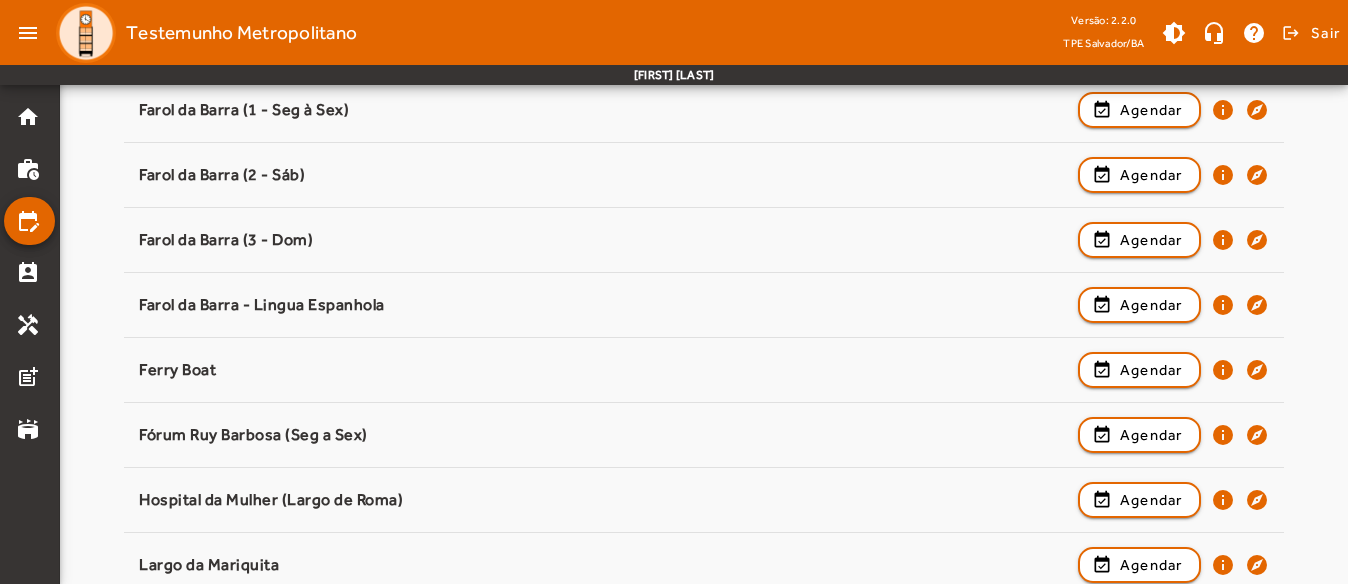 scroll, scrollTop: 1300, scrollLeft: 0, axis: vertical 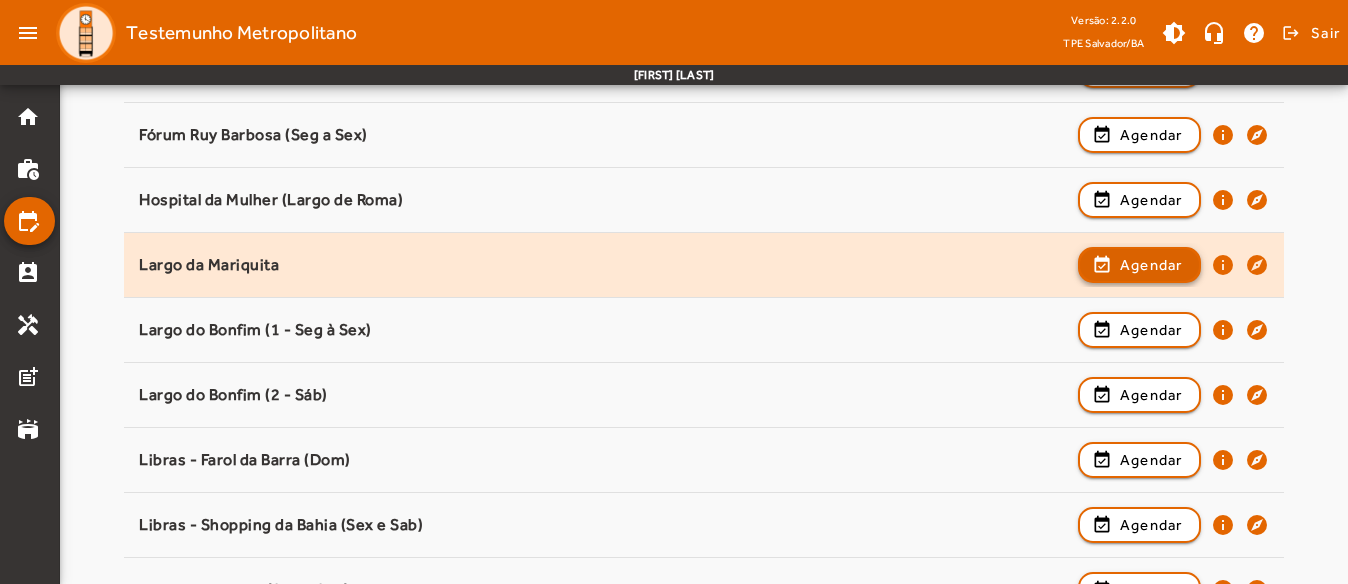 click on "Agendar" at bounding box center [1151, 330] 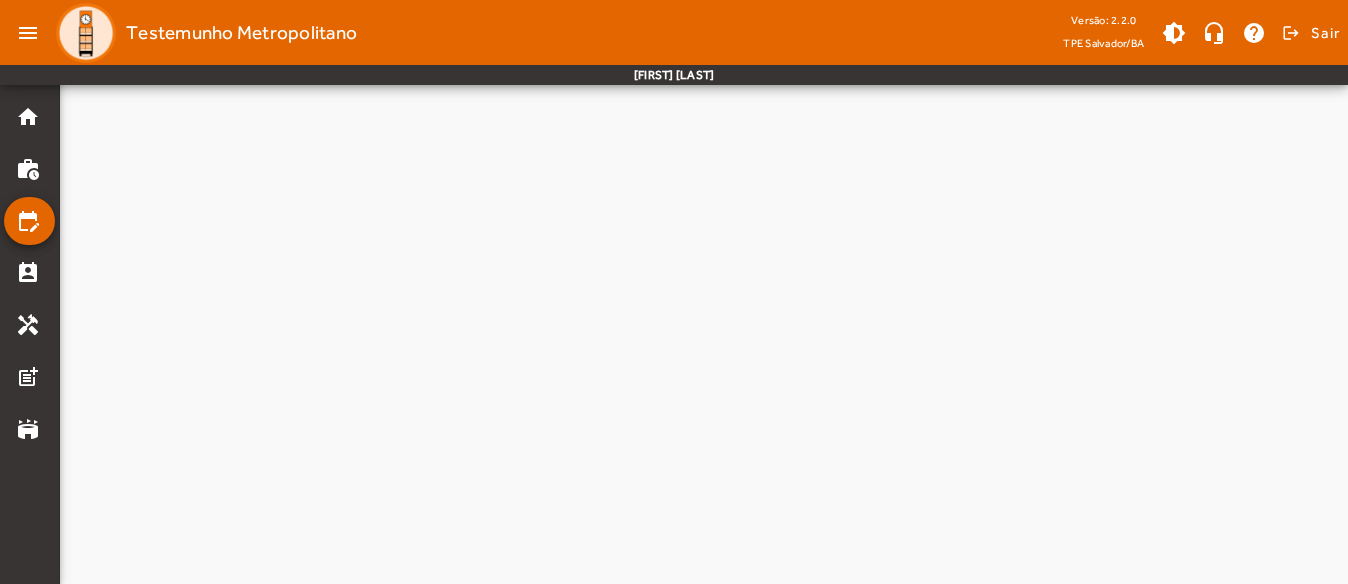 scroll, scrollTop: 0, scrollLeft: 0, axis: both 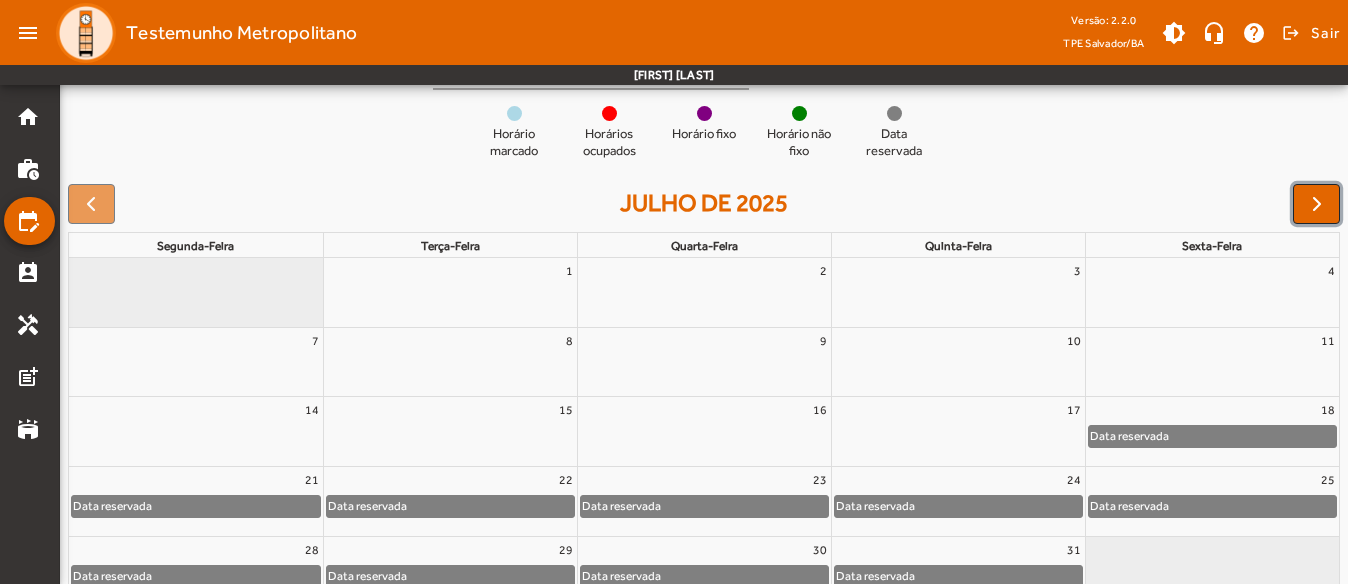 click at bounding box center (1317, 204) 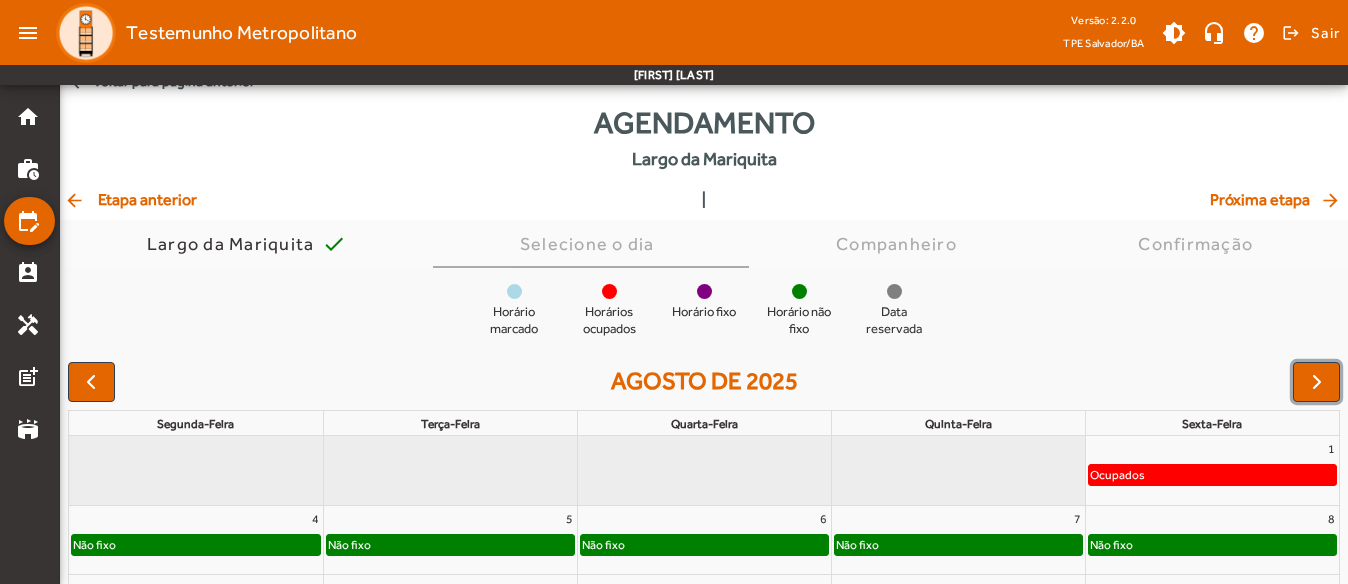 scroll, scrollTop: 0, scrollLeft: 0, axis: both 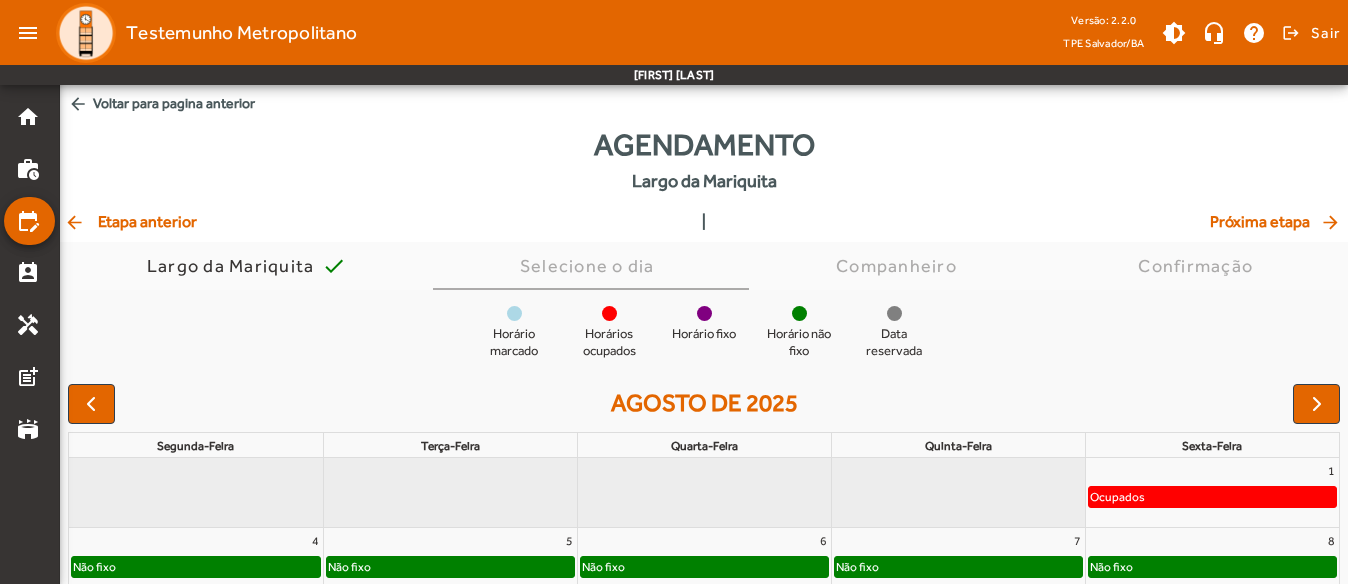 click on "Agendamento   Largo da Mariquita" 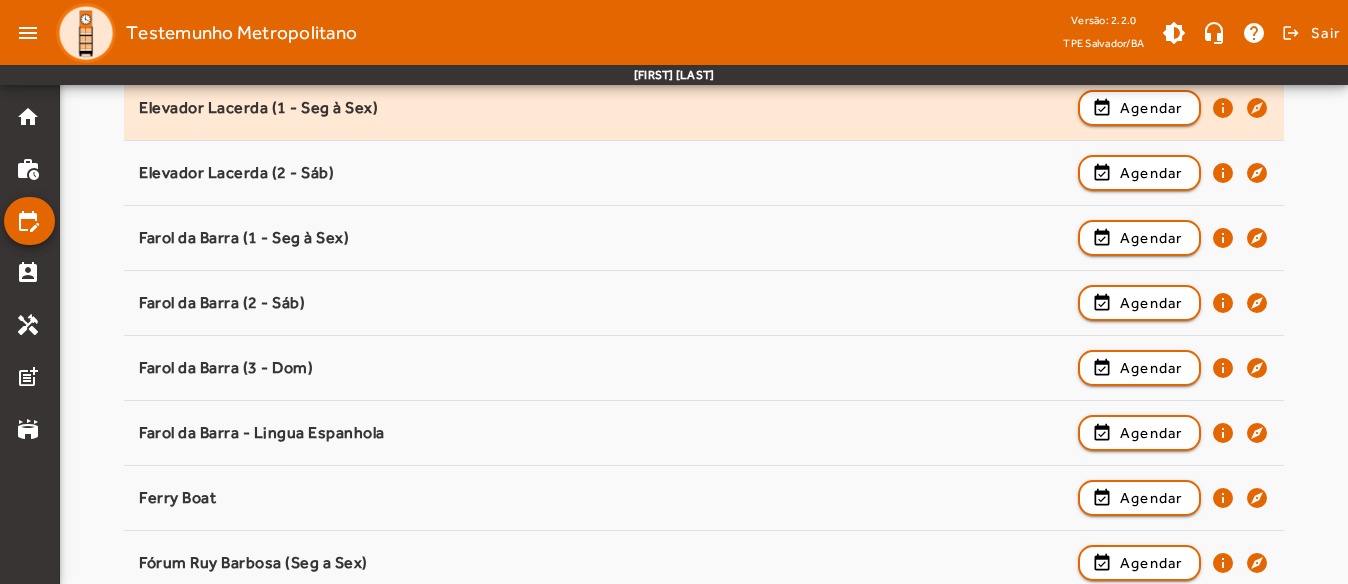 scroll, scrollTop: 900, scrollLeft: 0, axis: vertical 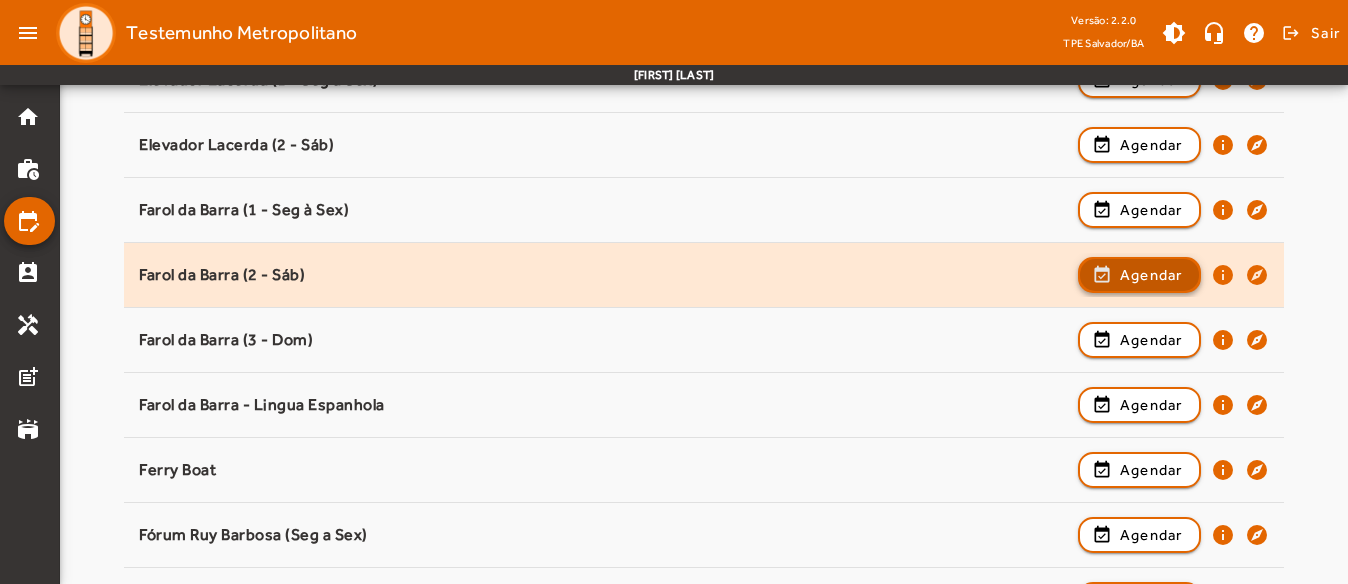 click on "Agendar" 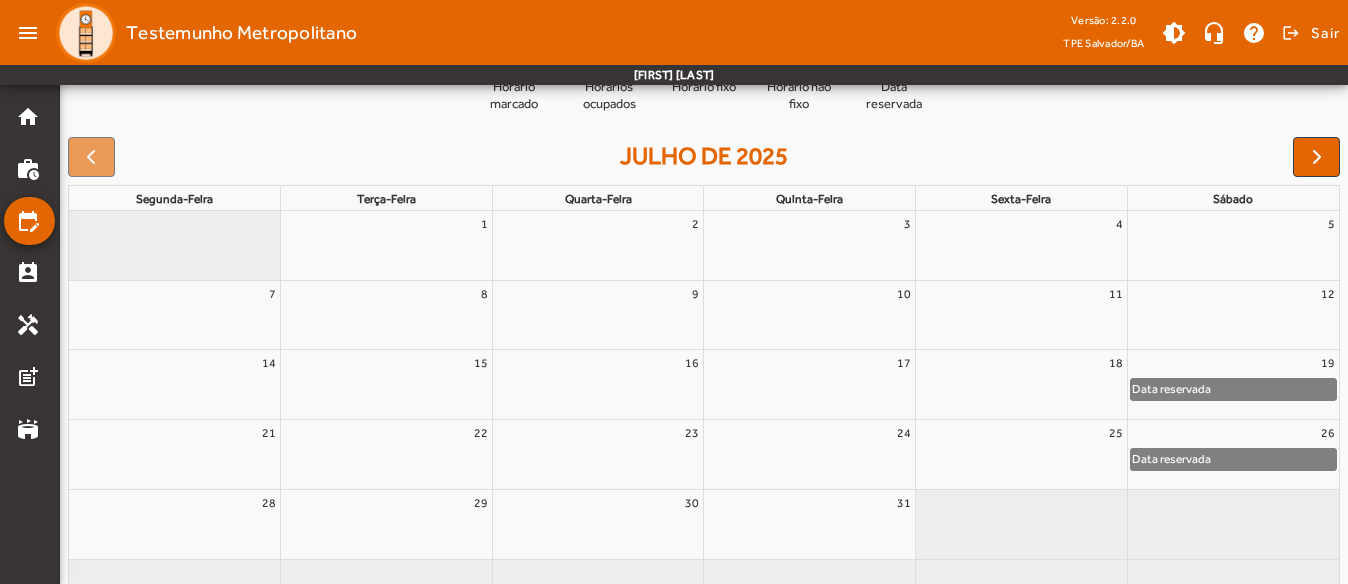 scroll, scrollTop: 202, scrollLeft: 0, axis: vertical 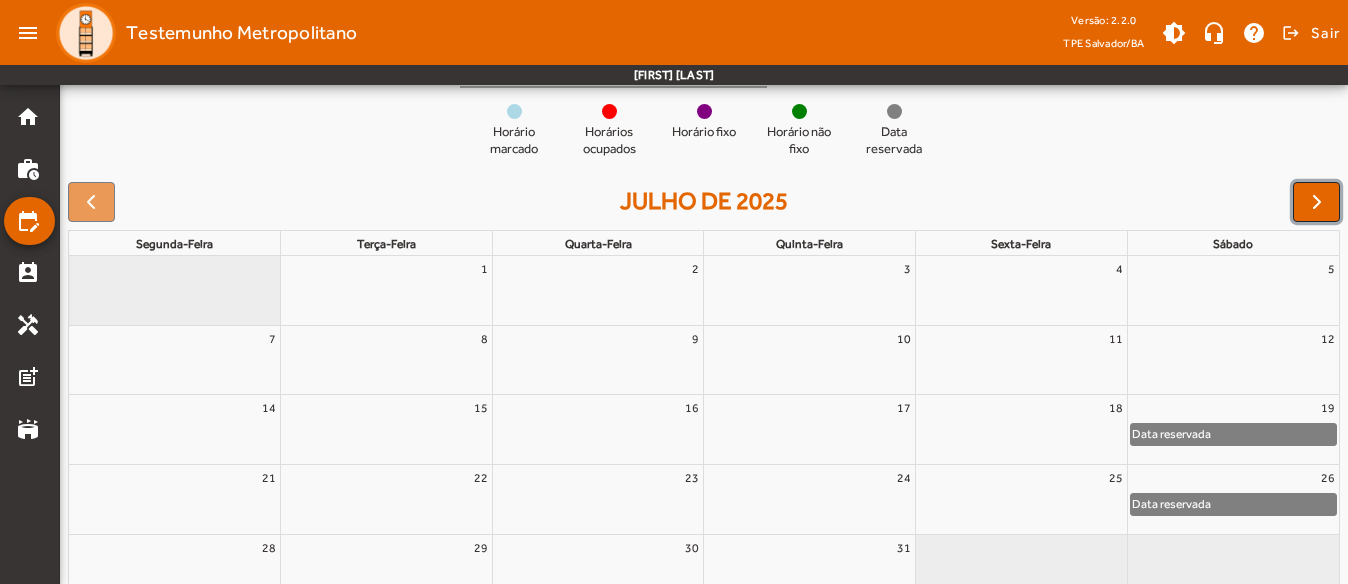 click at bounding box center [1316, 202] 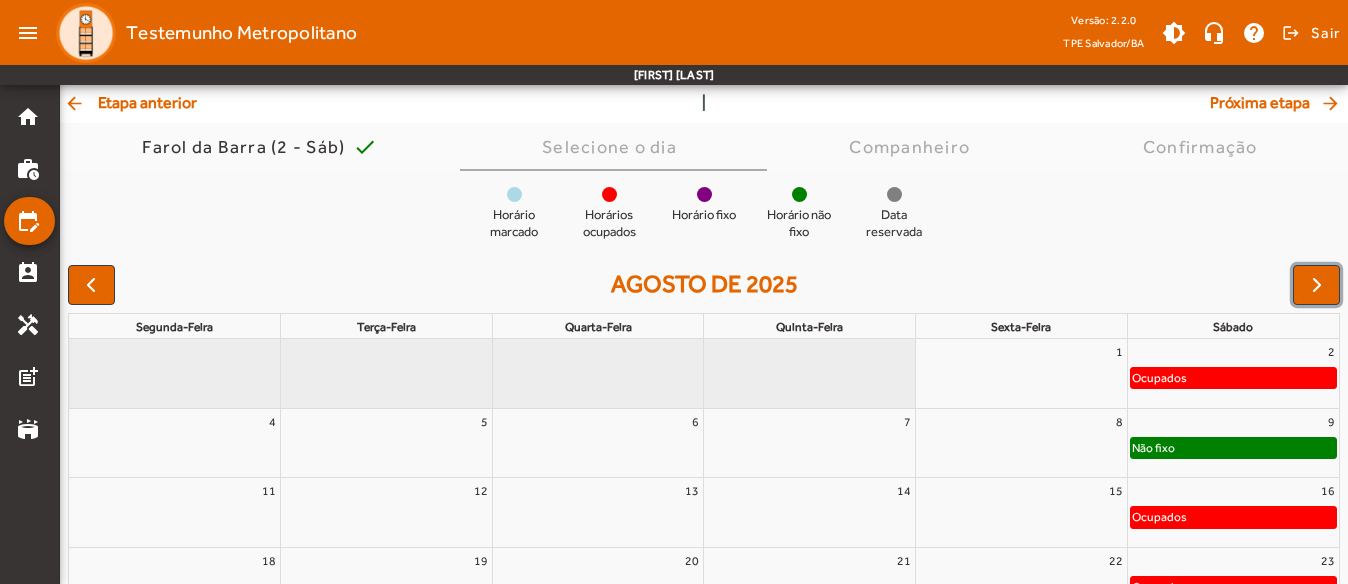 scroll, scrollTop: 2, scrollLeft: 0, axis: vertical 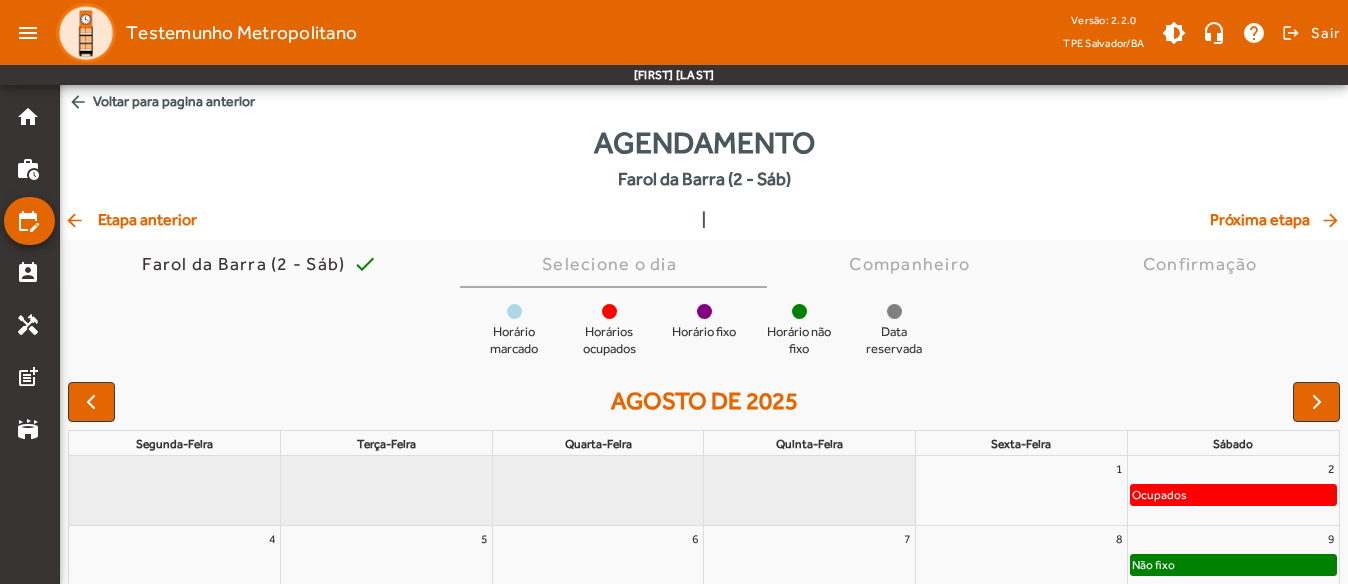 click on "arrow_back  Etapa anterior" 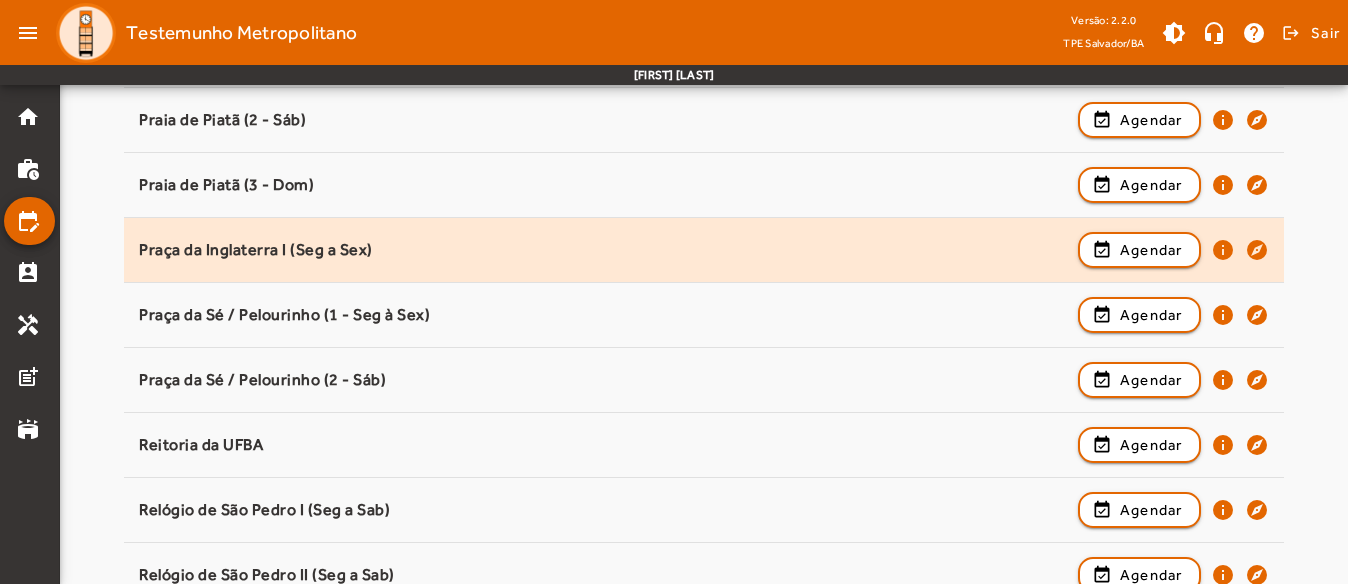 scroll, scrollTop: 2000, scrollLeft: 0, axis: vertical 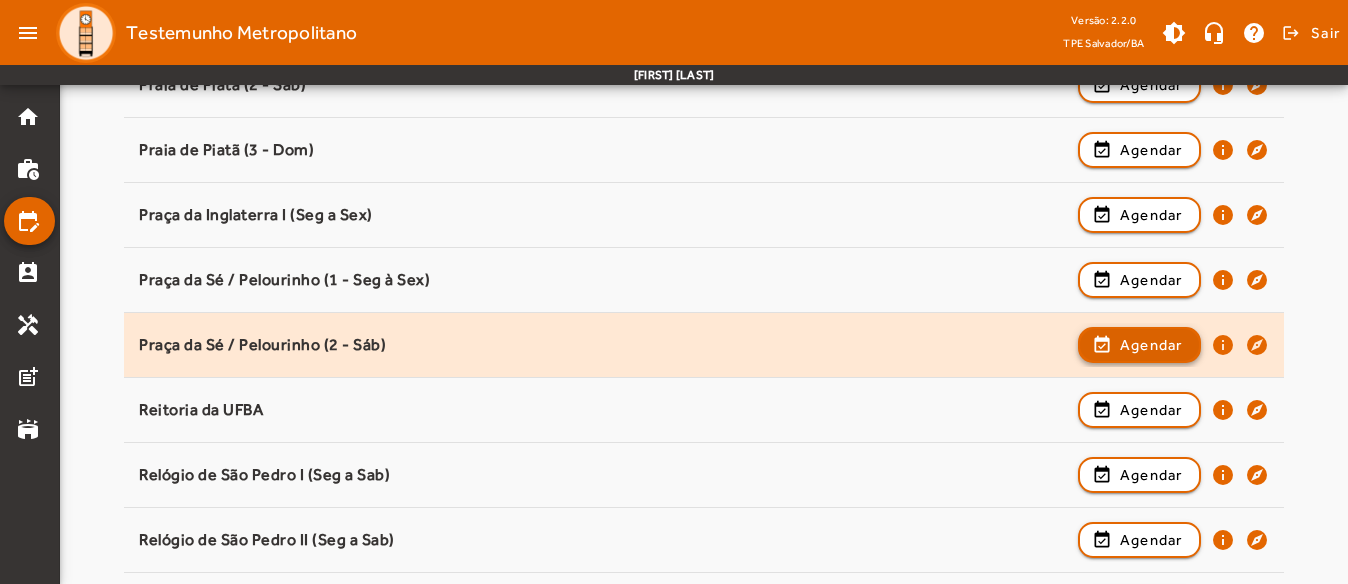 click at bounding box center [1139, 410] 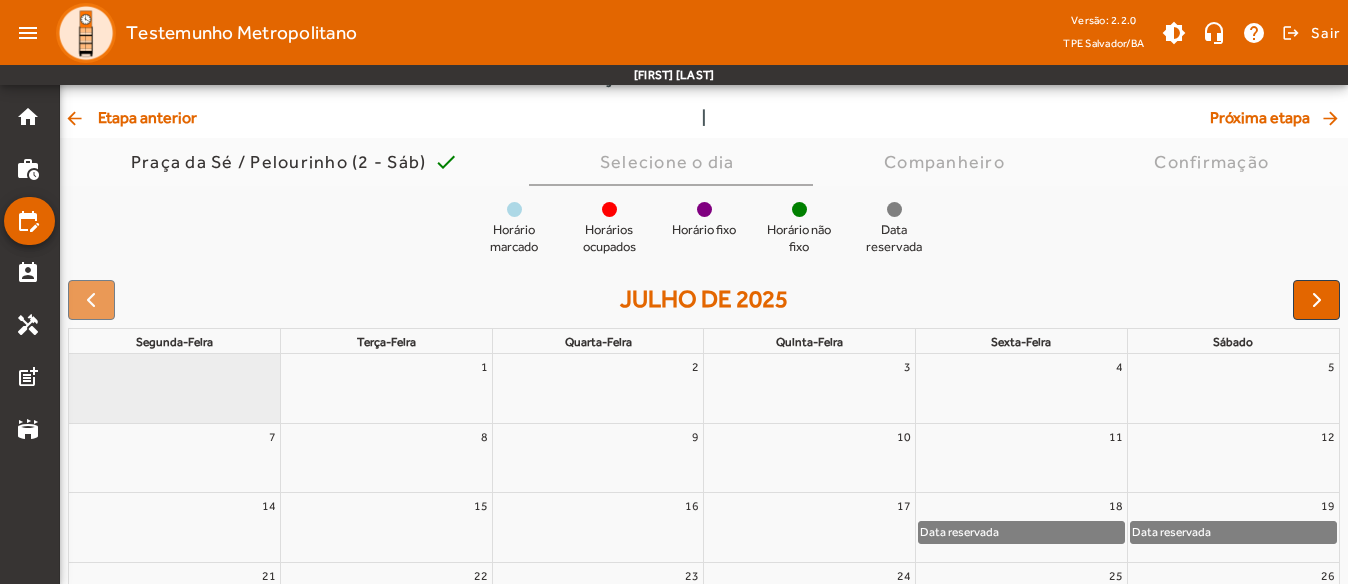 scroll, scrollTop: 102, scrollLeft: 0, axis: vertical 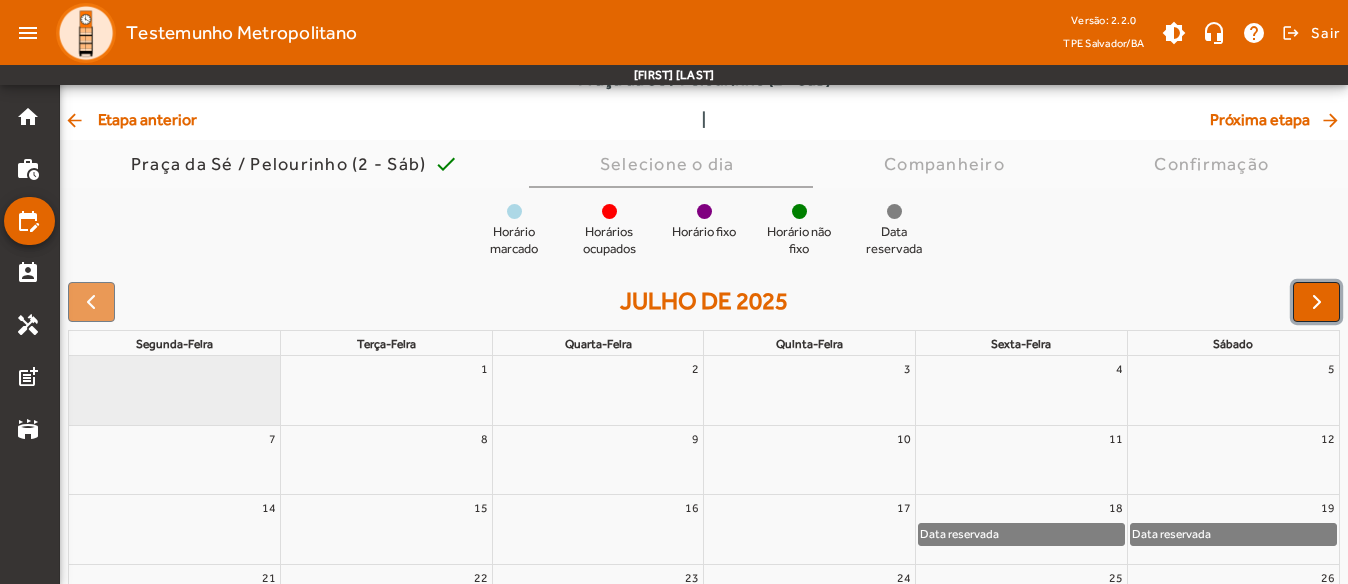 click at bounding box center (1317, 302) 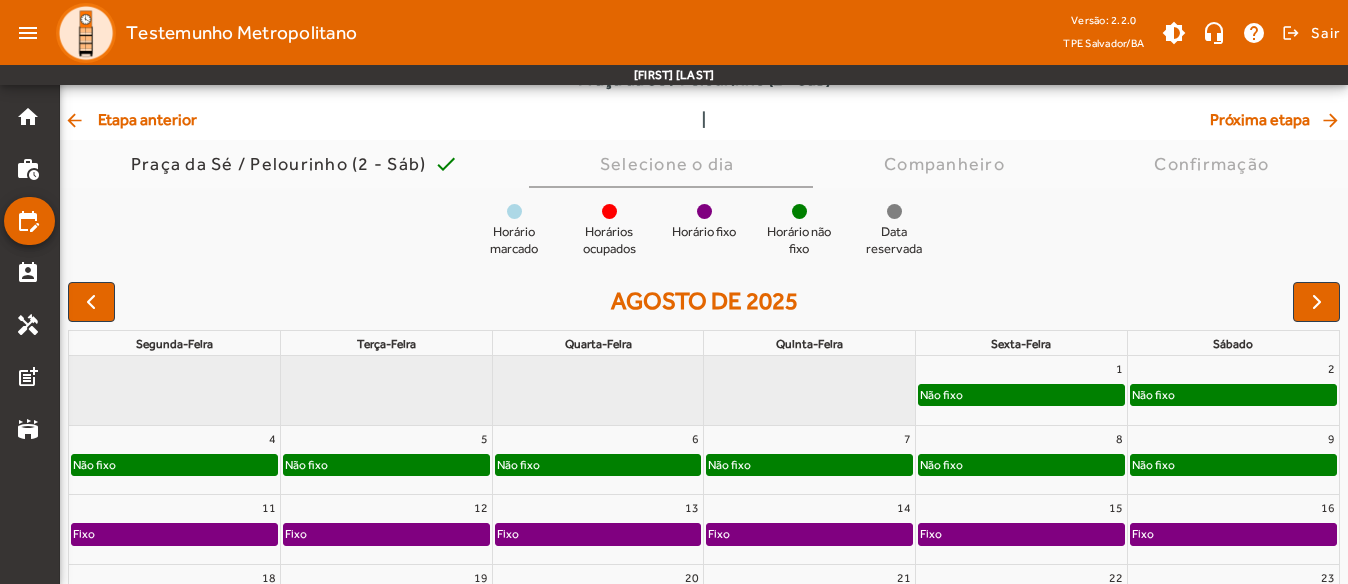 drag, startPoint x: 140, startPoint y: 153, endPoint x: 141, endPoint y: 140, distance: 13.038404 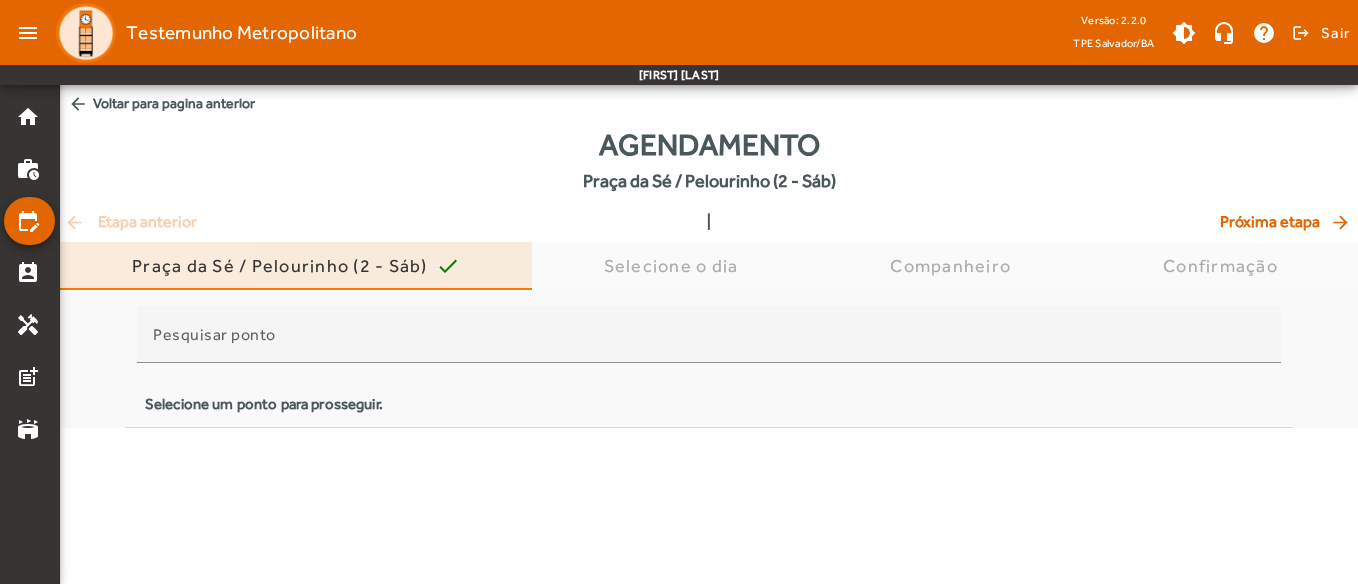 click on "Agendamento   Praça da Sé / Pelourinho (2 - Sáb)" 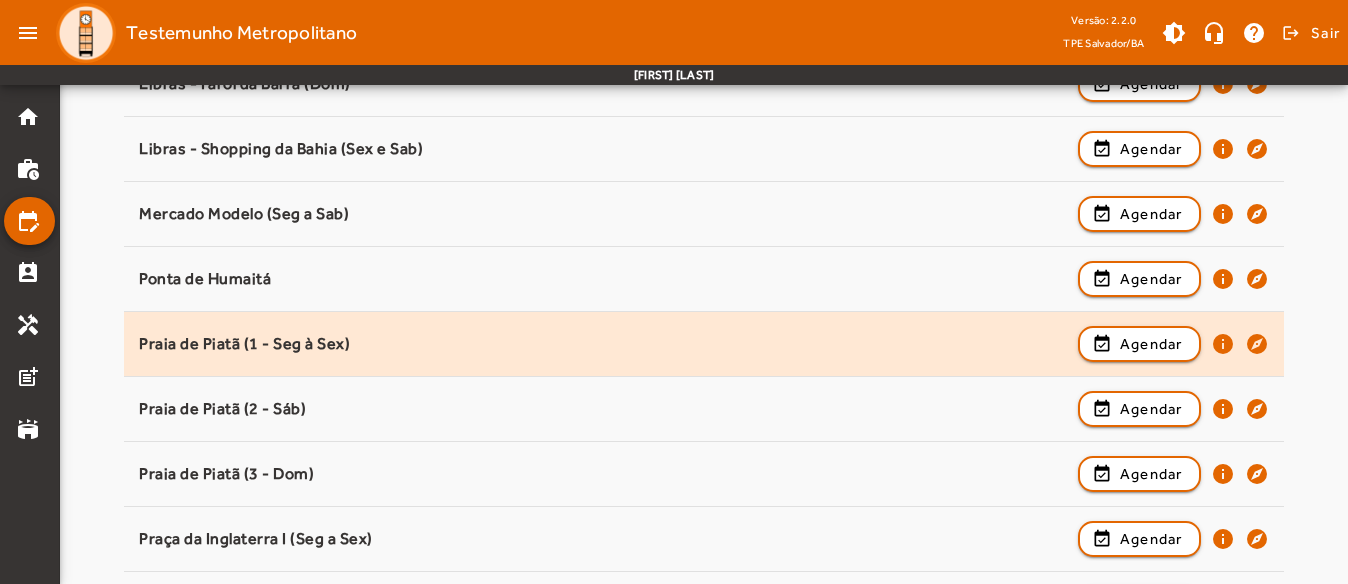 scroll, scrollTop: 1678, scrollLeft: 0, axis: vertical 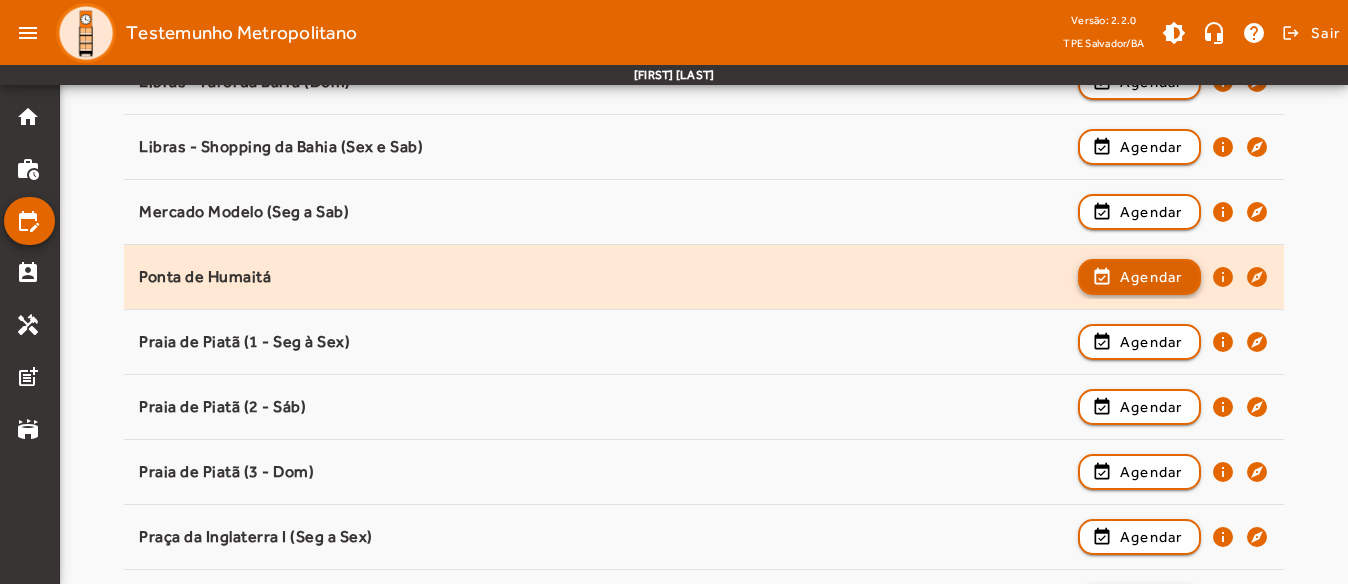 click at bounding box center [1139, 342] 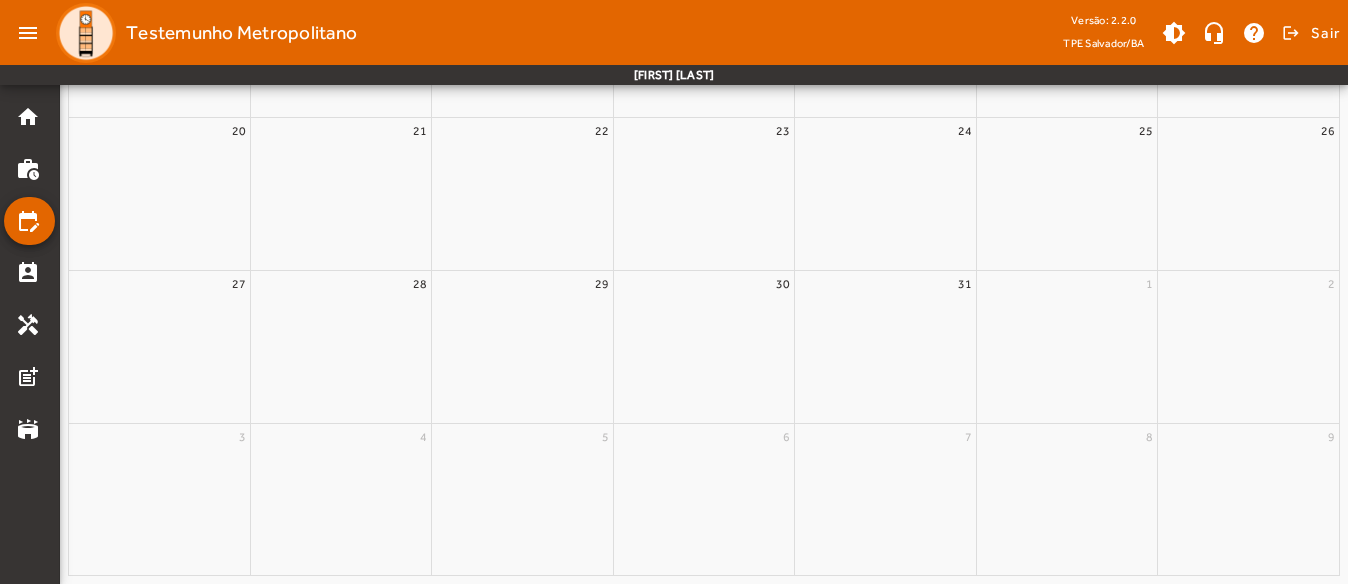 scroll, scrollTop: 0, scrollLeft: 0, axis: both 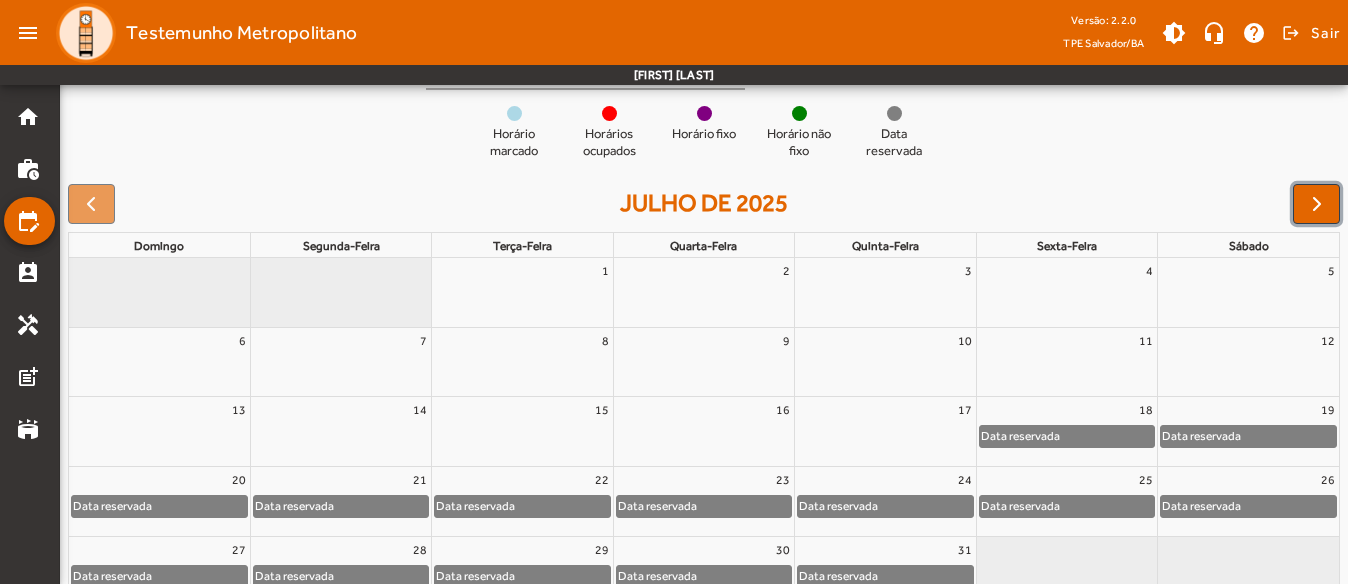 click at bounding box center (1316, 204) 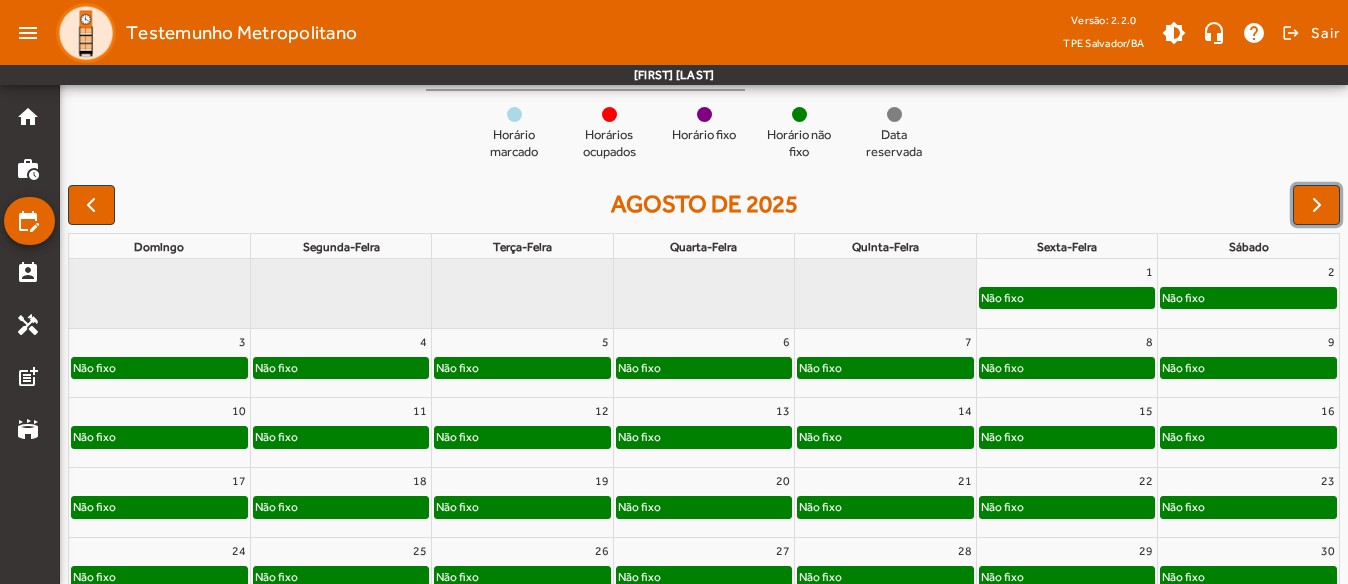 scroll, scrollTop: 102, scrollLeft: 0, axis: vertical 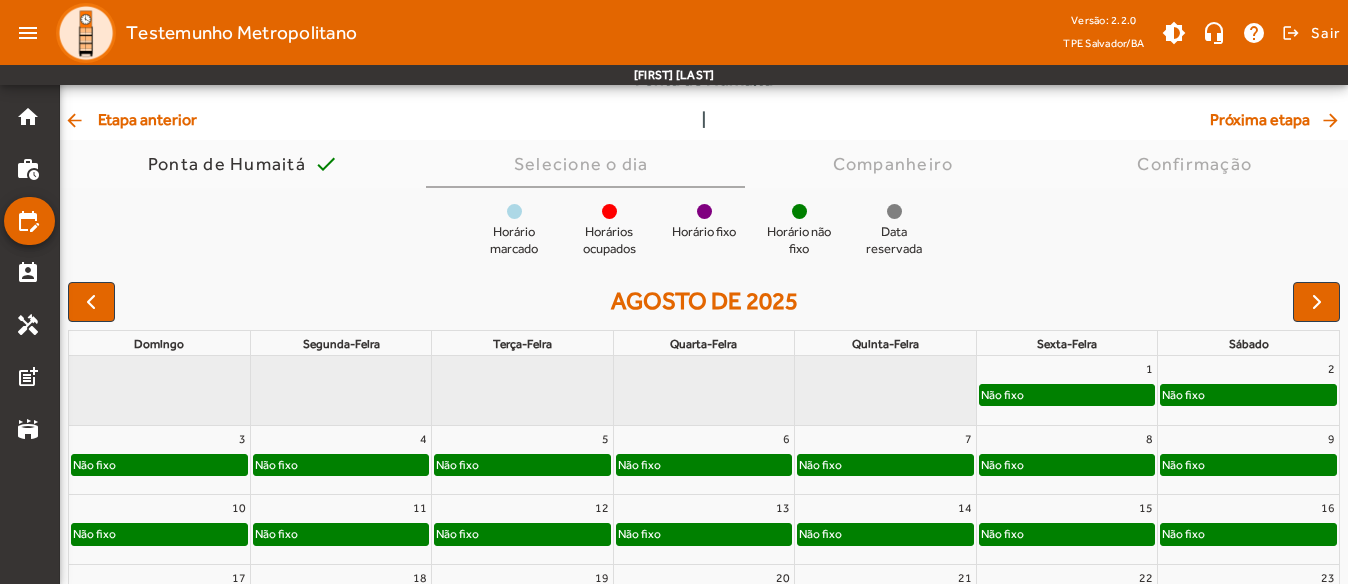 click on "arrow_back  Etapa anterior" 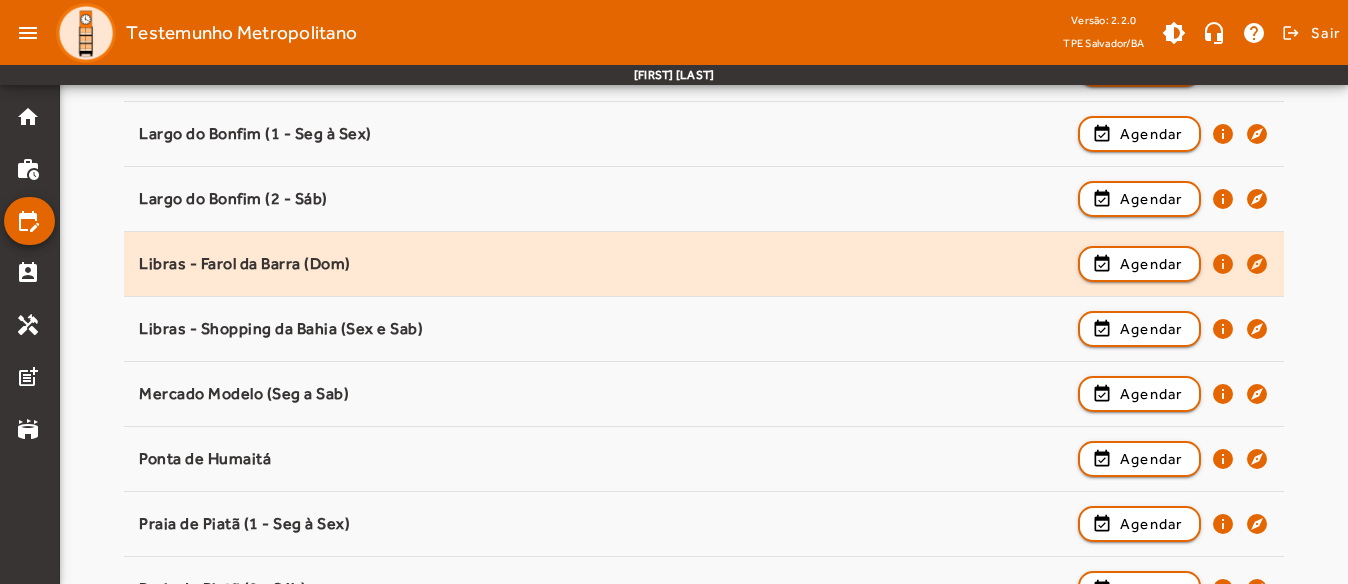 scroll, scrollTop: 1500, scrollLeft: 0, axis: vertical 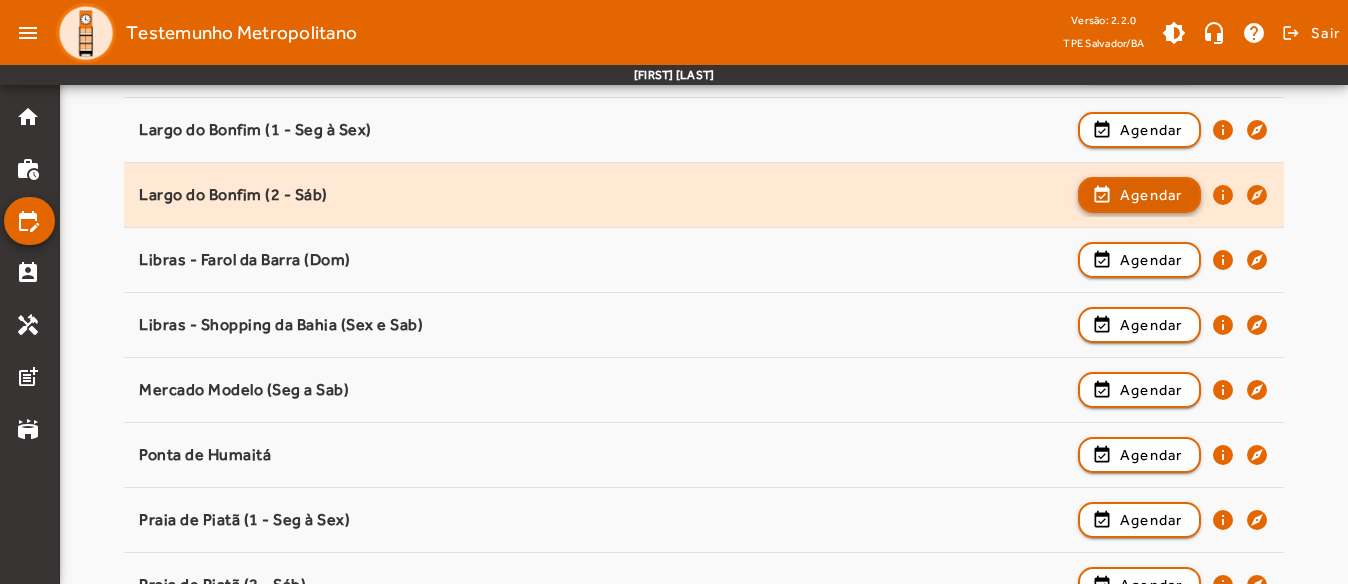 click at bounding box center [1139, 260] 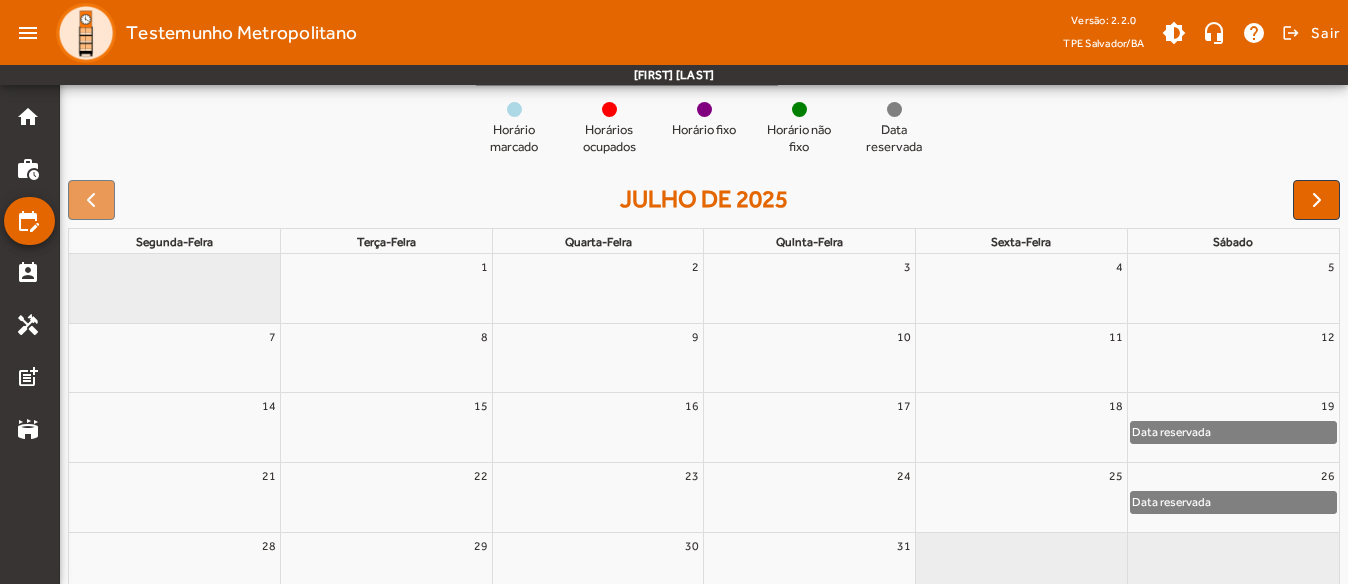 scroll, scrollTop: 200, scrollLeft: 0, axis: vertical 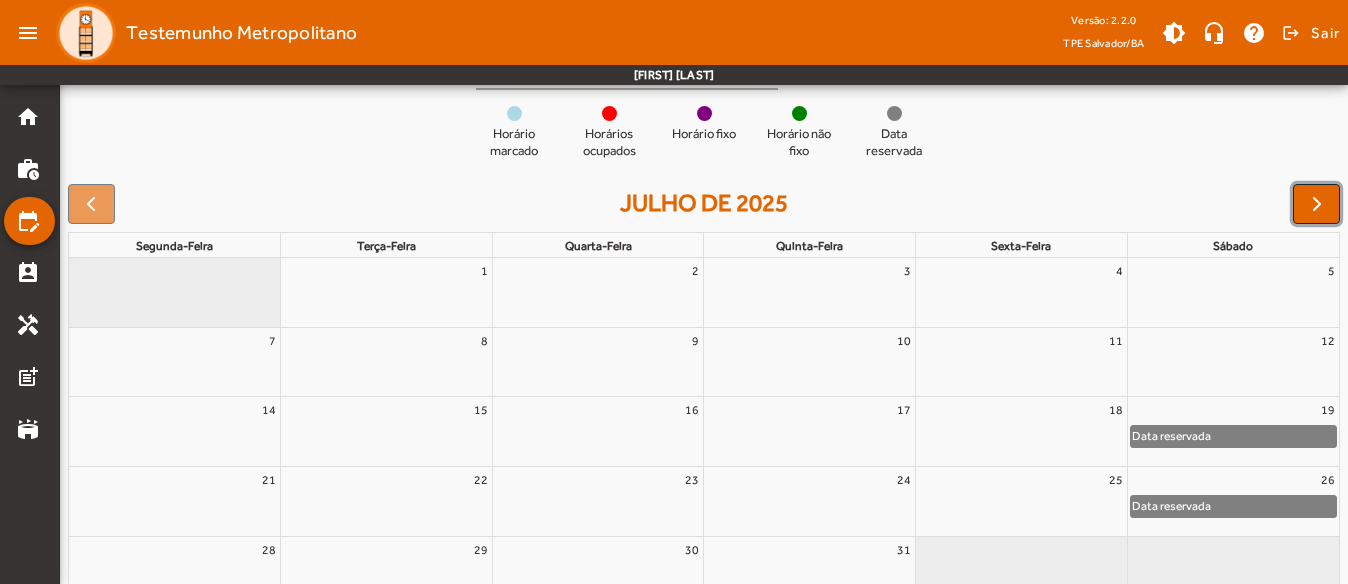 click at bounding box center [1316, 204] 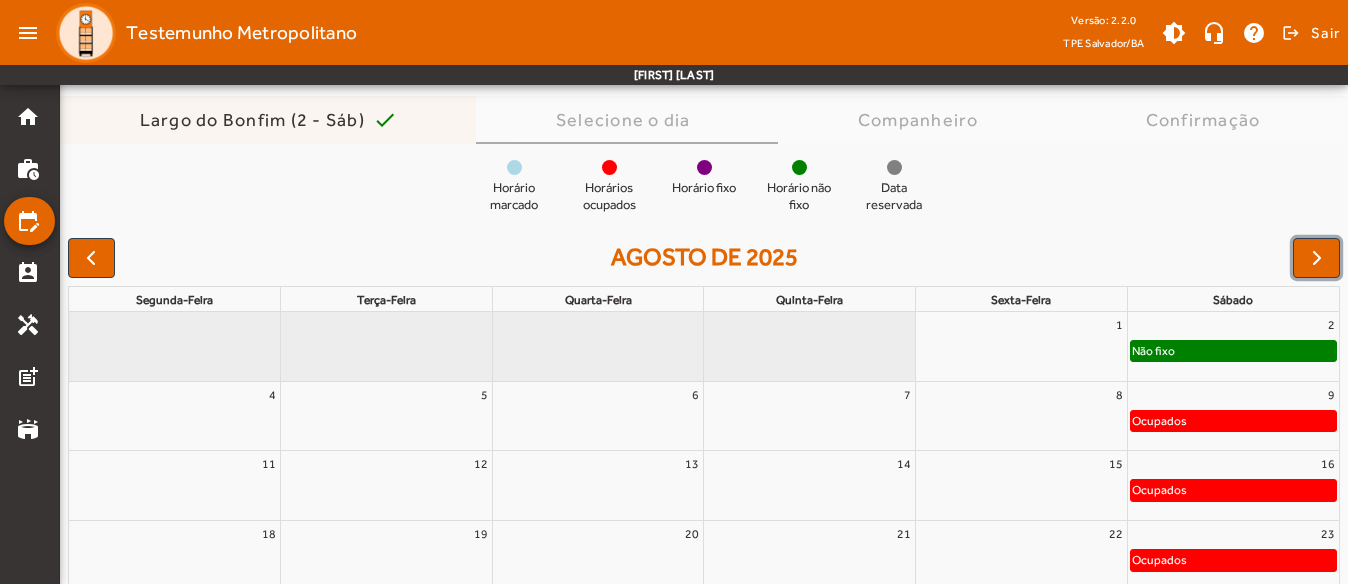 scroll, scrollTop: 100, scrollLeft: 0, axis: vertical 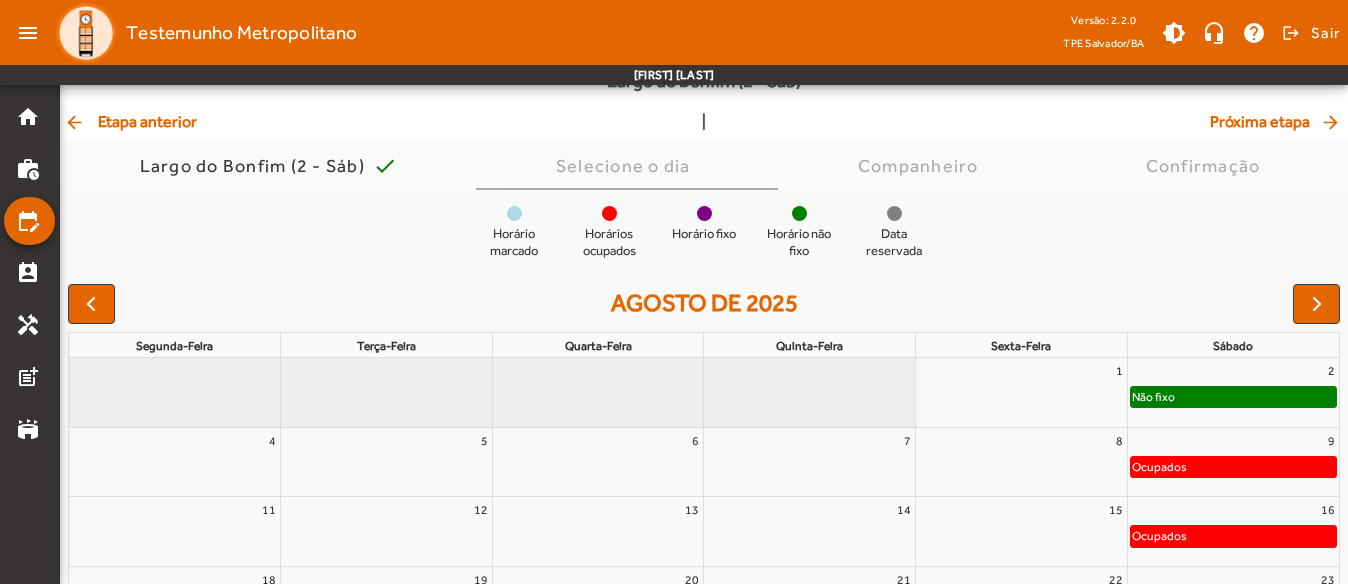 click on "arrow_back  Etapa anterior" 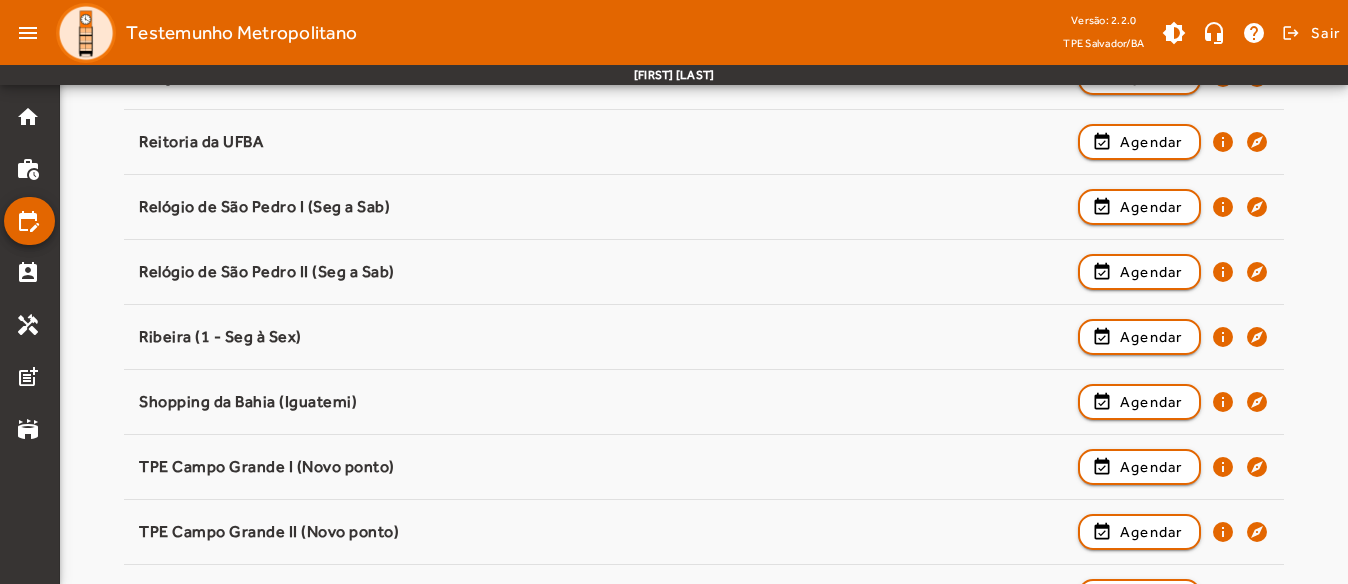 scroll, scrollTop: 2378, scrollLeft: 0, axis: vertical 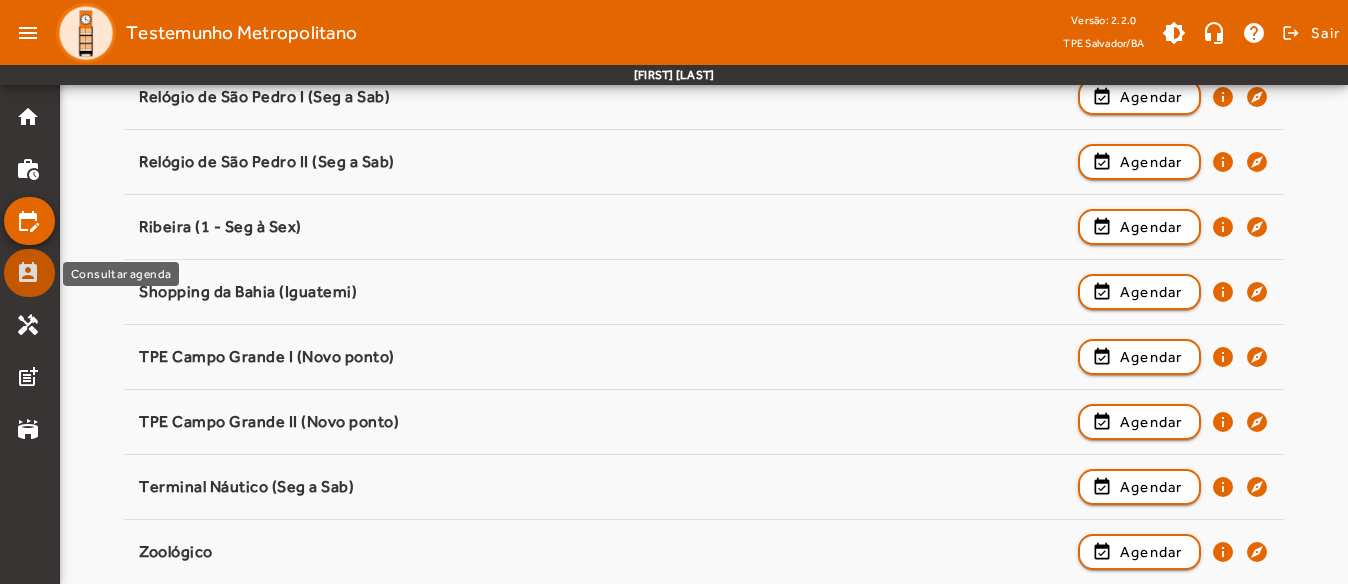 click on "perm_contact_calendar" 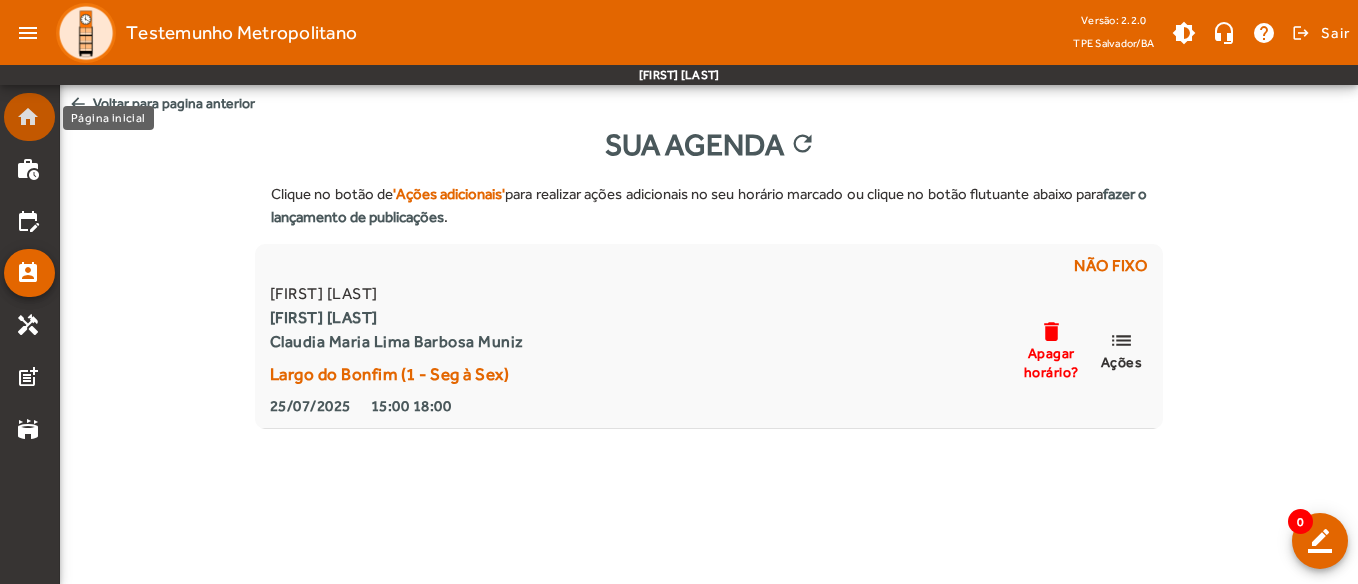 click on "home" 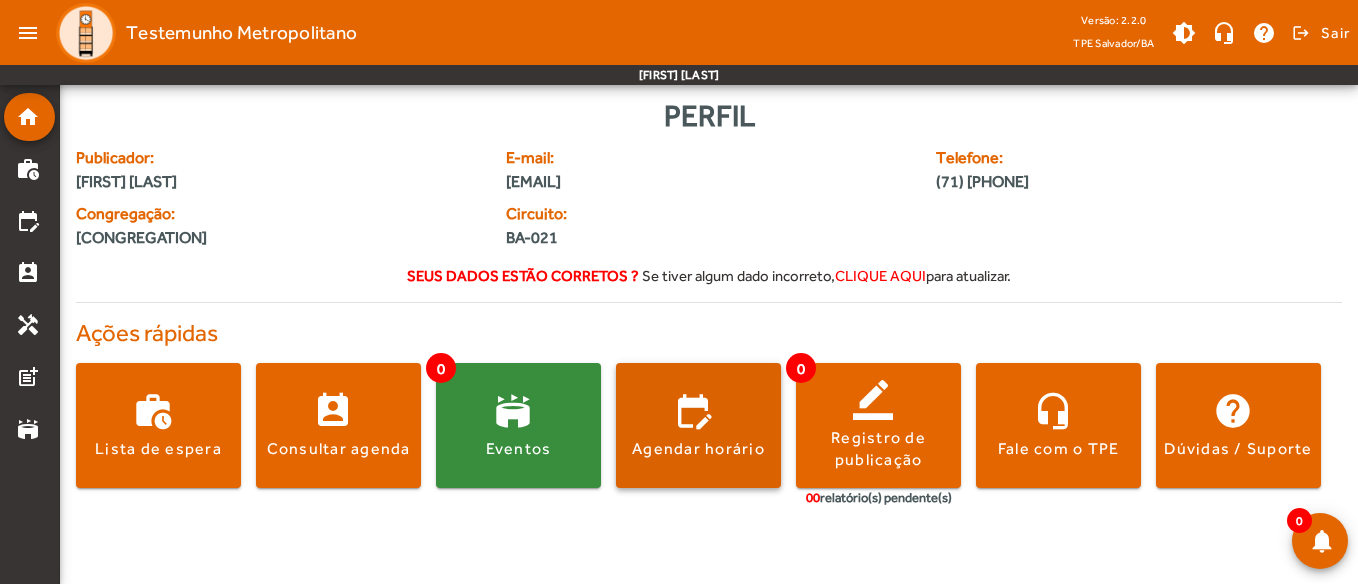 click 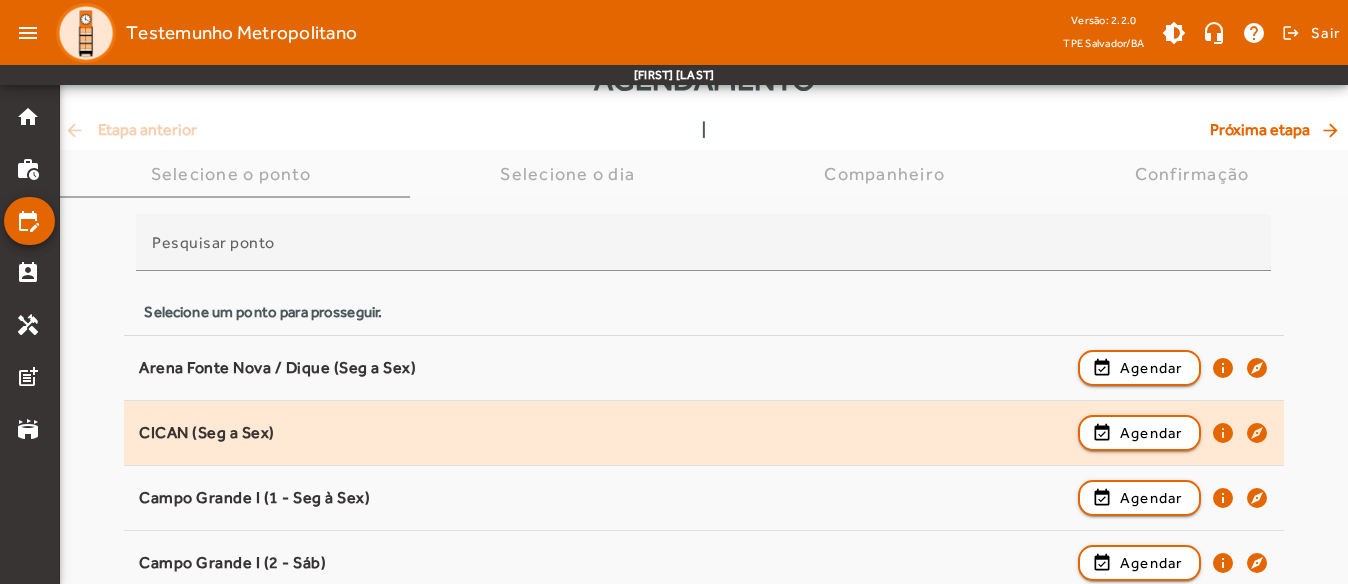scroll, scrollTop: 100, scrollLeft: 0, axis: vertical 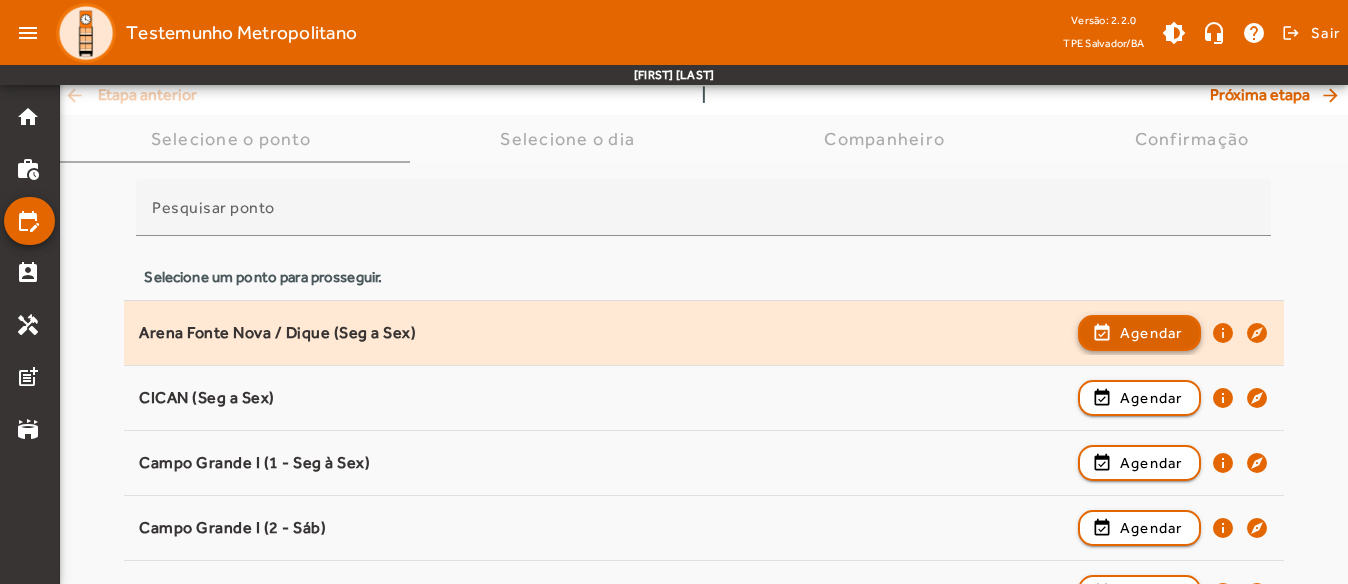 click on "Agendar" at bounding box center (1151, 398) 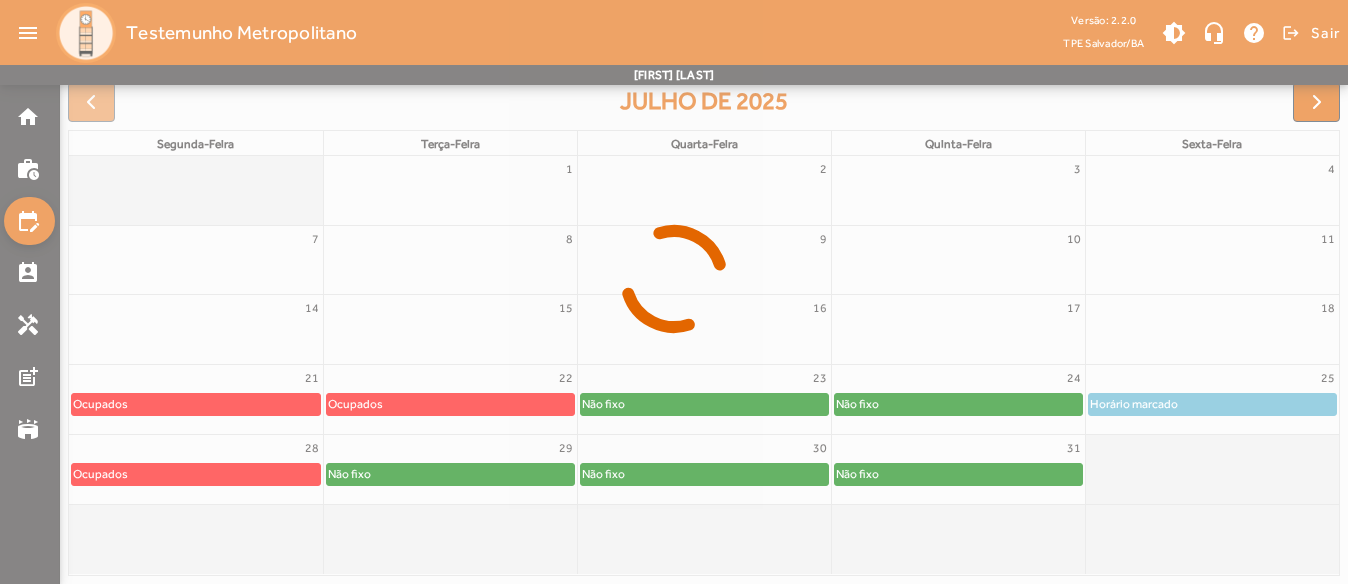 scroll, scrollTop: 301, scrollLeft: 0, axis: vertical 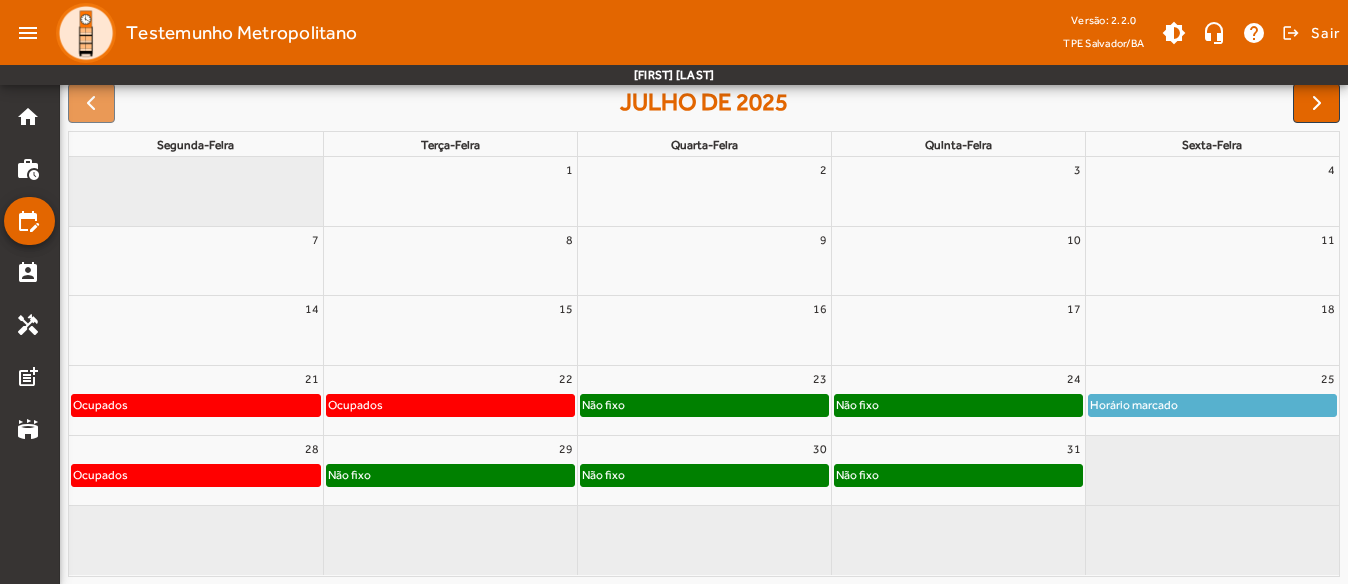 click on "22" at bounding box center (450, 379) 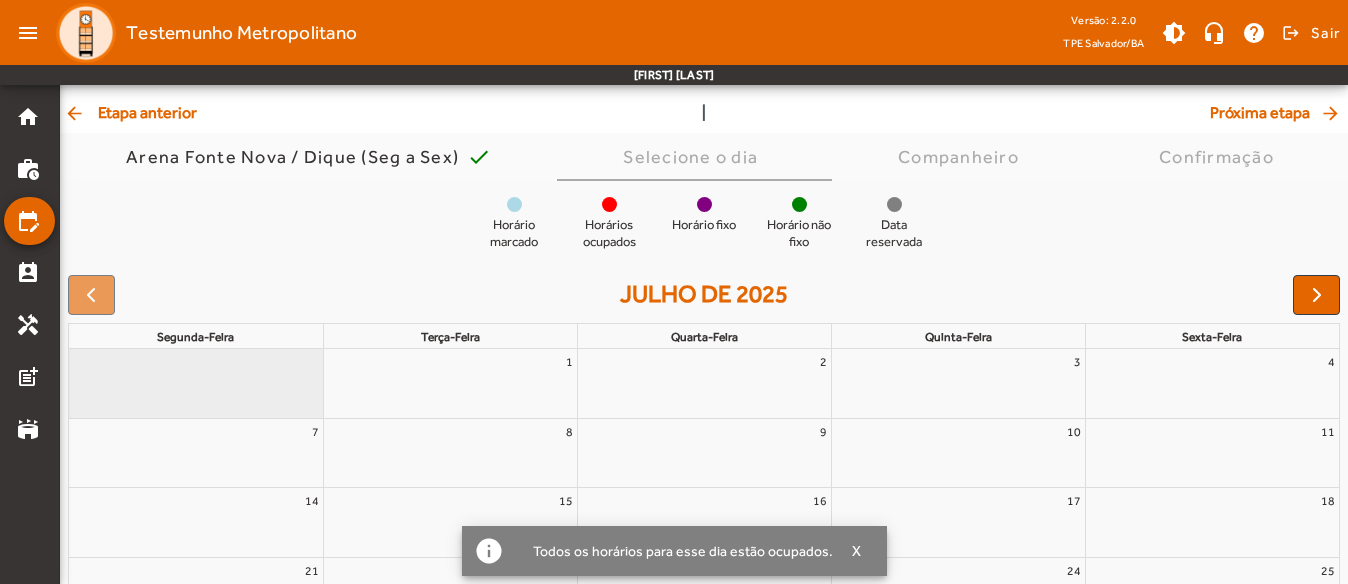 scroll, scrollTop: 101, scrollLeft: 0, axis: vertical 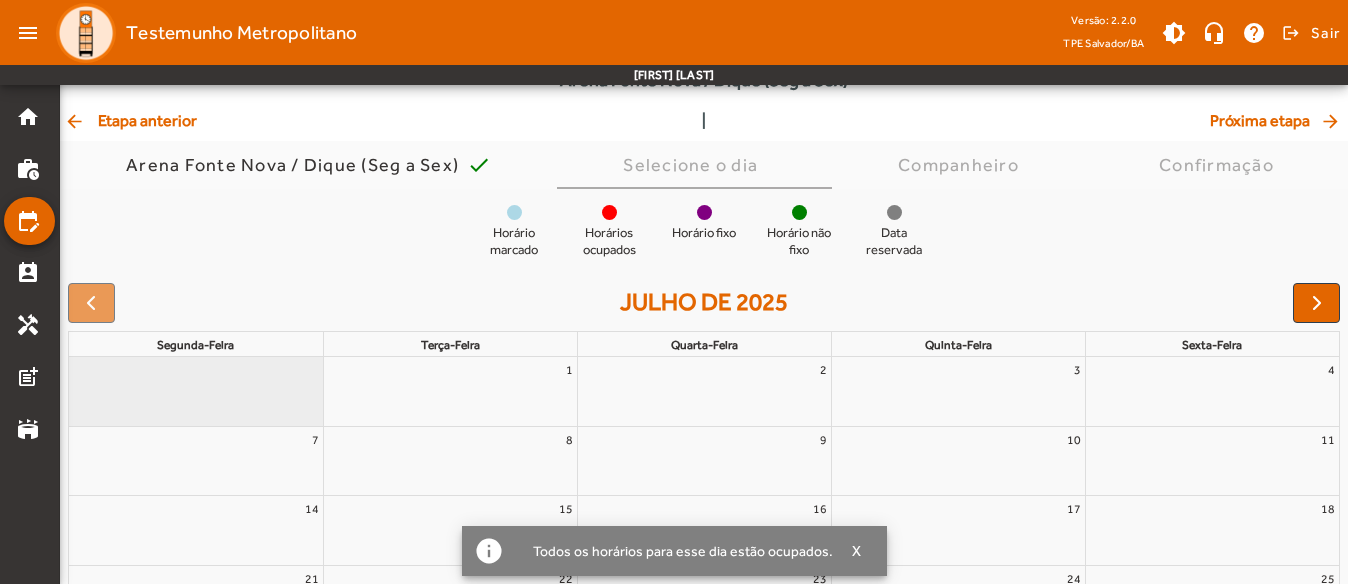 click on "arrow_back  Etapa anterior" 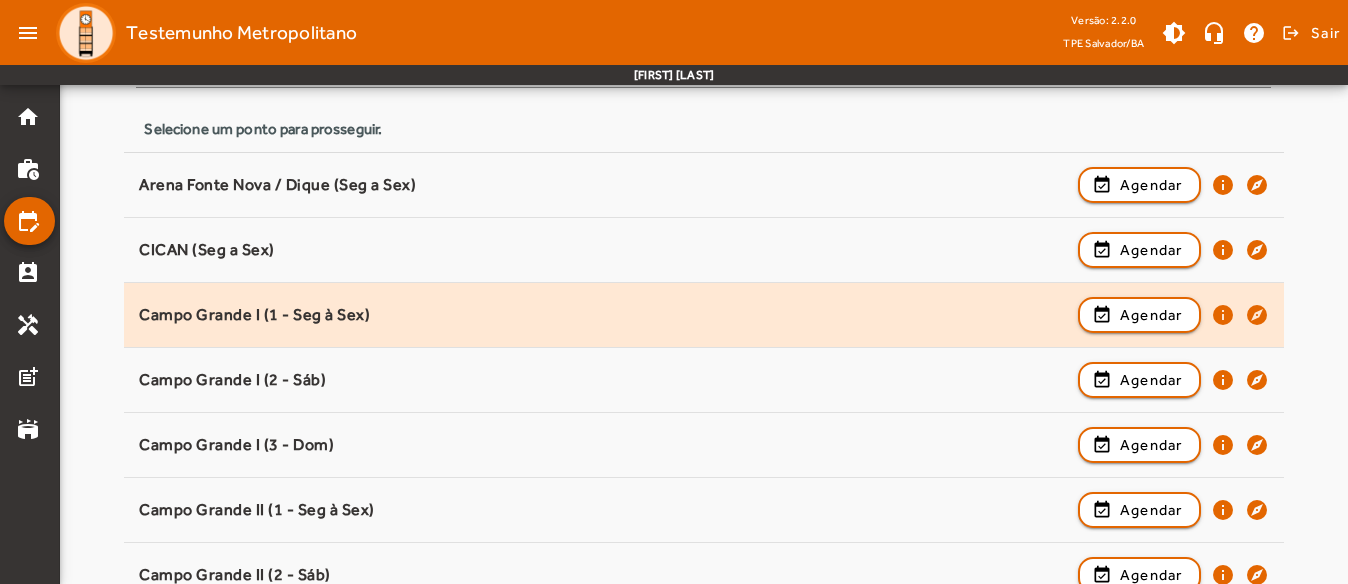 scroll, scrollTop: 200, scrollLeft: 0, axis: vertical 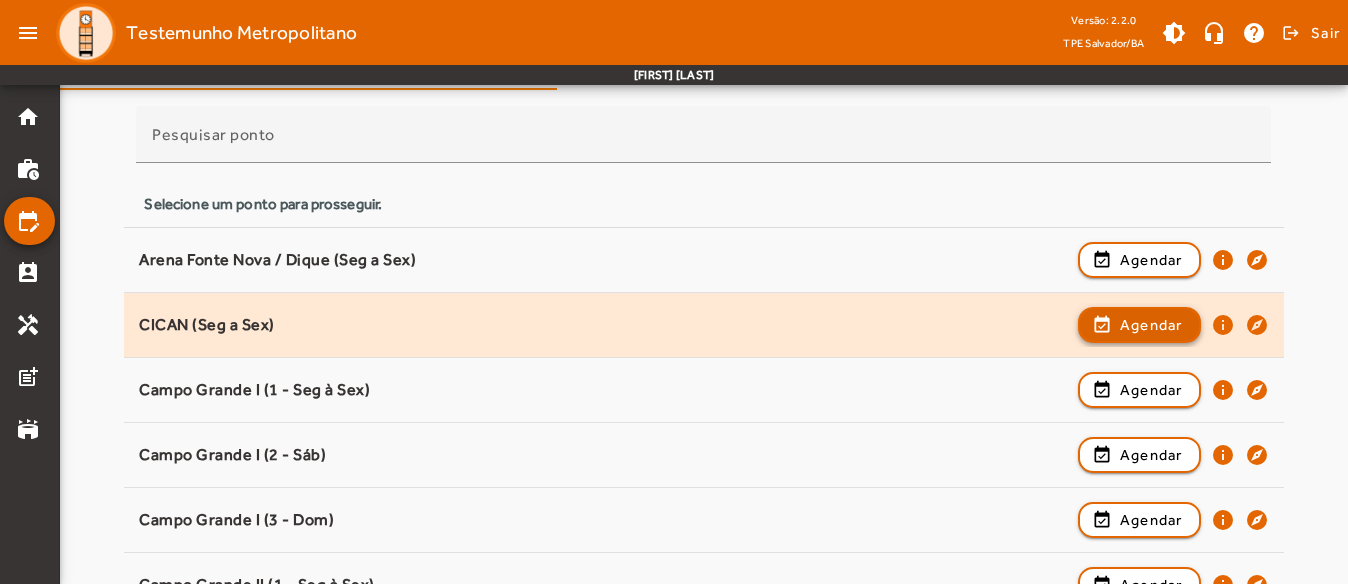 click on "Agendar" at bounding box center [1151, 390] 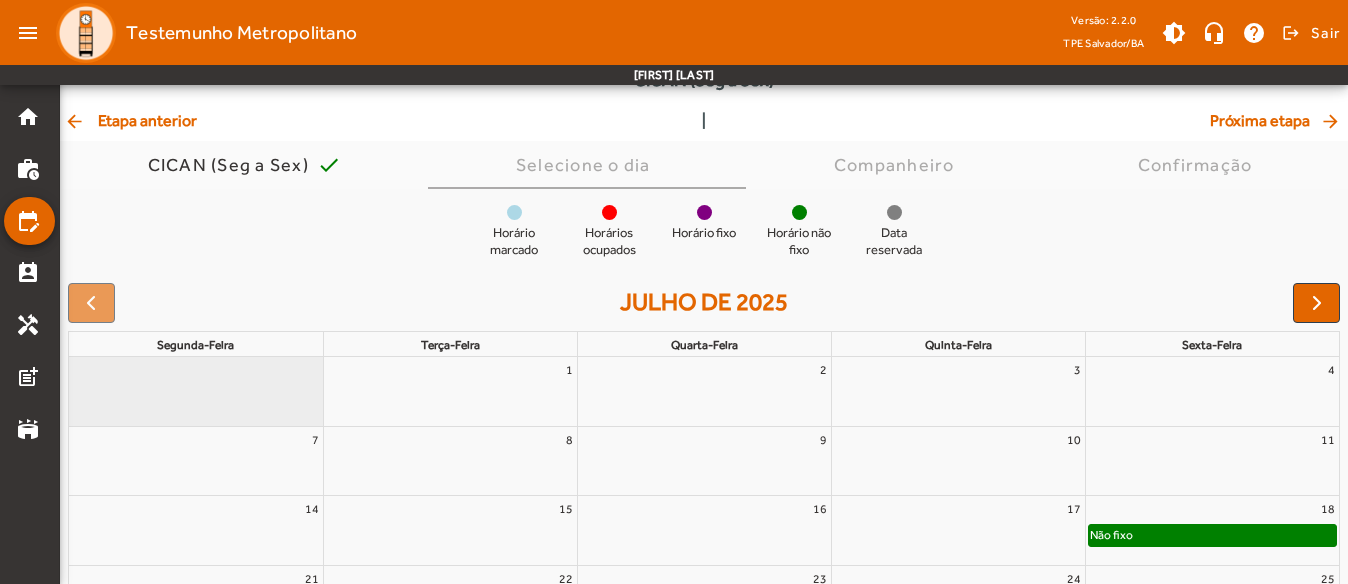 scroll, scrollTop: 100, scrollLeft: 0, axis: vertical 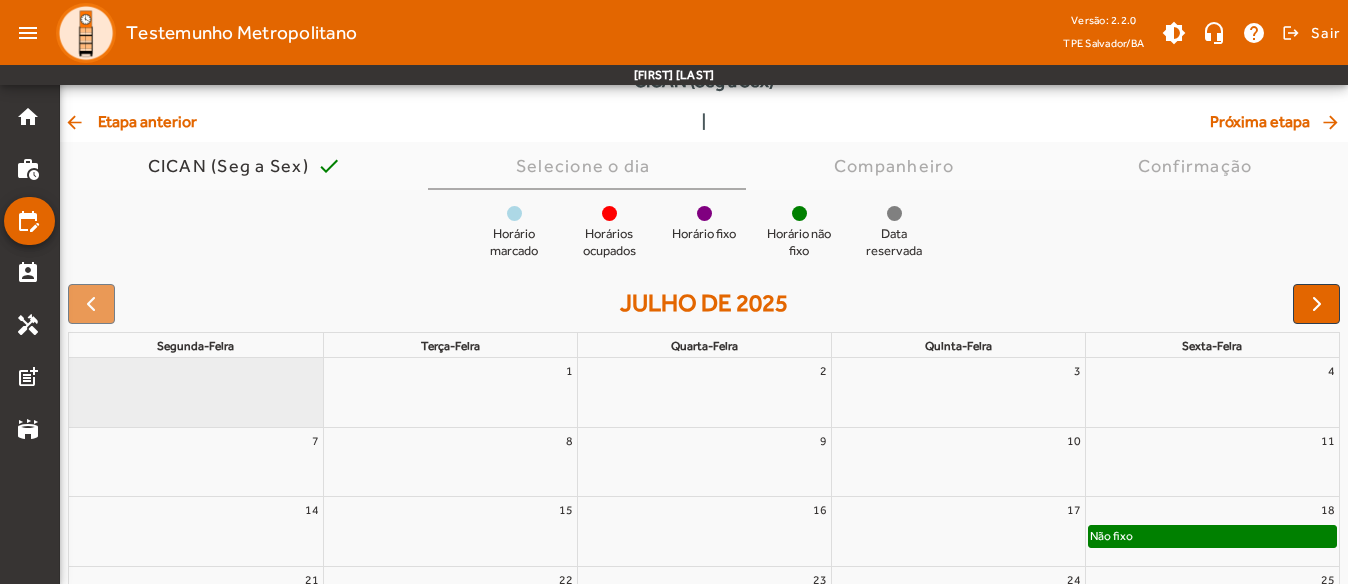 click on "arrow_back  Etapa anterior" 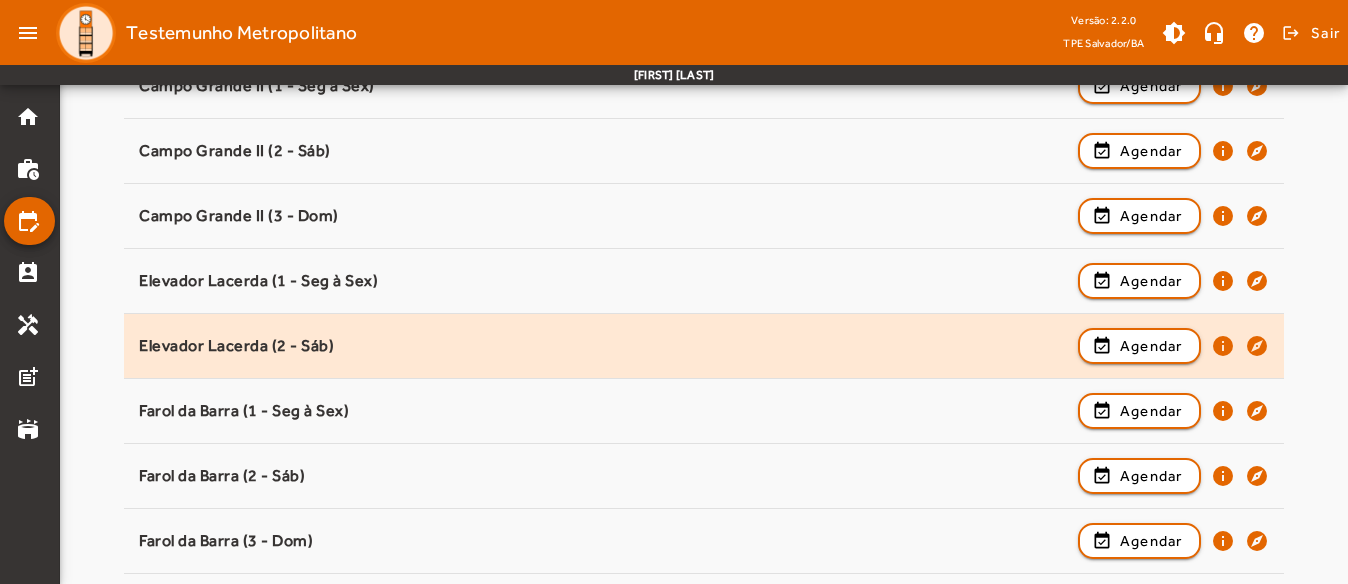 scroll, scrollTop: 700, scrollLeft: 0, axis: vertical 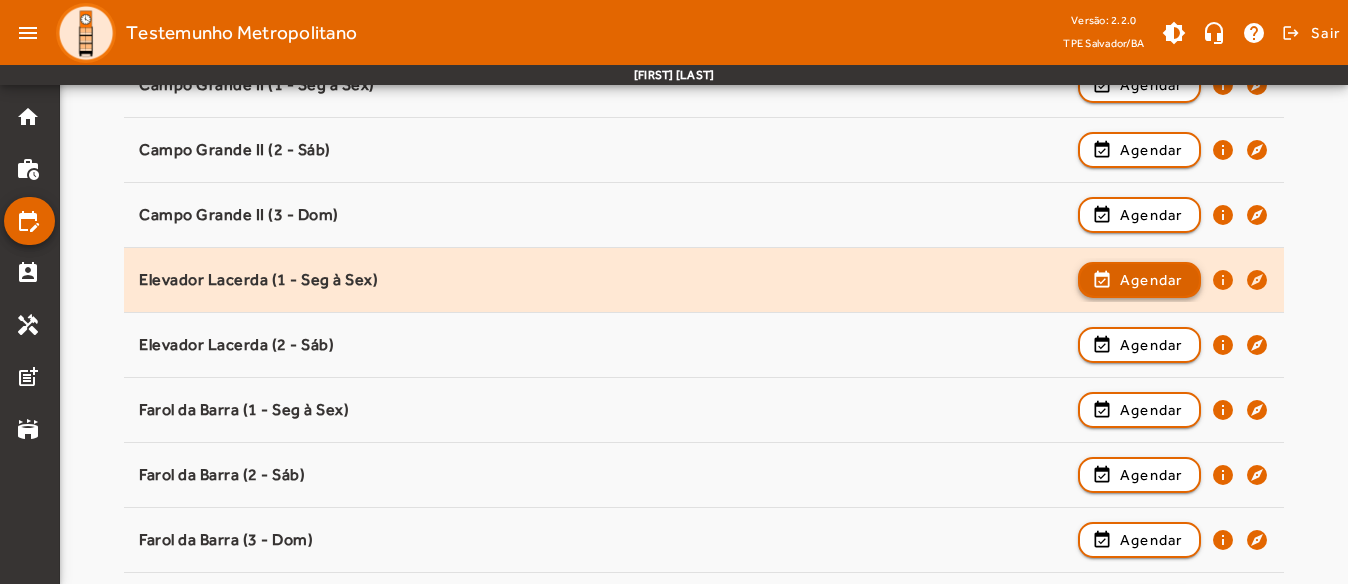 click on "Agendar" at bounding box center [1151, 345] 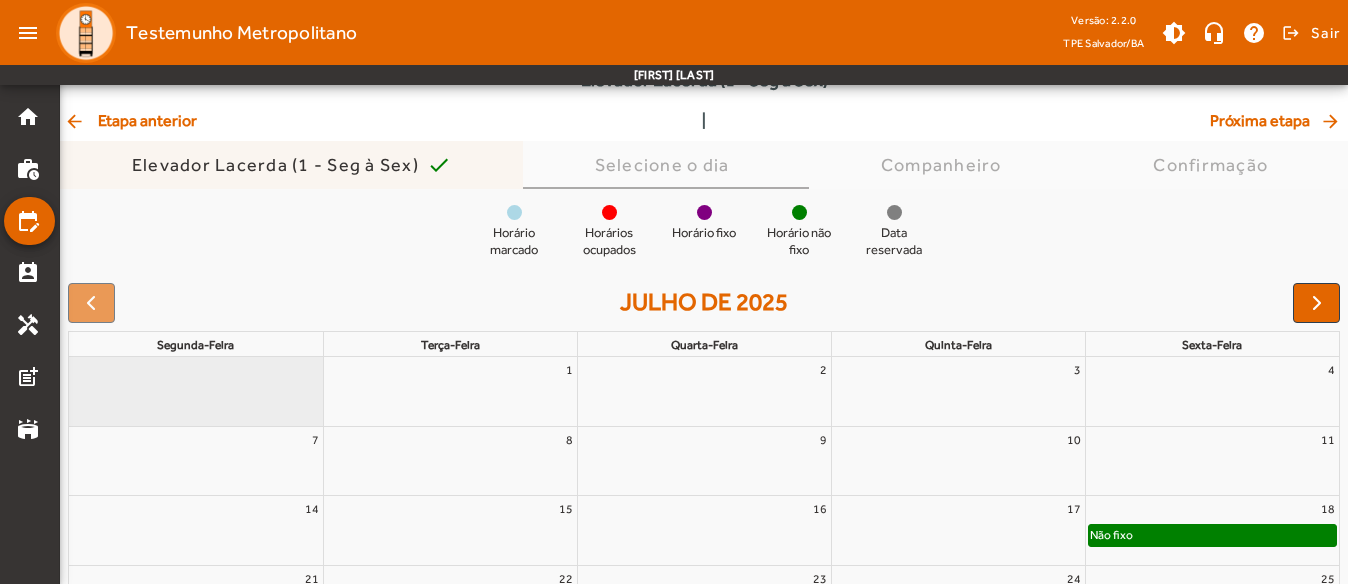 scroll, scrollTop: 100, scrollLeft: 0, axis: vertical 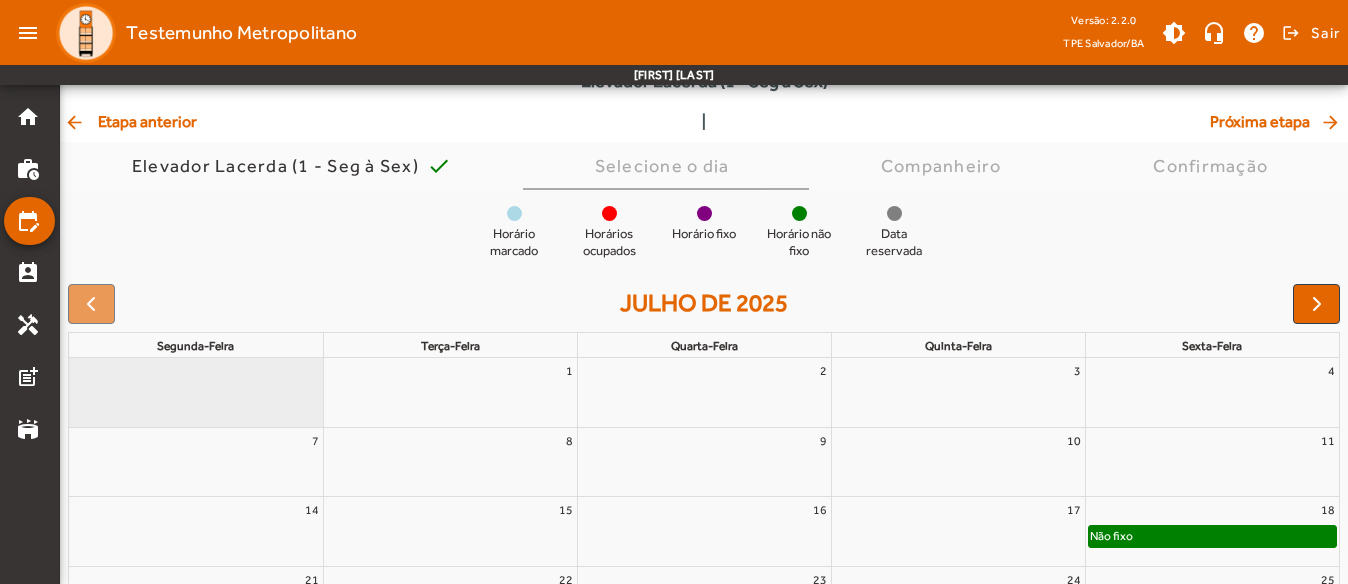 click on "arrow_back  Etapa anterior" 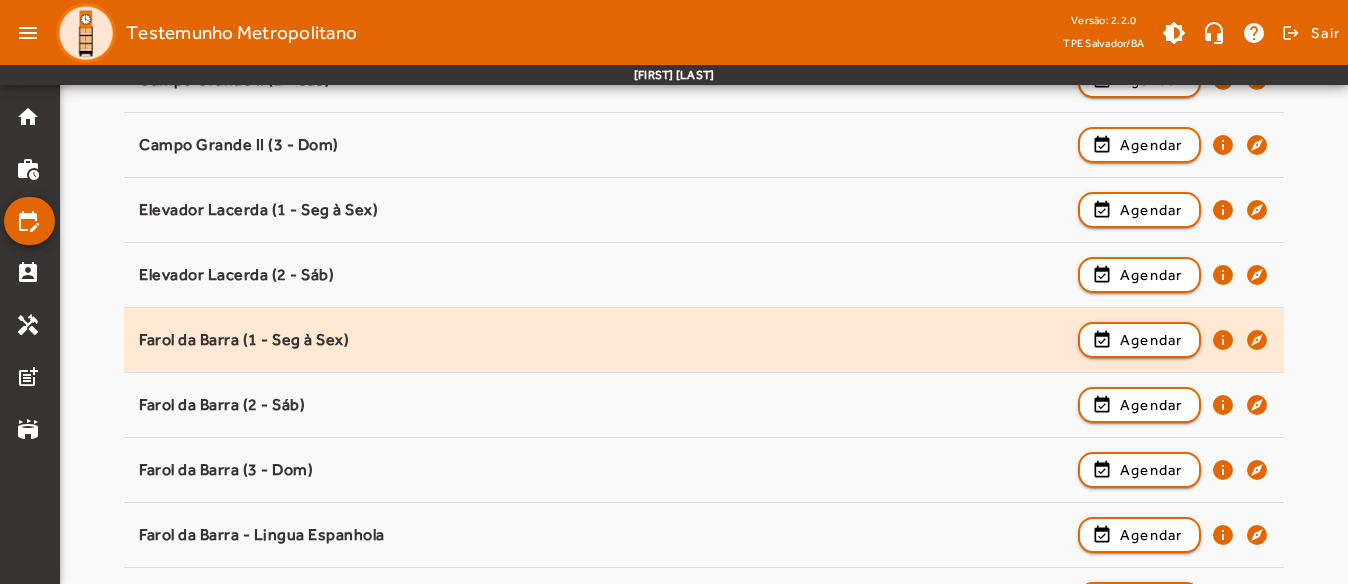 scroll, scrollTop: 800, scrollLeft: 0, axis: vertical 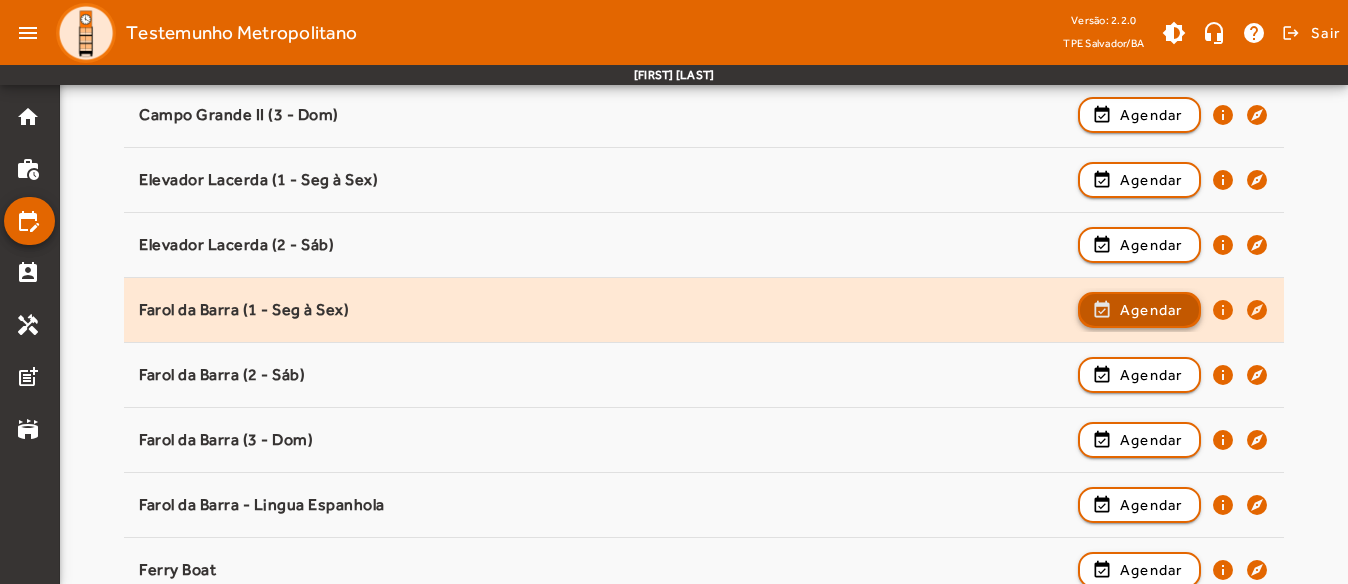 click on "Agendar" 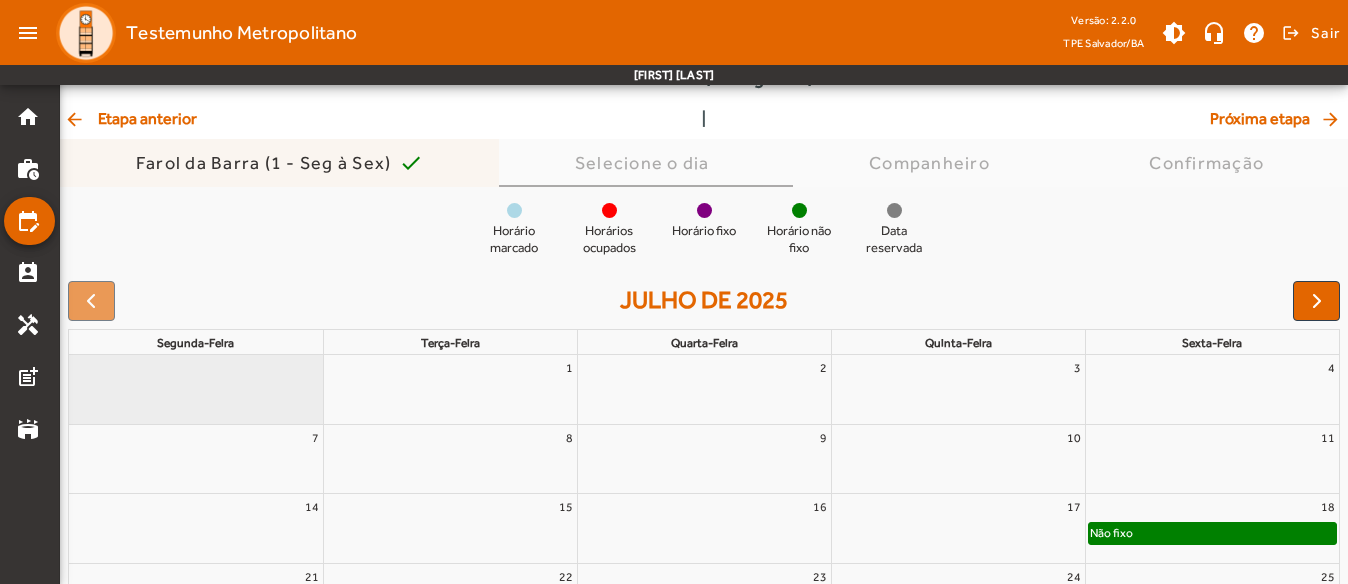 scroll, scrollTop: 102, scrollLeft: 0, axis: vertical 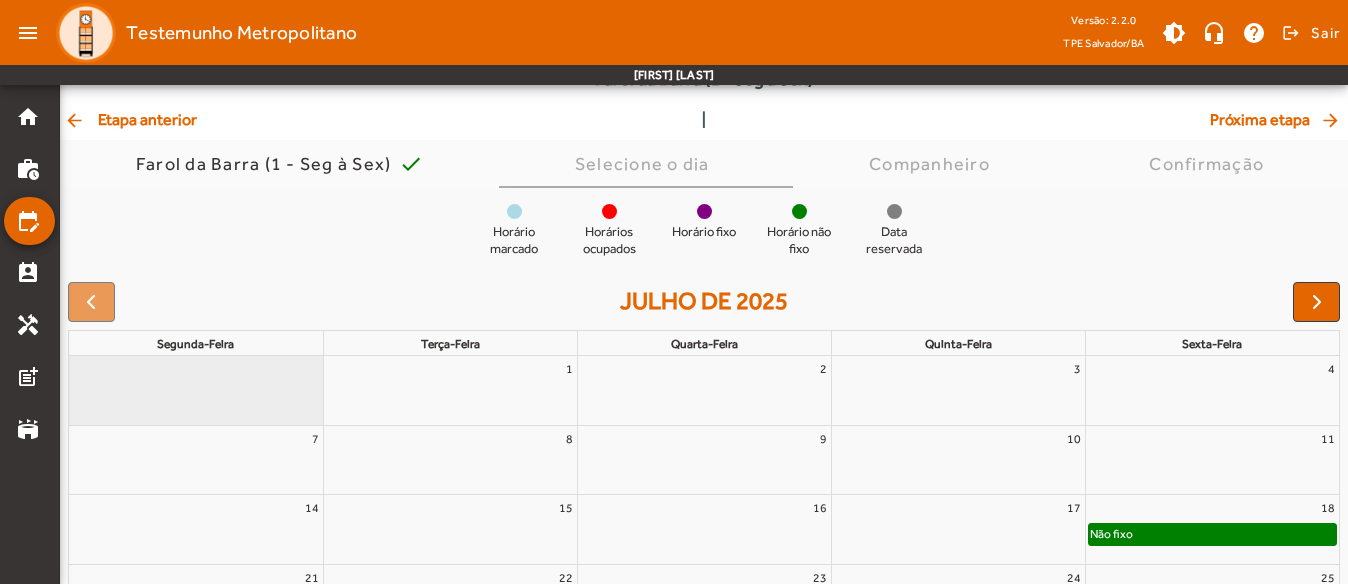 drag, startPoint x: 173, startPoint y: 146, endPoint x: 173, endPoint y: 129, distance: 17 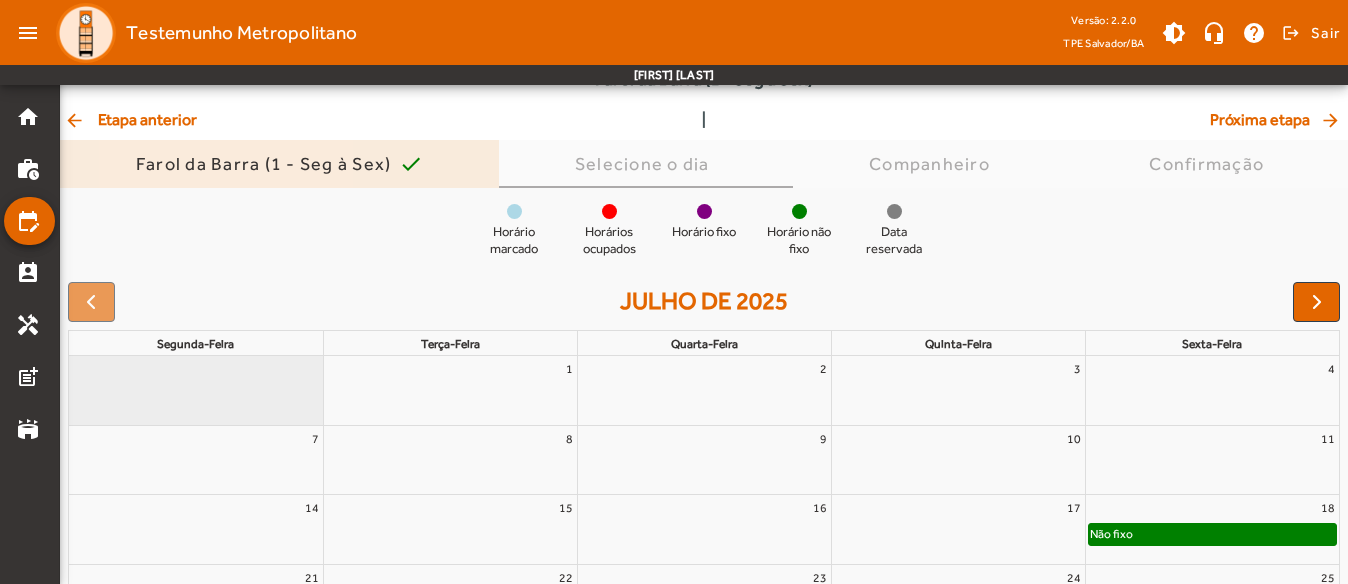 click on "arrow_back  Etapa anterior" 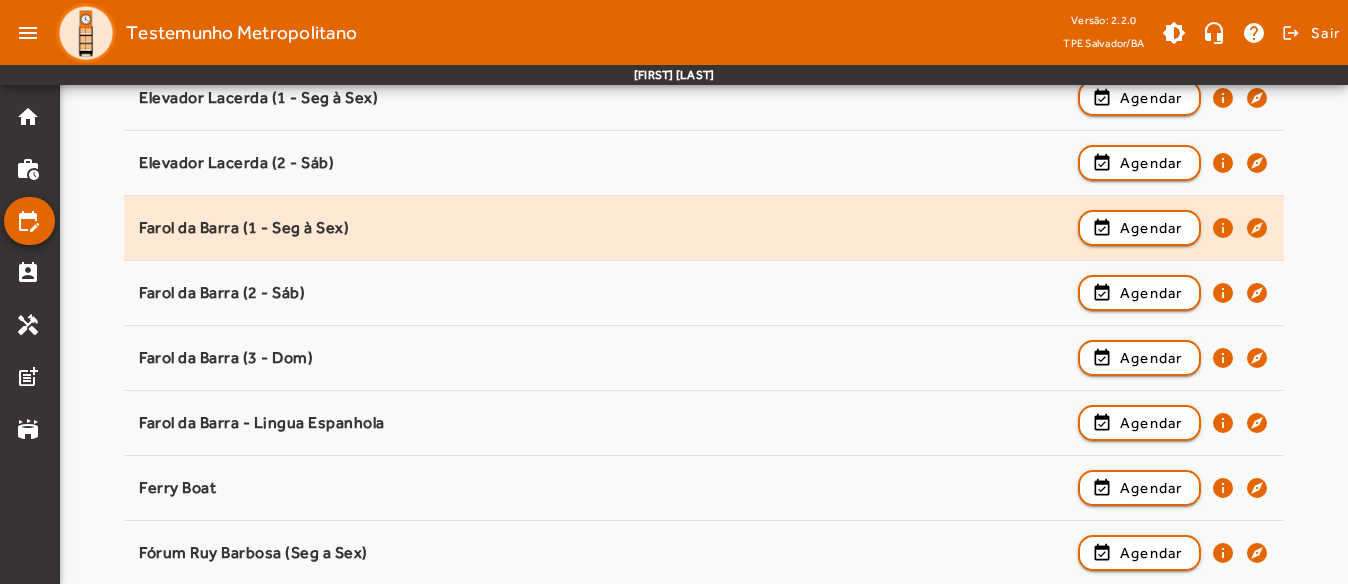 scroll, scrollTop: 1000, scrollLeft: 0, axis: vertical 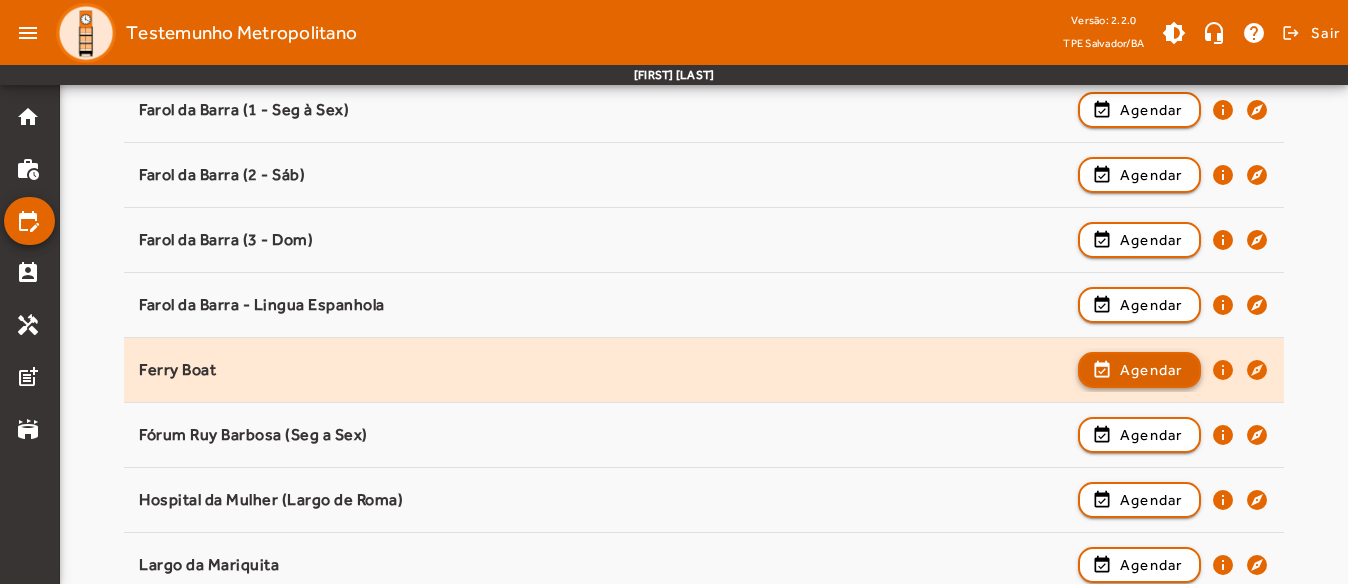click on "Agendar" at bounding box center [1151, 435] 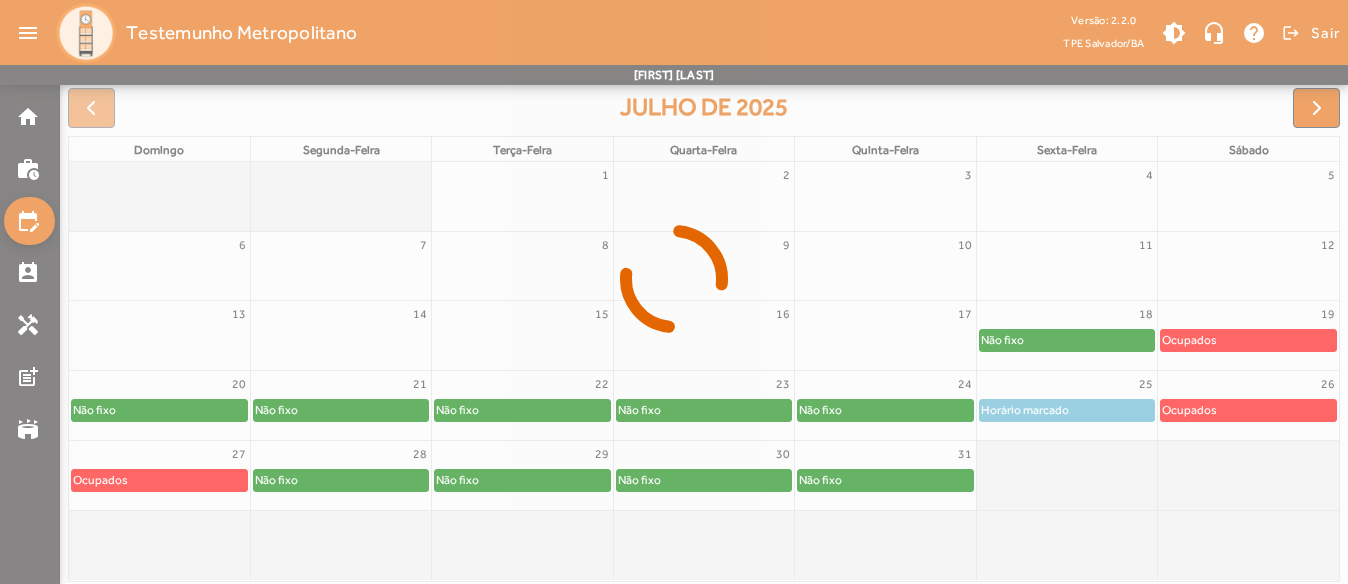 scroll, scrollTop: 300, scrollLeft: 0, axis: vertical 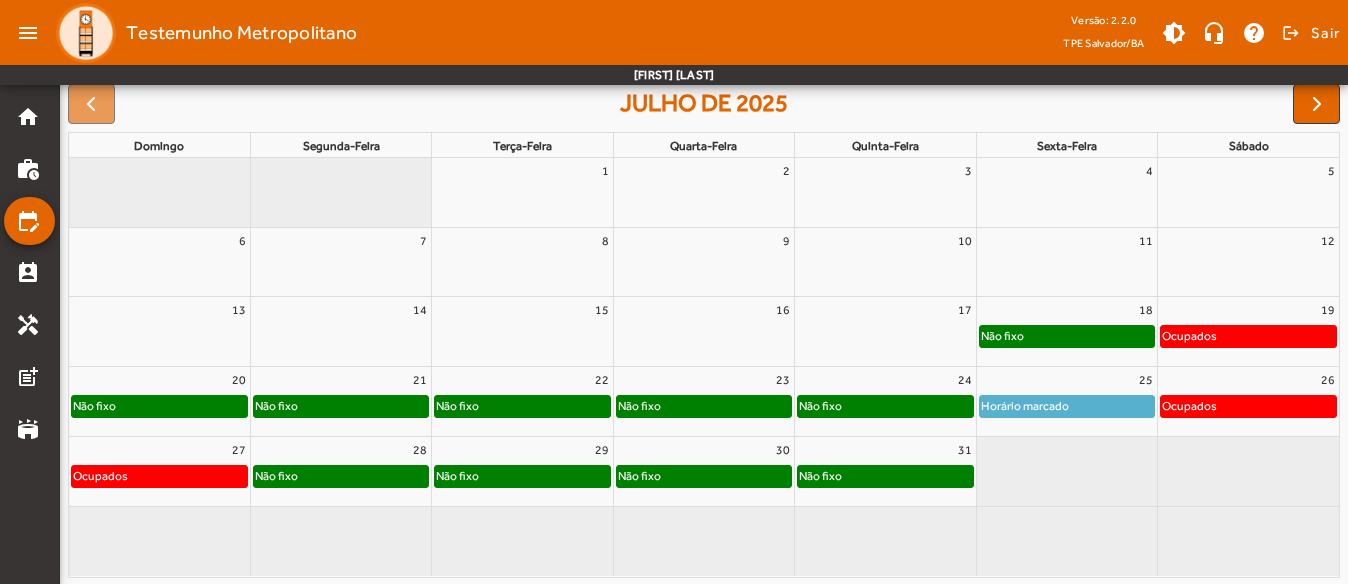 click on "22" at bounding box center (522, 380) 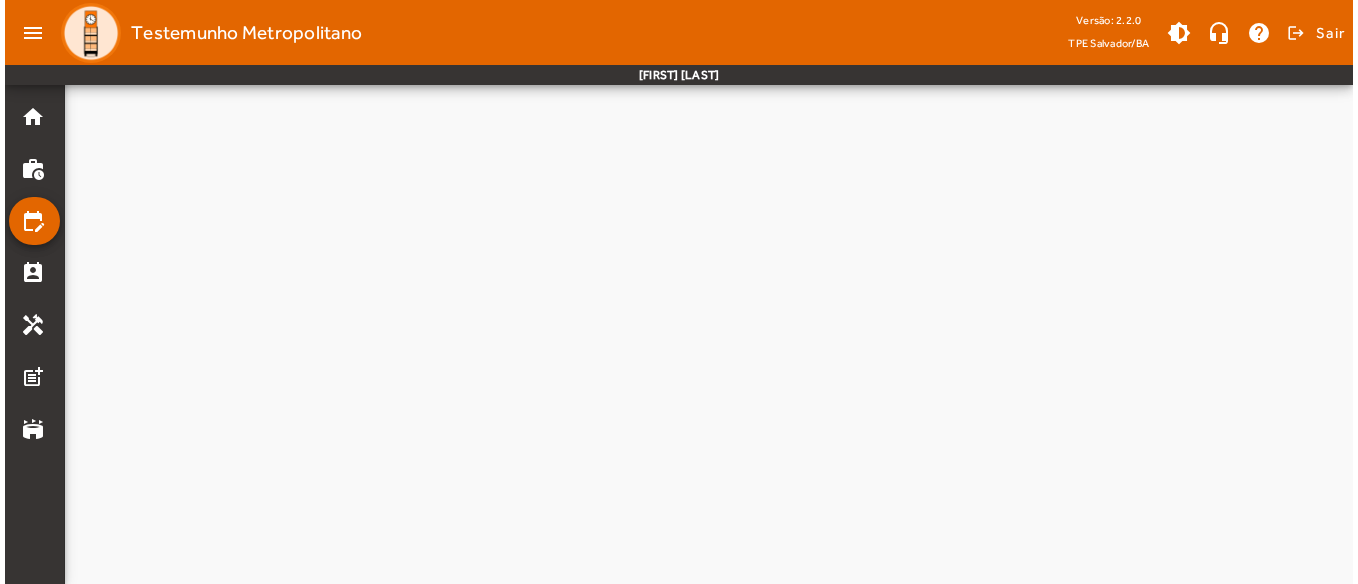 scroll, scrollTop: 0, scrollLeft: 0, axis: both 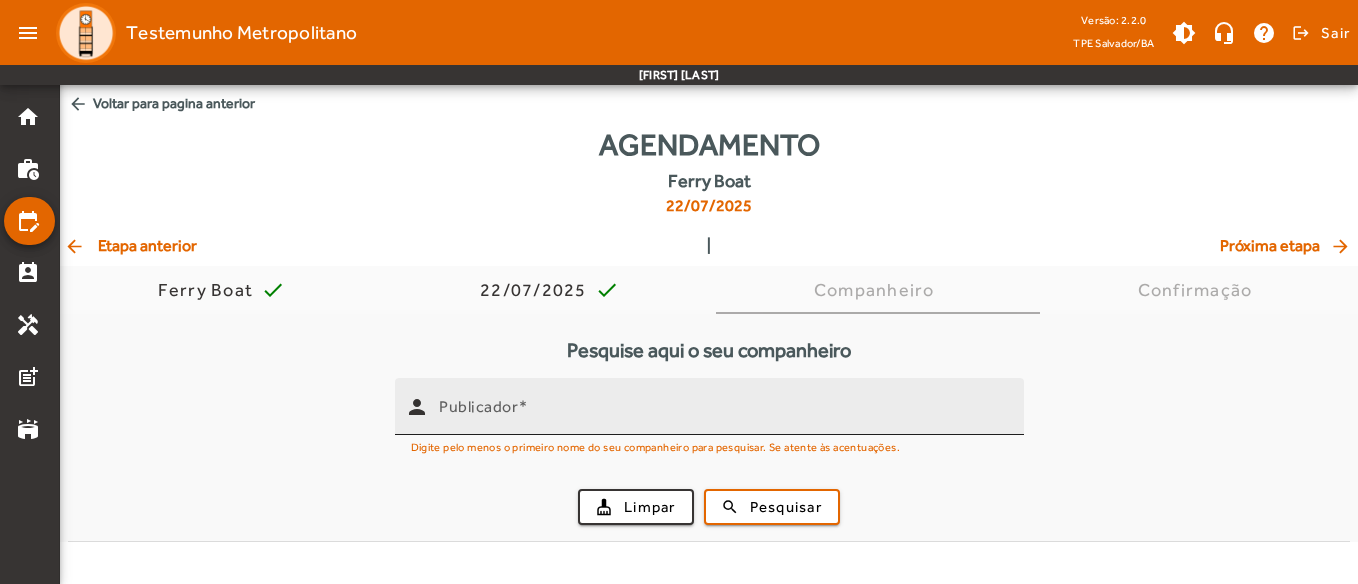 click on "Publicador" at bounding box center (723, 415) 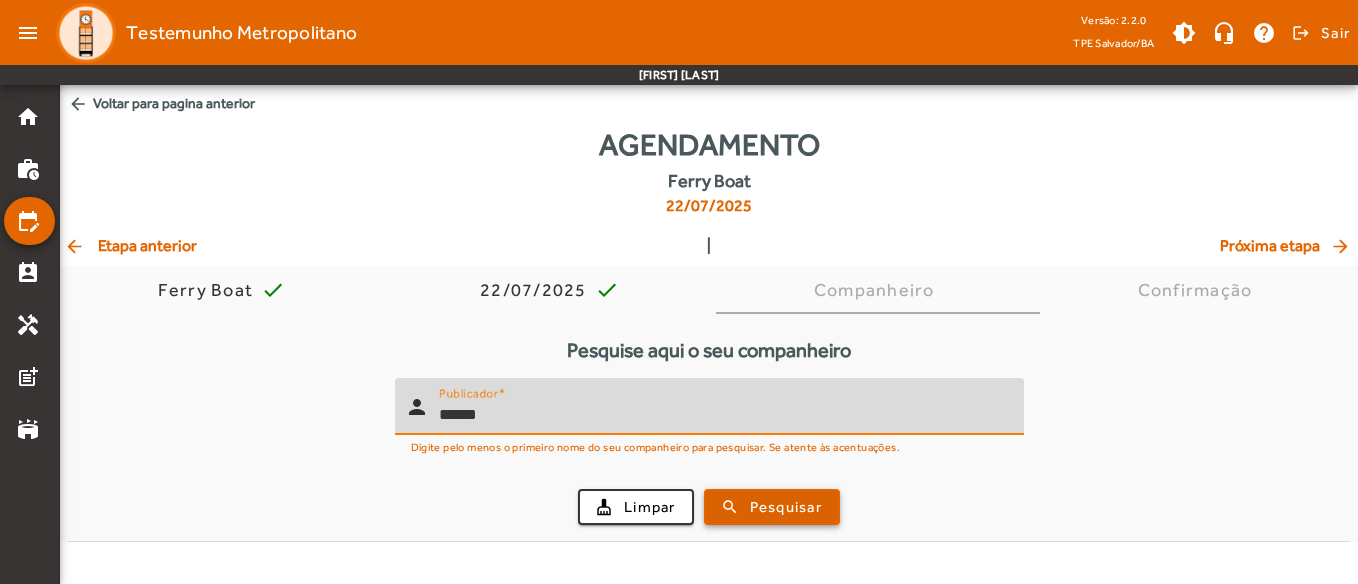 type on "******" 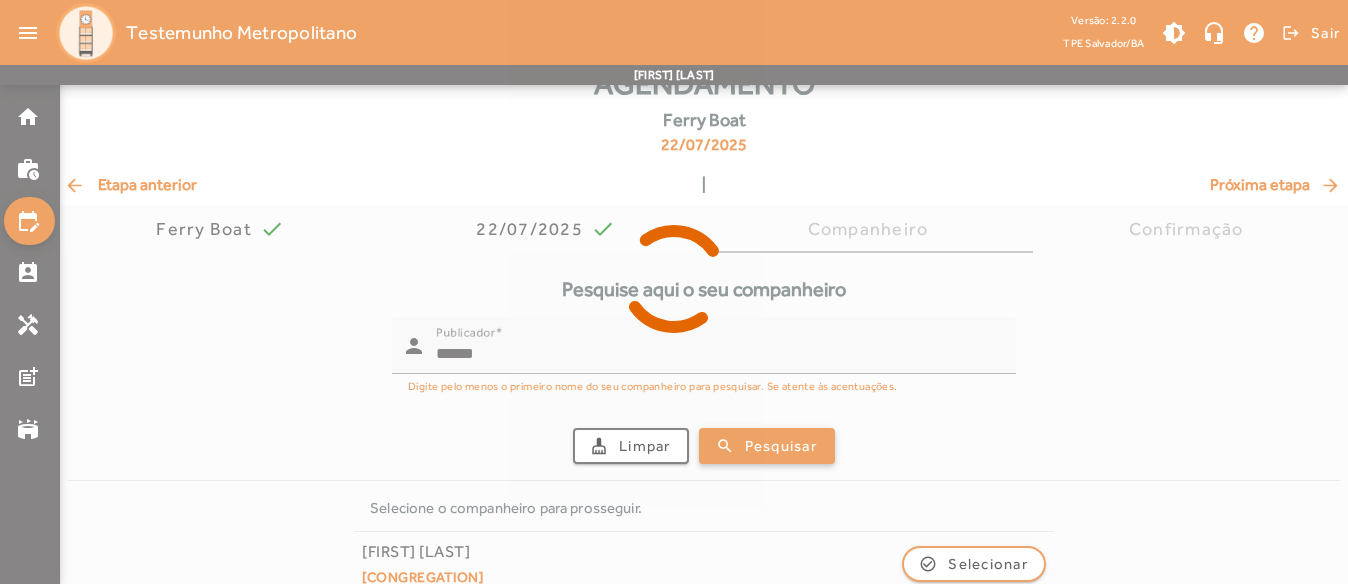 scroll, scrollTop: 89, scrollLeft: 0, axis: vertical 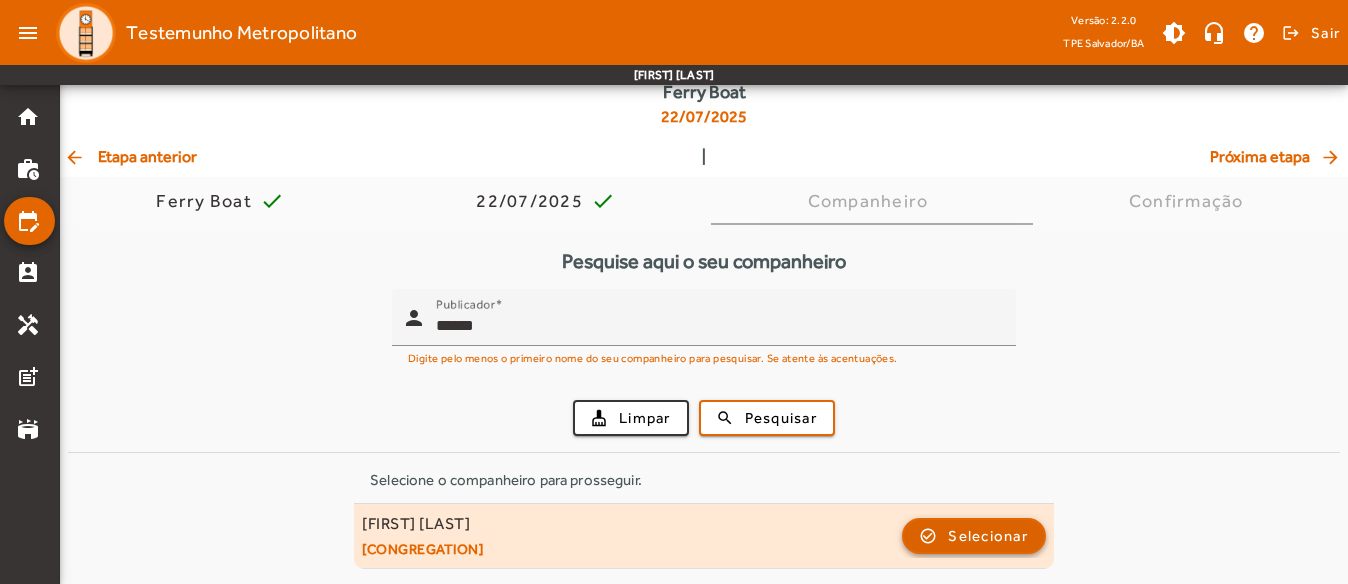 click on "Selecionar" 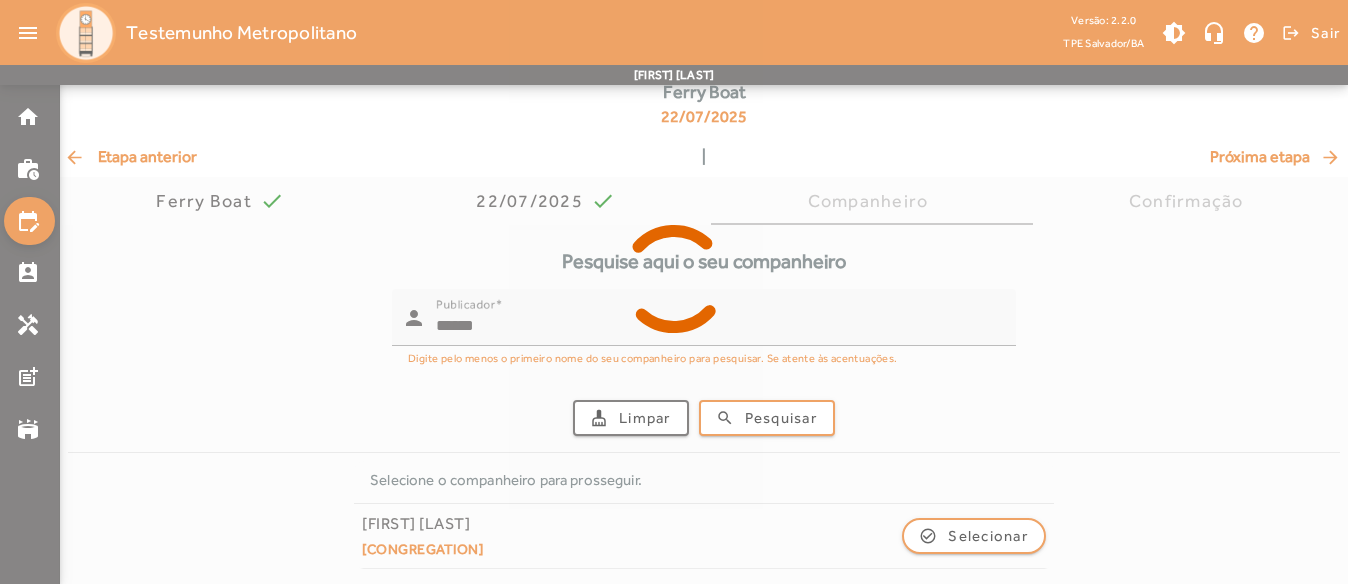 scroll, scrollTop: 0, scrollLeft: 0, axis: both 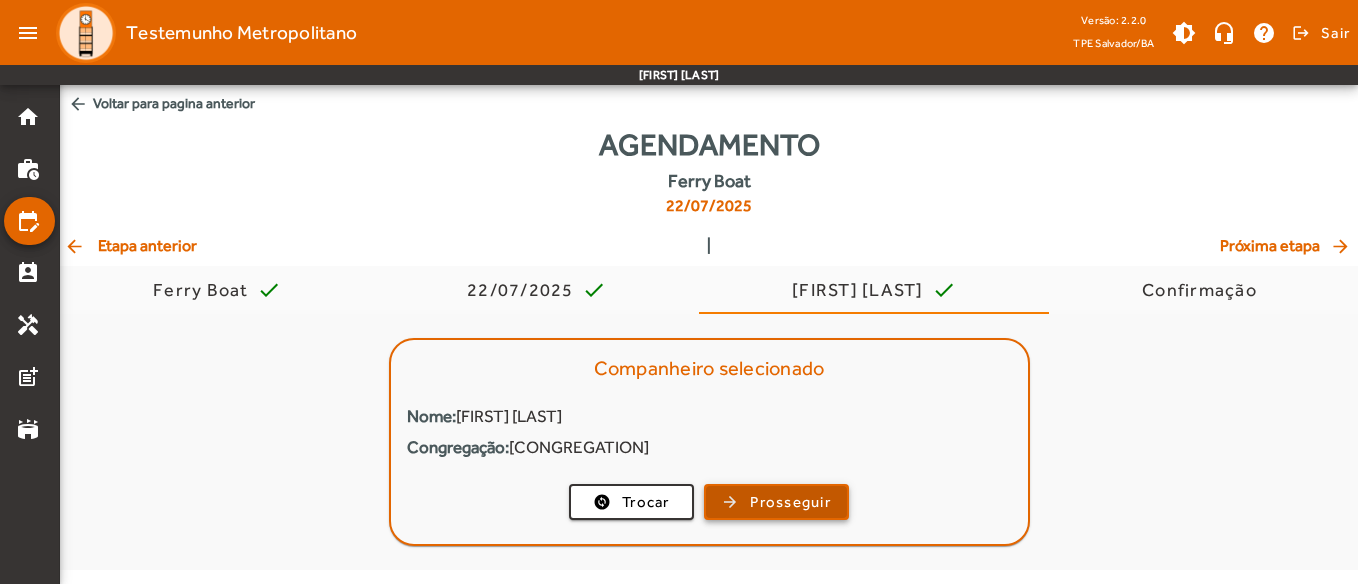 click on "arrow_forward  Prosseguir" 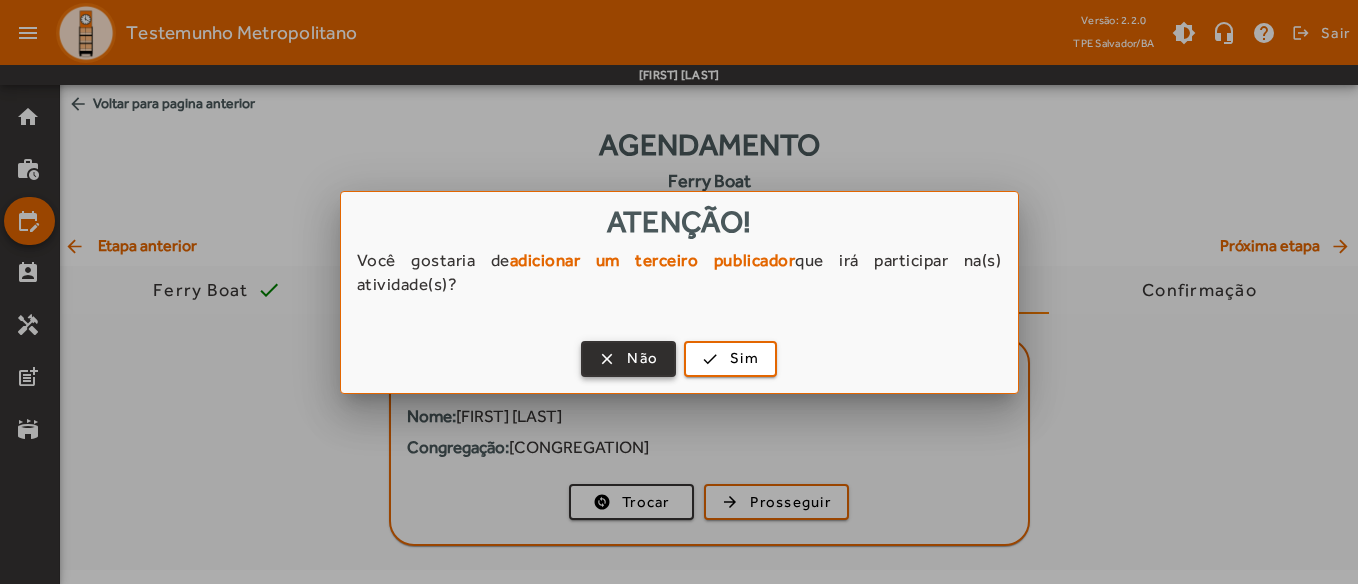 click at bounding box center [628, 359] 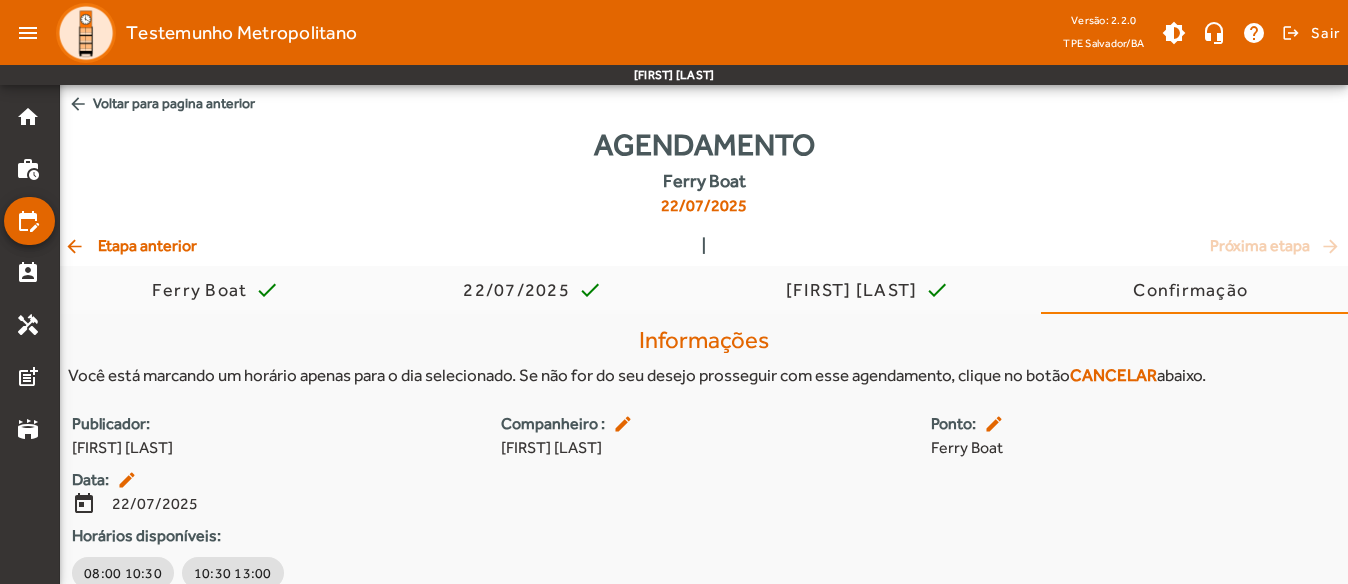 scroll, scrollTop: 85, scrollLeft: 0, axis: vertical 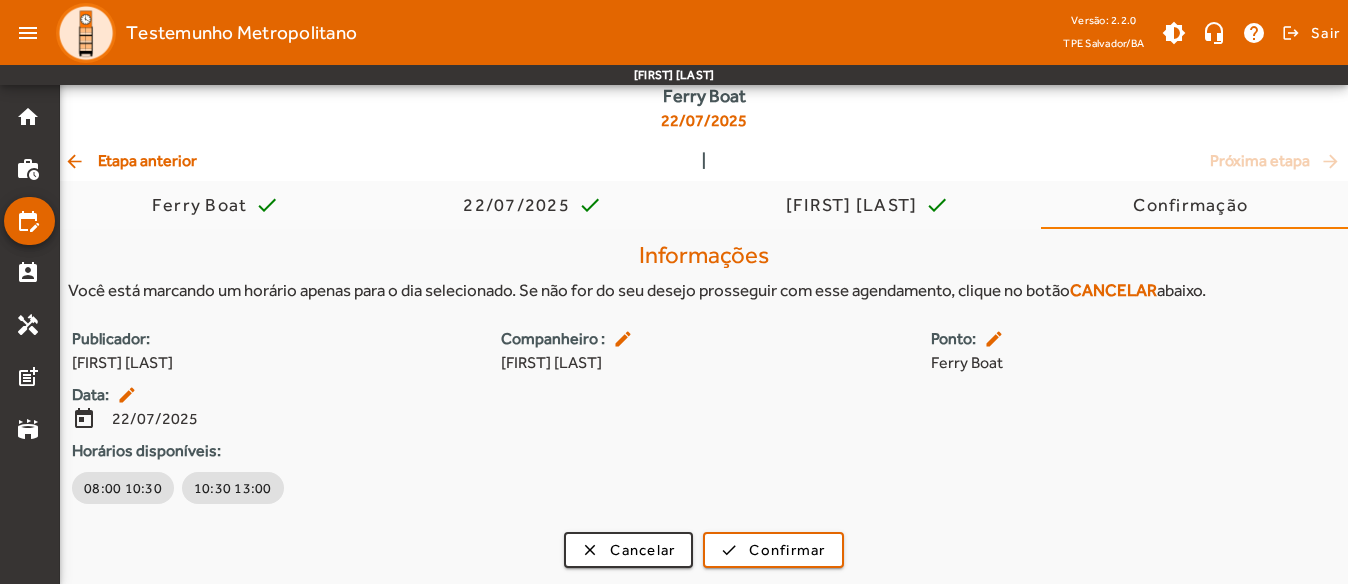 click on "Agendamento   Ferry Boat   22/07/2025" 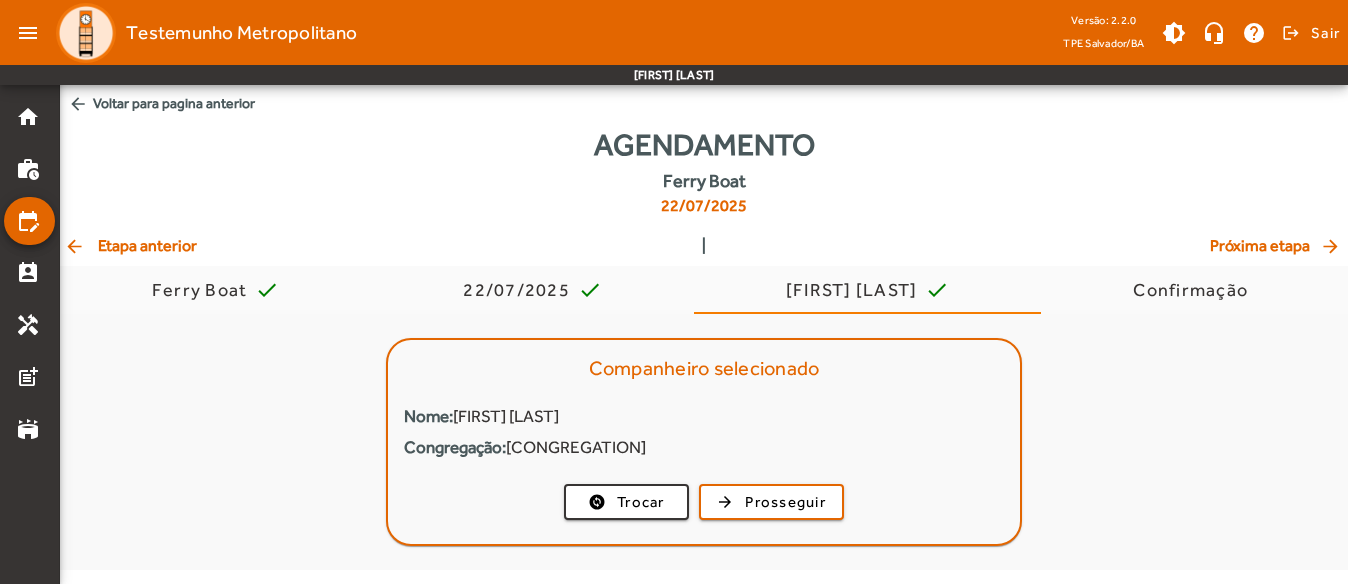 scroll, scrollTop: 0, scrollLeft: 0, axis: both 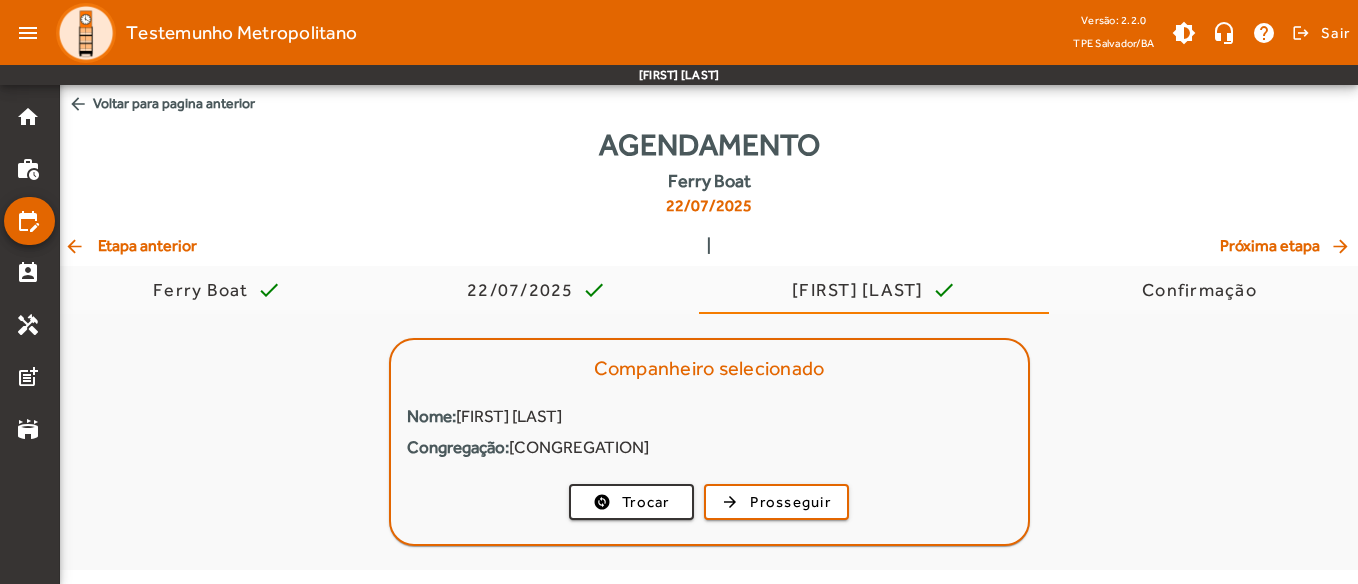 click on "arrow_back  Etapa anterior" 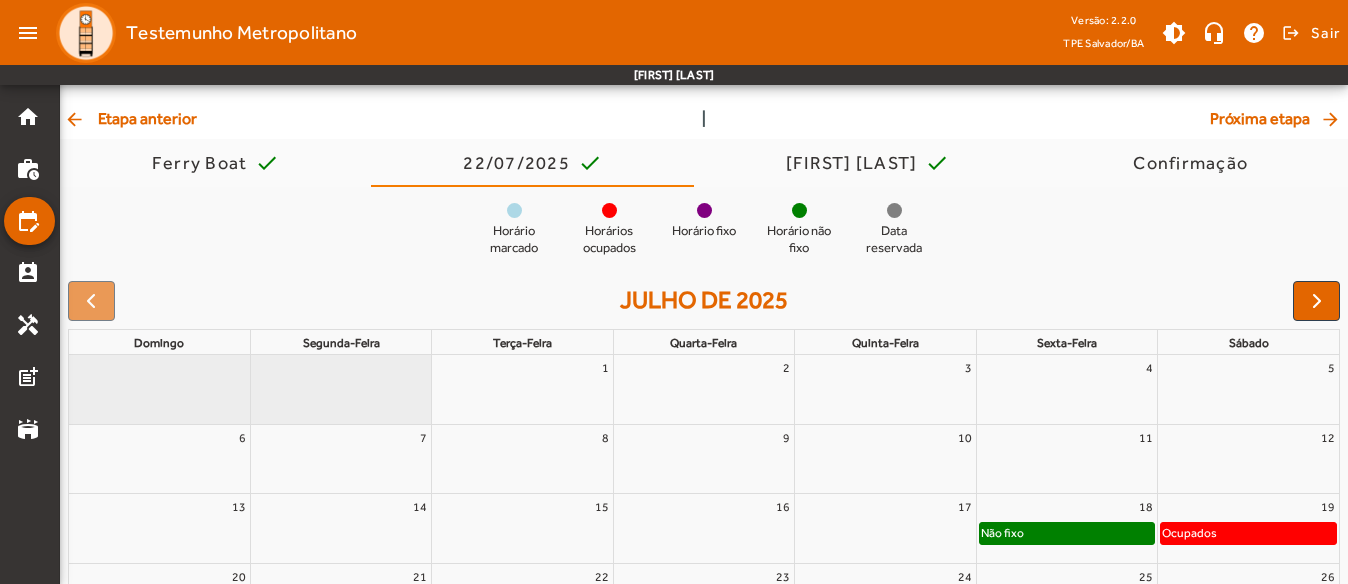 scroll, scrollTop: 126, scrollLeft: 0, axis: vertical 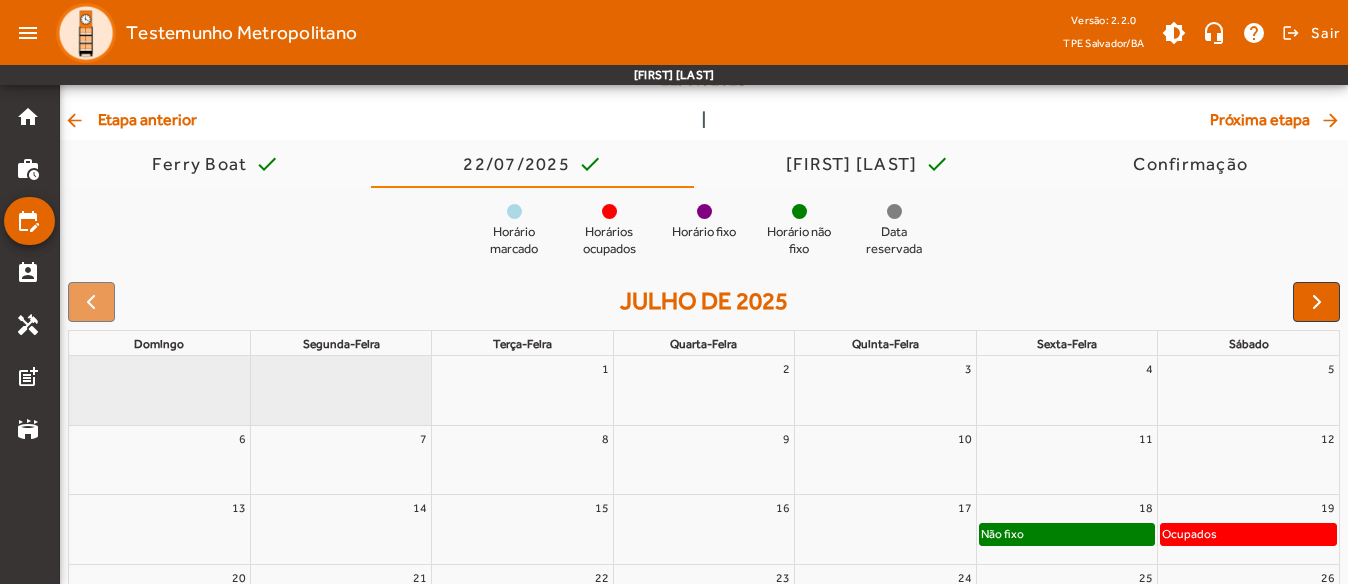 click on "Agendamento   Ferry Boat   22/07/2025" 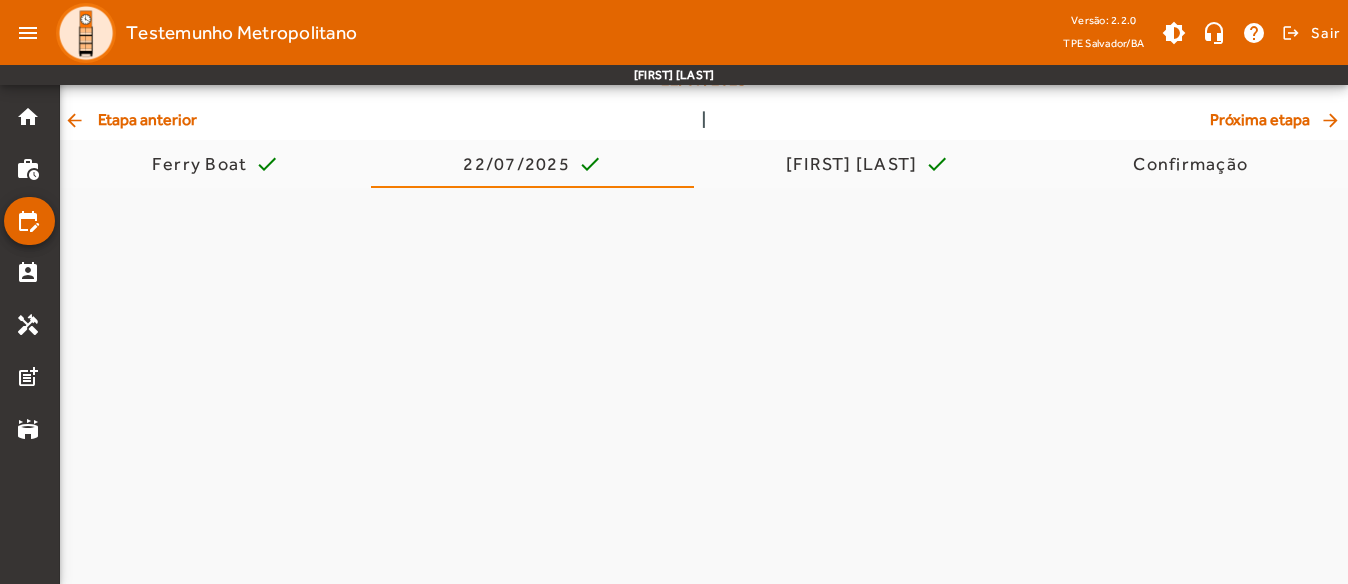 scroll, scrollTop: 0, scrollLeft: 0, axis: both 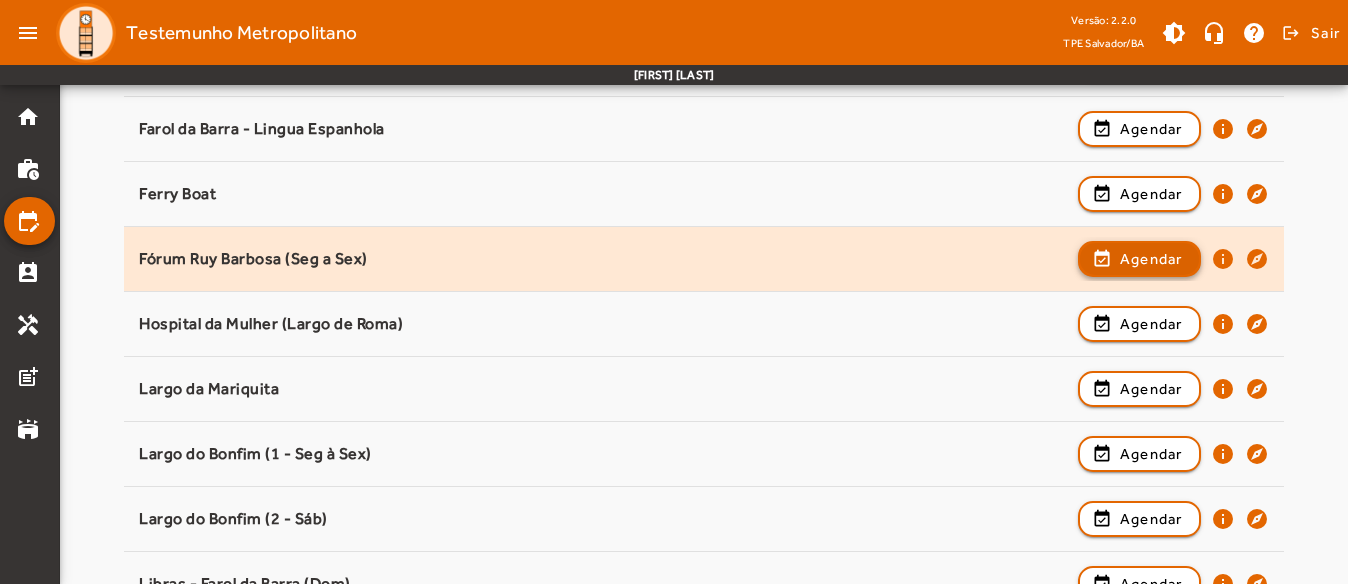 click on "Agendar" at bounding box center [1151, 324] 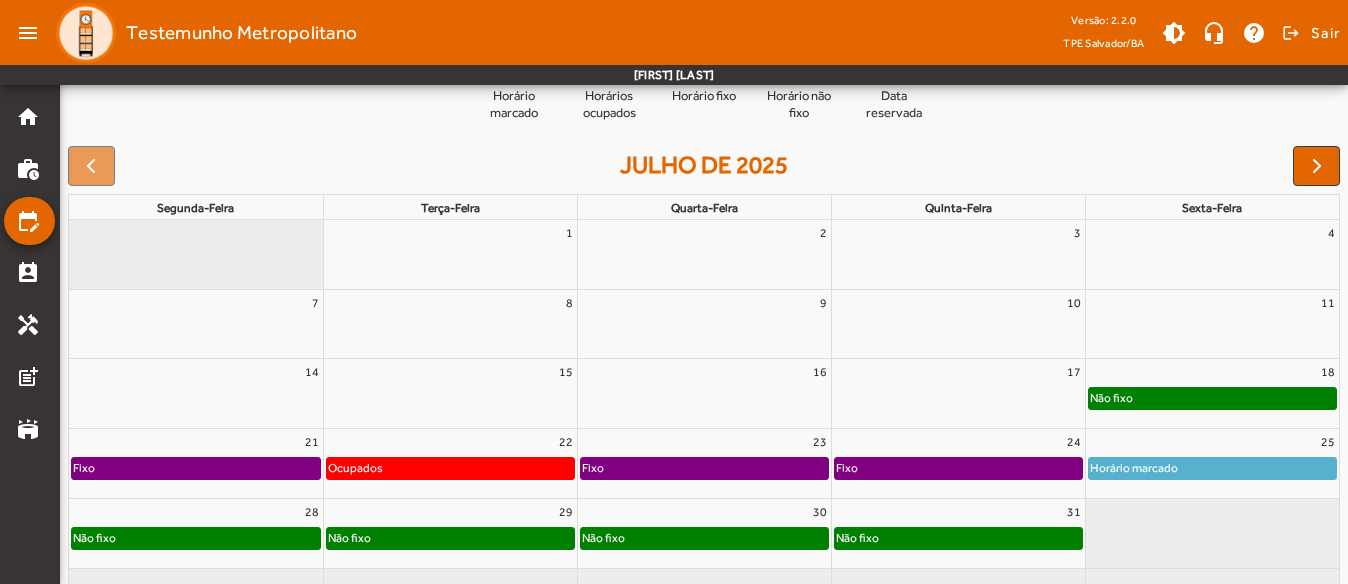 scroll, scrollTop: 100, scrollLeft: 0, axis: vertical 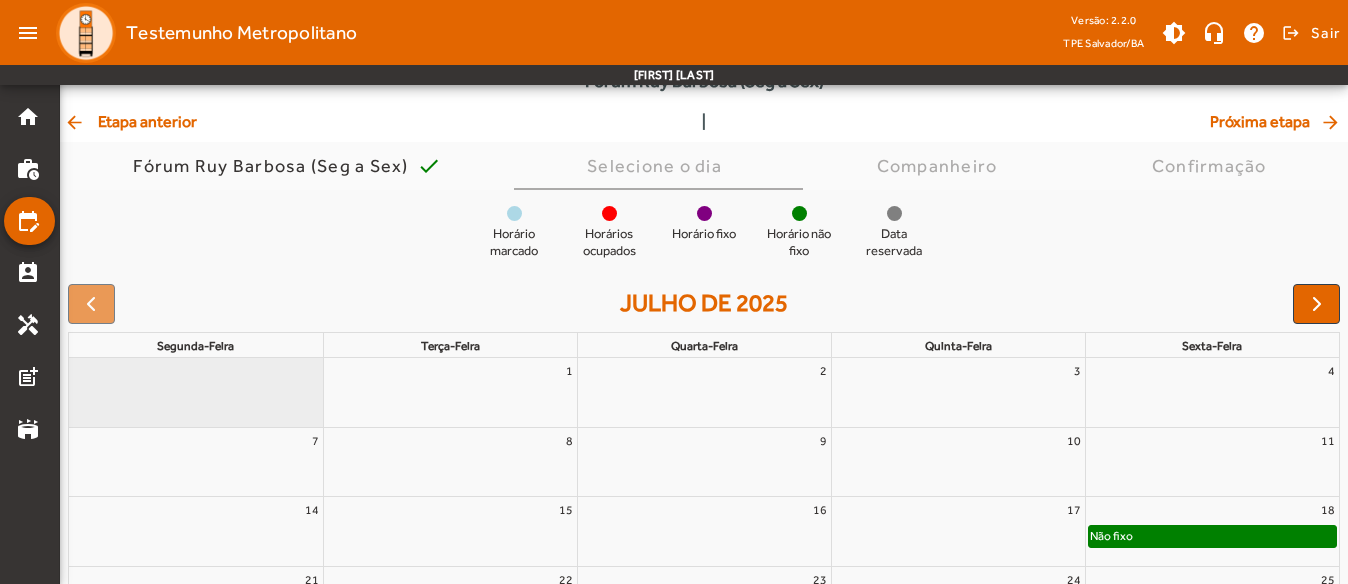 click on "arrow_back  Etapa anterior" 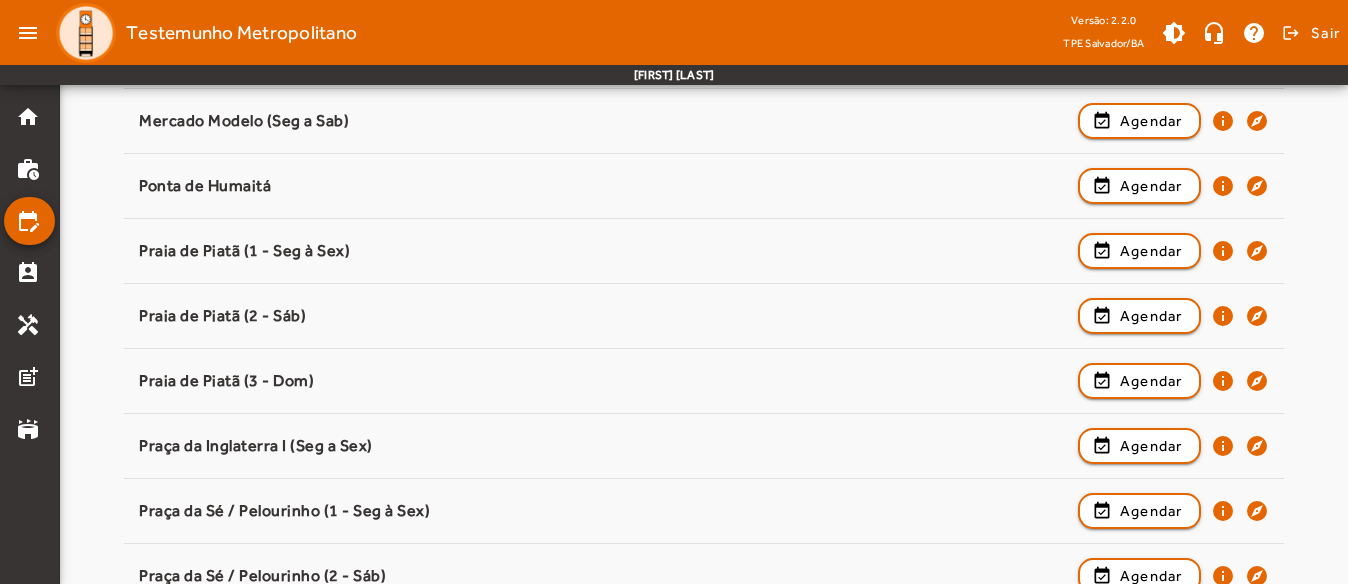 scroll, scrollTop: 1800, scrollLeft: 0, axis: vertical 